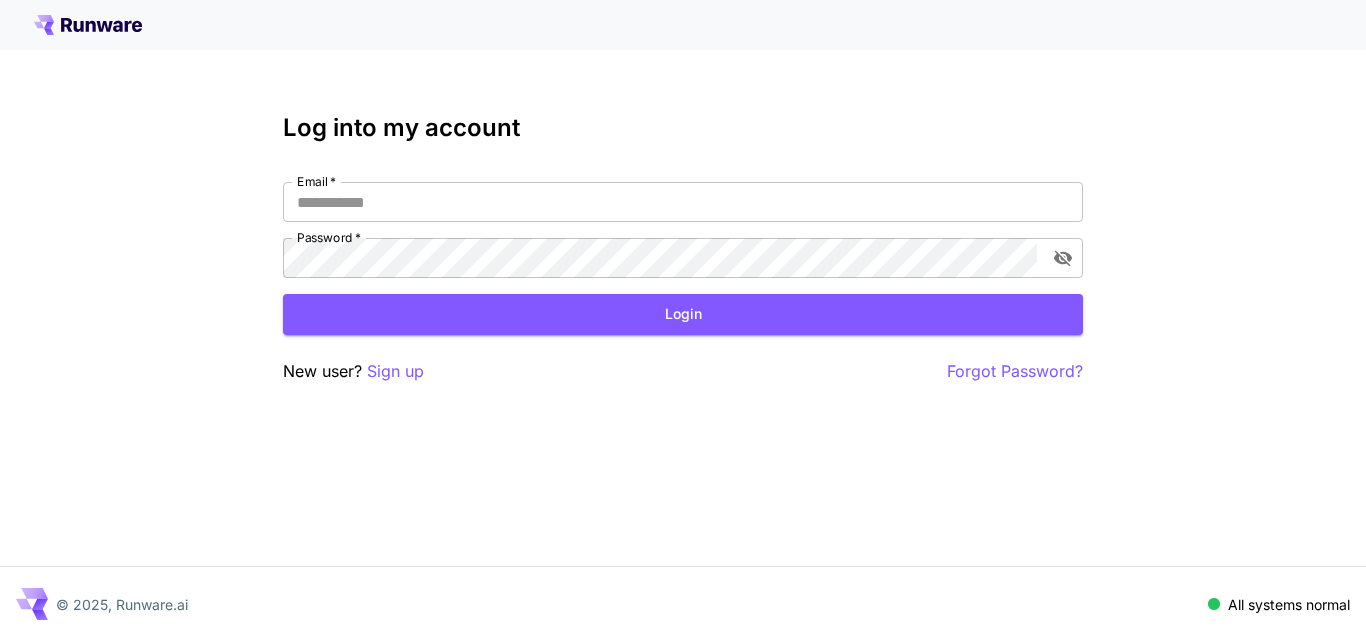 scroll, scrollTop: 0, scrollLeft: 0, axis: both 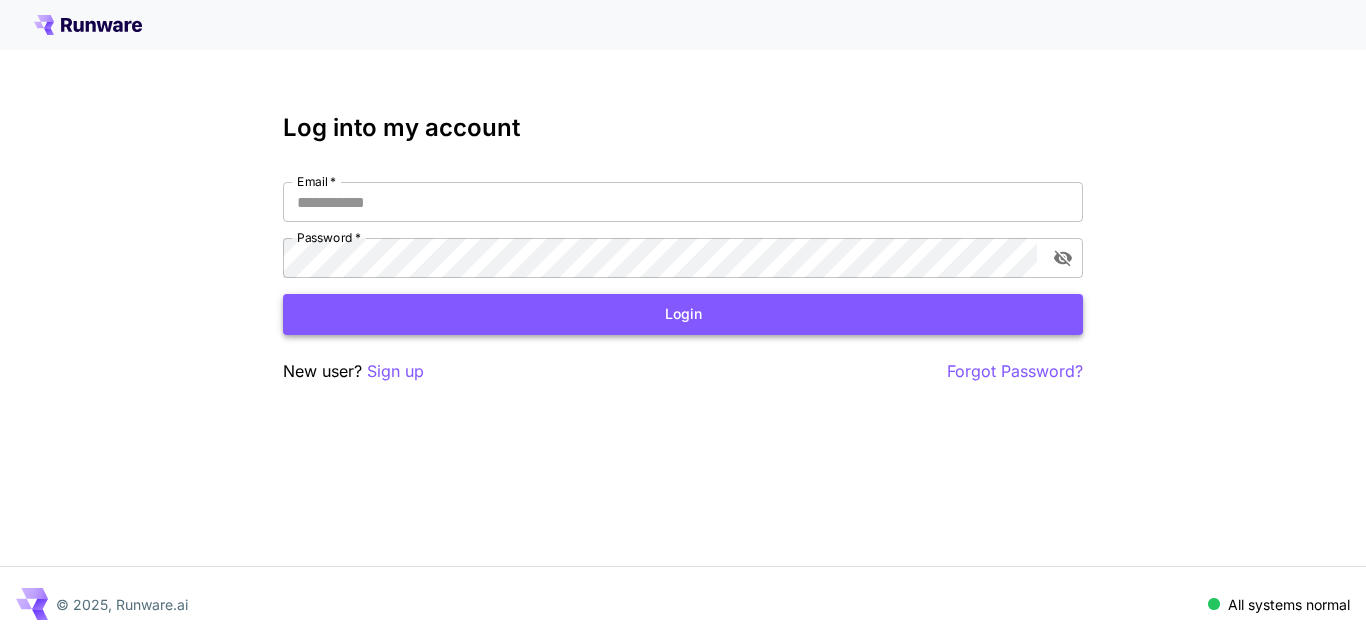 type on "**********" 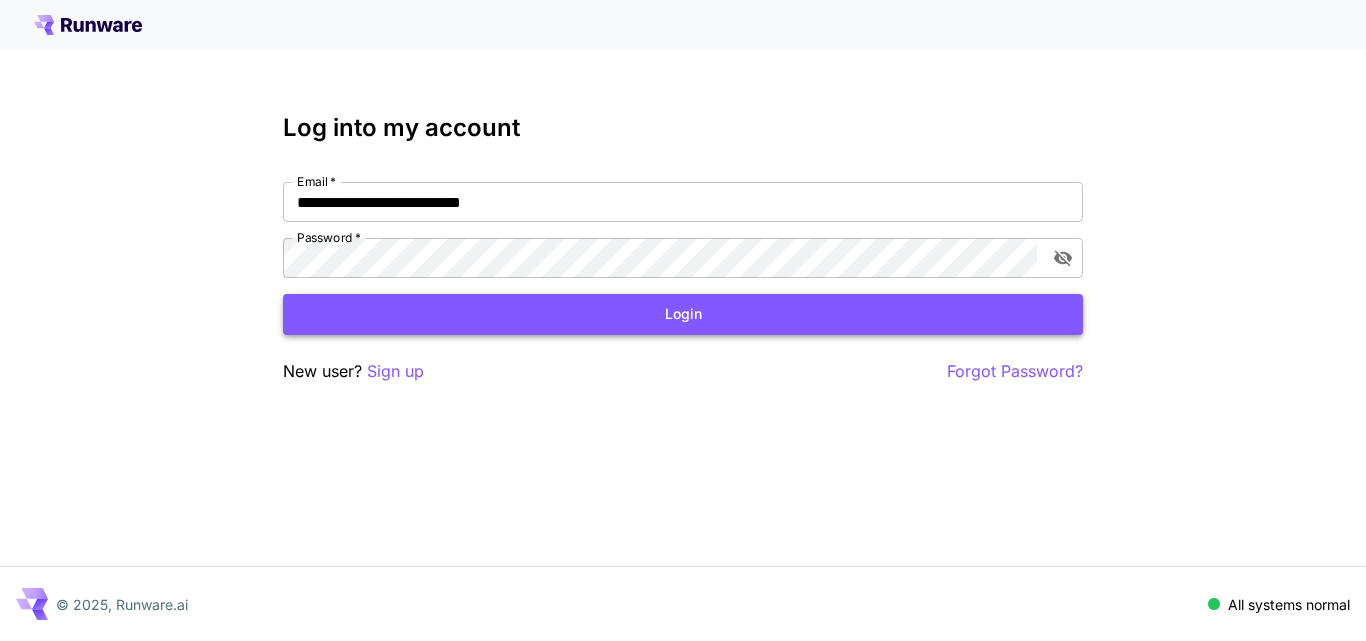 click on "Login" at bounding box center (683, 314) 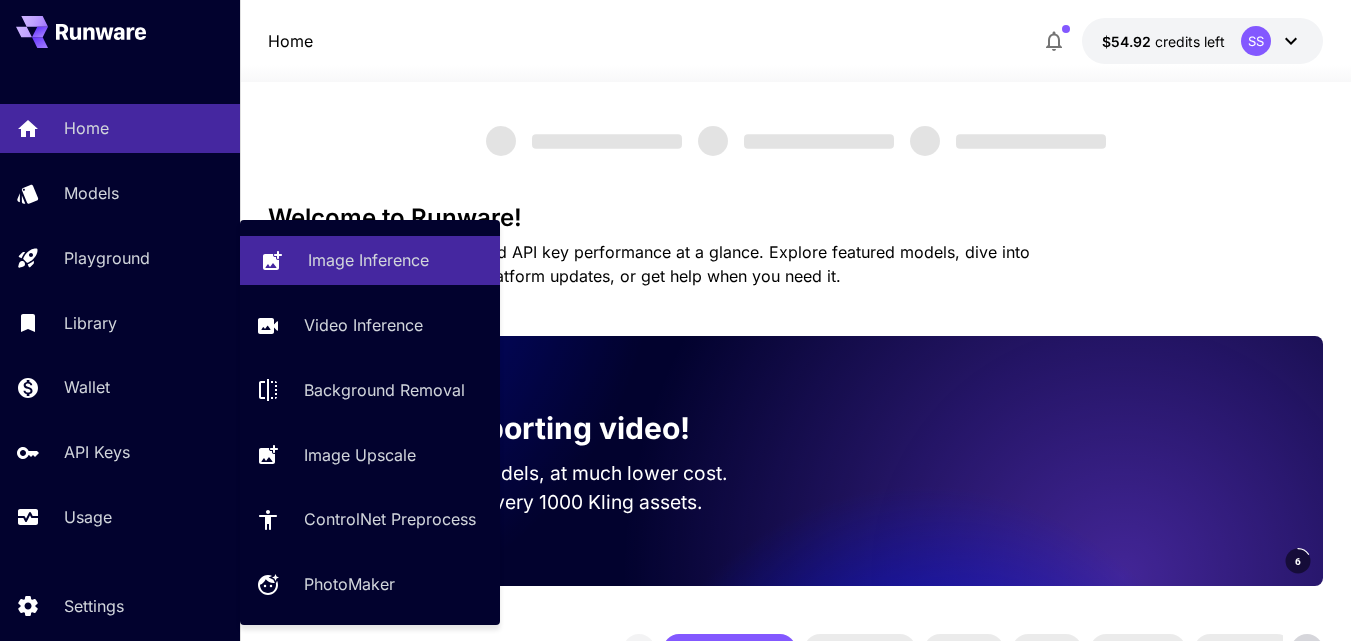 click on "Image Inference" at bounding box center (396, 260) 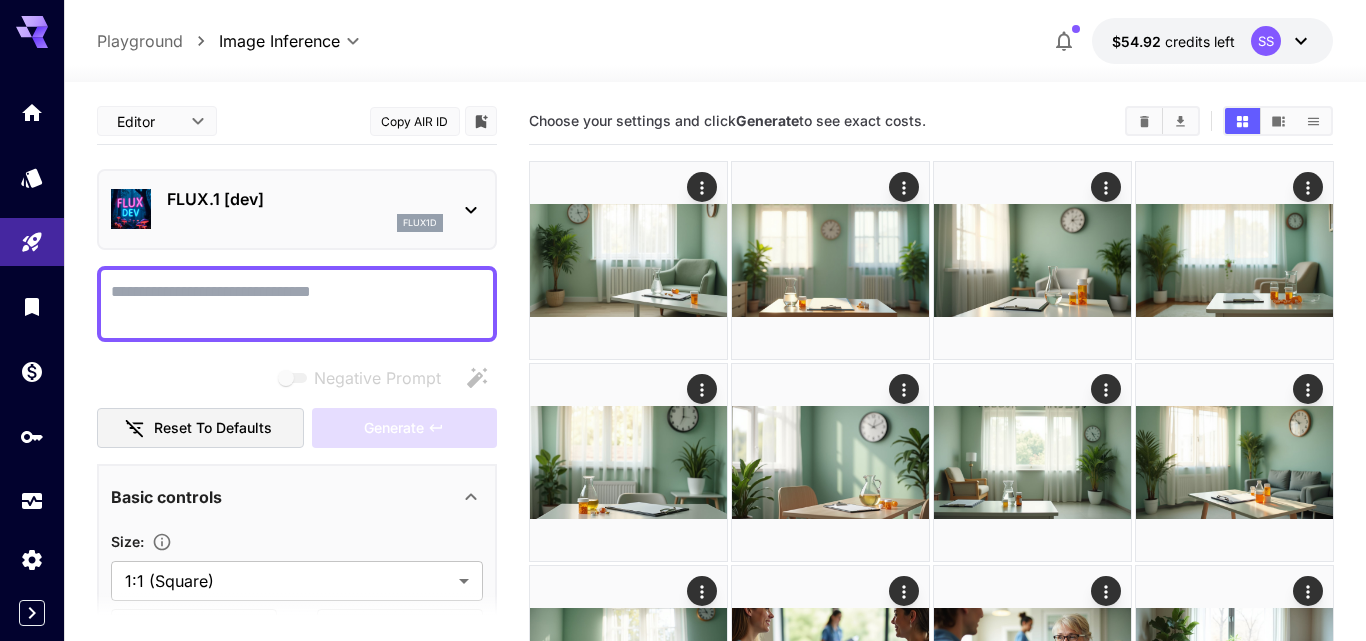 type on "**********" 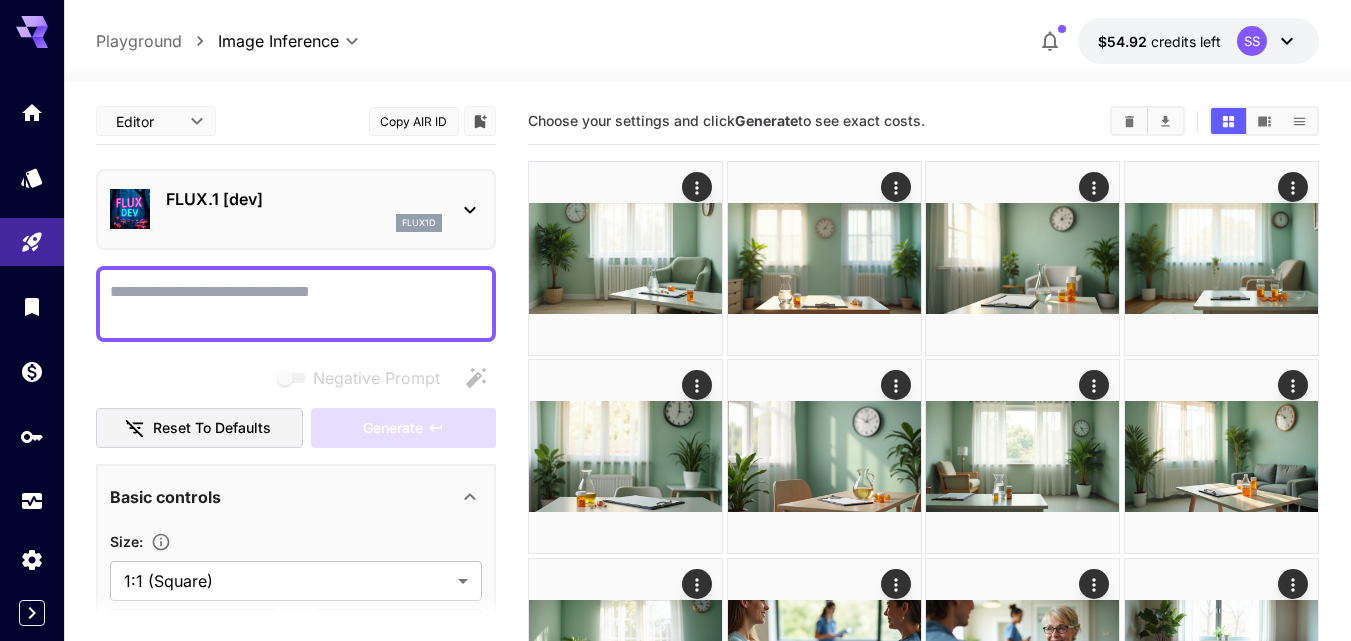 click on "FLUX.1 [dev]" at bounding box center (304, 199) 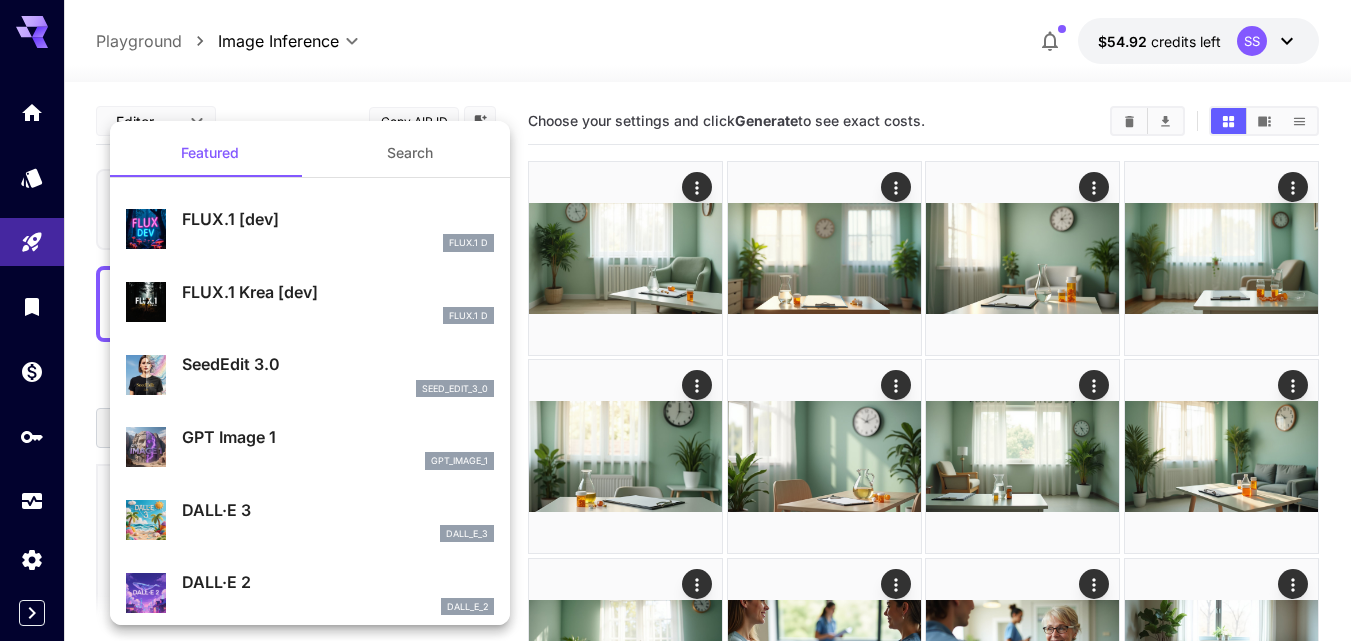 click on "Search" at bounding box center (410, 153) 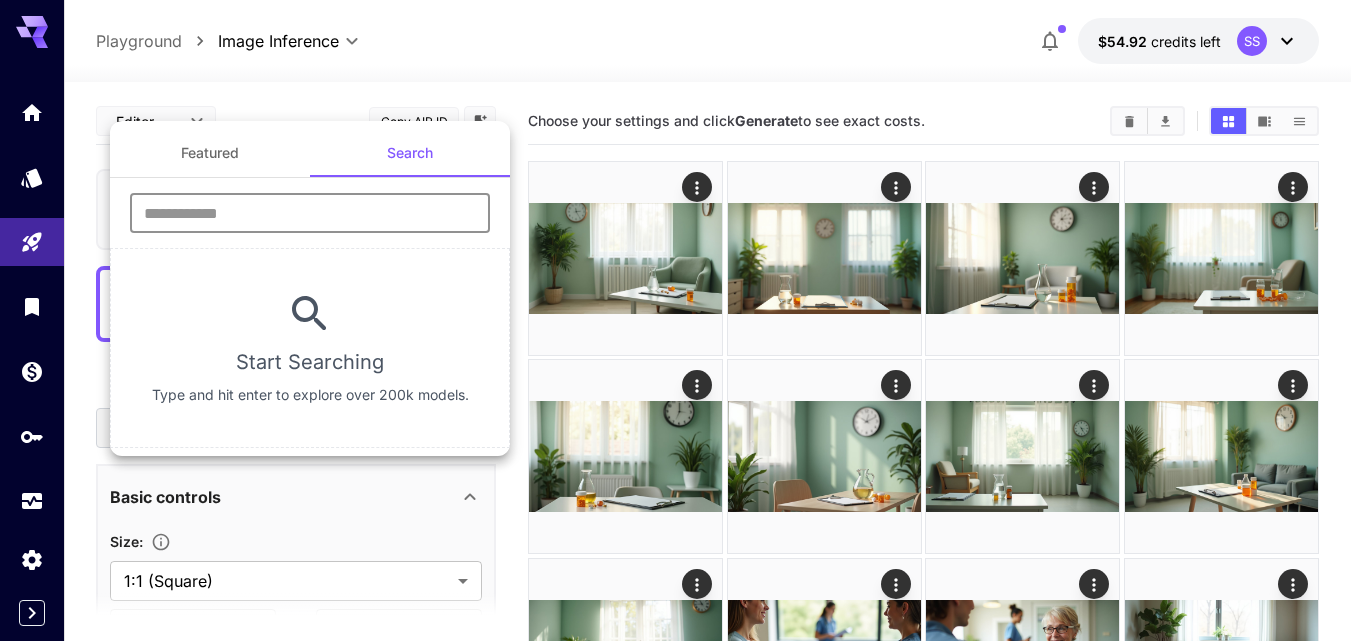 click at bounding box center [310, 213] 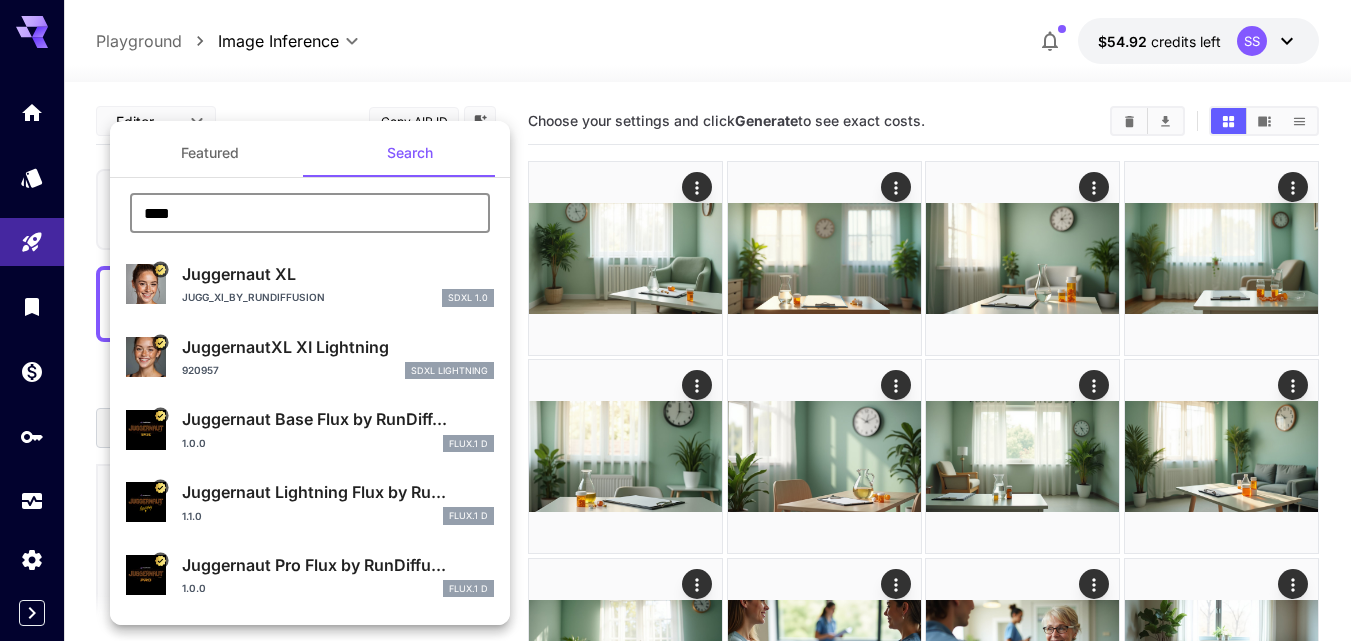 scroll, scrollTop: 100, scrollLeft: 0, axis: vertical 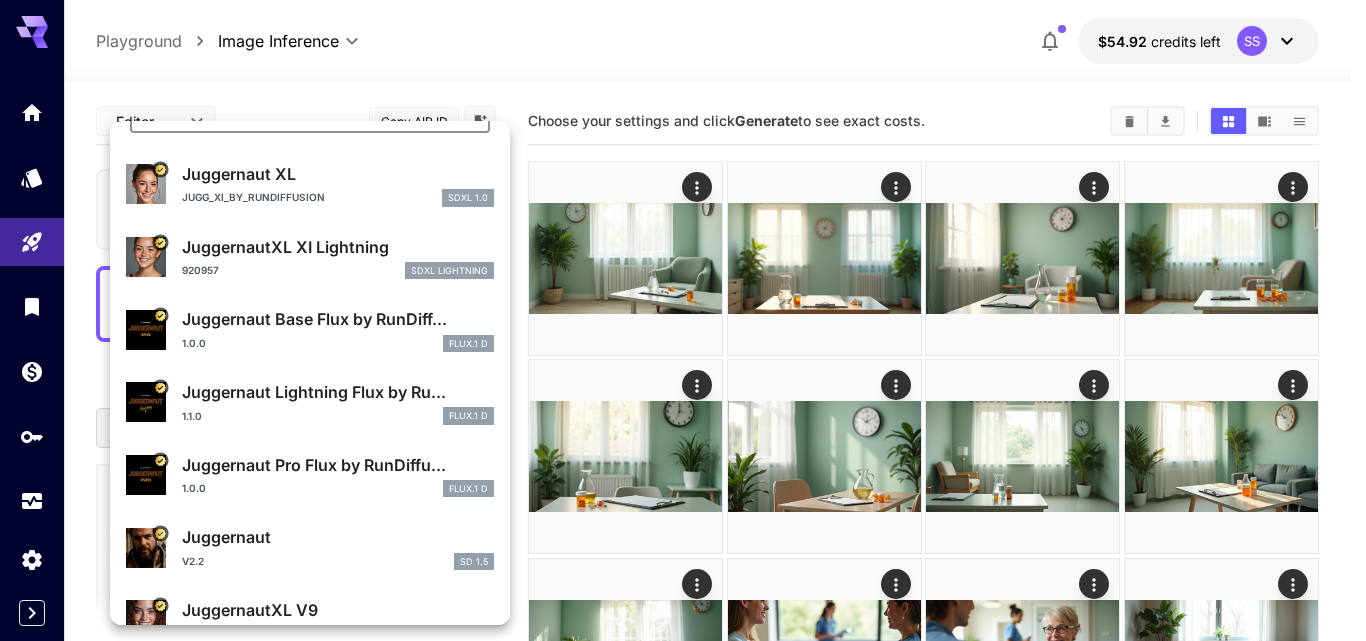 type on "****" 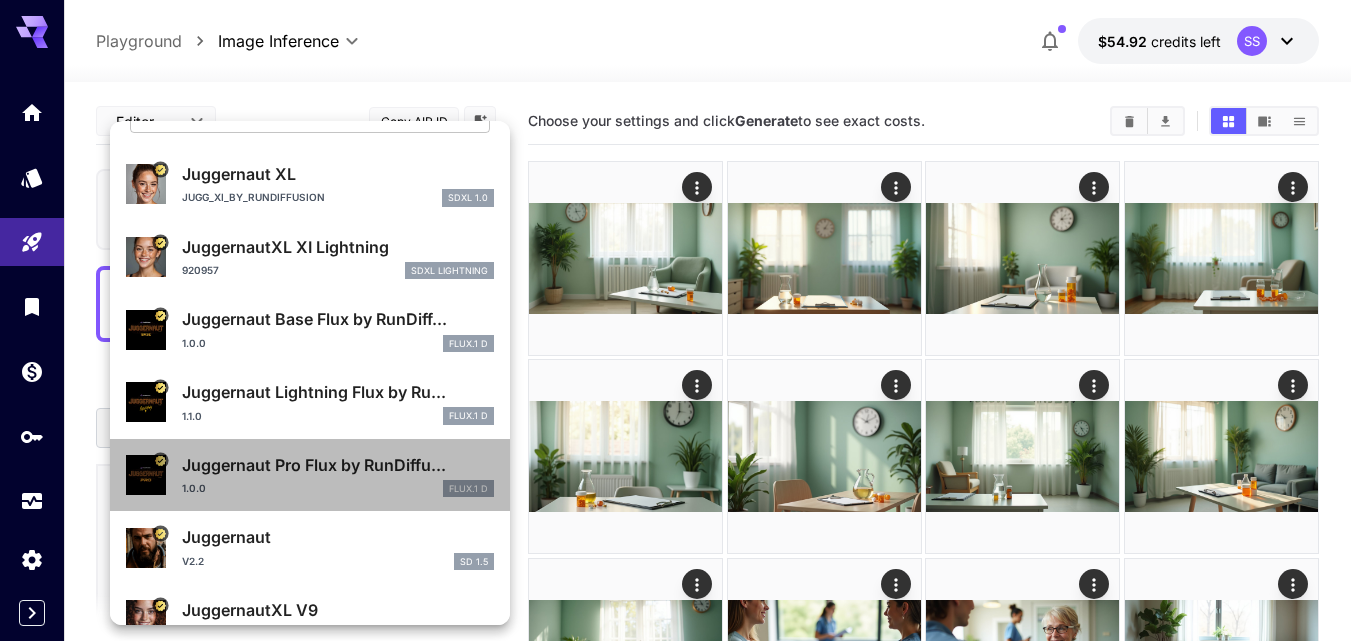 click on "Juggernaut Pro Flux by RunDiffu..." at bounding box center (338, 465) 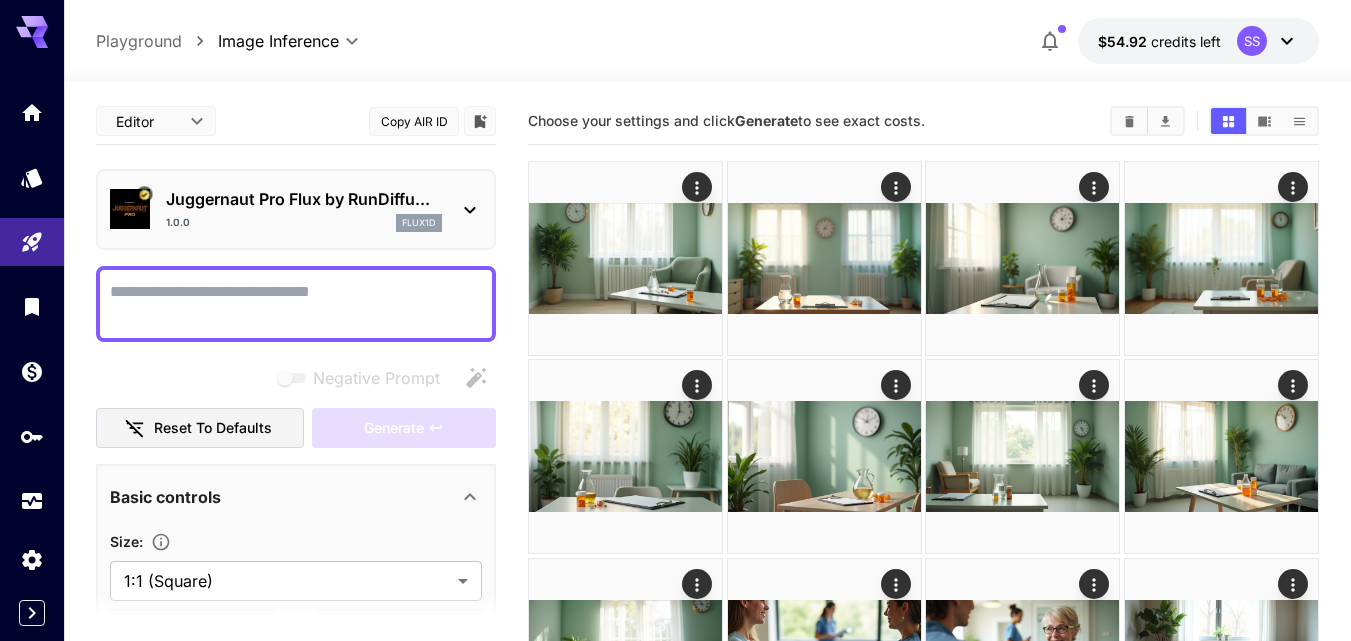 click on "Juggernaut Pro Flux by RunDiffu..." at bounding box center (304, 199) 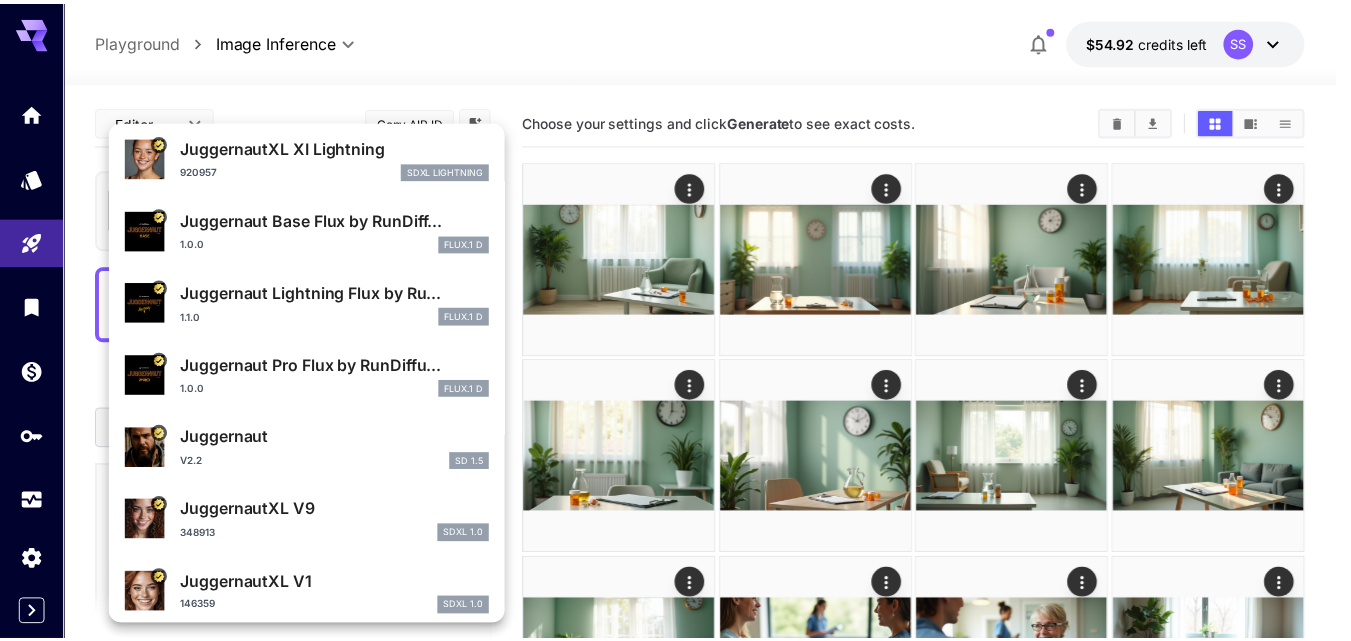 scroll, scrollTop: 100, scrollLeft: 0, axis: vertical 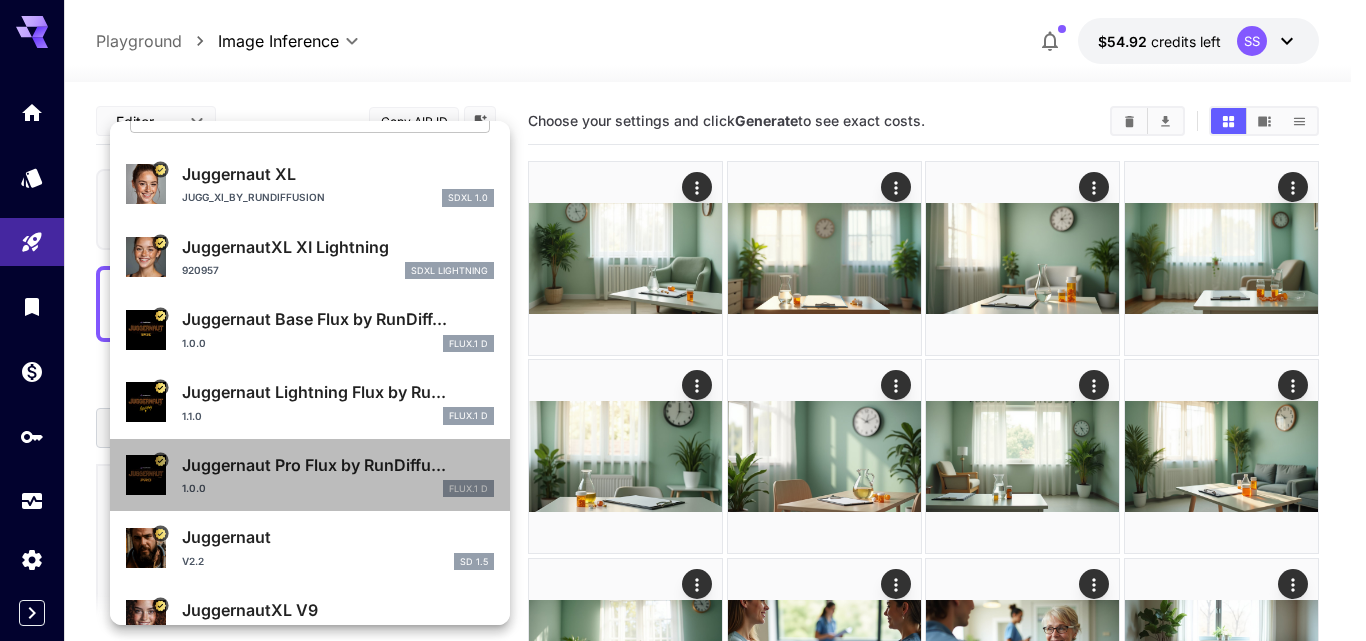 click on "Juggernaut Pro Flux by RunDiffu..." at bounding box center (338, 465) 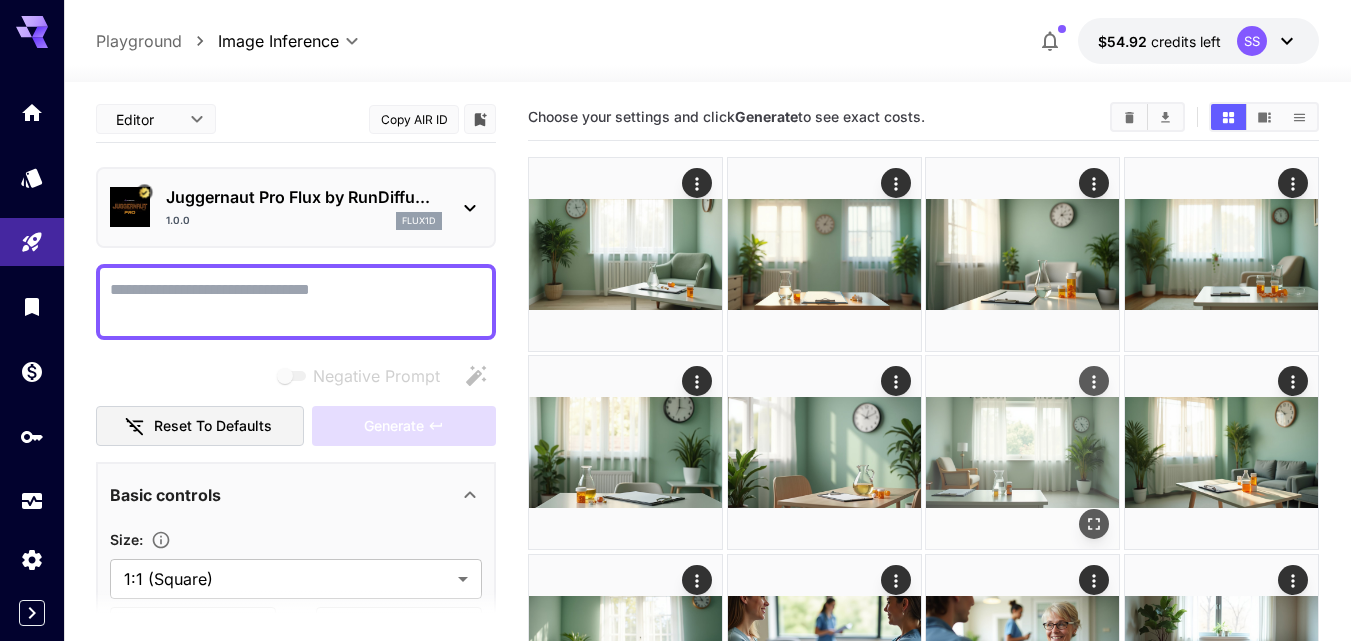 scroll, scrollTop: 0, scrollLeft: 0, axis: both 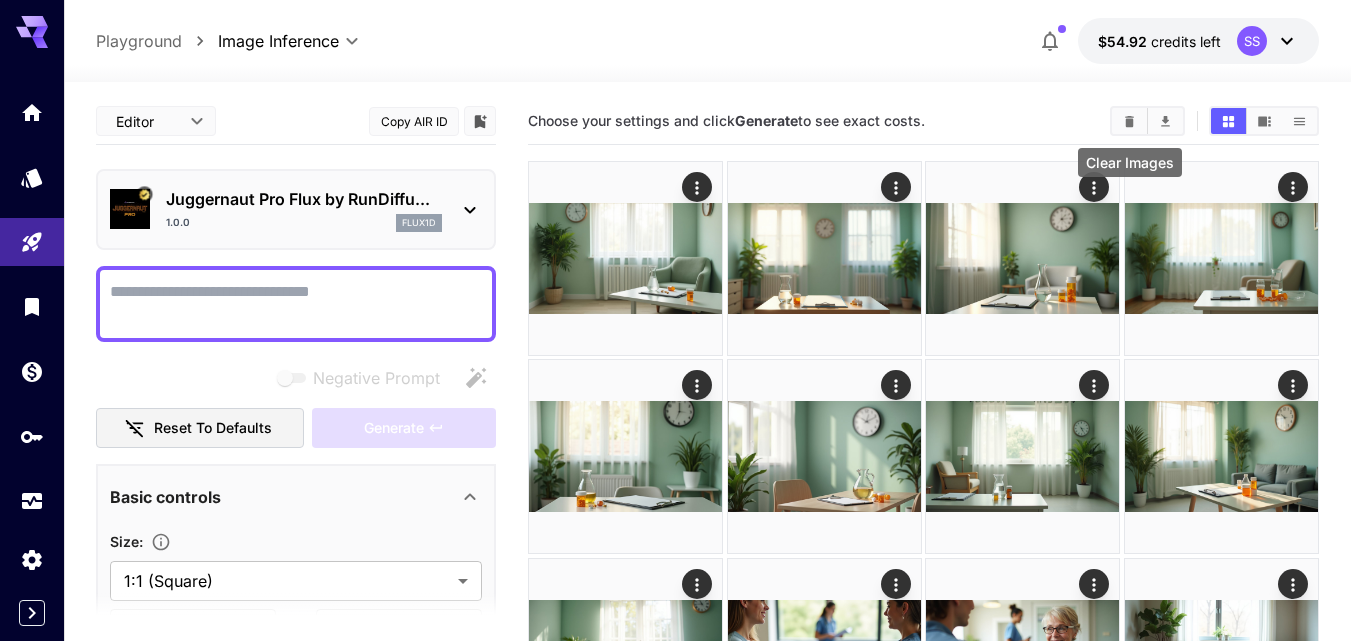 click 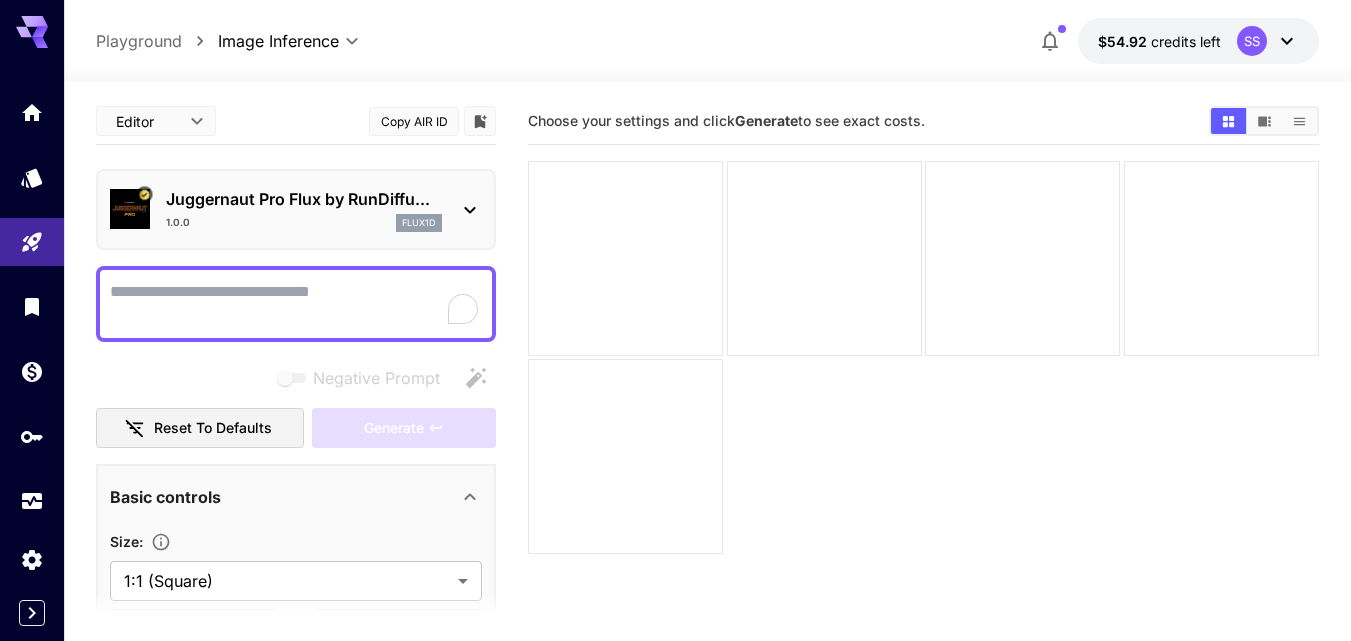 paste on "**********" 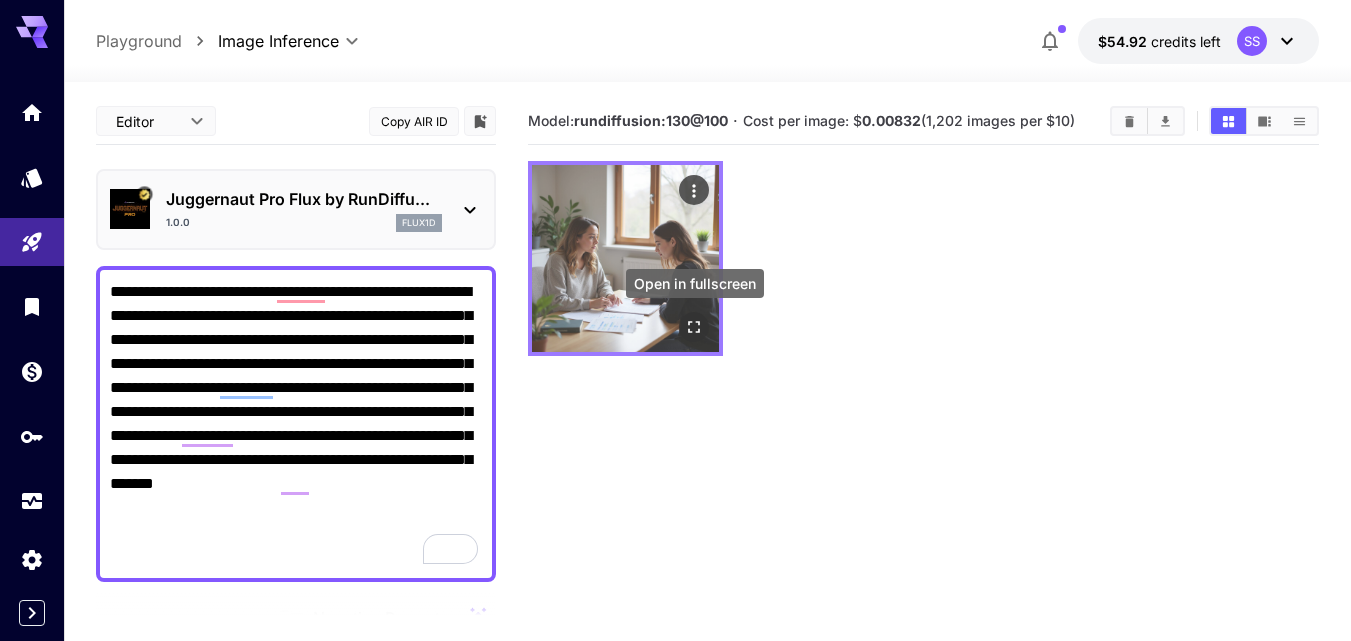click 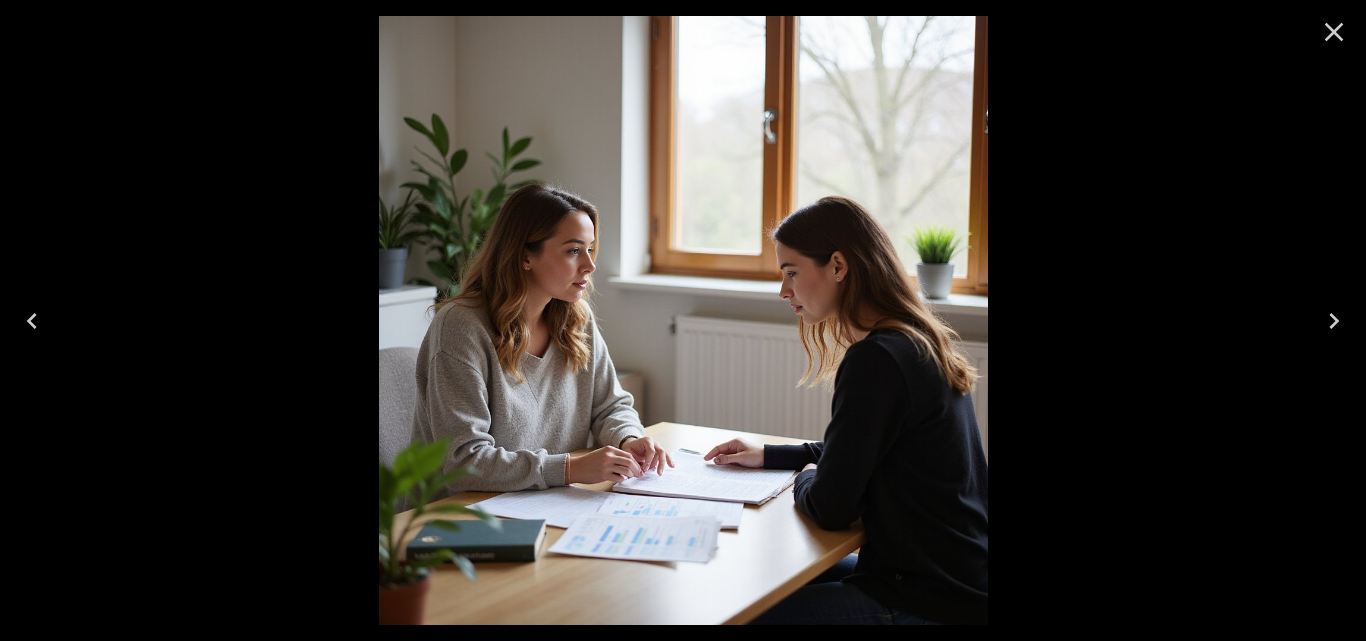 click 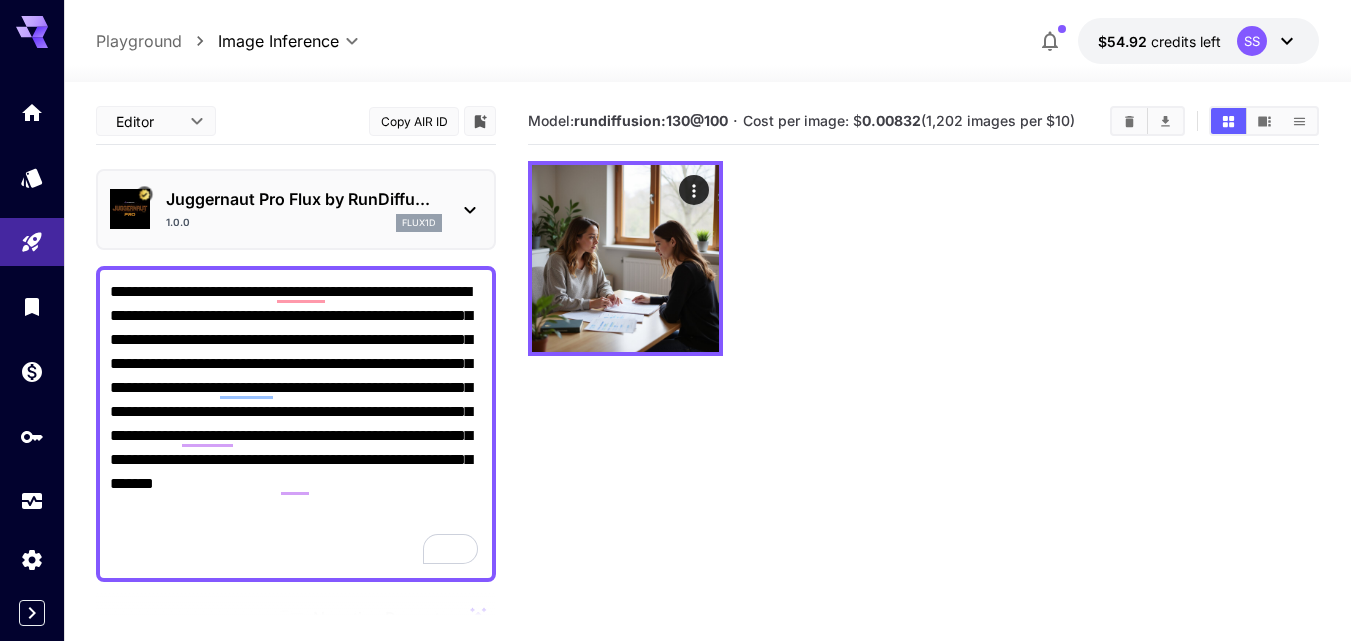 click on "**********" at bounding box center [296, 424] 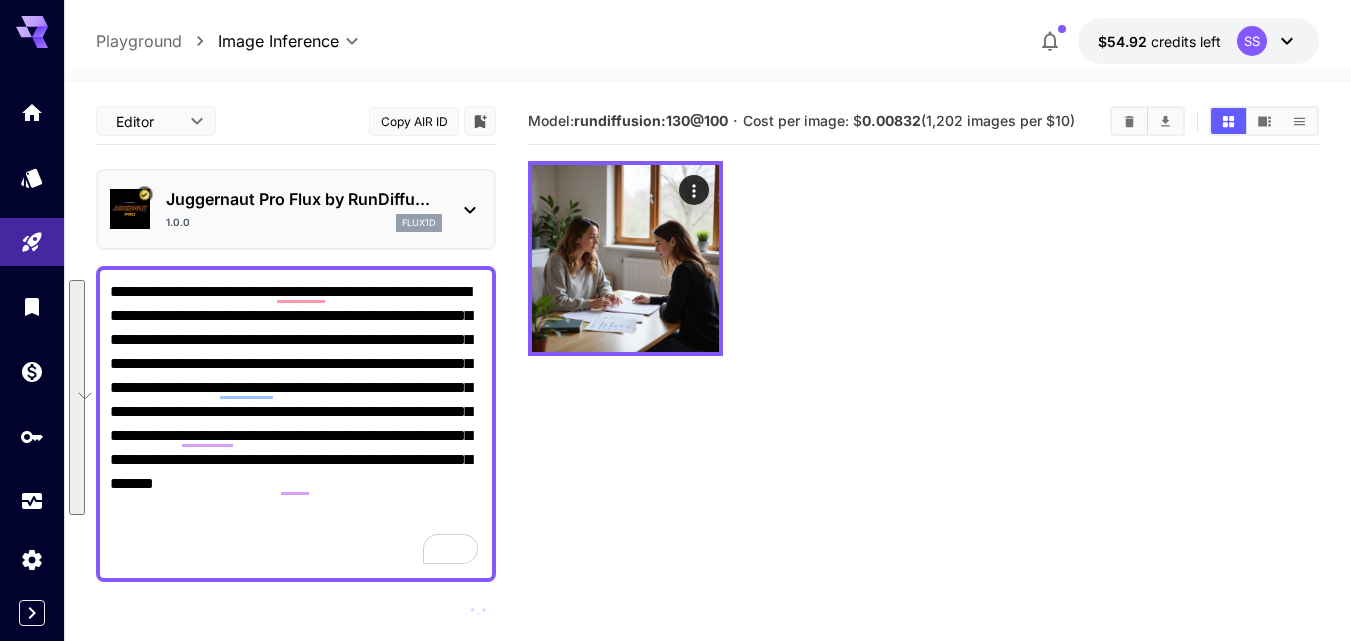 paste 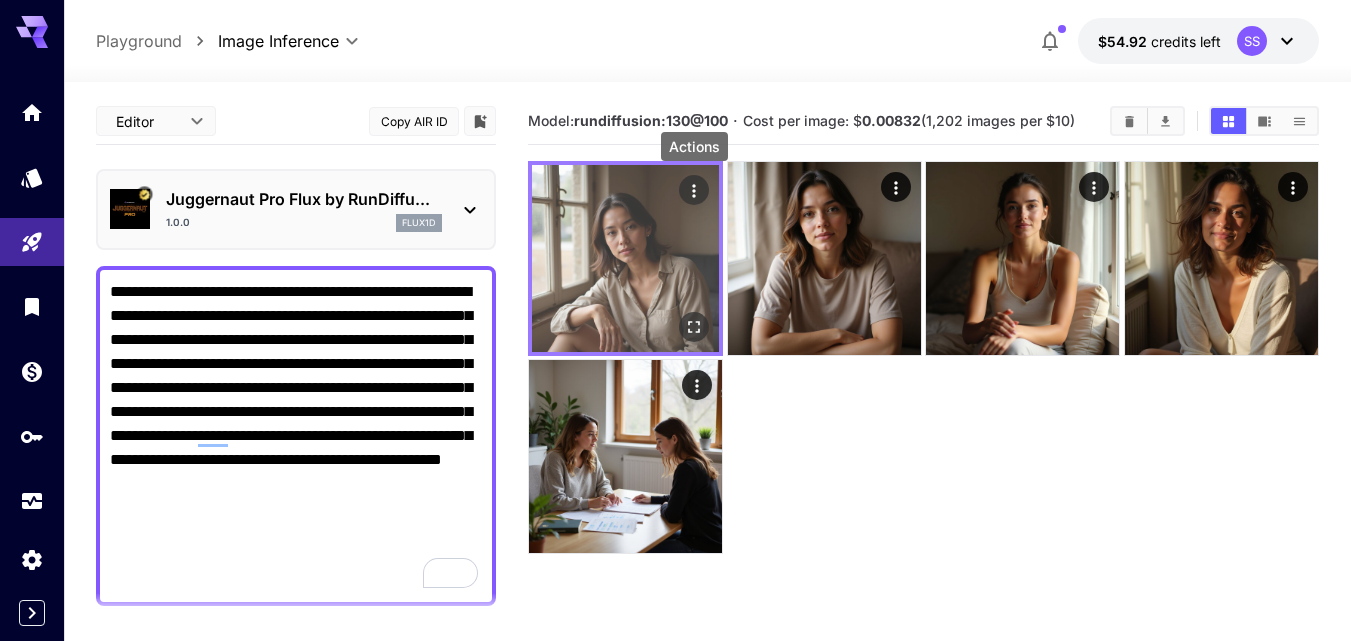 click 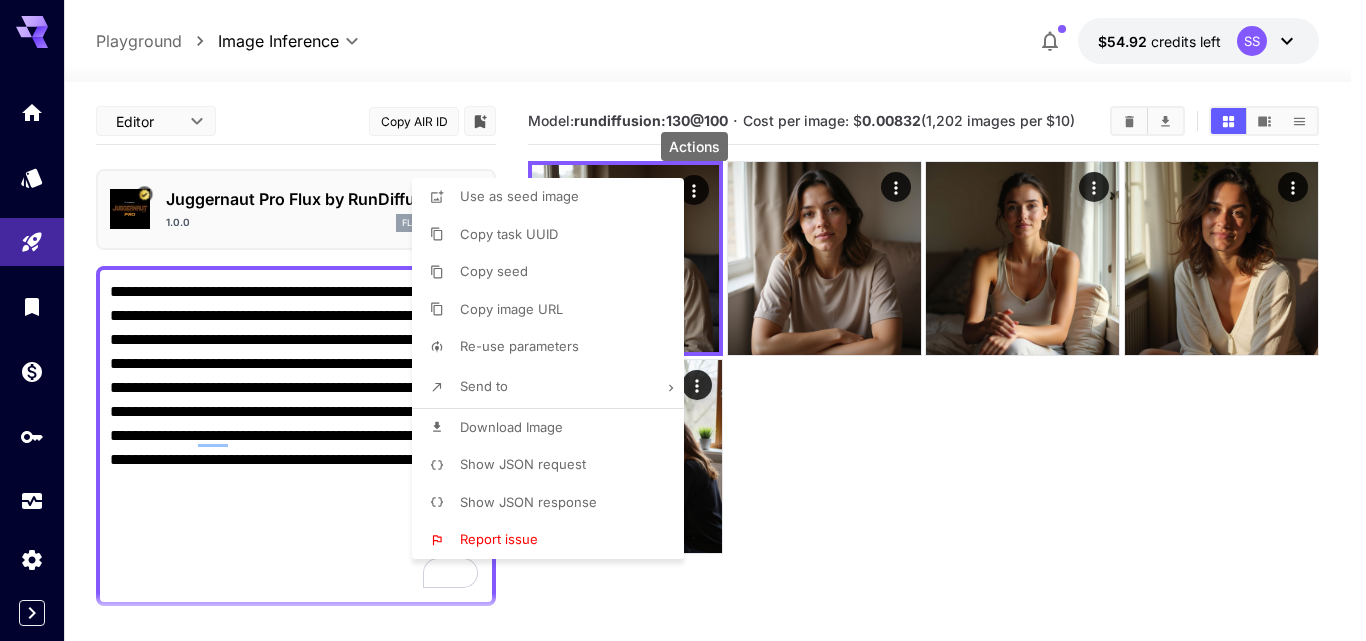 click on "Download Image" at bounding box center (511, 427) 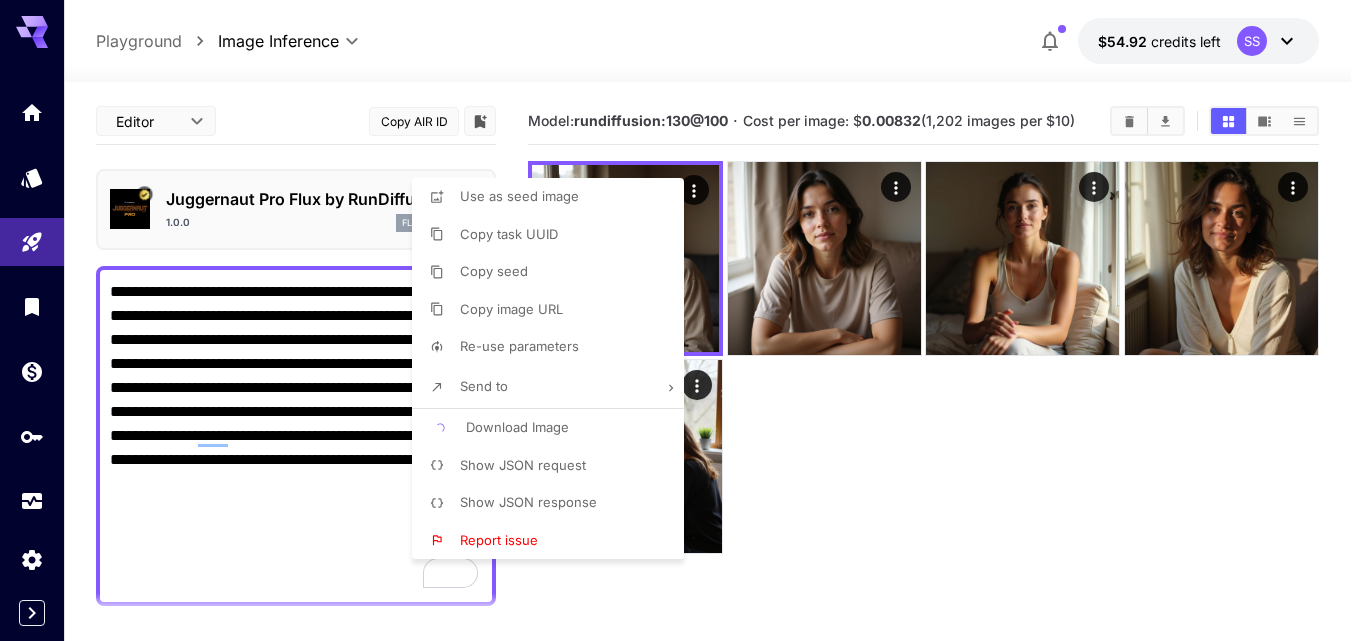 click at bounding box center (683, 320) 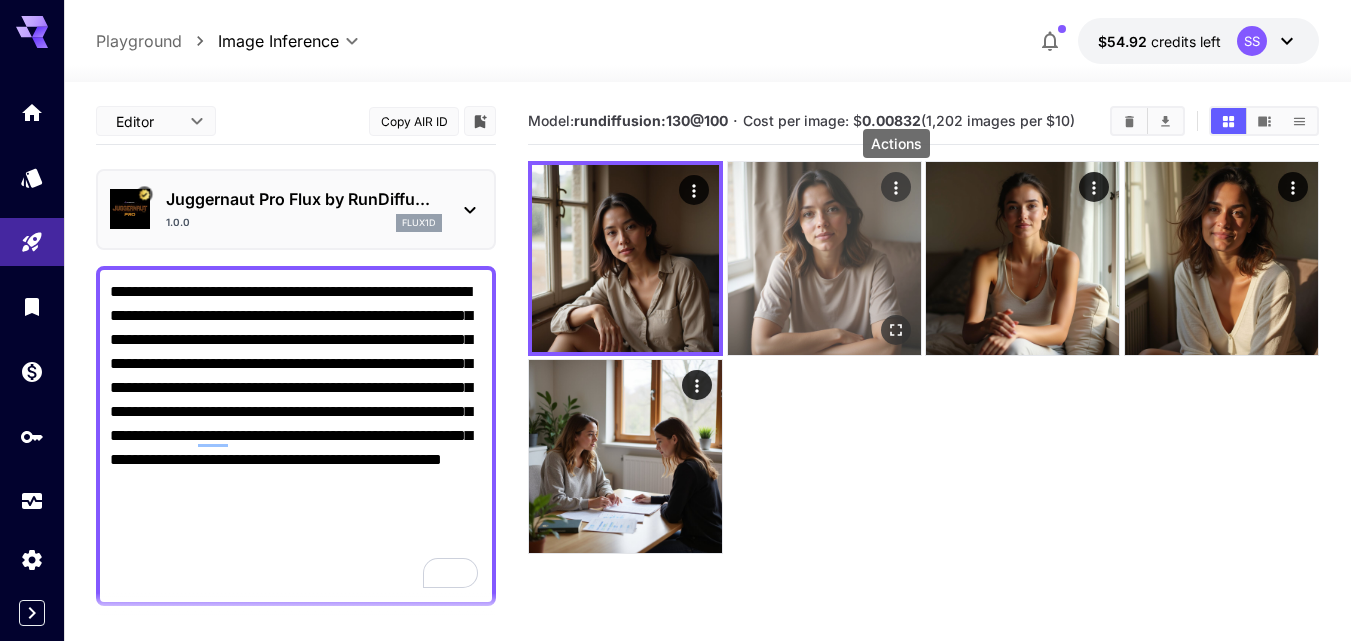 click 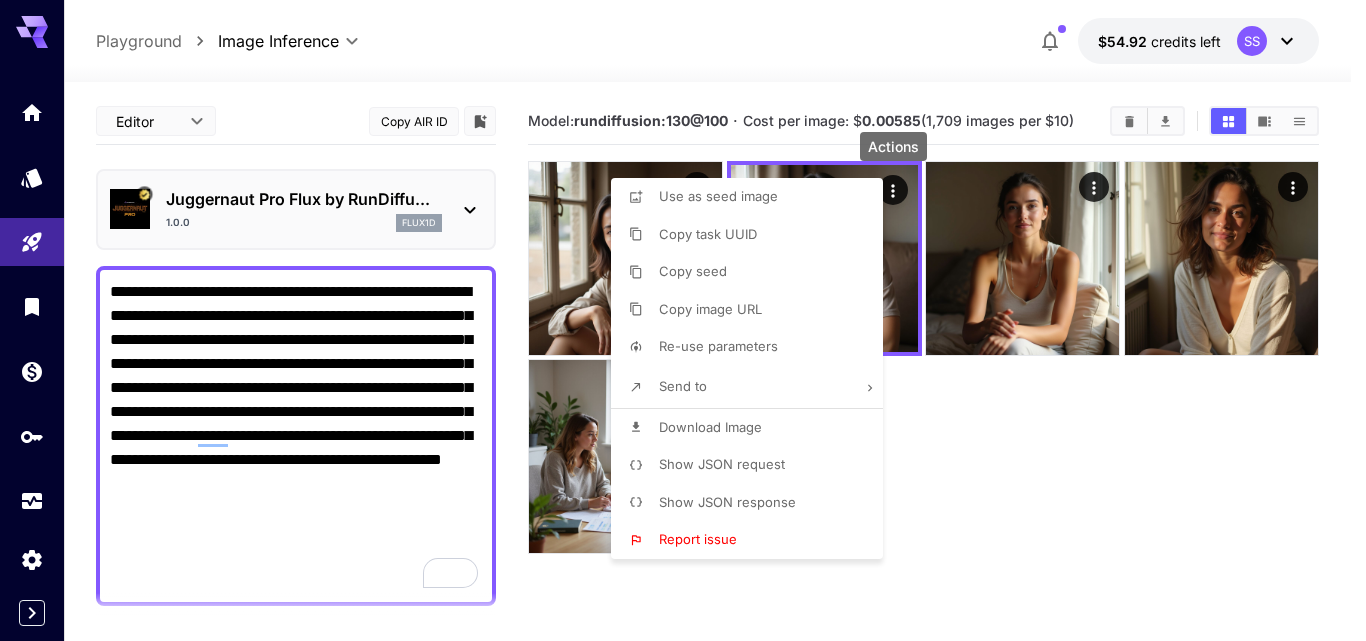 click on "Download Image" at bounding box center (710, 427) 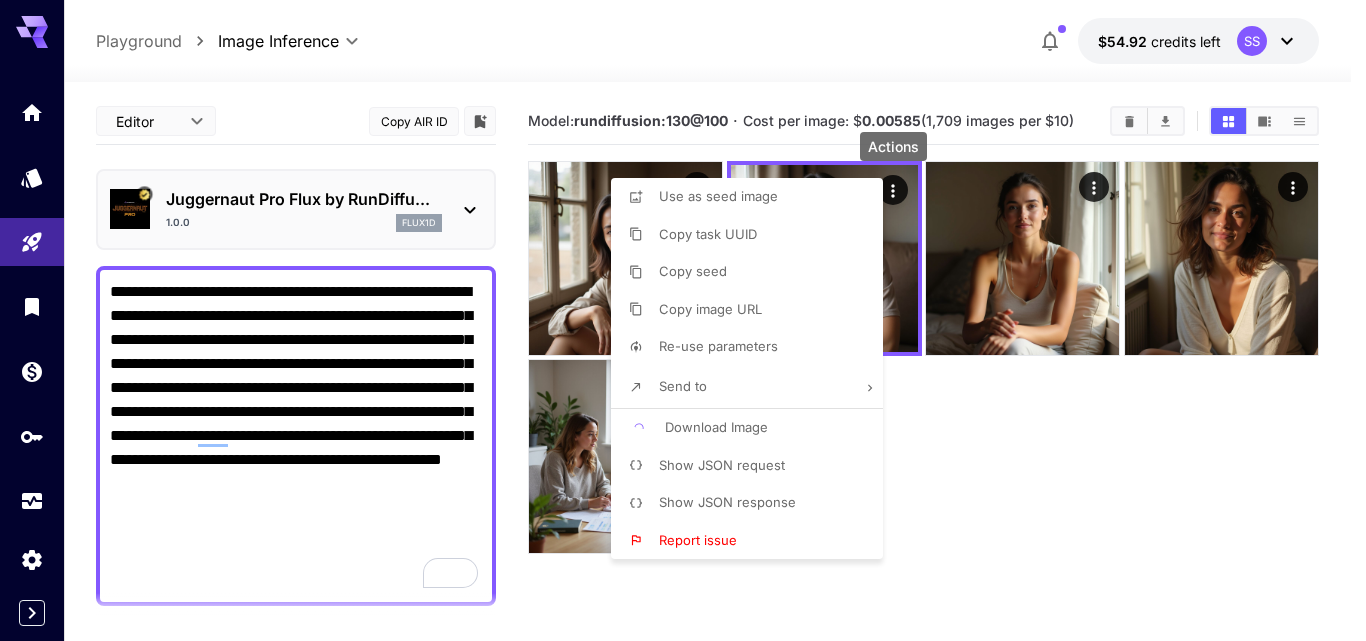 click at bounding box center (683, 320) 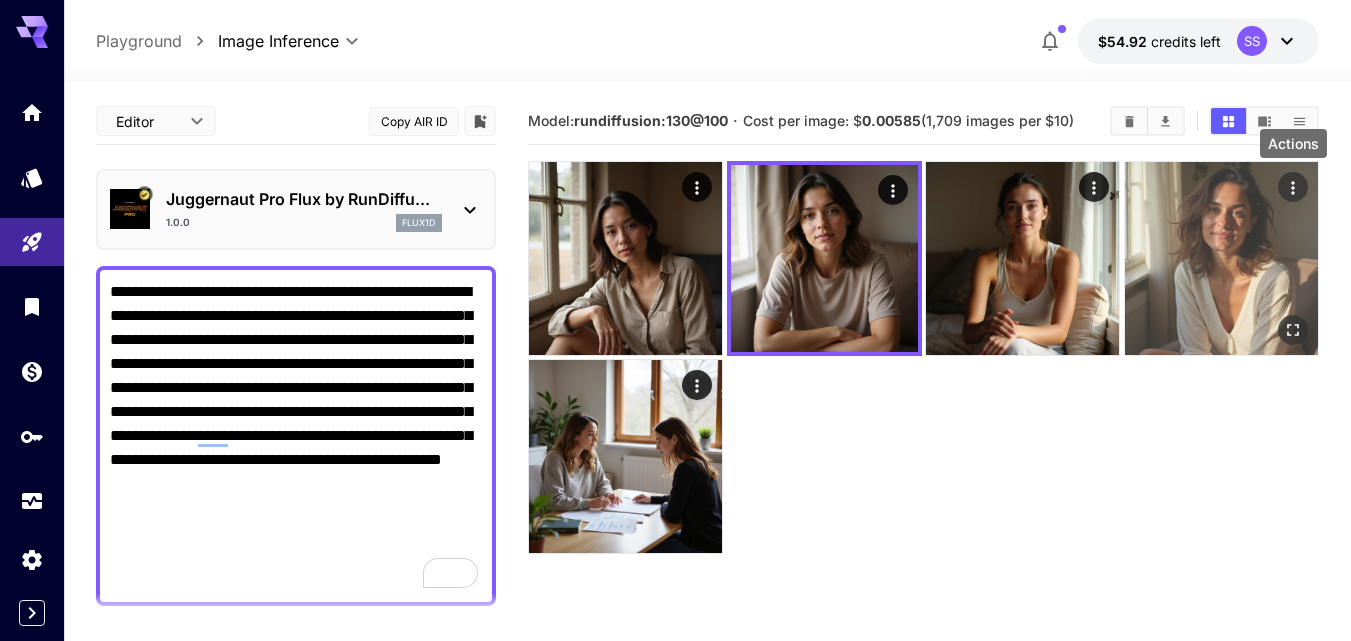 click 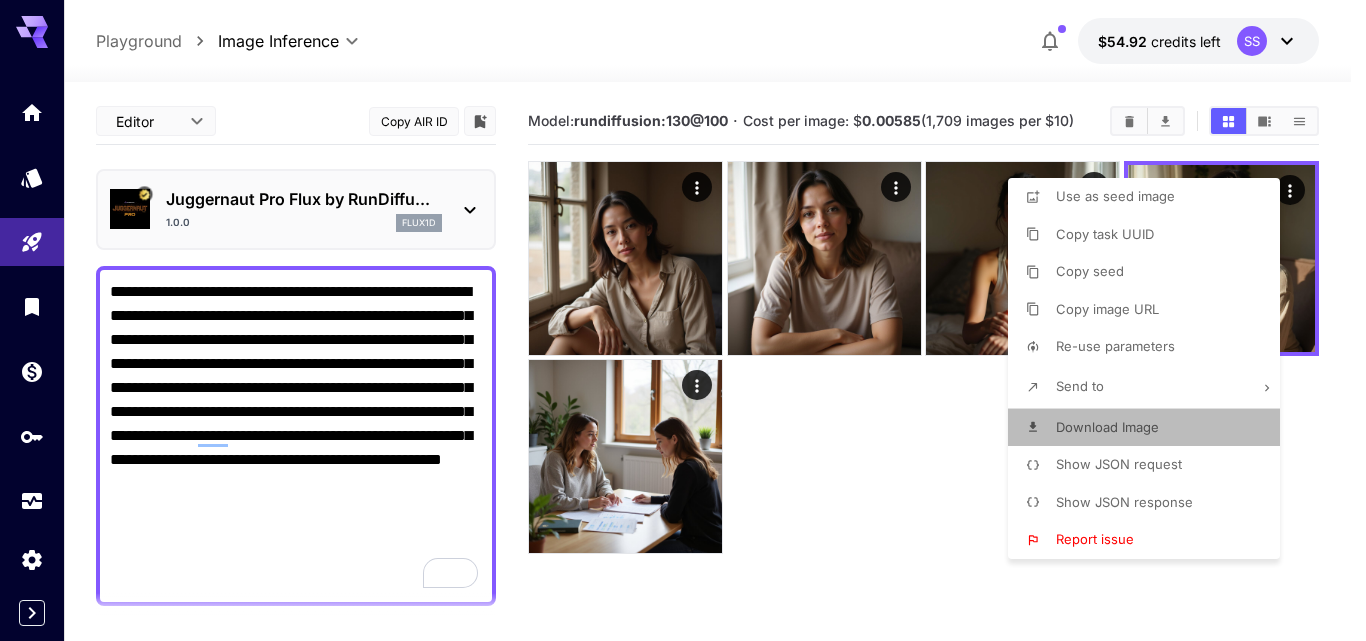 click on "Download Image" at bounding box center [1107, 427] 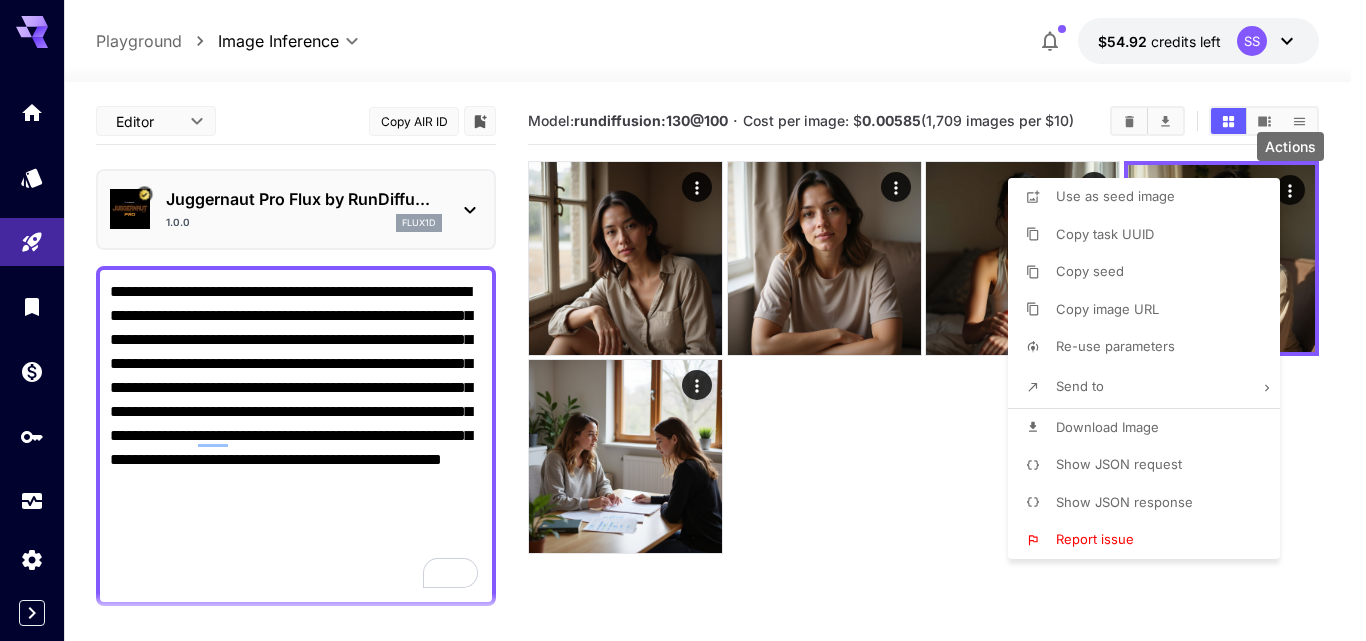 click at bounding box center [683, 320] 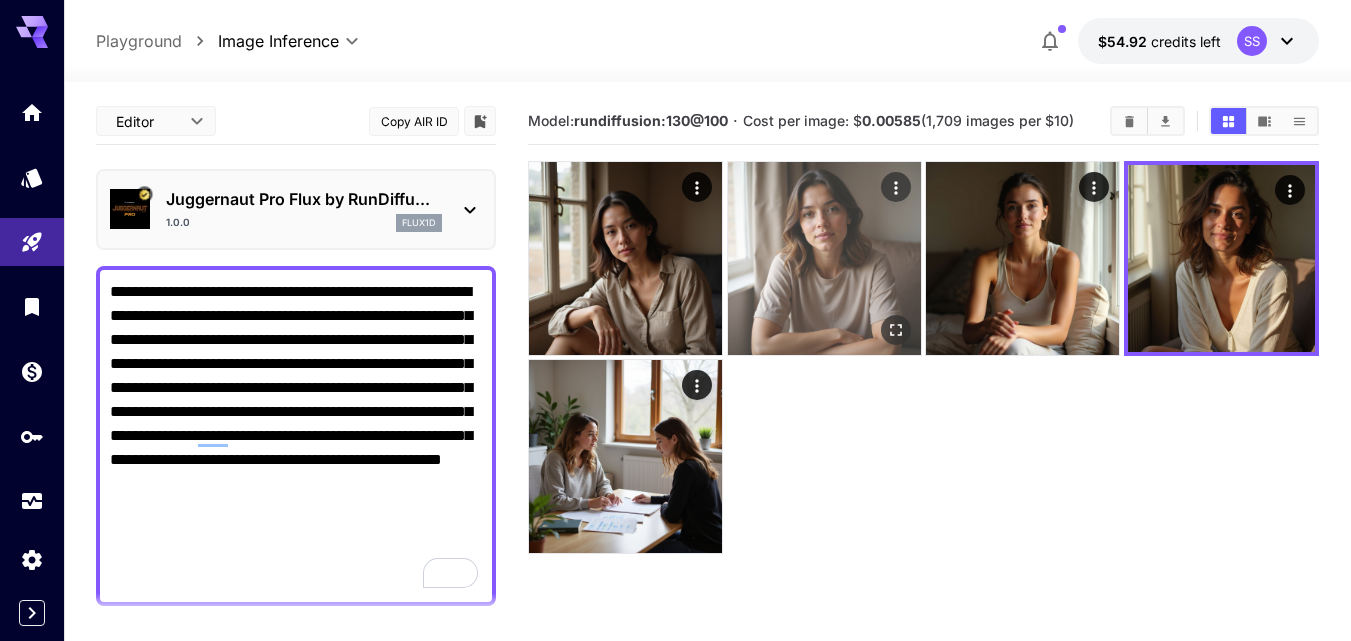click at bounding box center [824, 258] 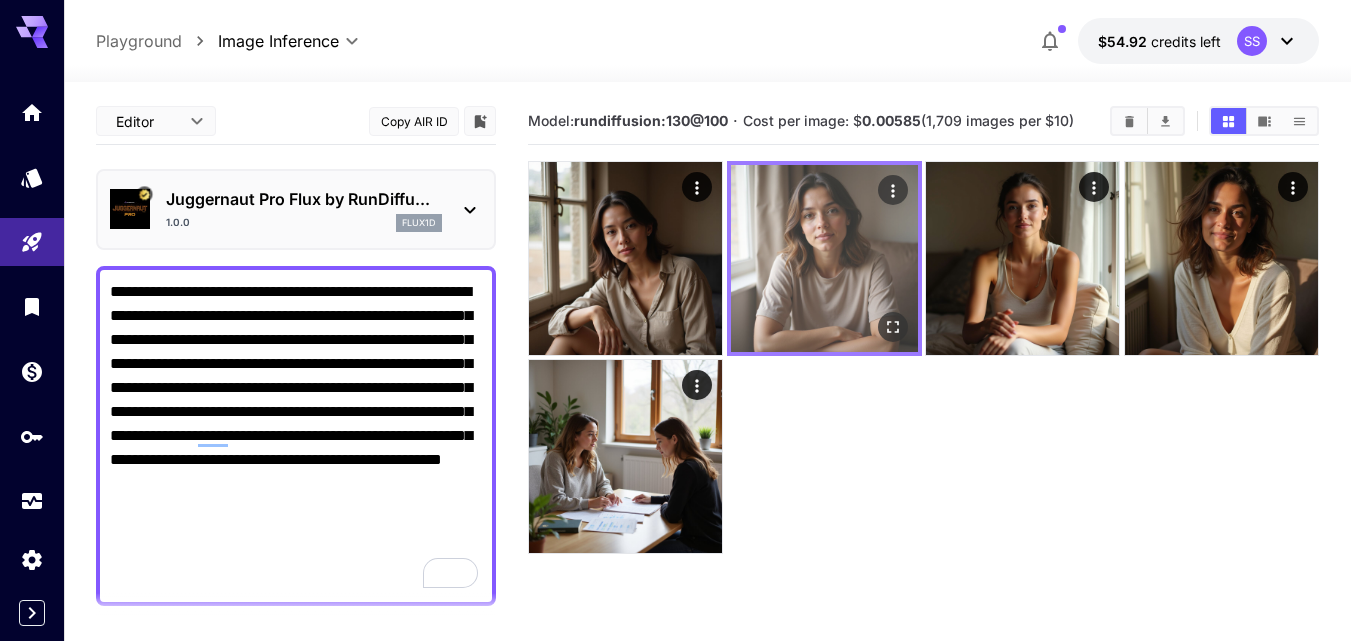 click at bounding box center (824, 258) 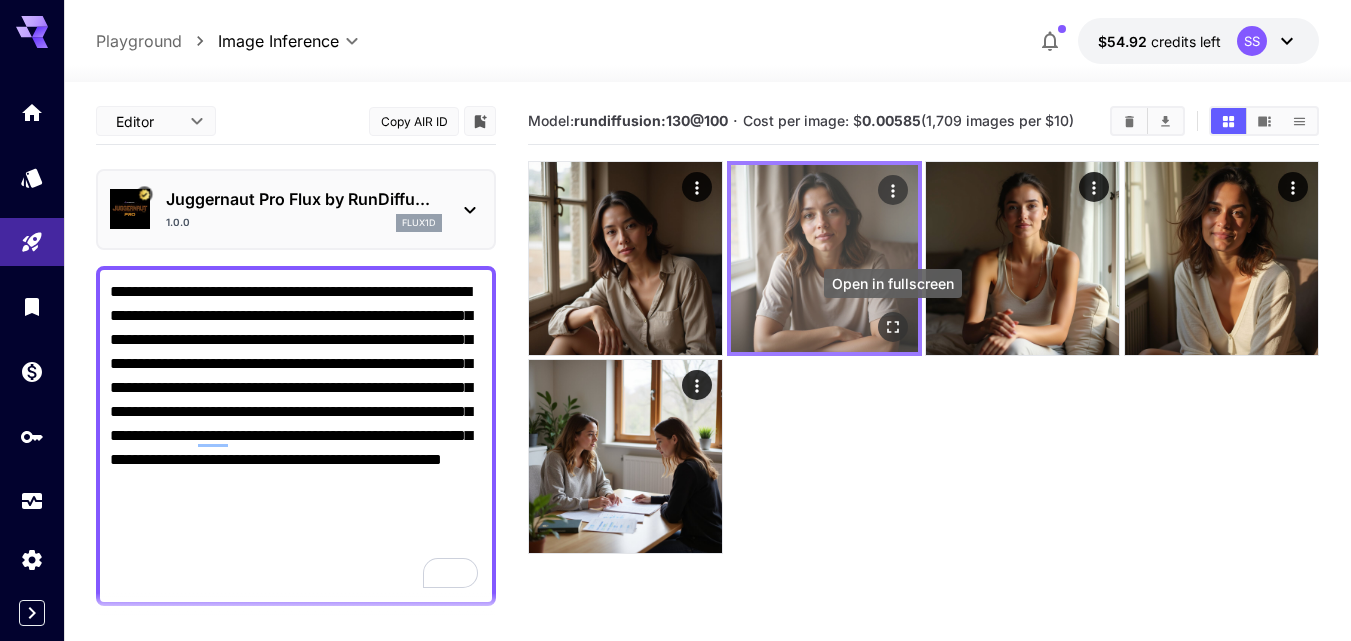 click at bounding box center [893, 327] 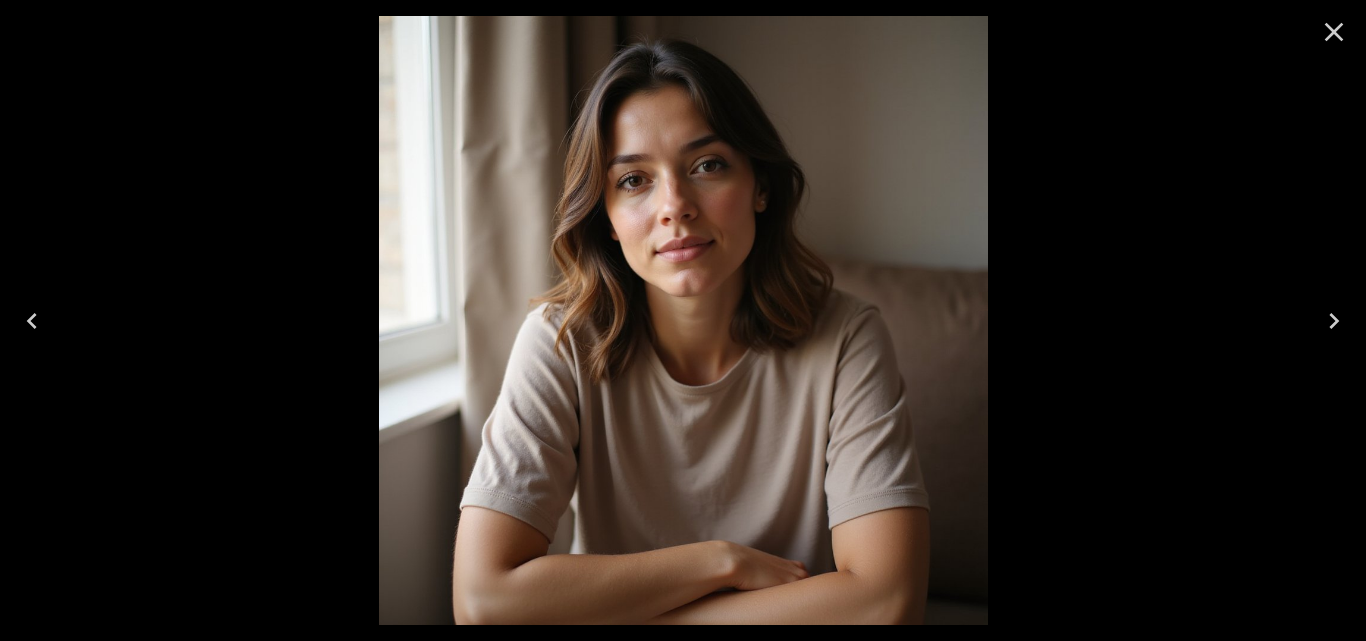 click 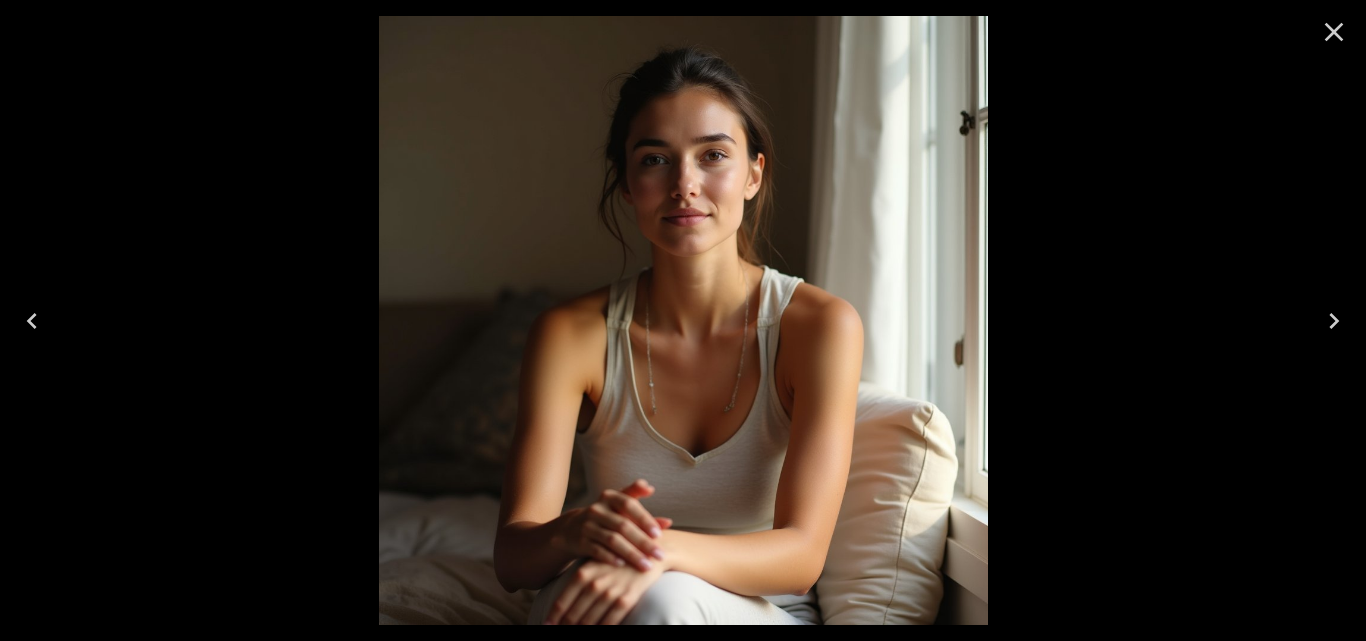 click 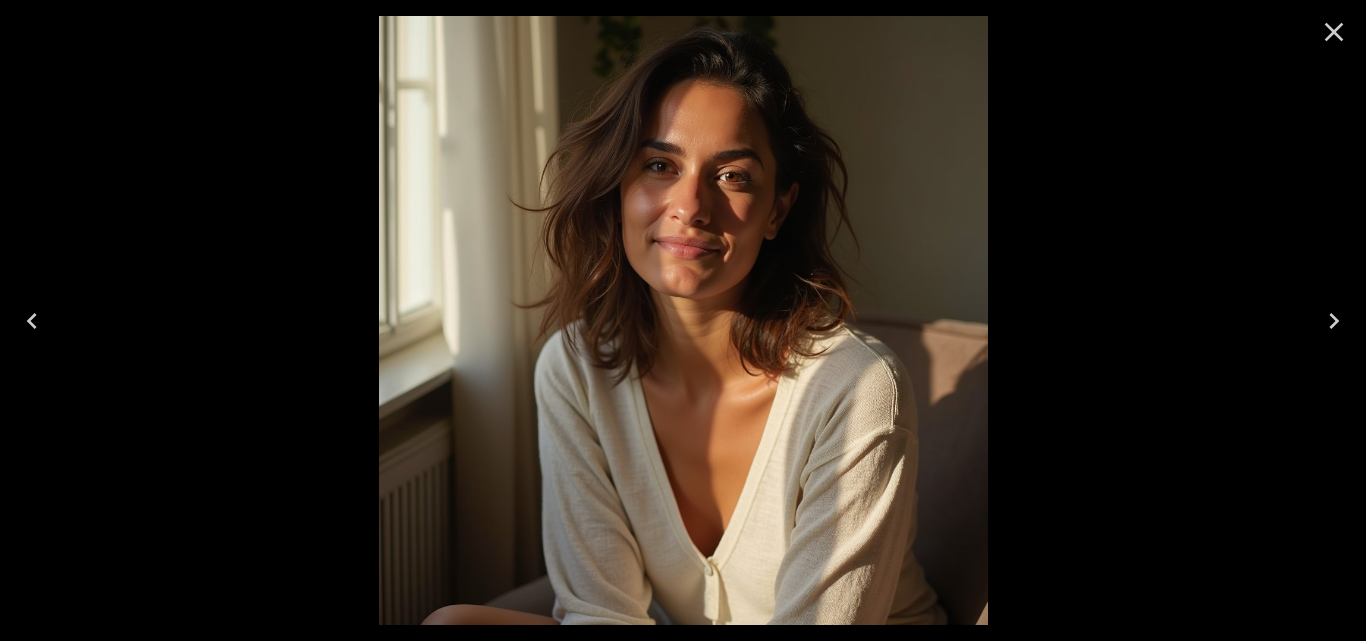 click 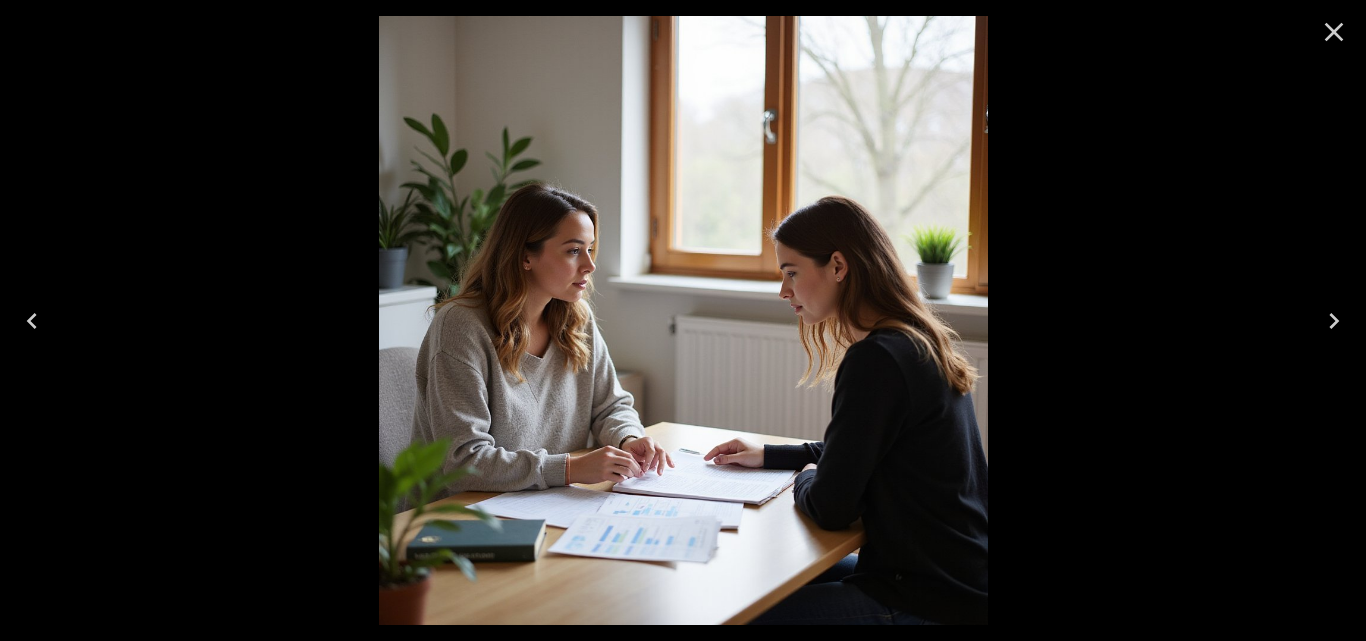 click 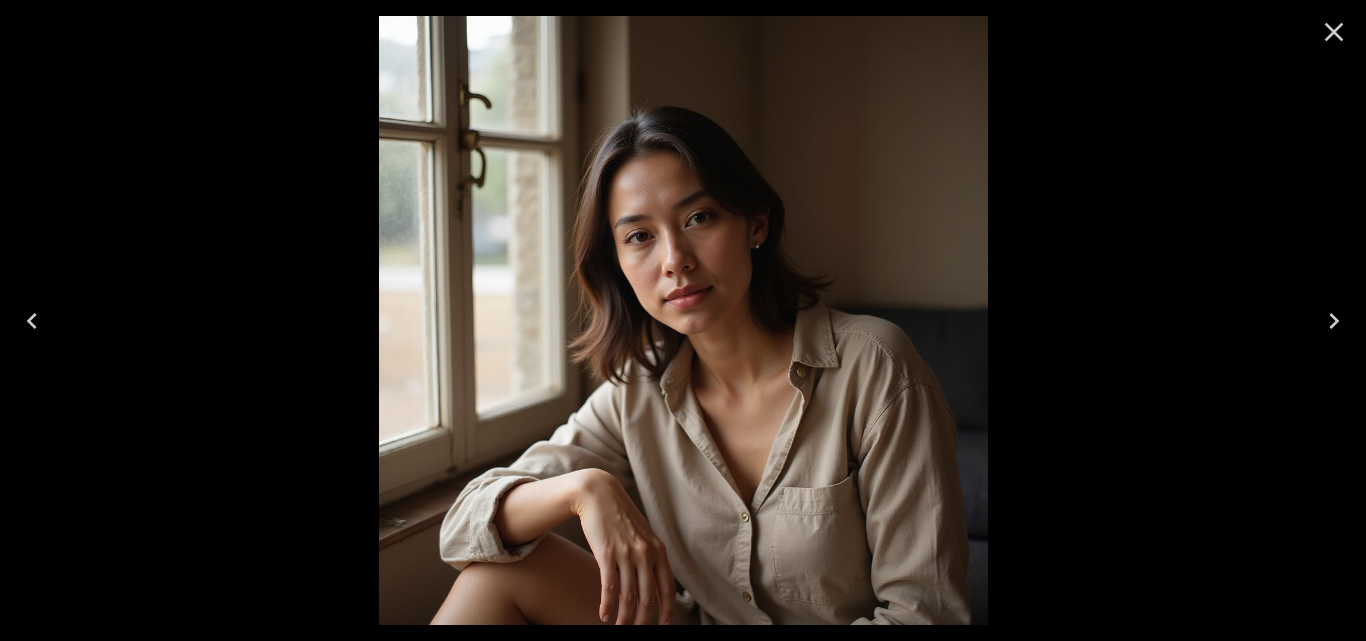 click 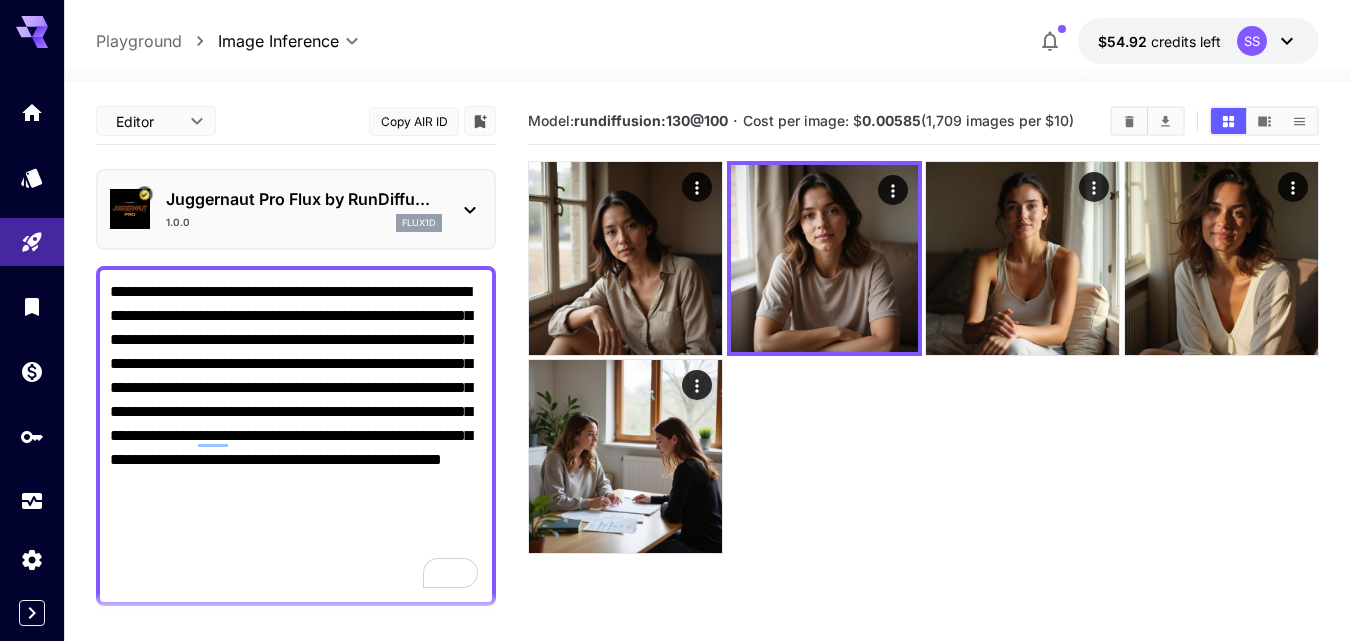 click on "**********" at bounding box center [296, 436] 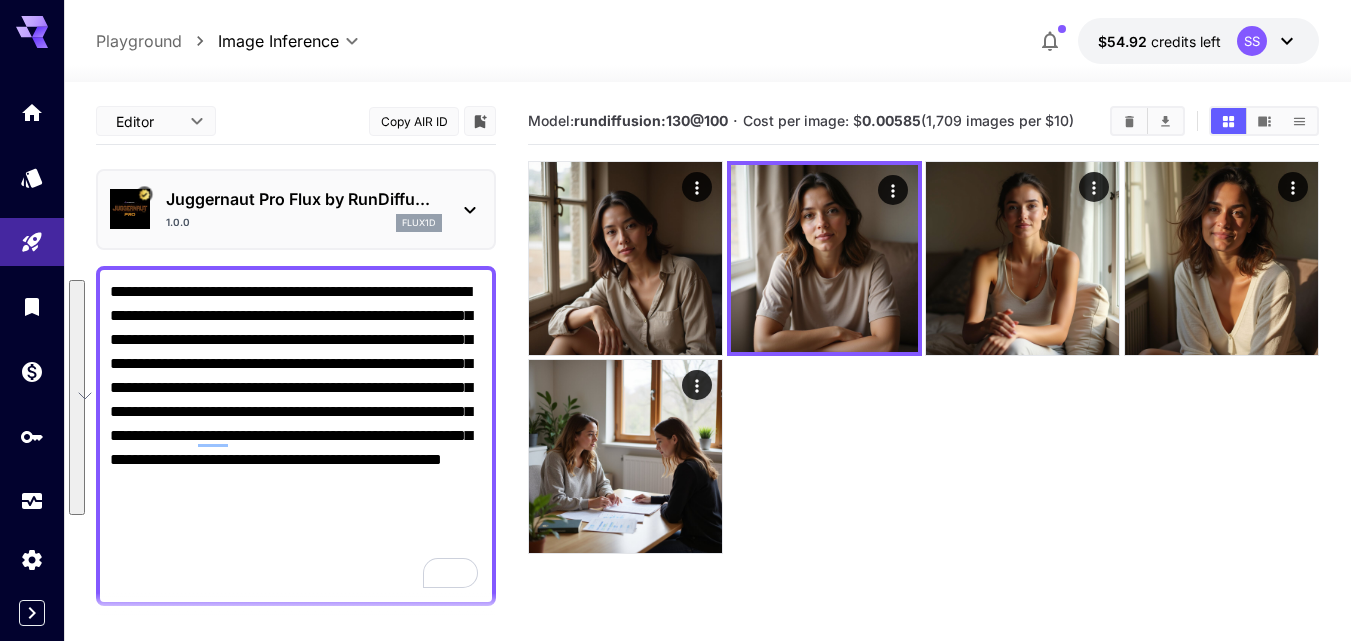 paste 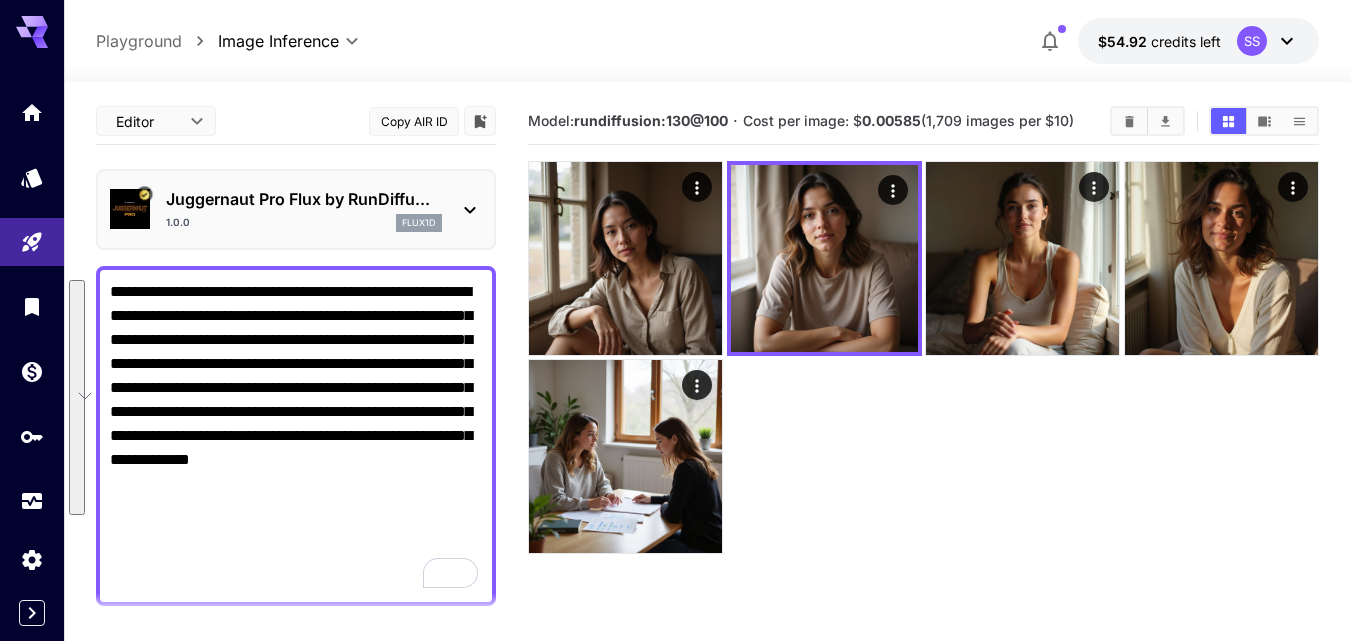 scroll, scrollTop: 400, scrollLeft: 0, axis: vertical 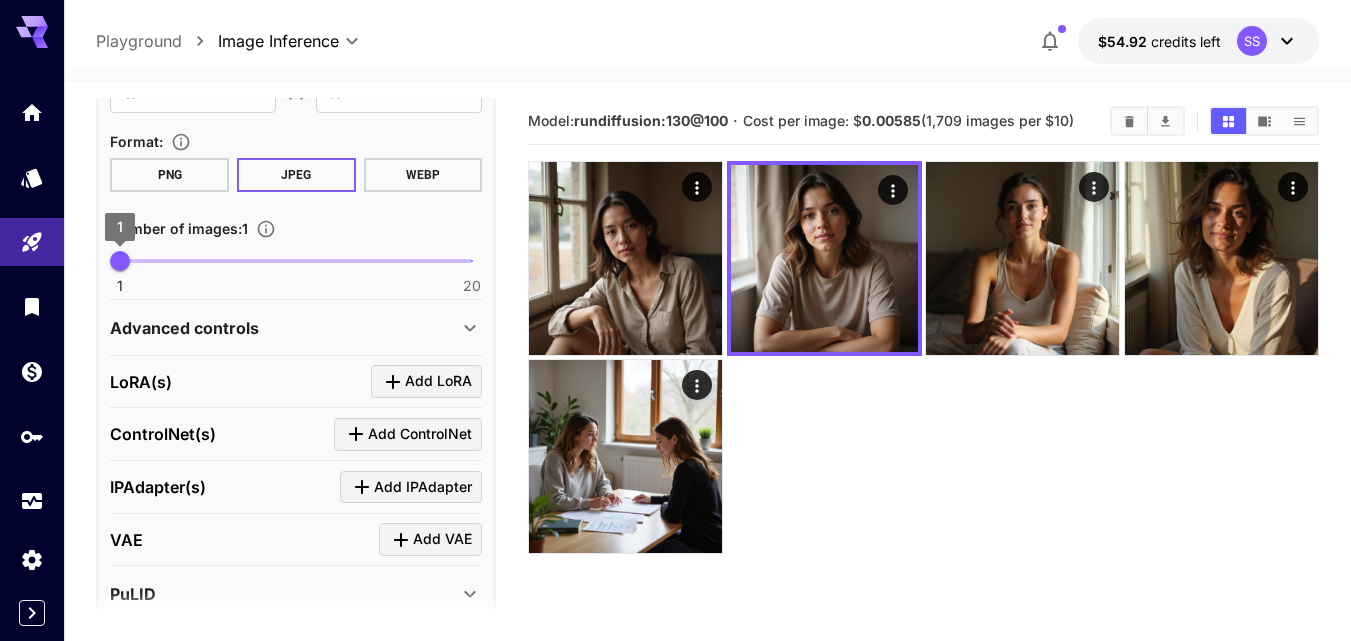 type on "**********" 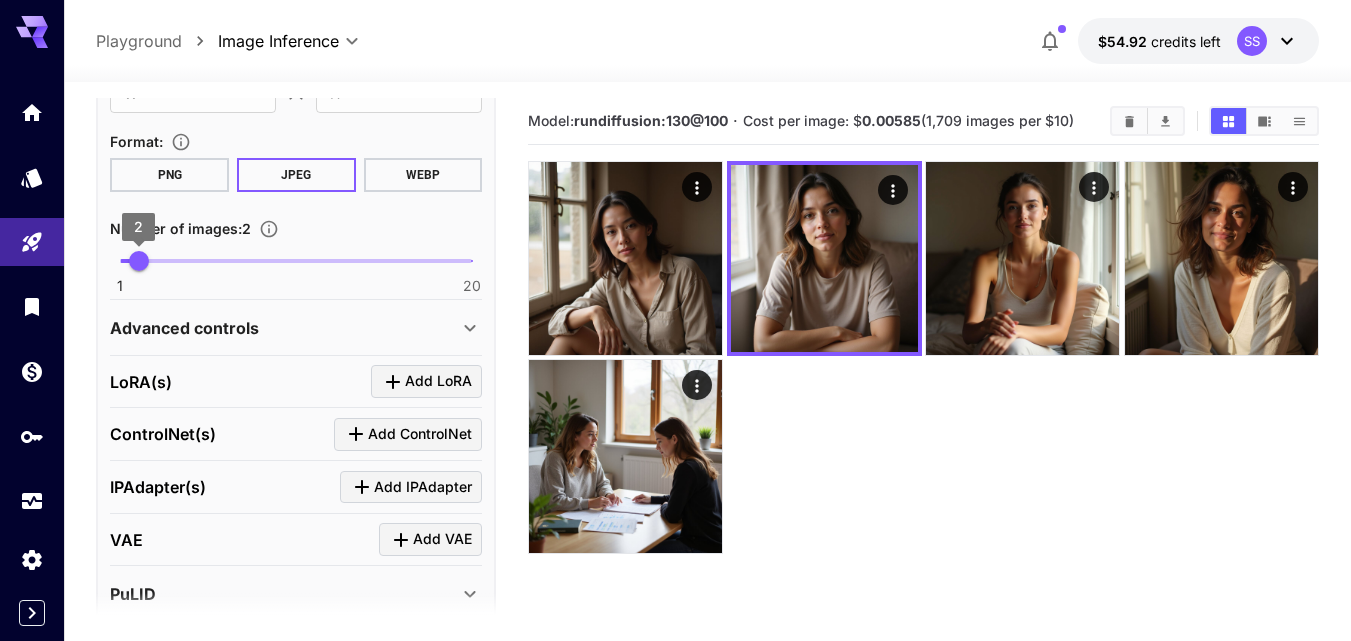 scroll, scrollTop: 729, scrollLeft: 0, axis: vertical 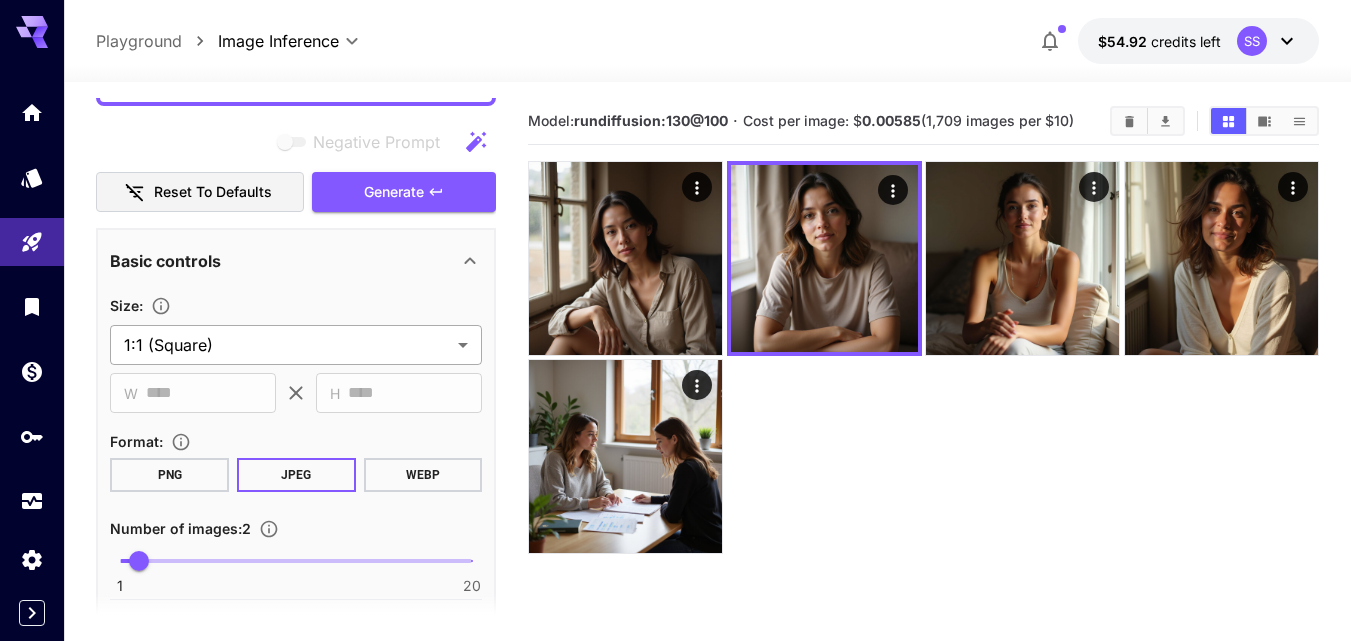click on "**********" at bounding box center [675, 474] 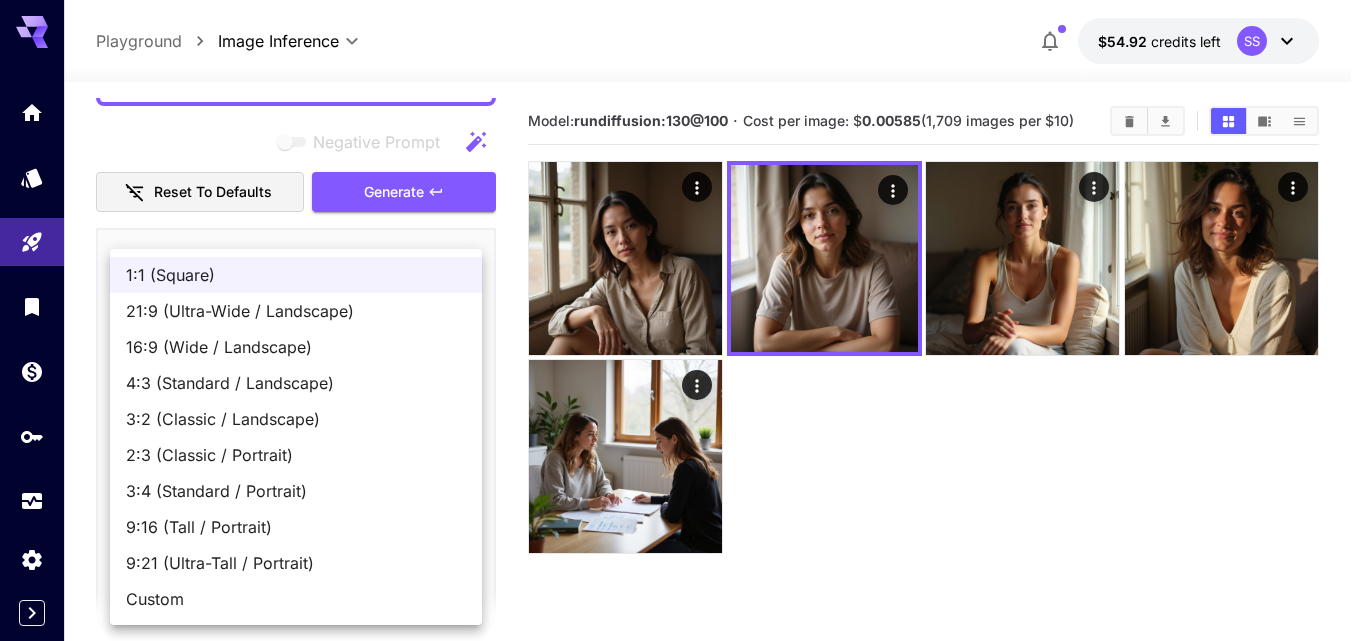 click on "16:9 (Wide / Landscape)" at bounding box center [296, 347] 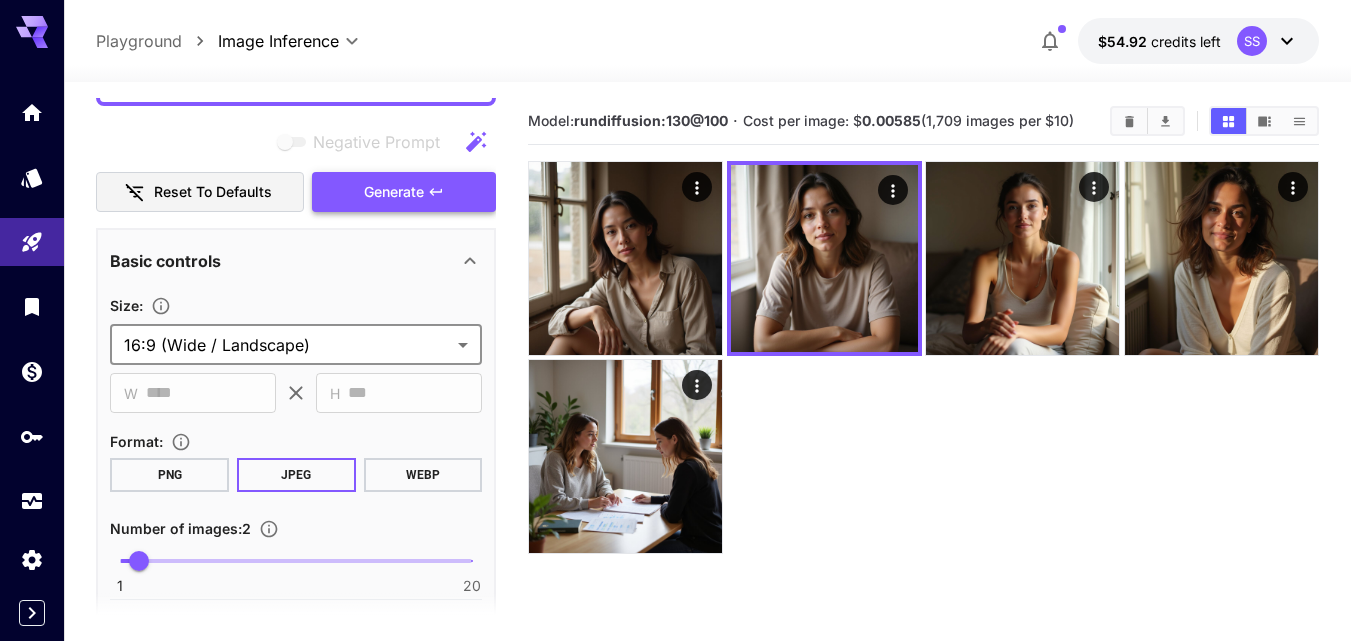 click on "Generate" at bounding box center [404, 192] 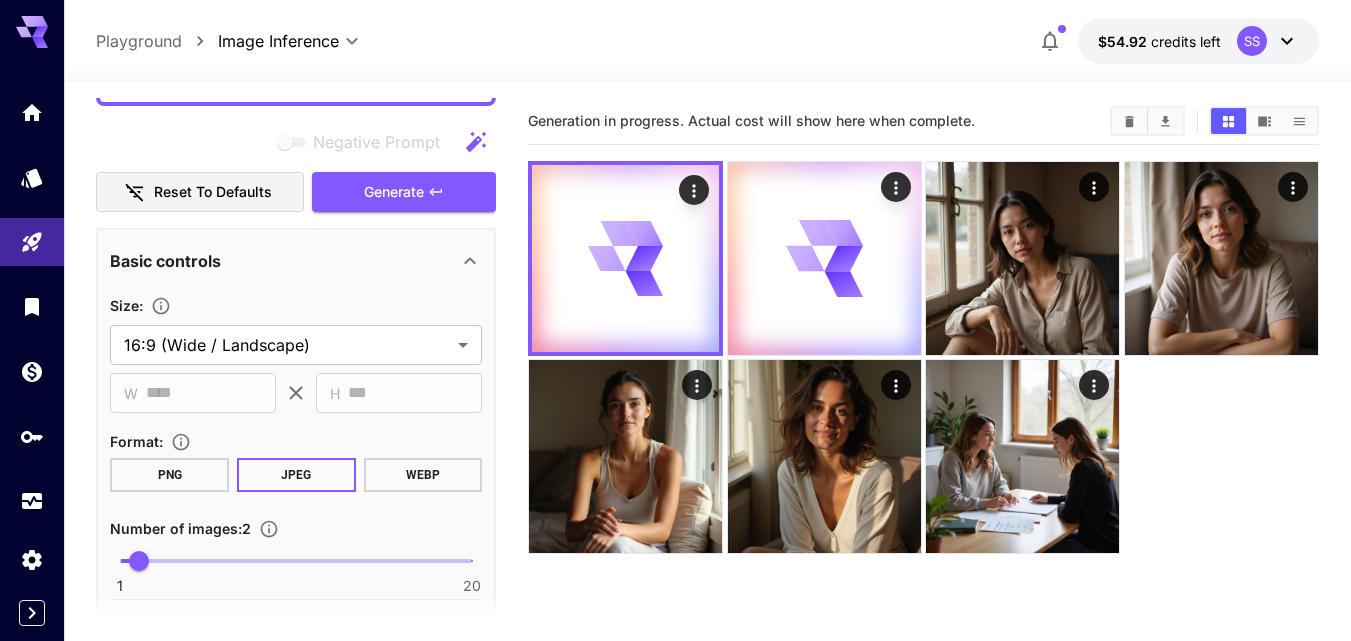 scroll, scrollTop: 352, scrollLeft: 0, axis: vertical 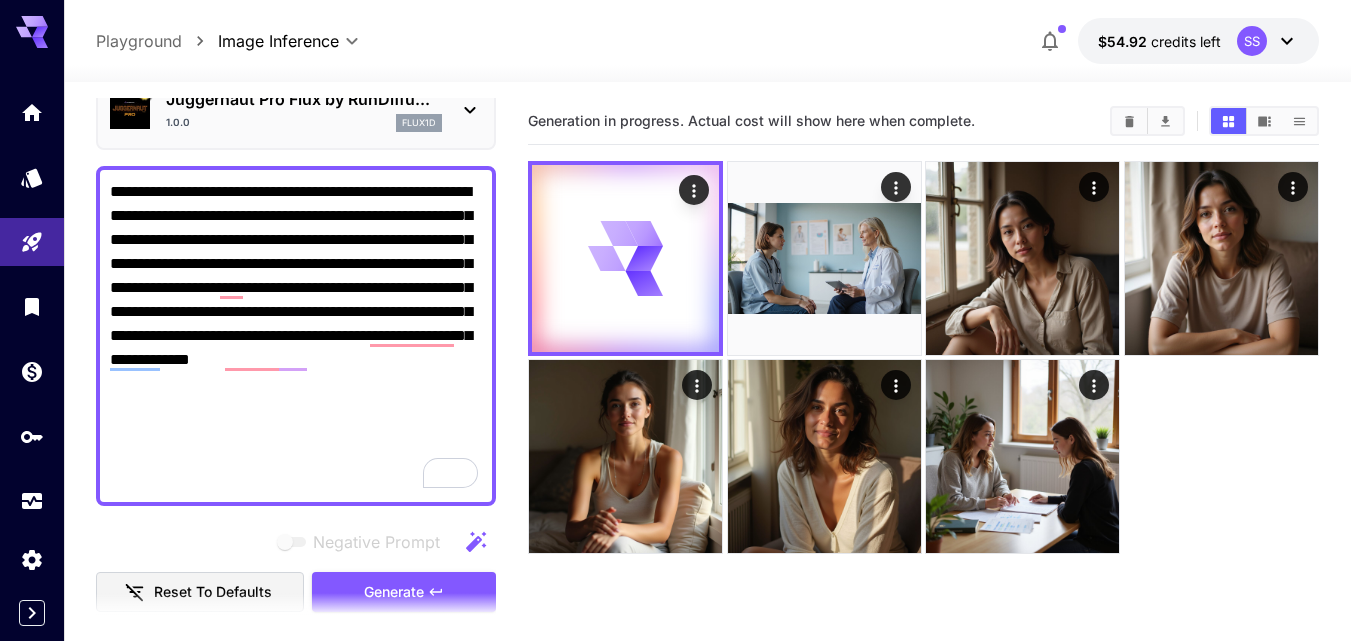 click at bounding box center (824, 258) 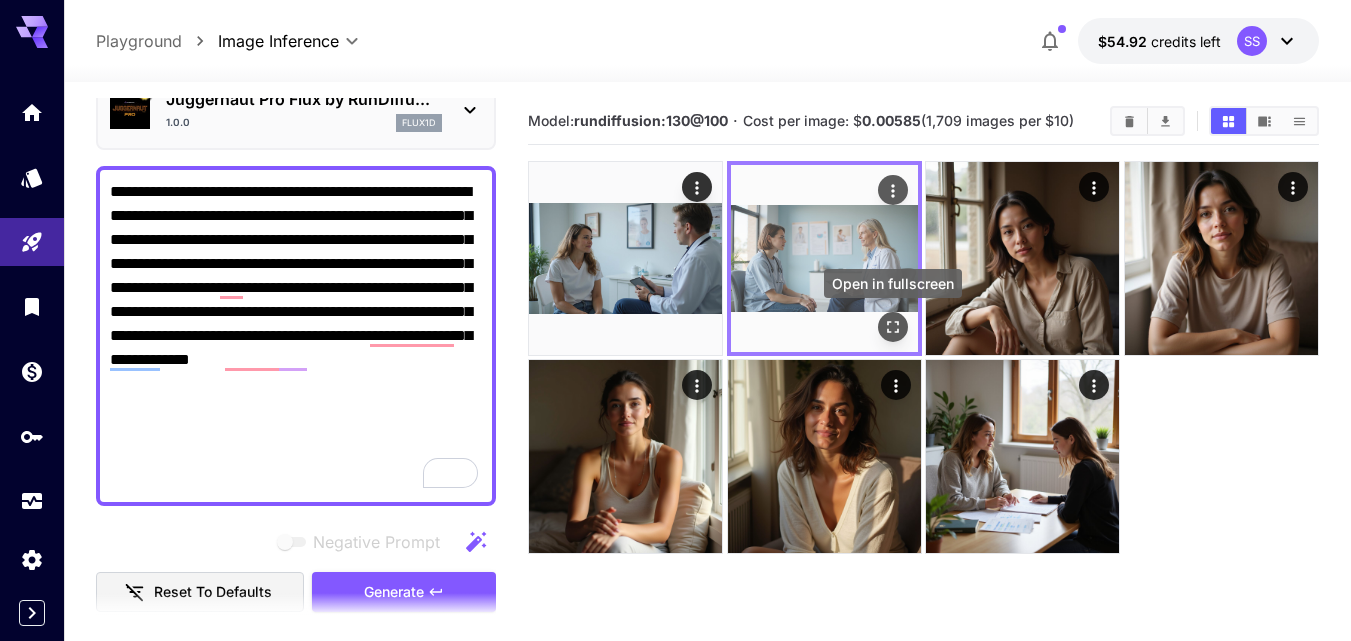 click 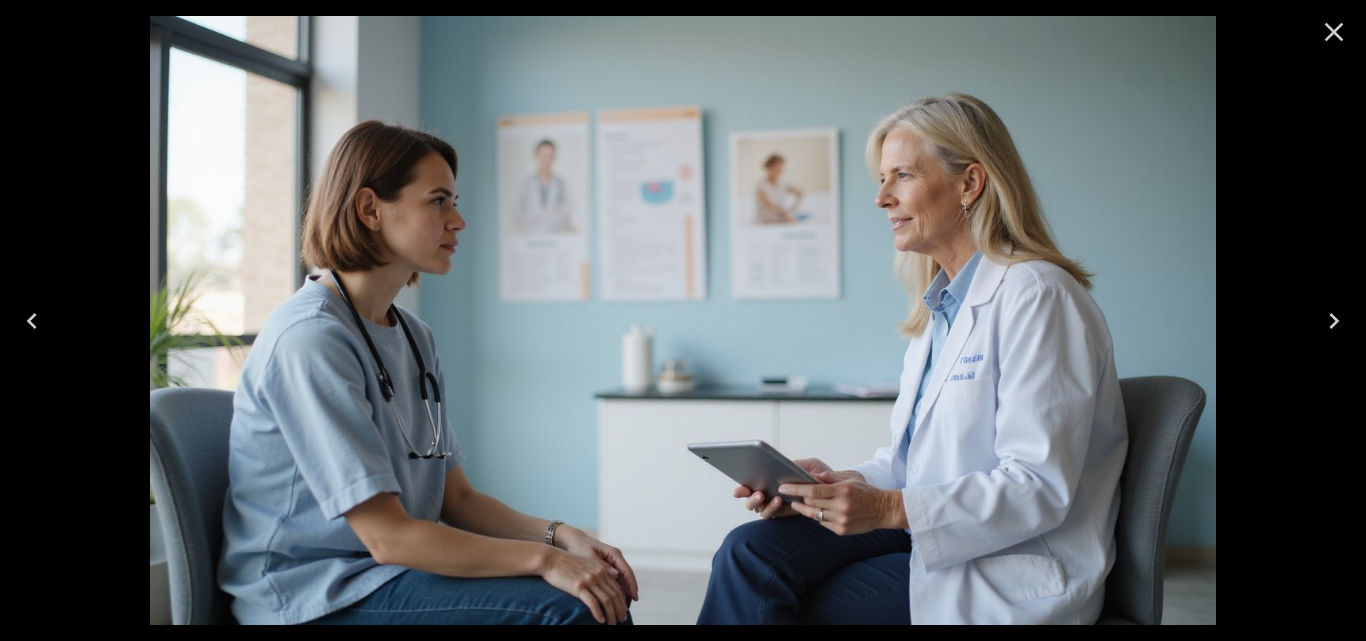 click 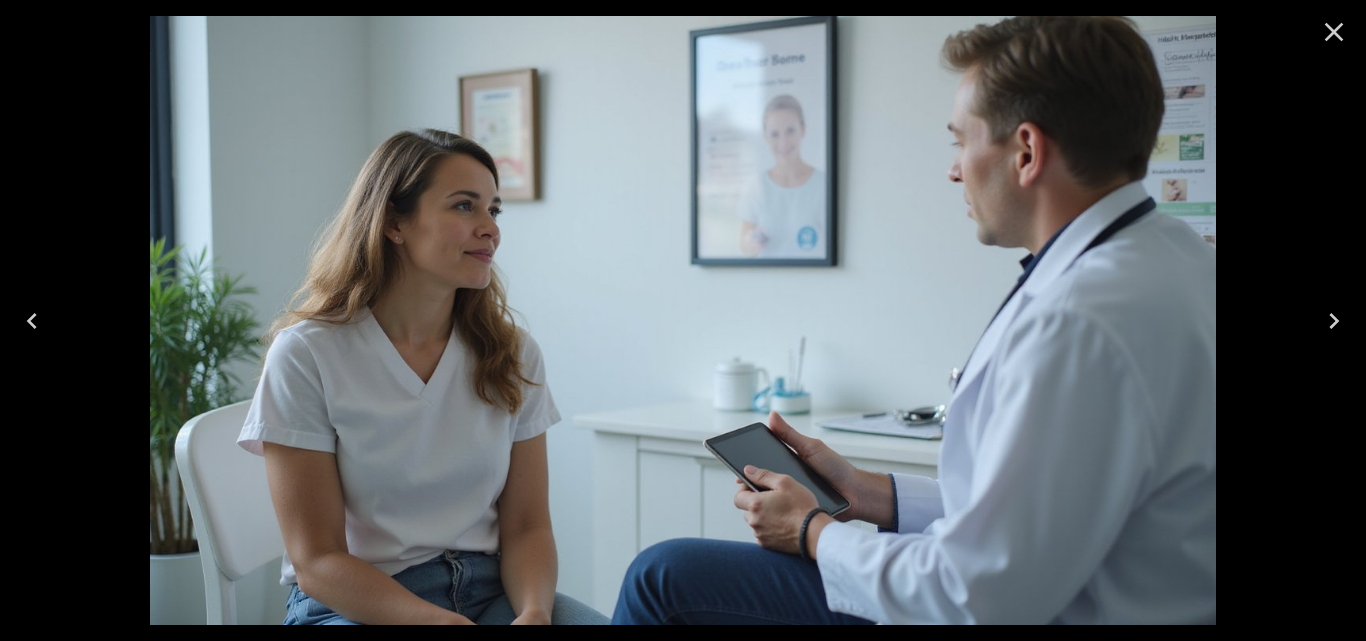 click 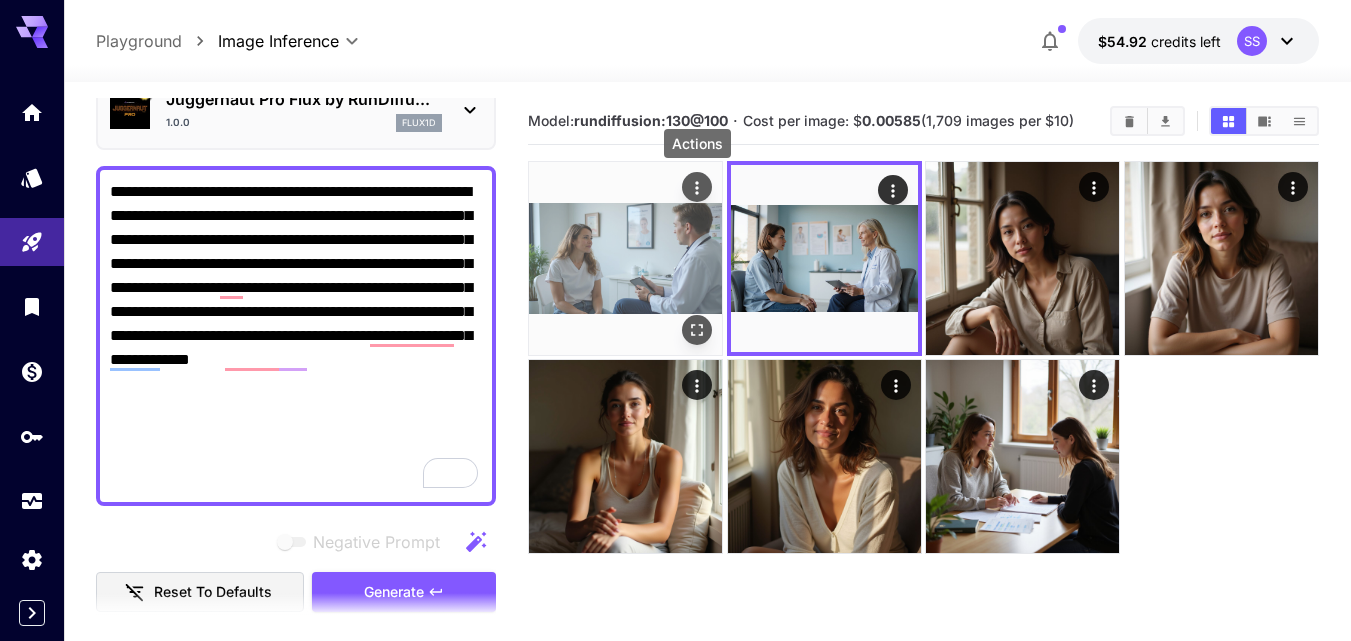 click 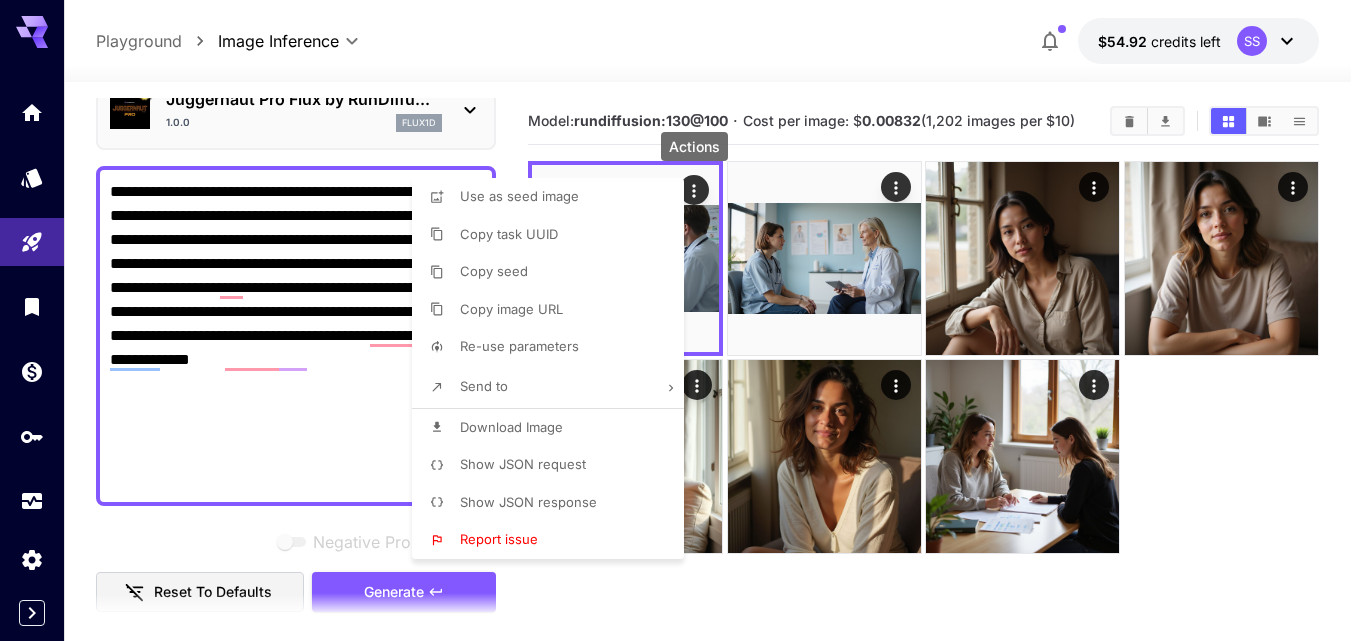 click on "Download Image" at bounding box center [554, 428] 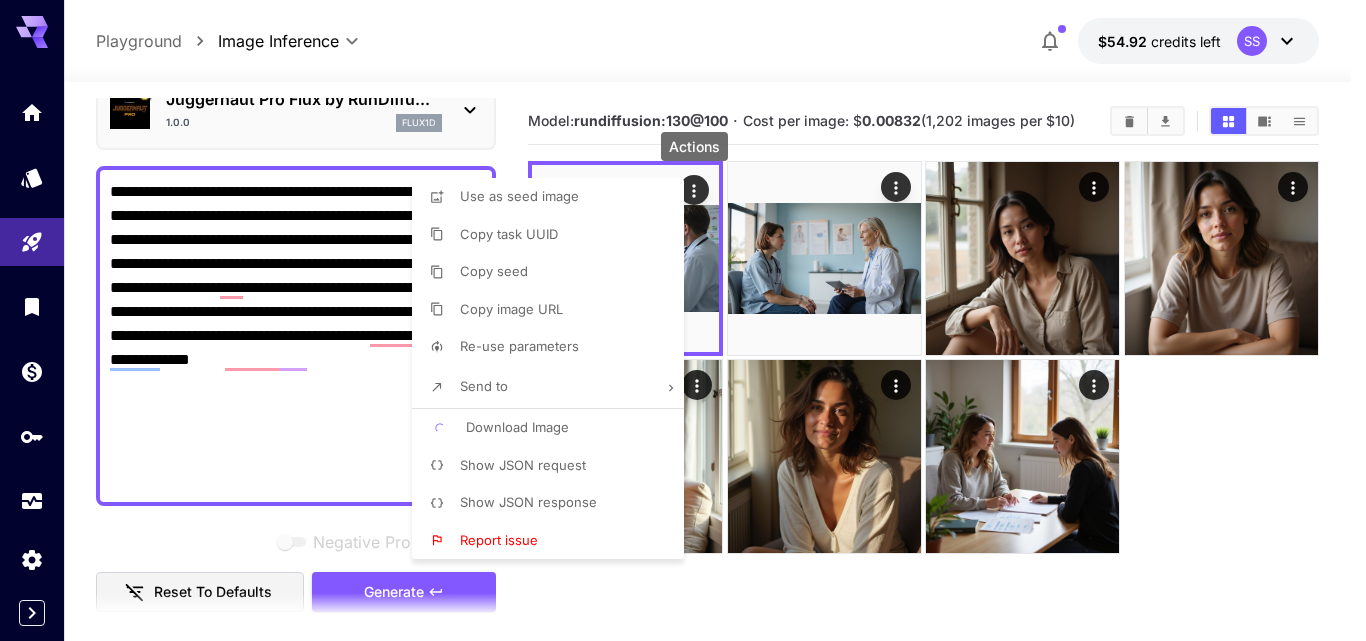 click at bounding box center (683, 320) 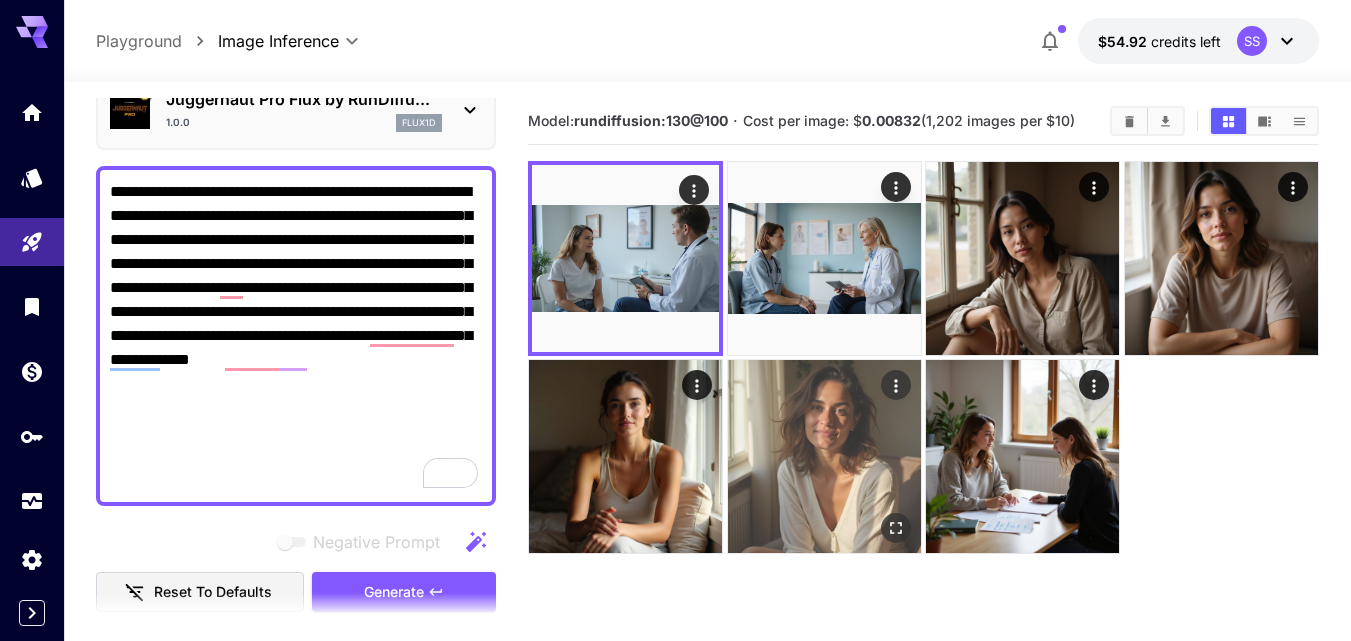 scroll, scrollTop: 100, scrollLeft: 0, axis: vertical 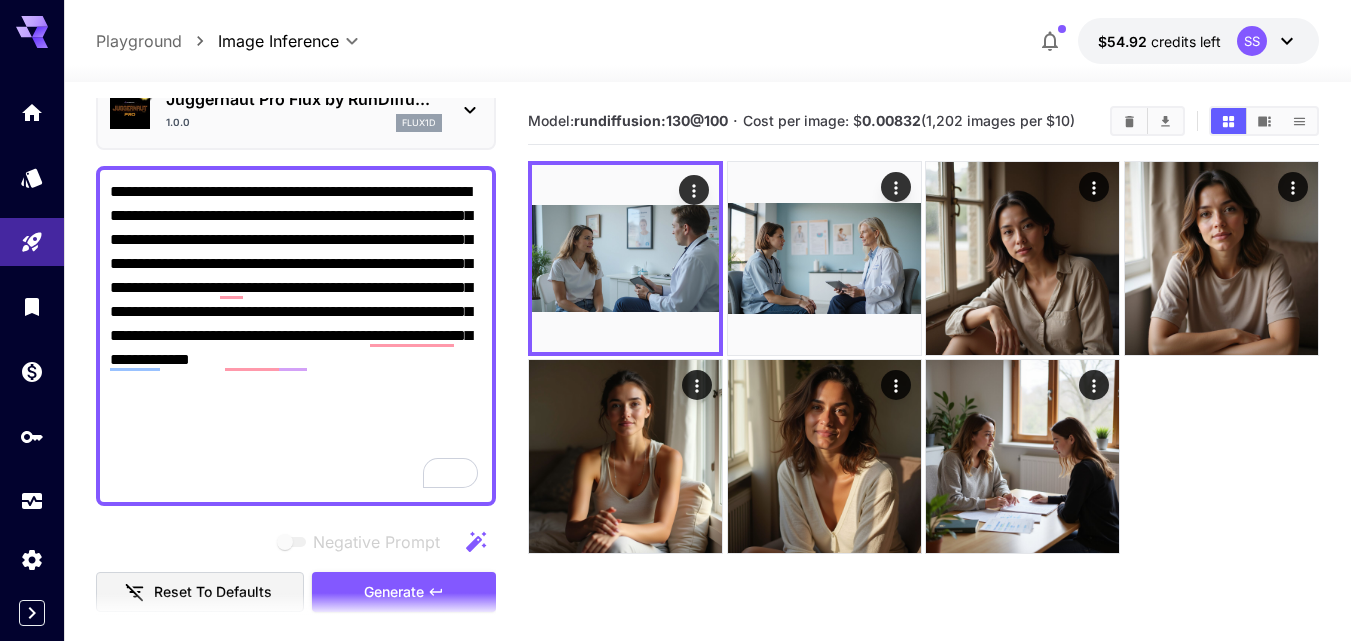 click on "**********" at bounding box center (296, 336) 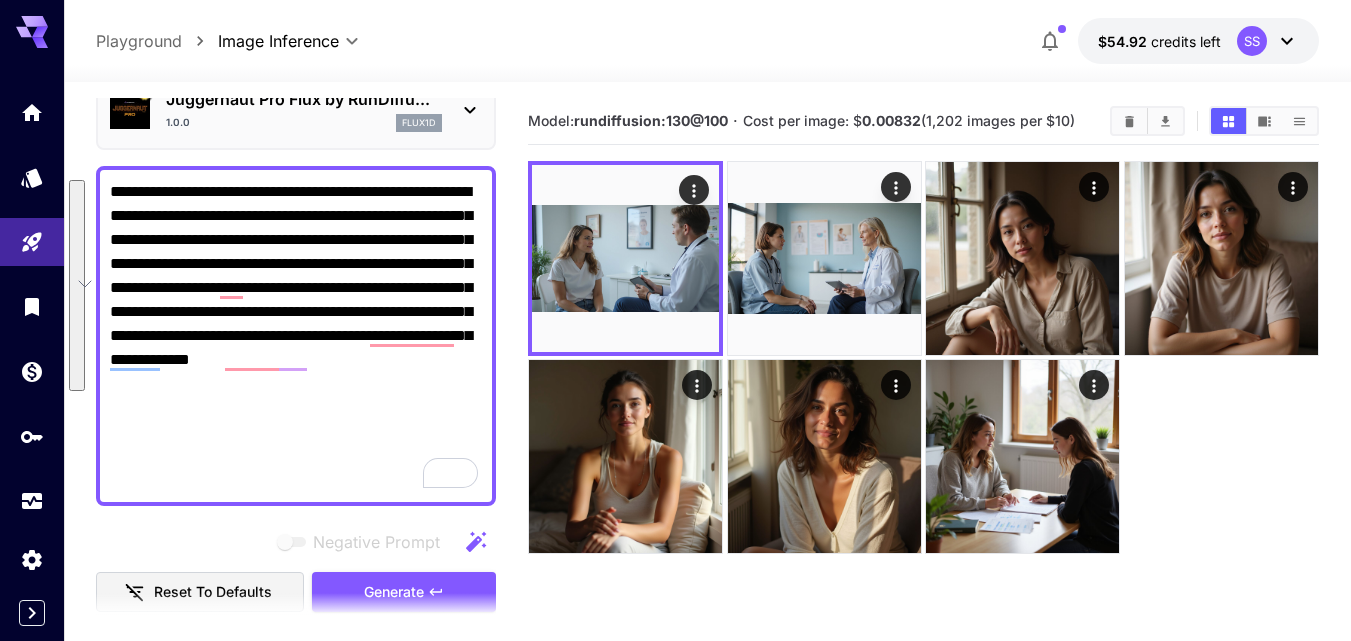 paste on "**********" 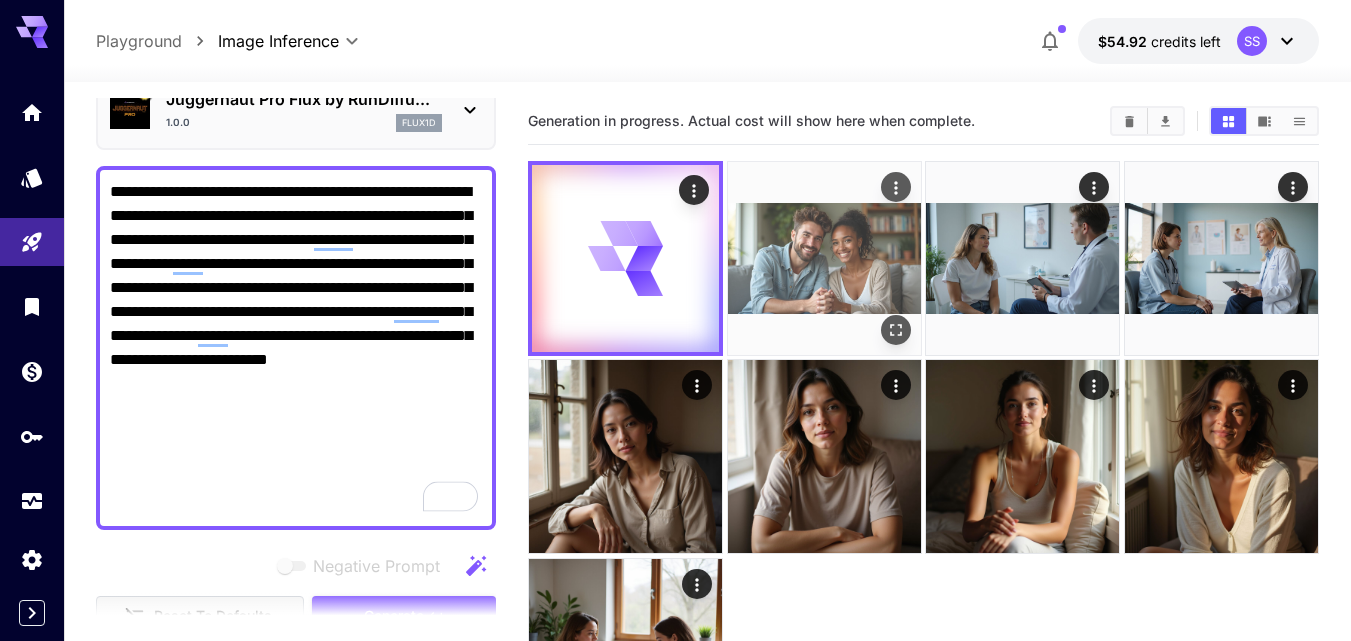 type on "**********" 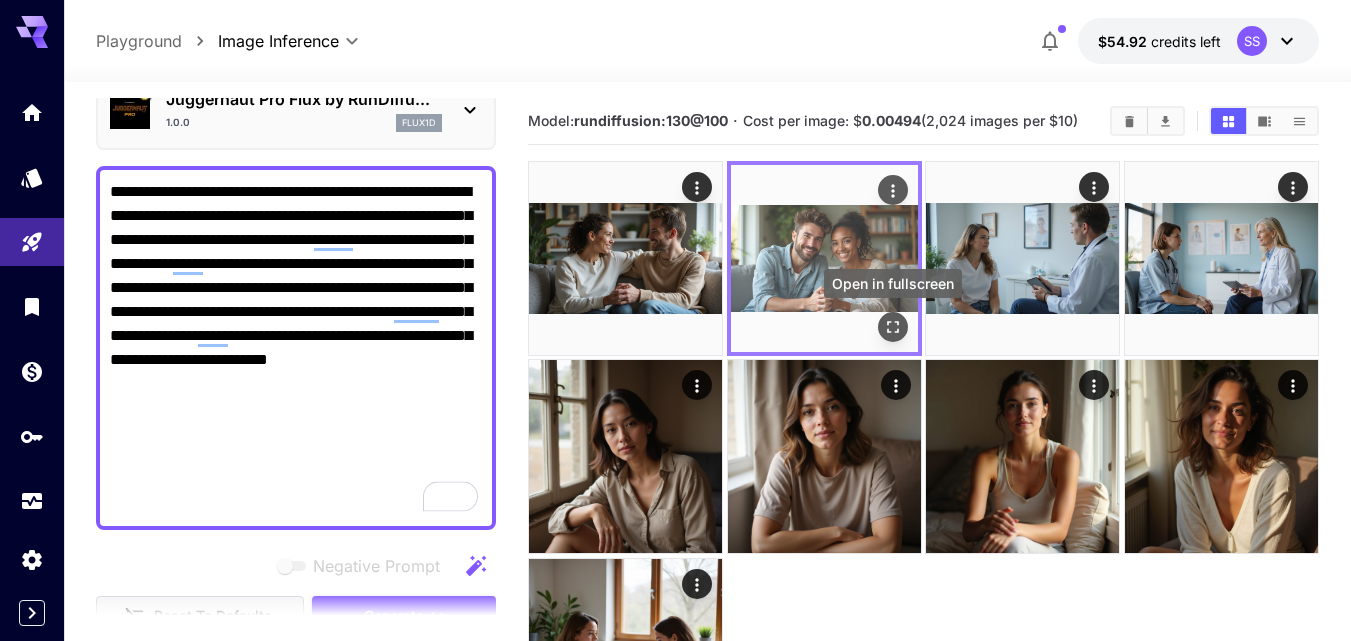 click 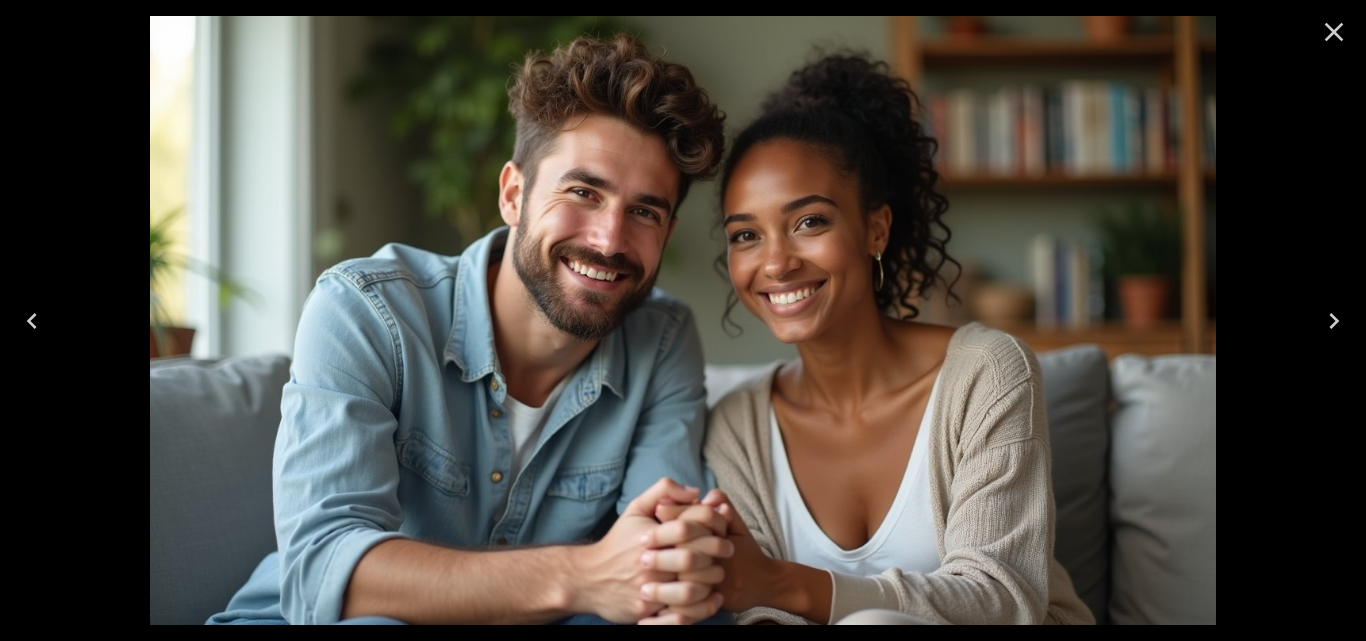 click 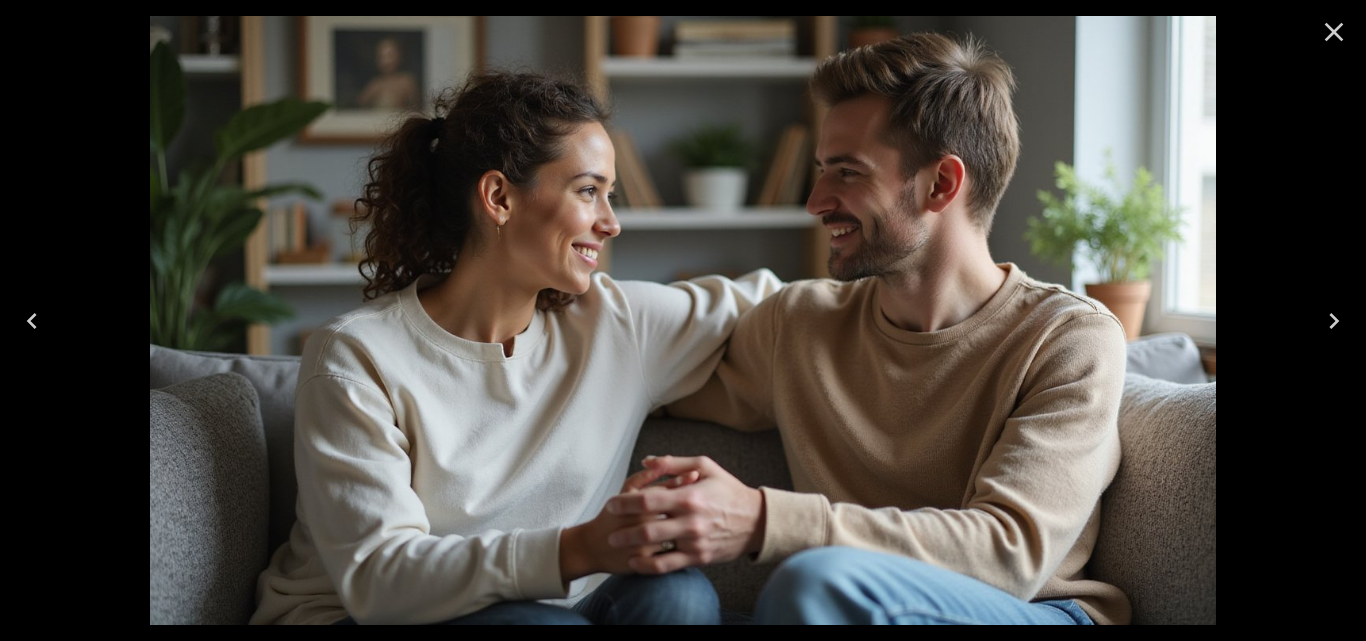 click 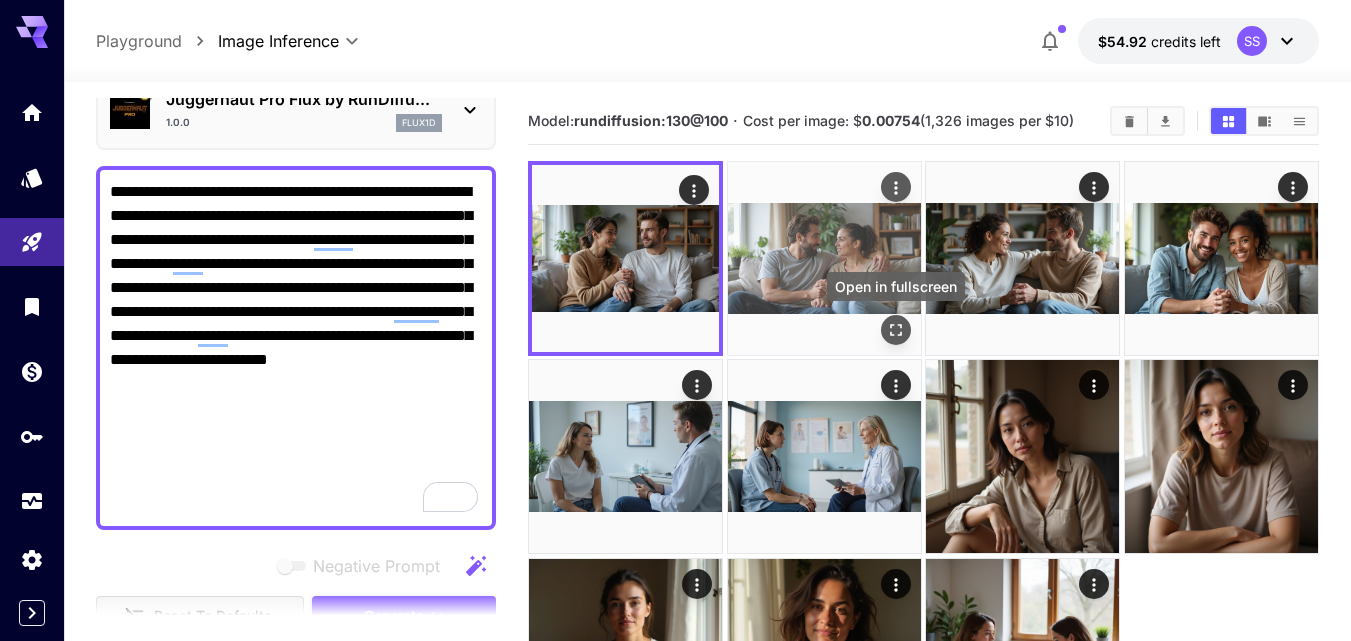 click 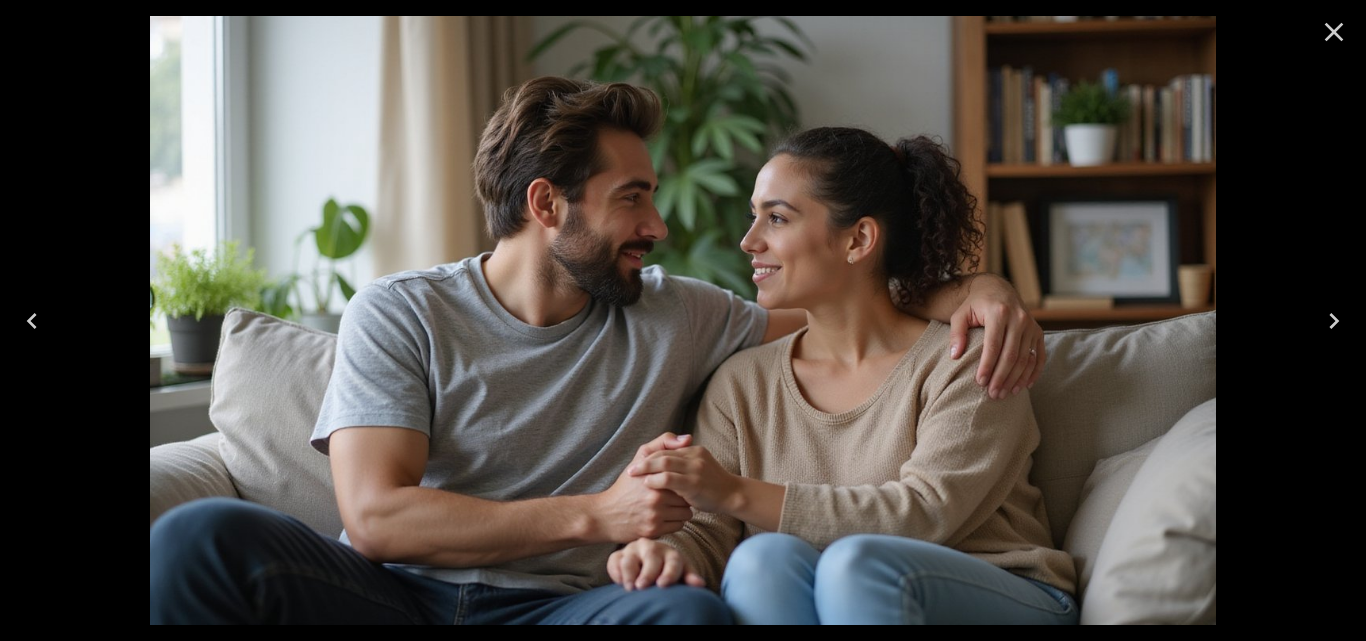 click 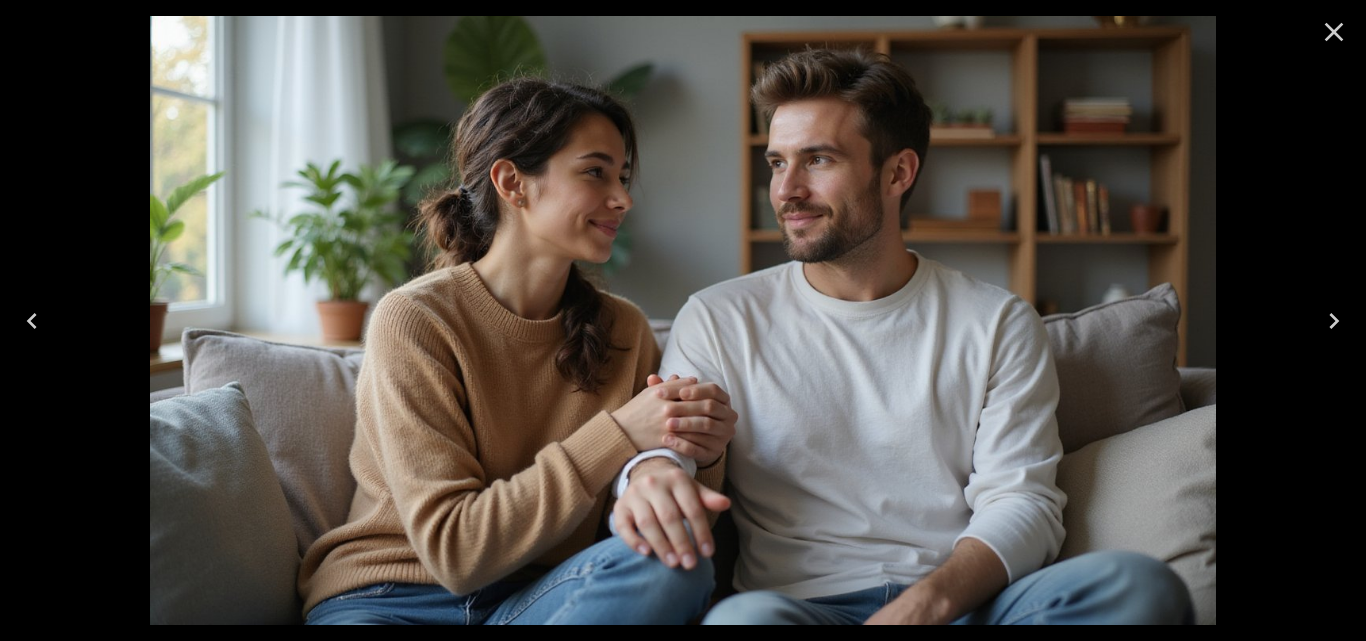 click 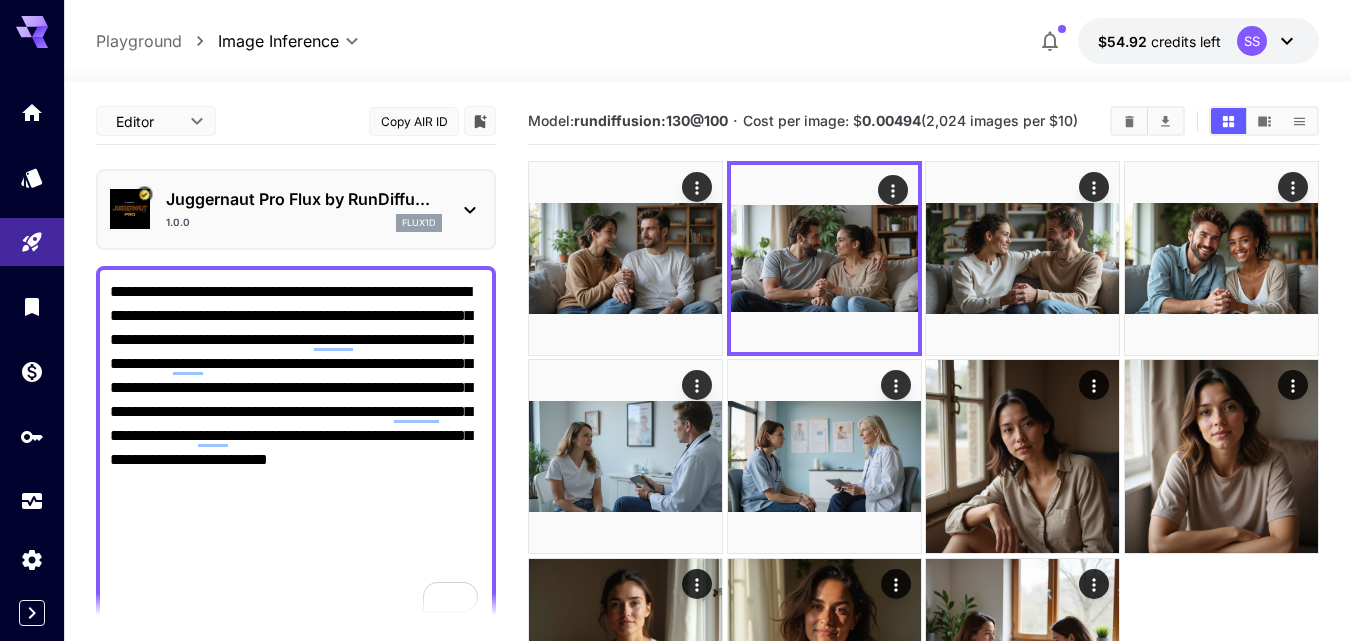 scroll, scrollTop: 0, scrollLeft: 0, axis: both 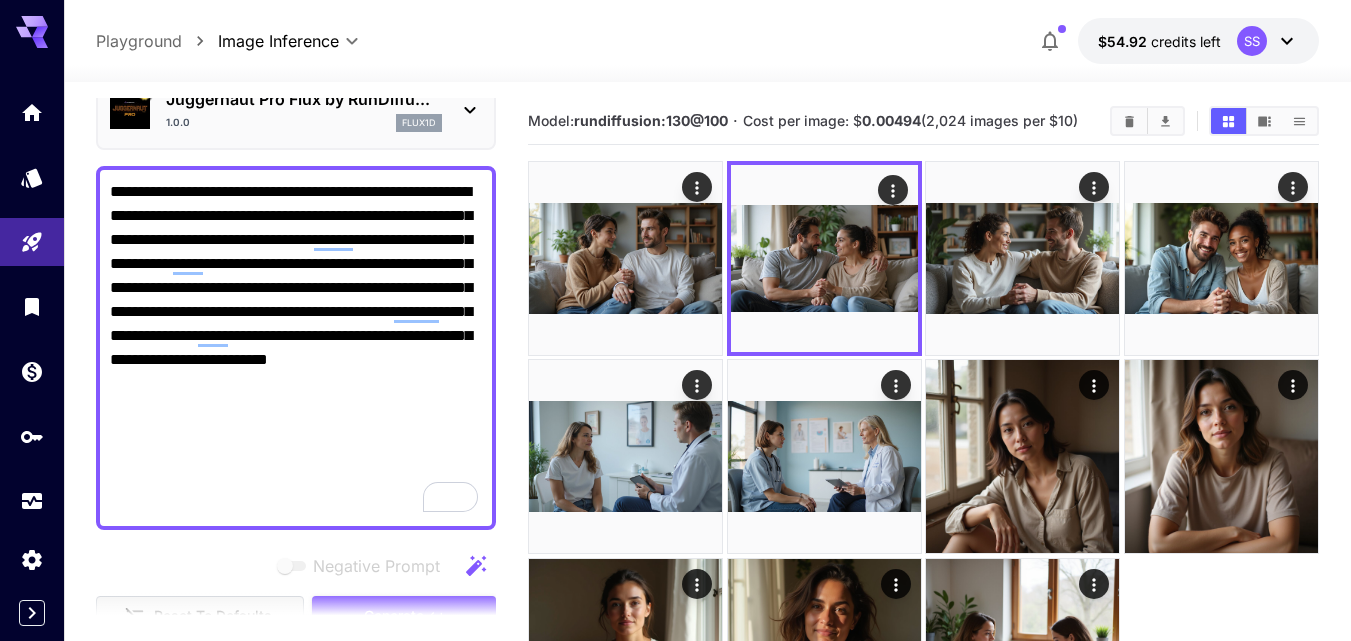 click on "**********" at bounding box center [296, 348] 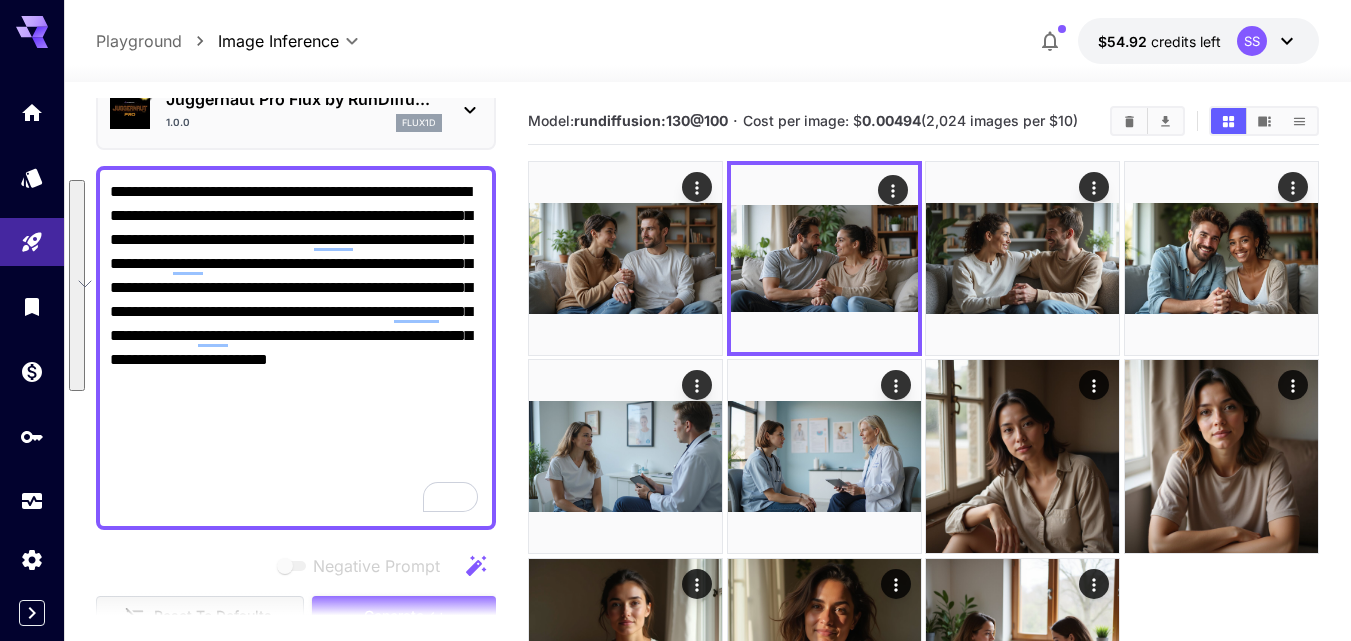 paste 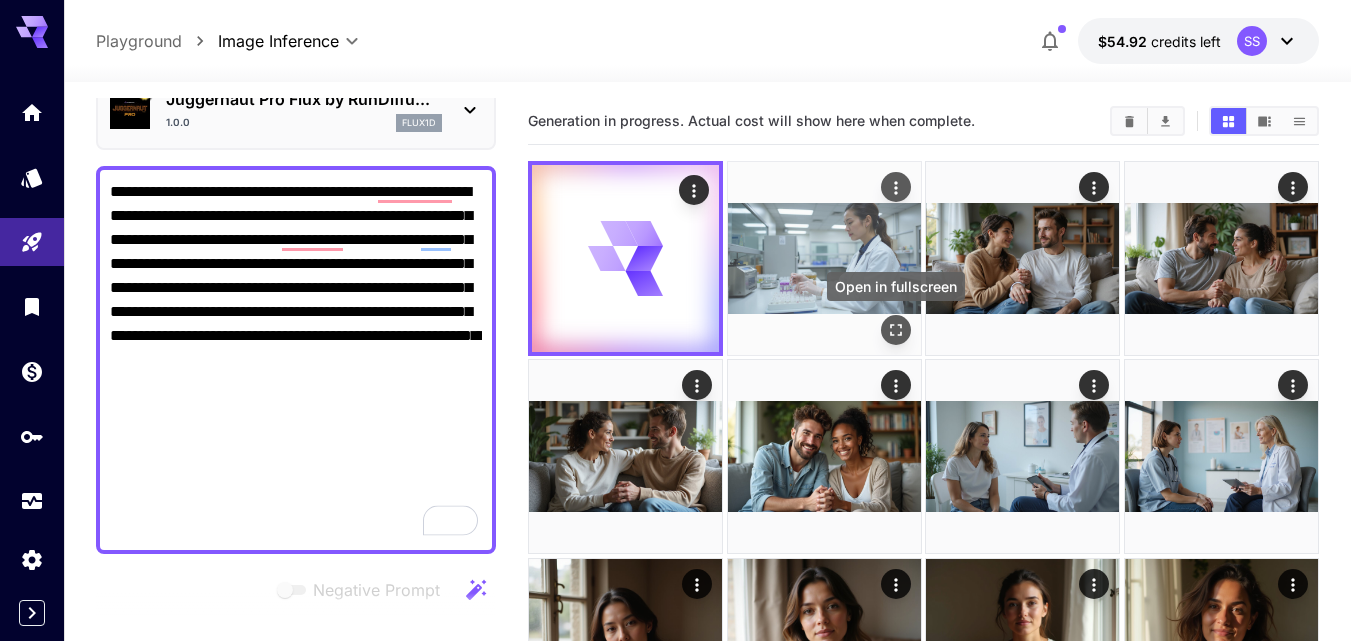 click at bounding box center [896, 330] 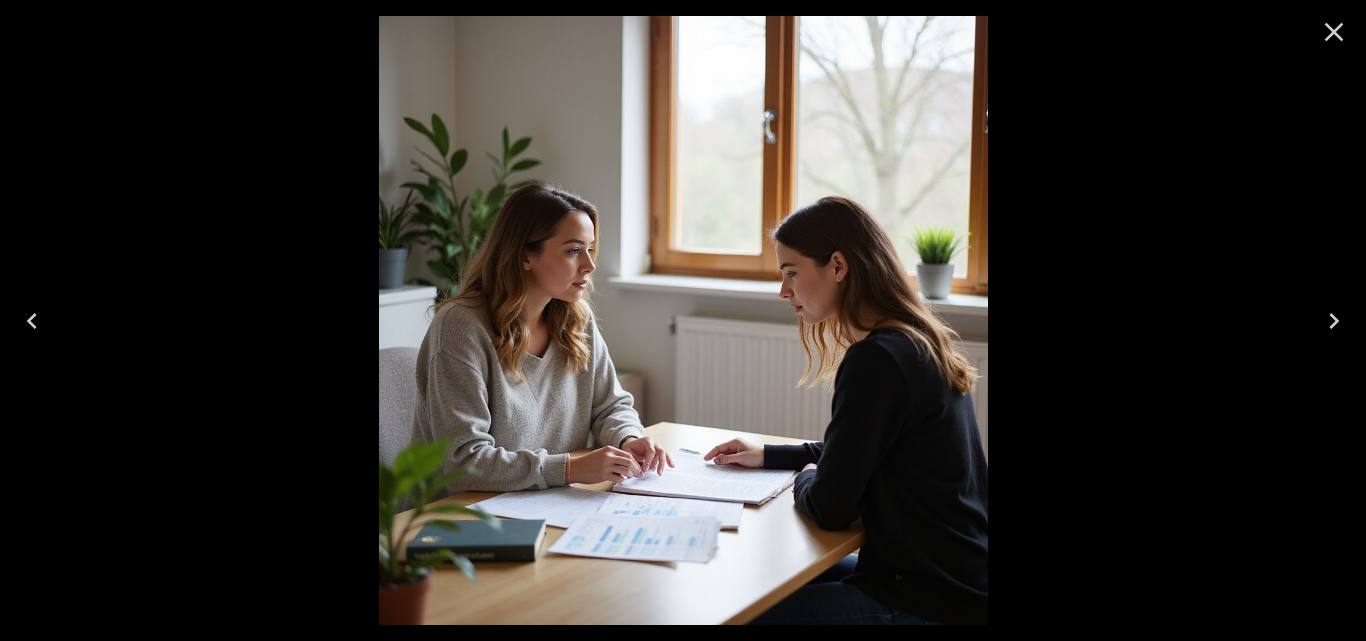 click 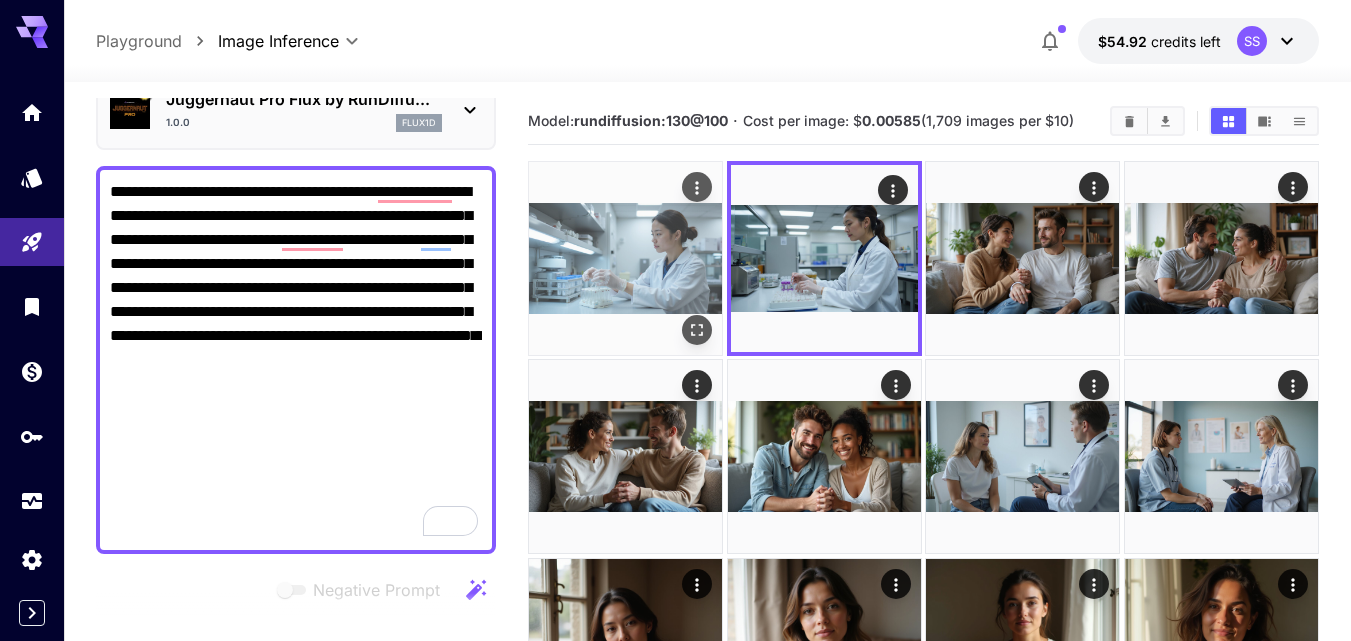 click 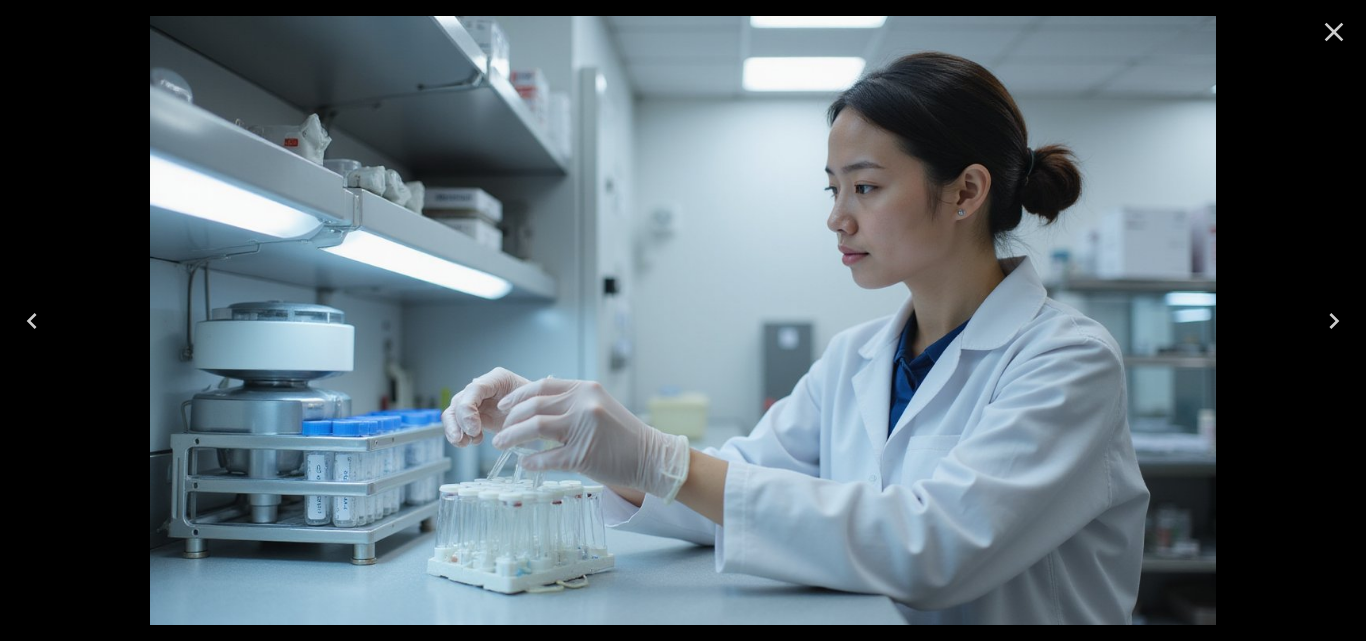 click 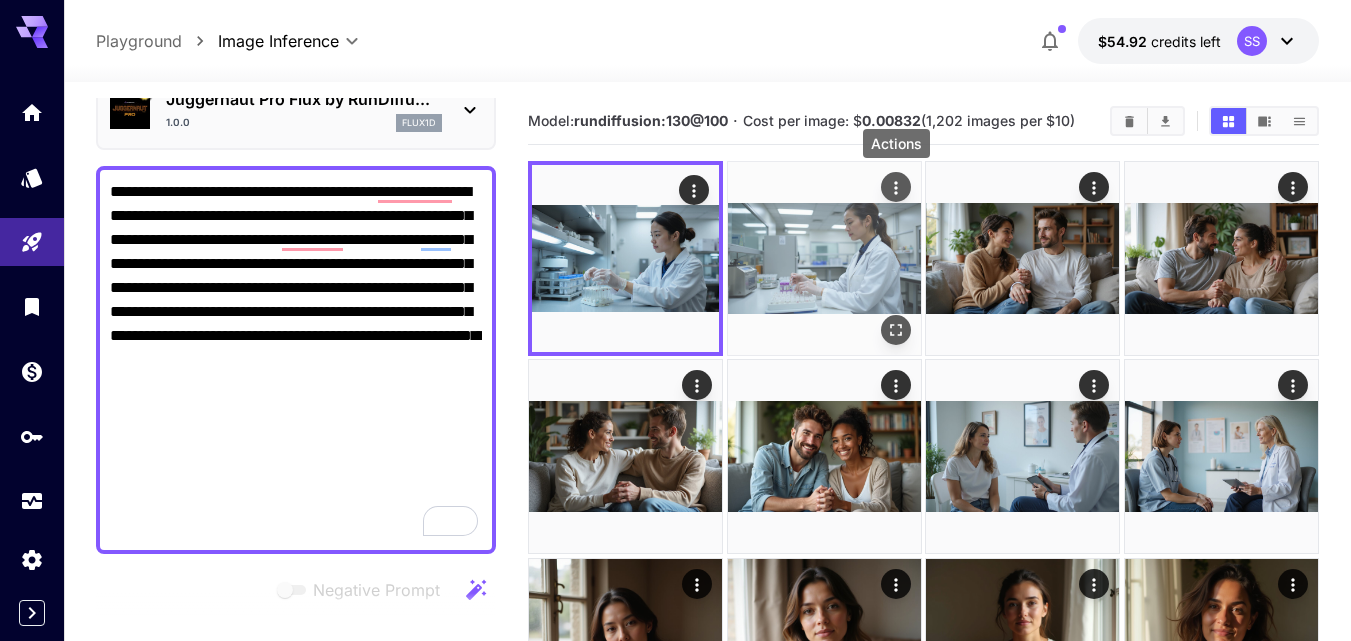 drag, startPoint x: 884, startPoint y: 191, endPoint x: 918, endPoint y: 191, distance: 34 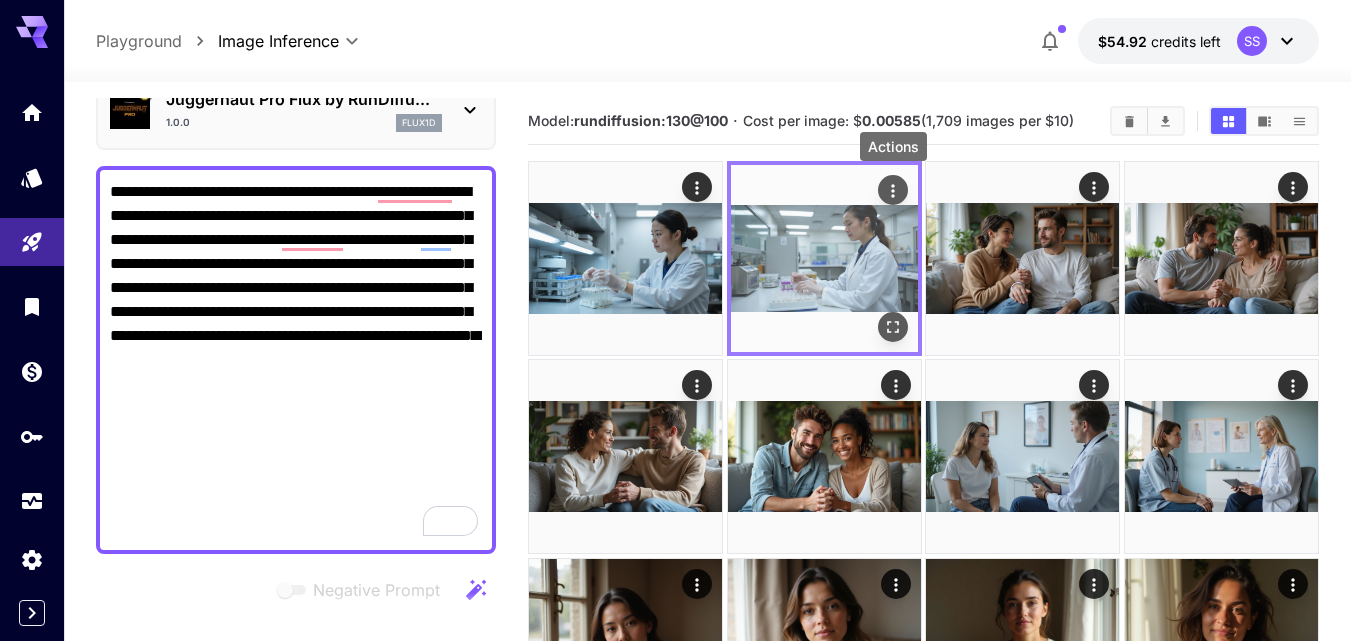 click at bounding box center [893, 190] 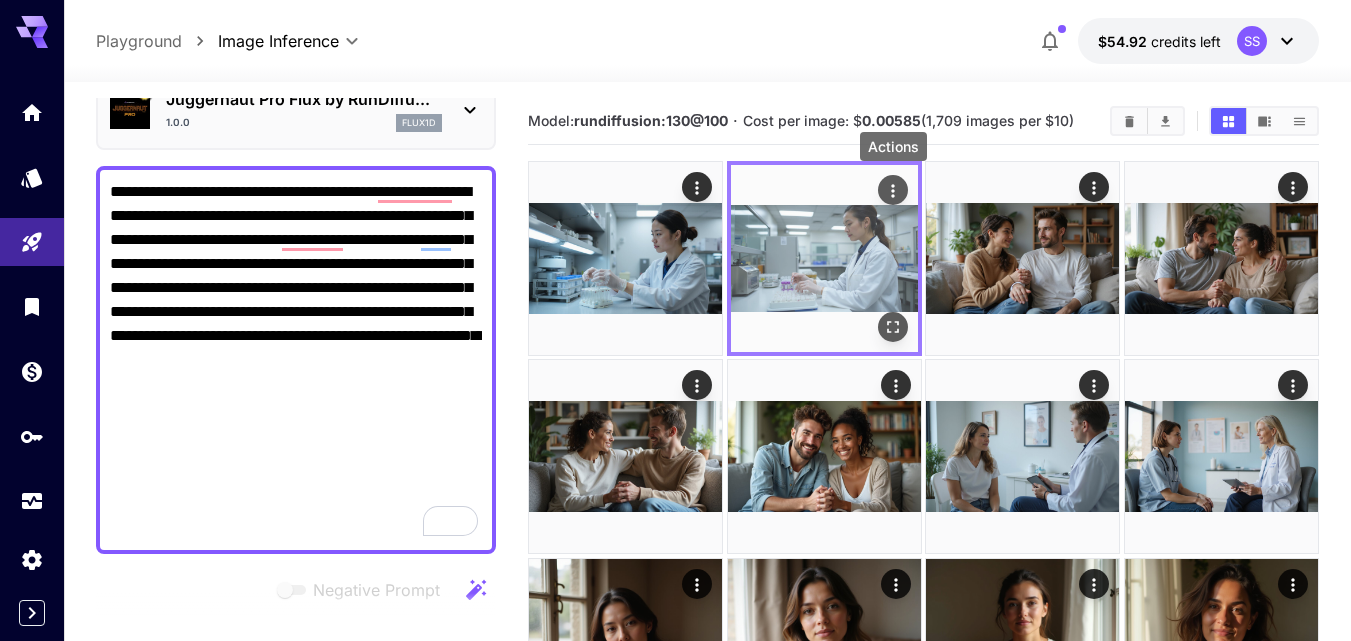 click 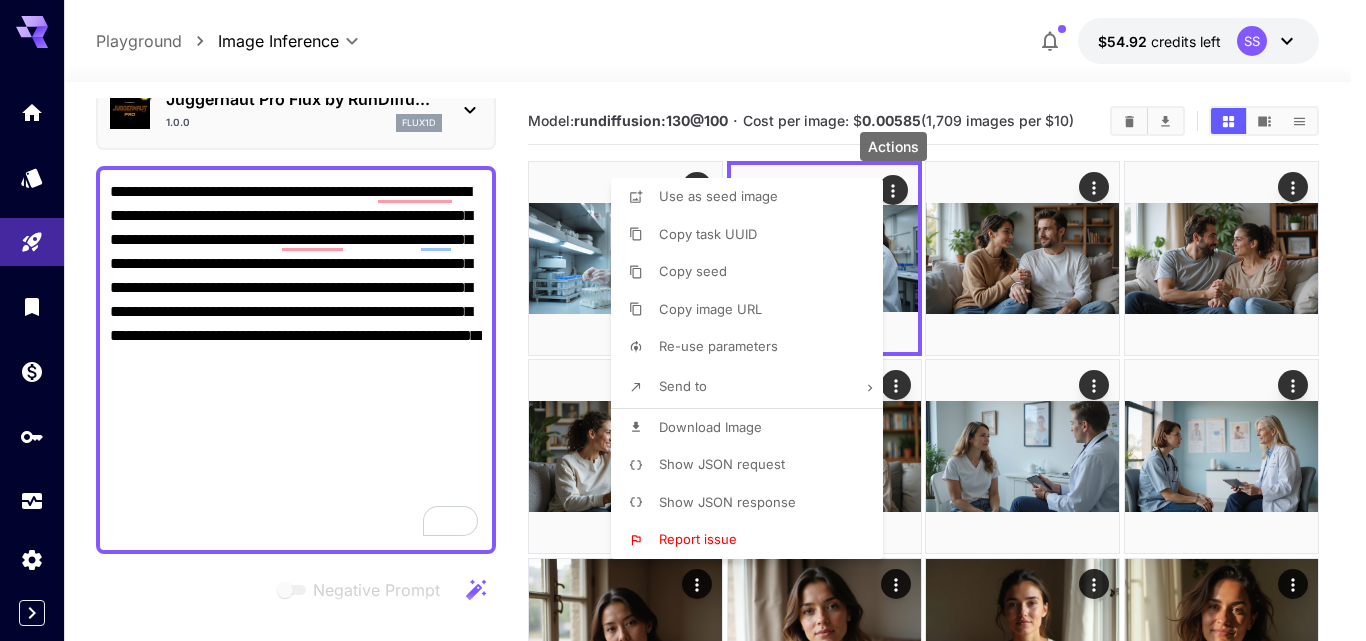 click on "Download Image" at bounding box center [710, 427] 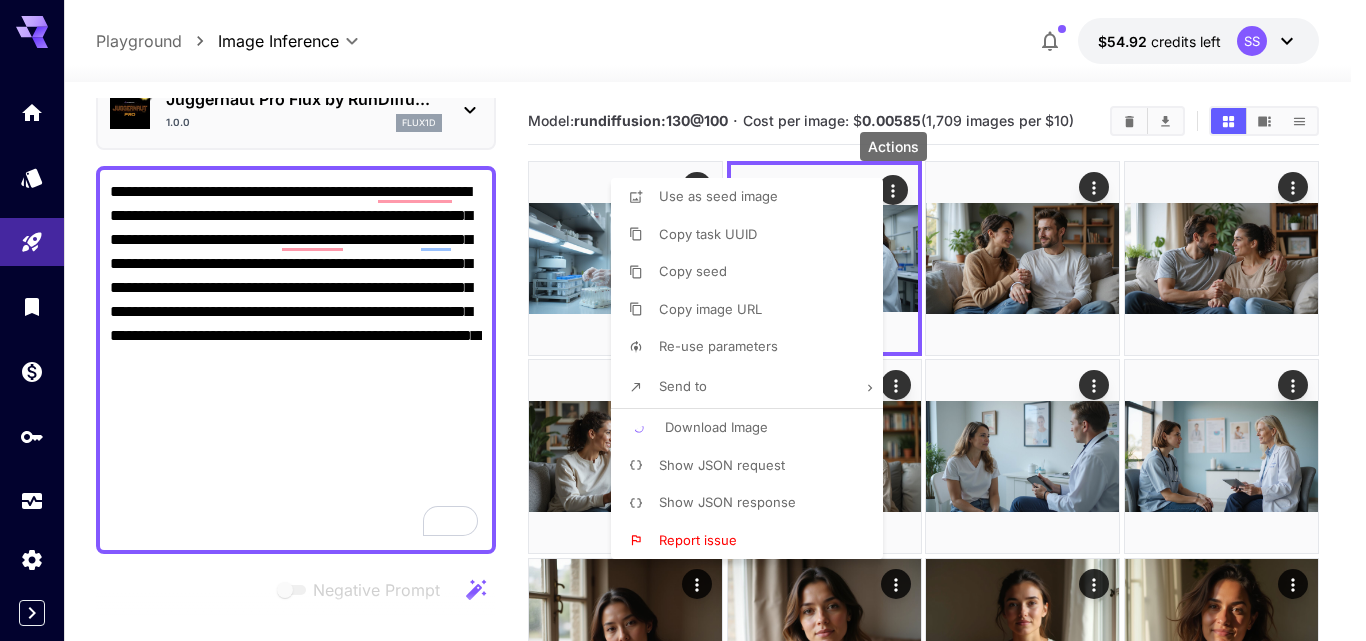 click at bounding box center [683, 320] 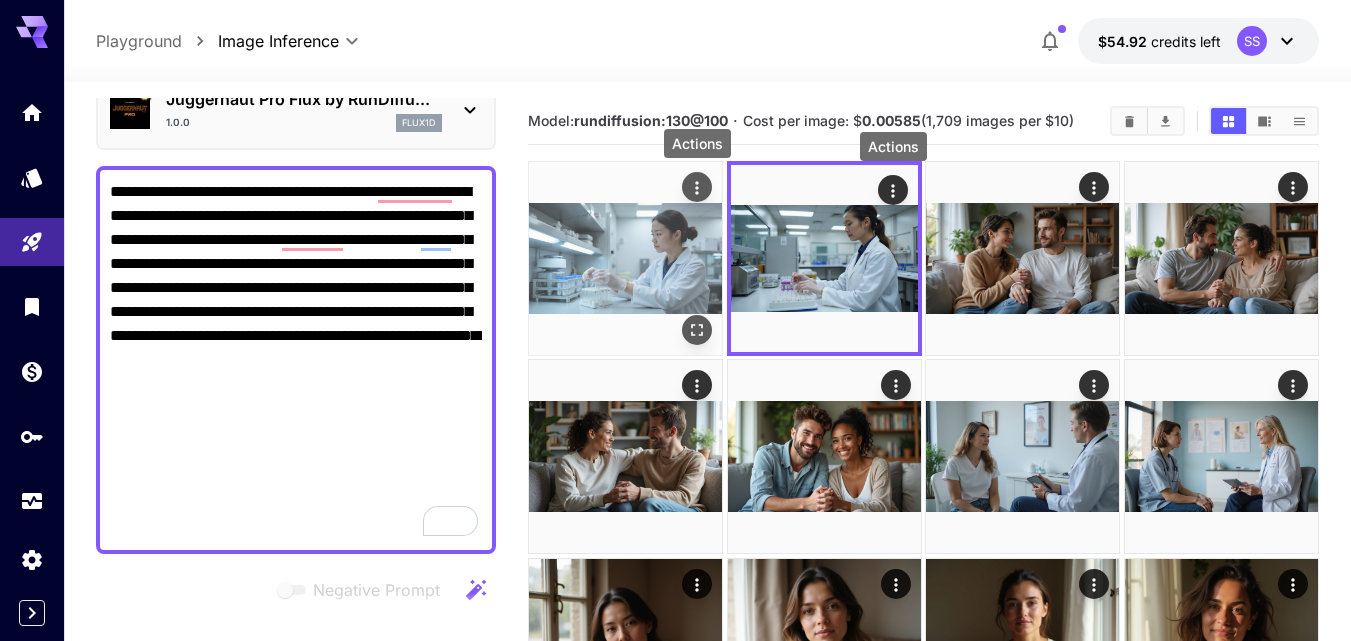 click 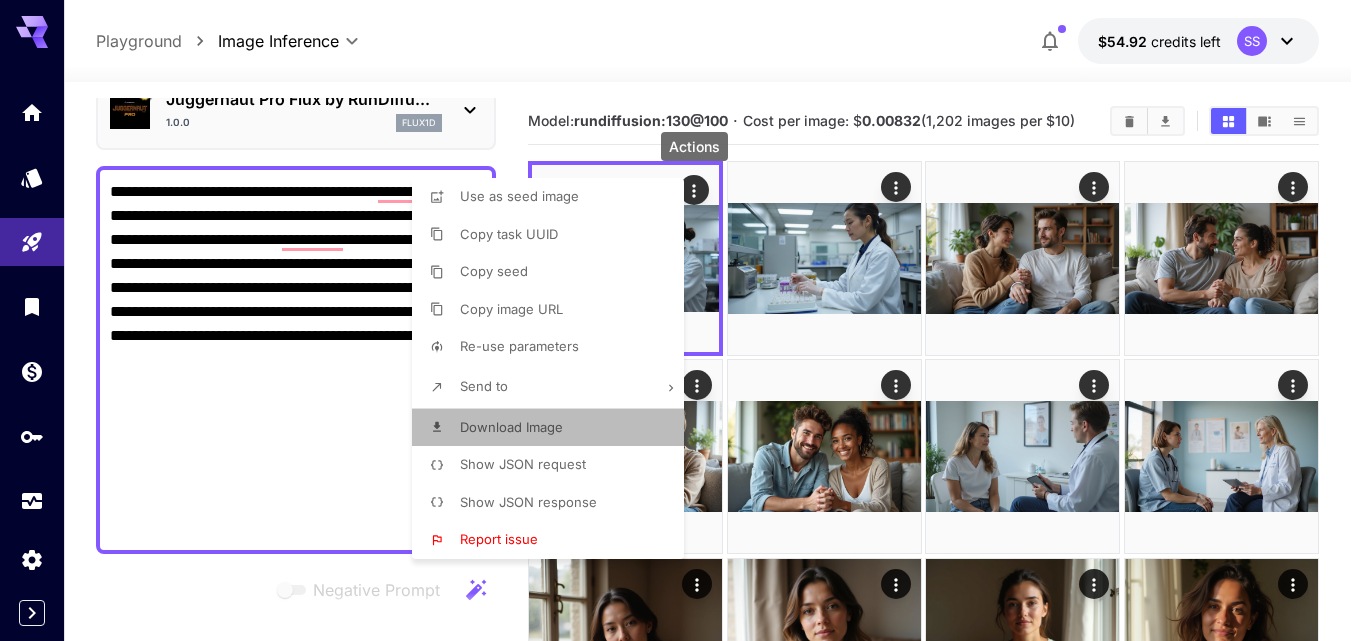 drag, startPoint x: 602, startPoint y: 426, endPoint x: 658, endPoint y: 253, distance: 181.83784 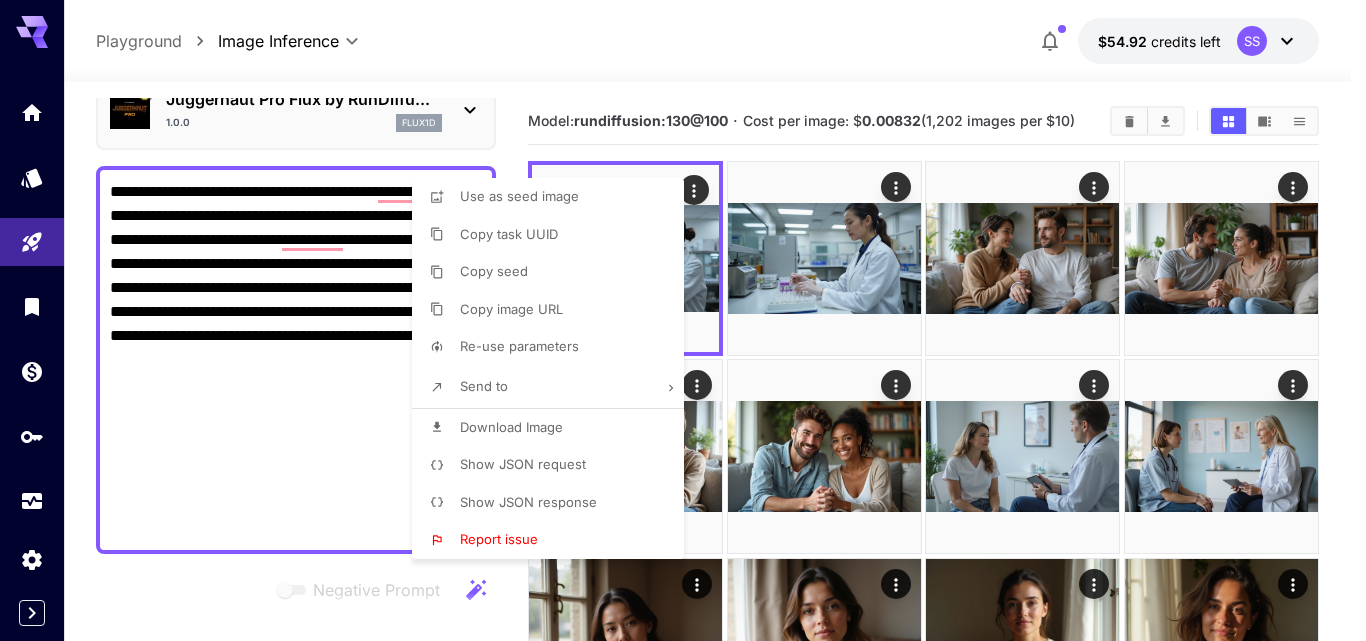 click at bounding box center [683, 320] 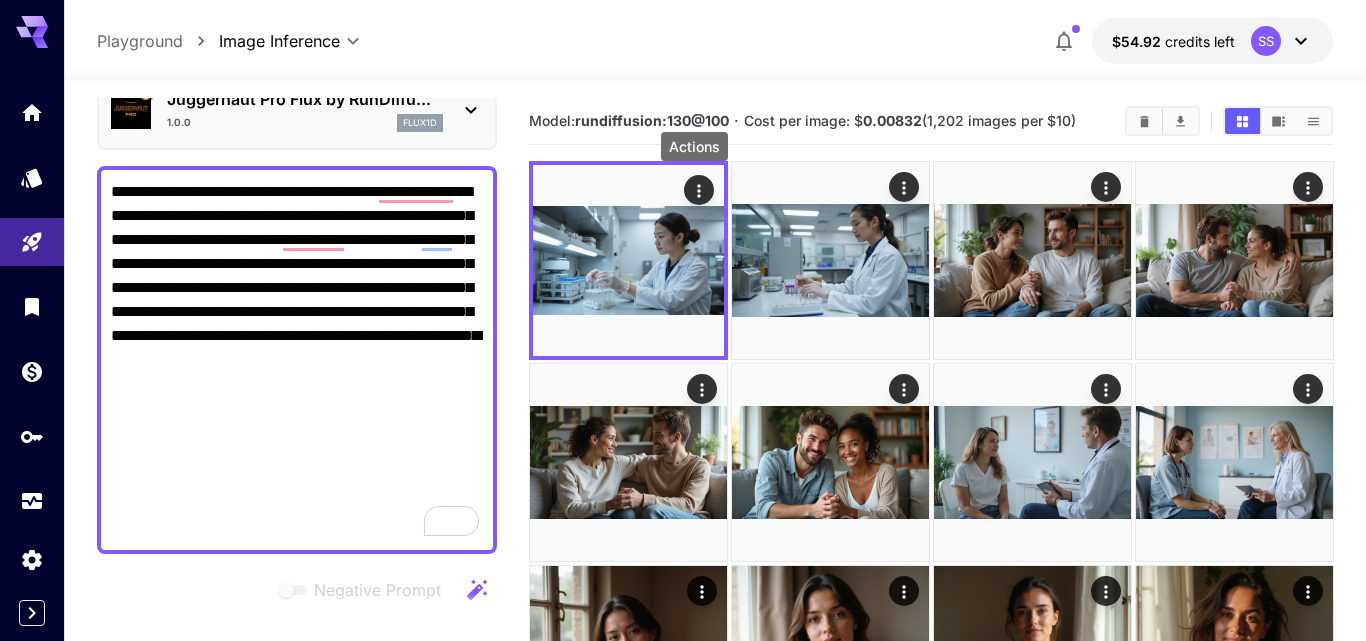click at bounding box center [683, 320] 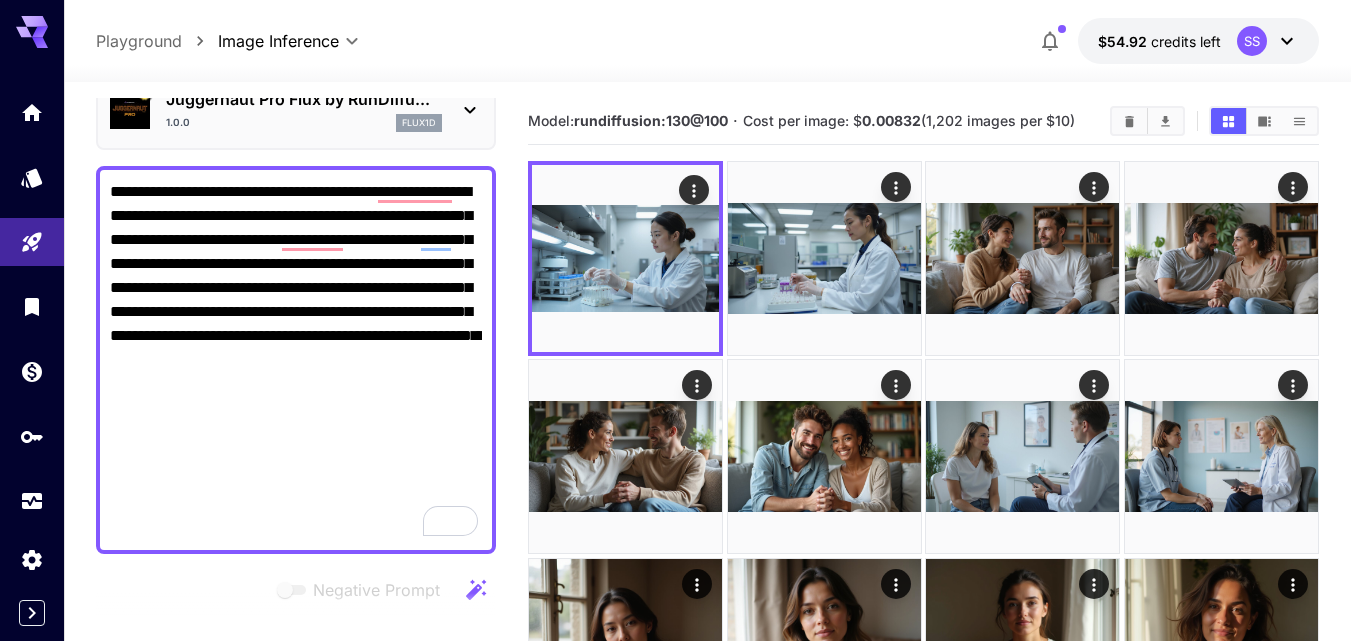 click on "**********" at bounding box center (296, 360) 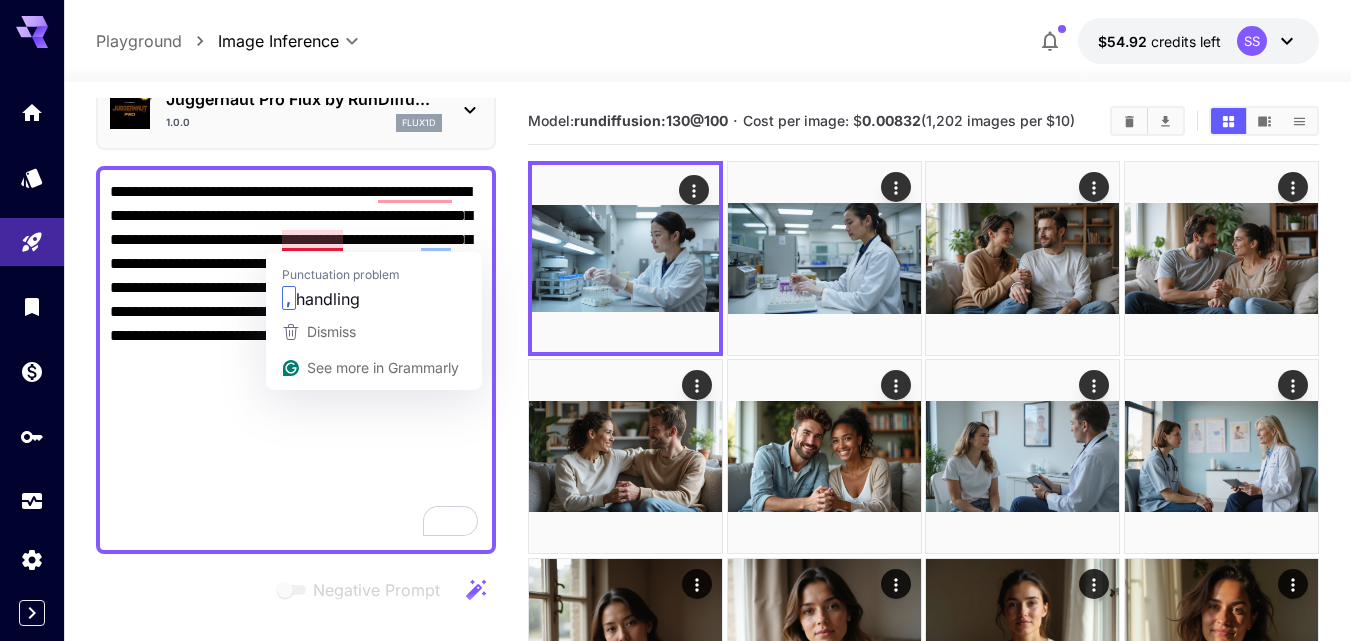 paste on "**********" 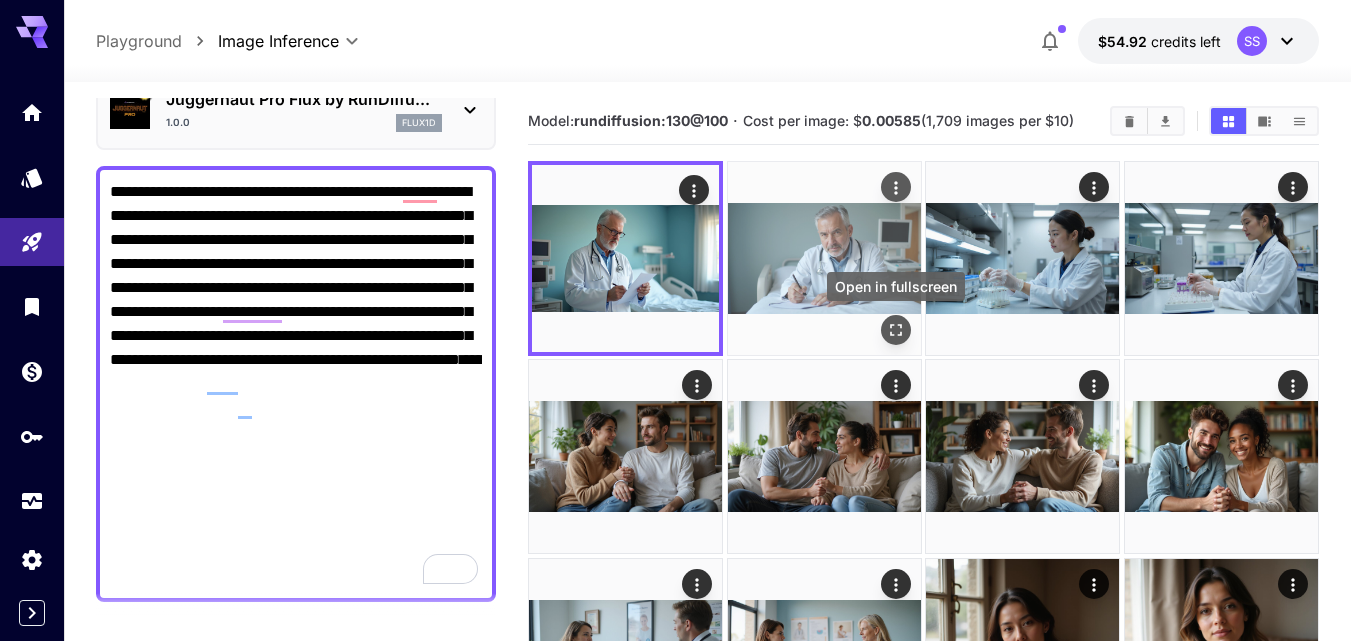 type on "**********" 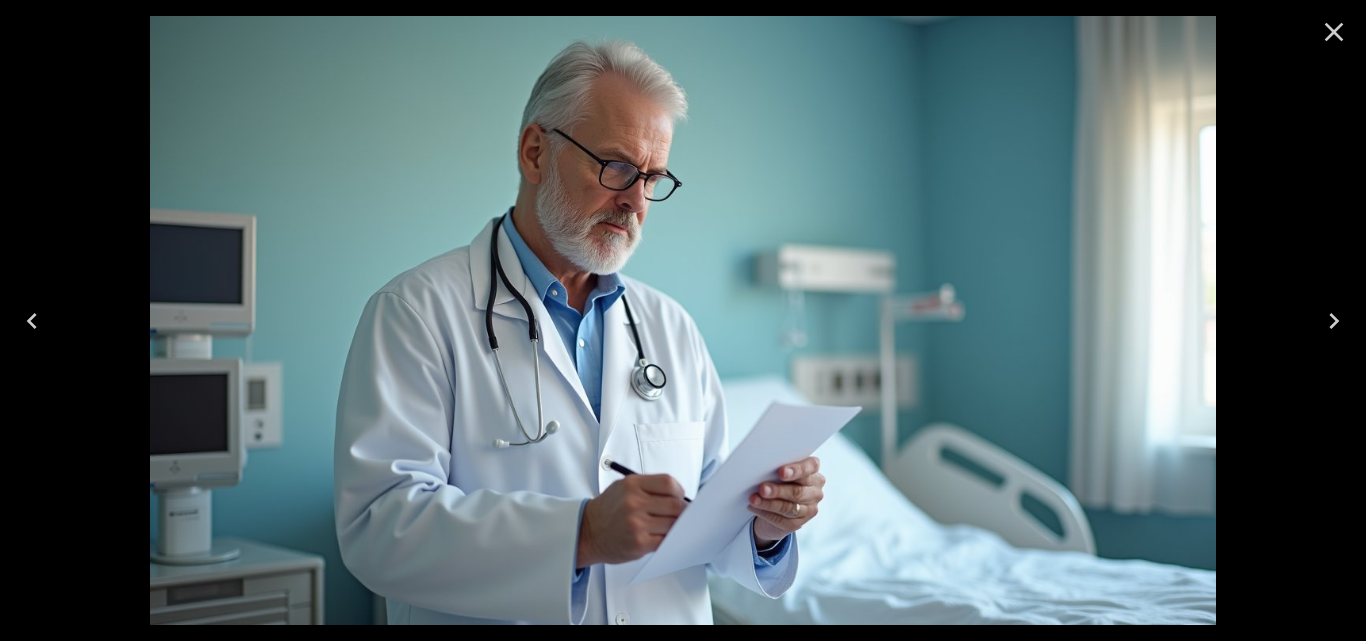 click 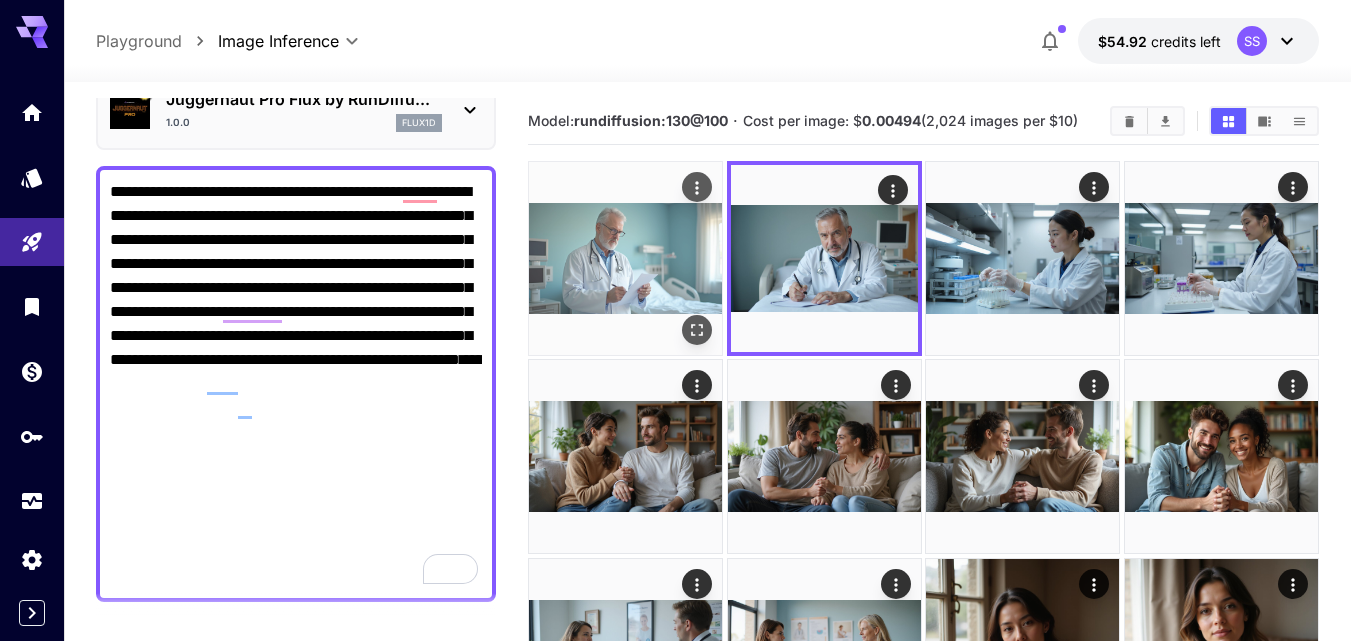 click 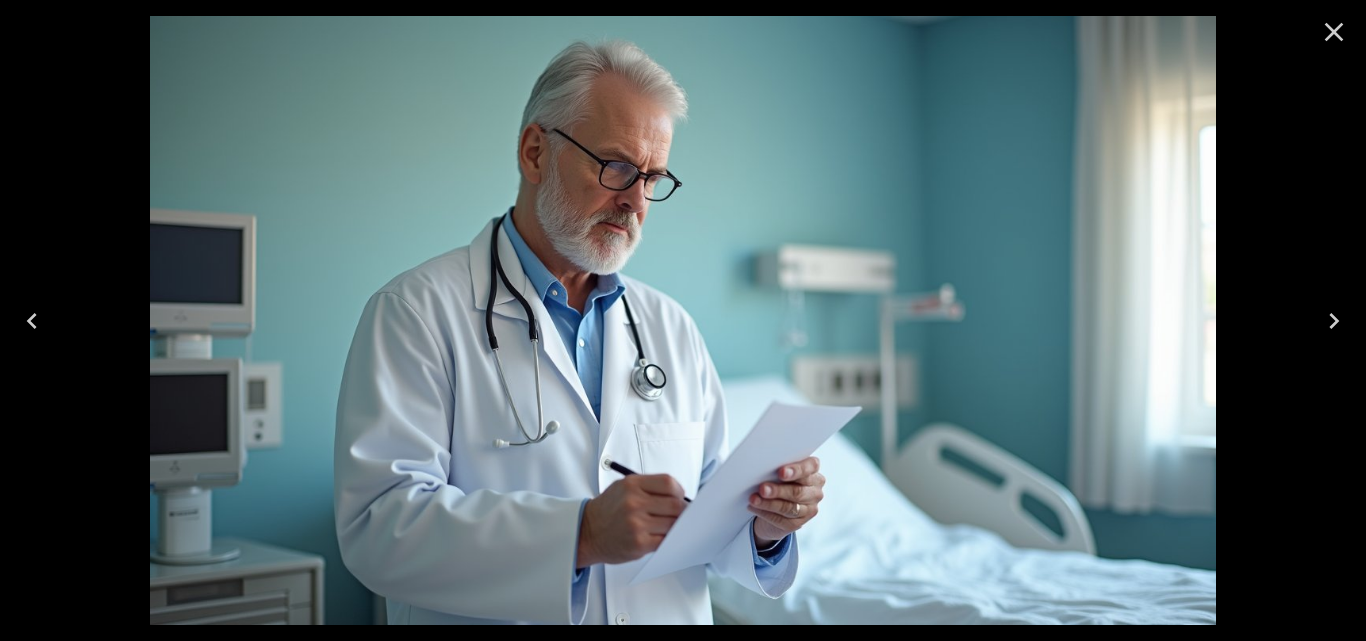 click 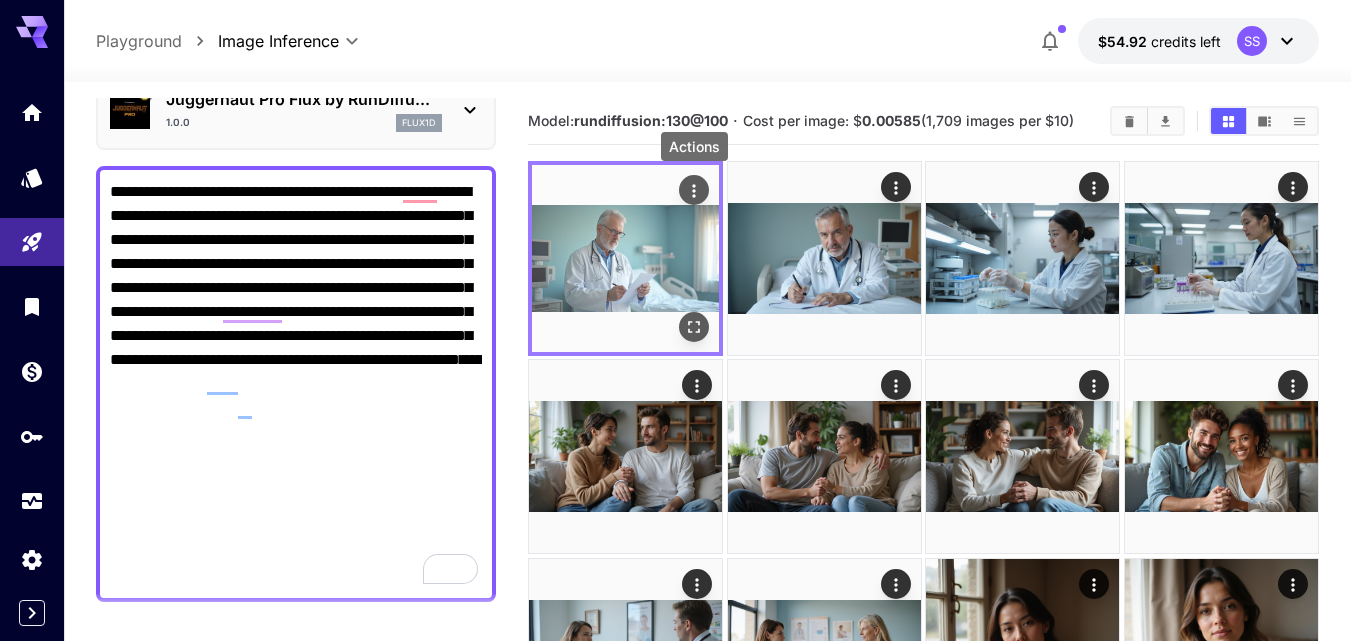 click 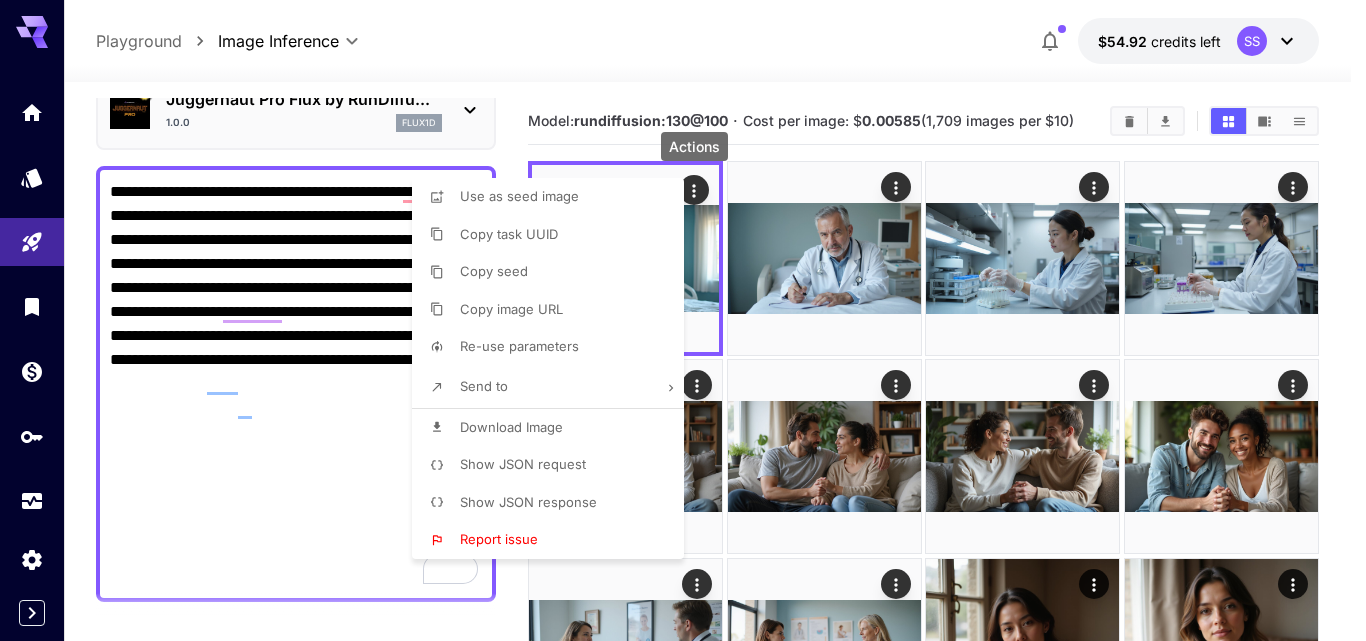 click on "Download Image" at bounding box center [554, 428] 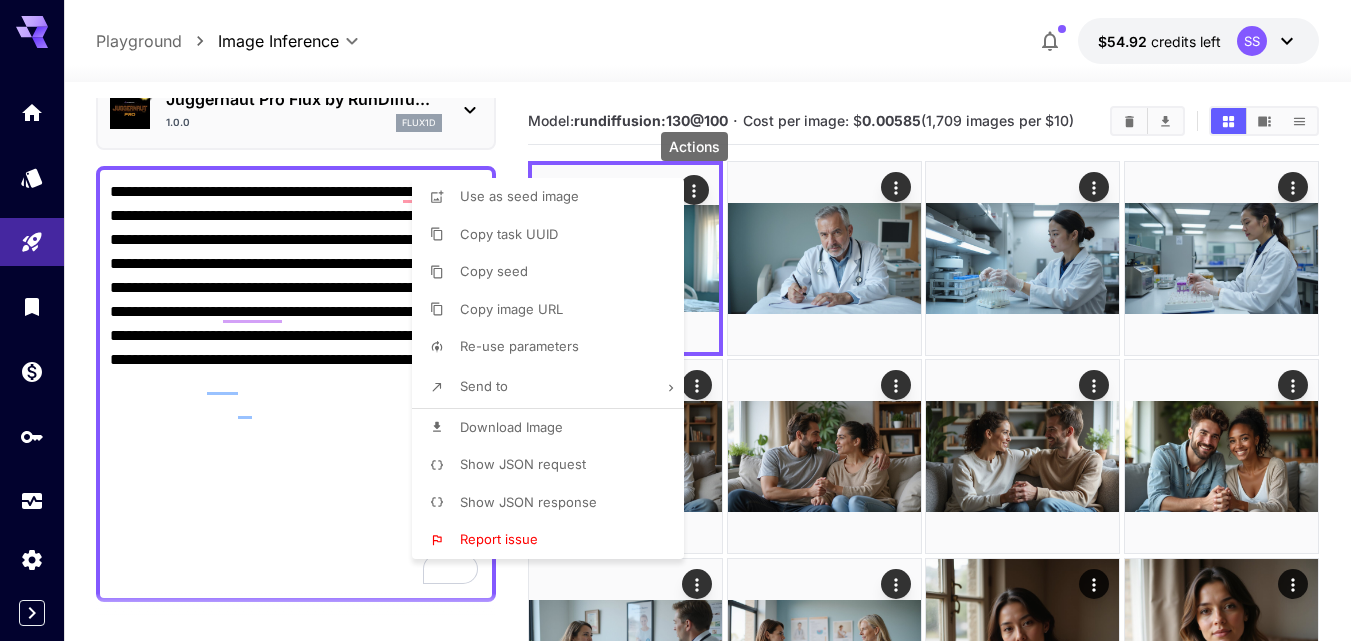 click at bounding box center (683, 320) 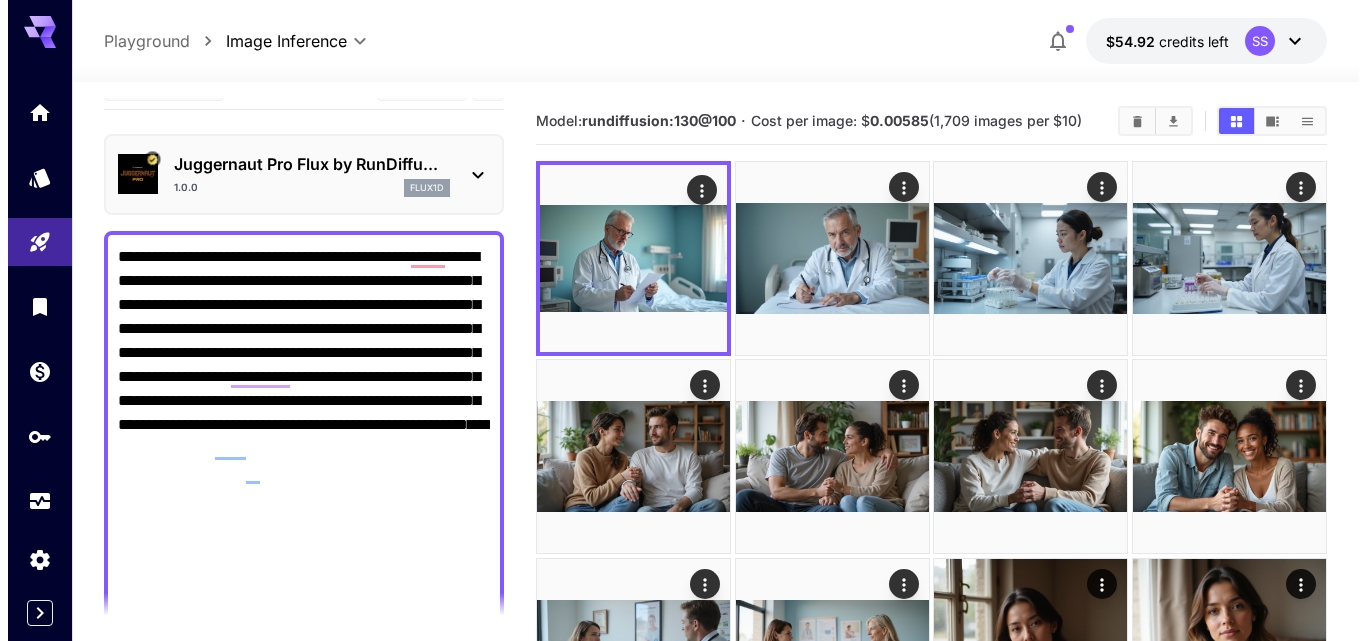 scroll, scrollTop: 0, scrollLeft: 0, axis: both 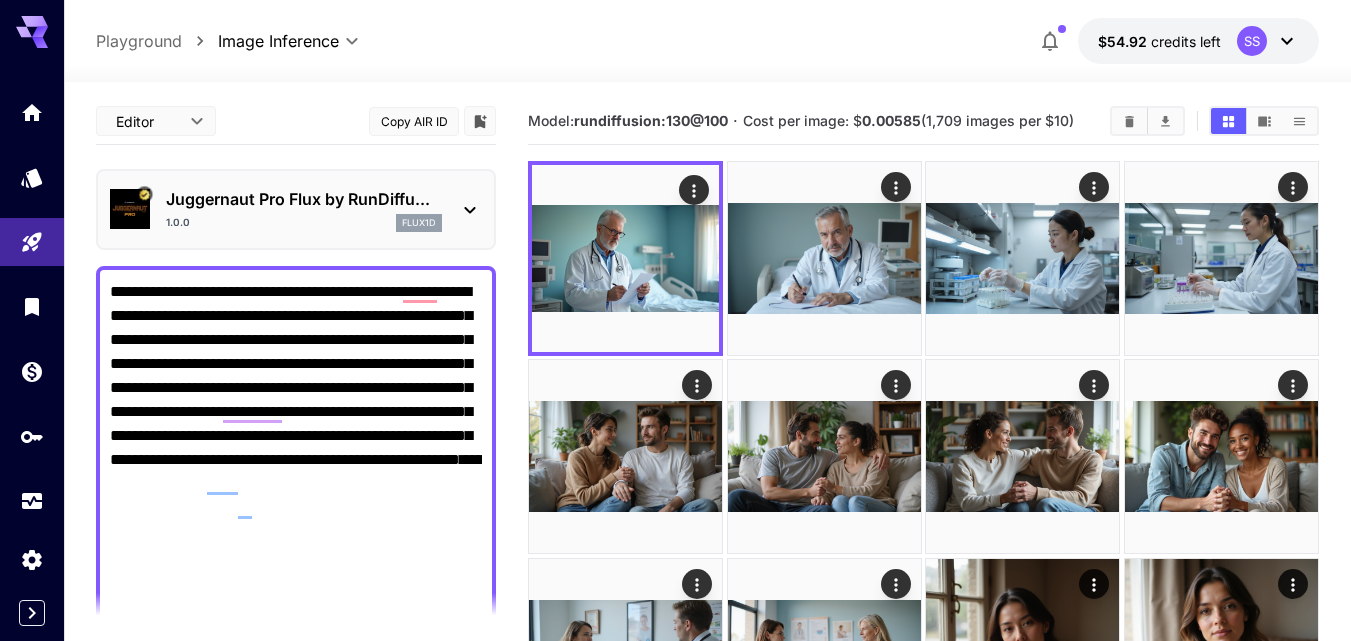 click on "1.0.0 flux1d" at bounding box center (304, 223) 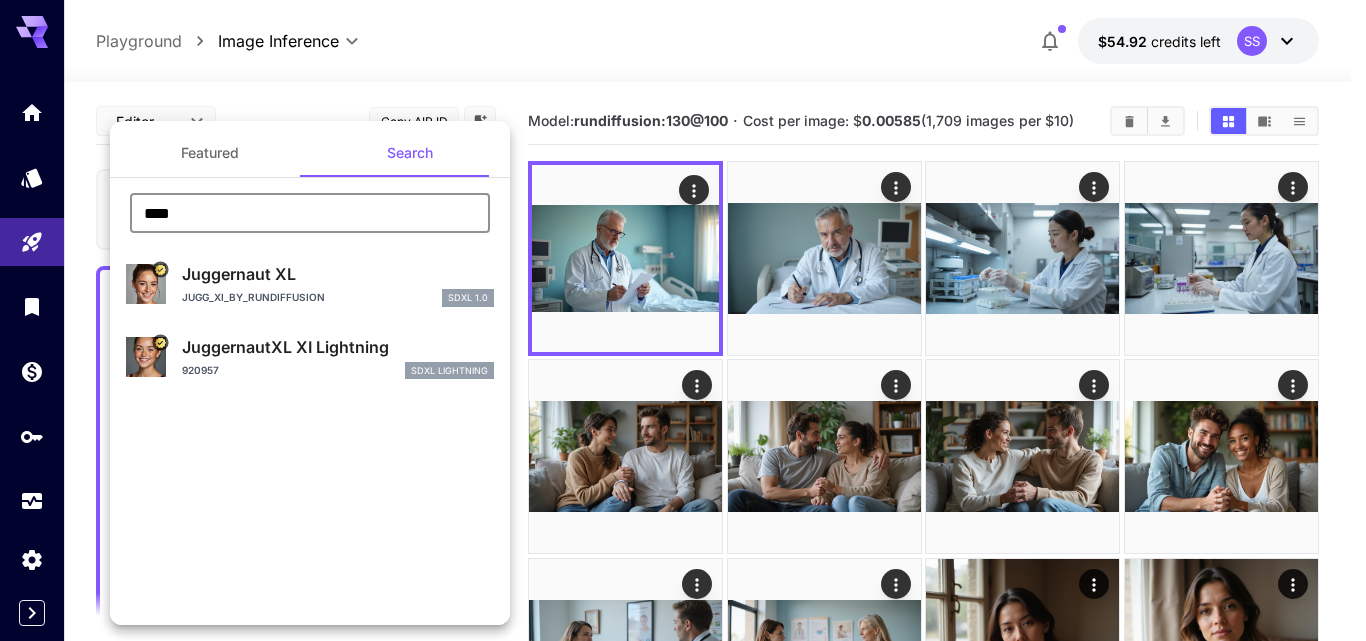 click on "****" at bounding box center [310, 213] 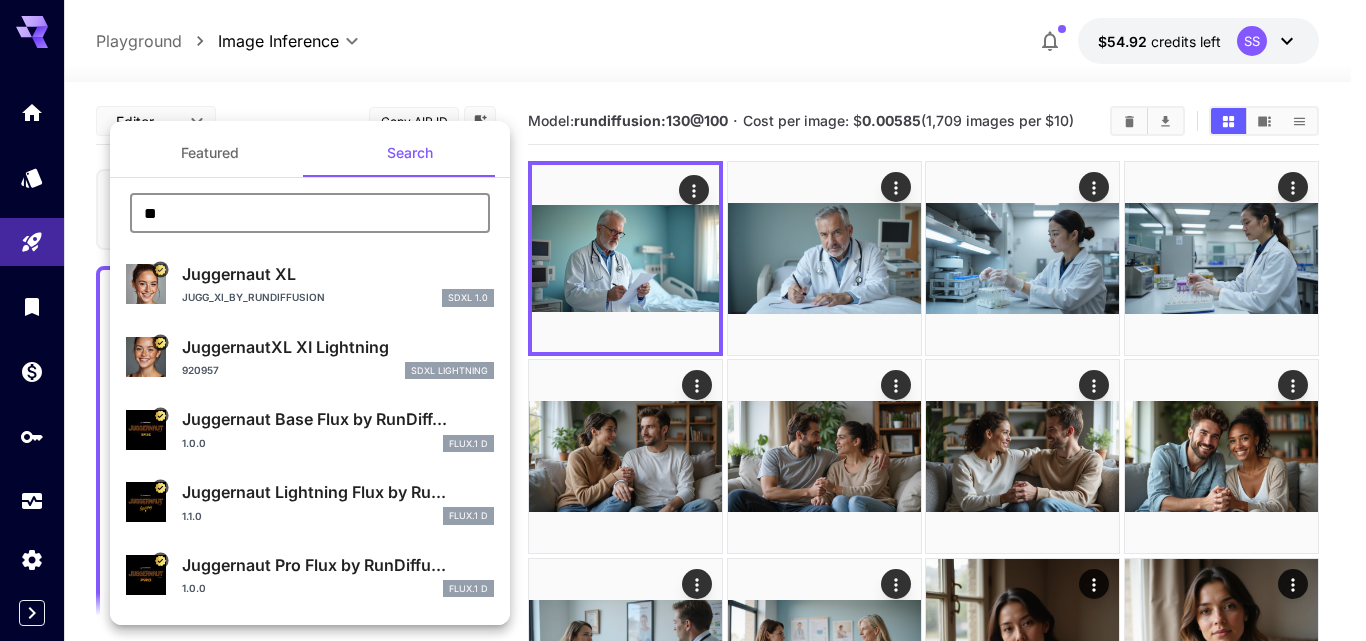 type on "*" 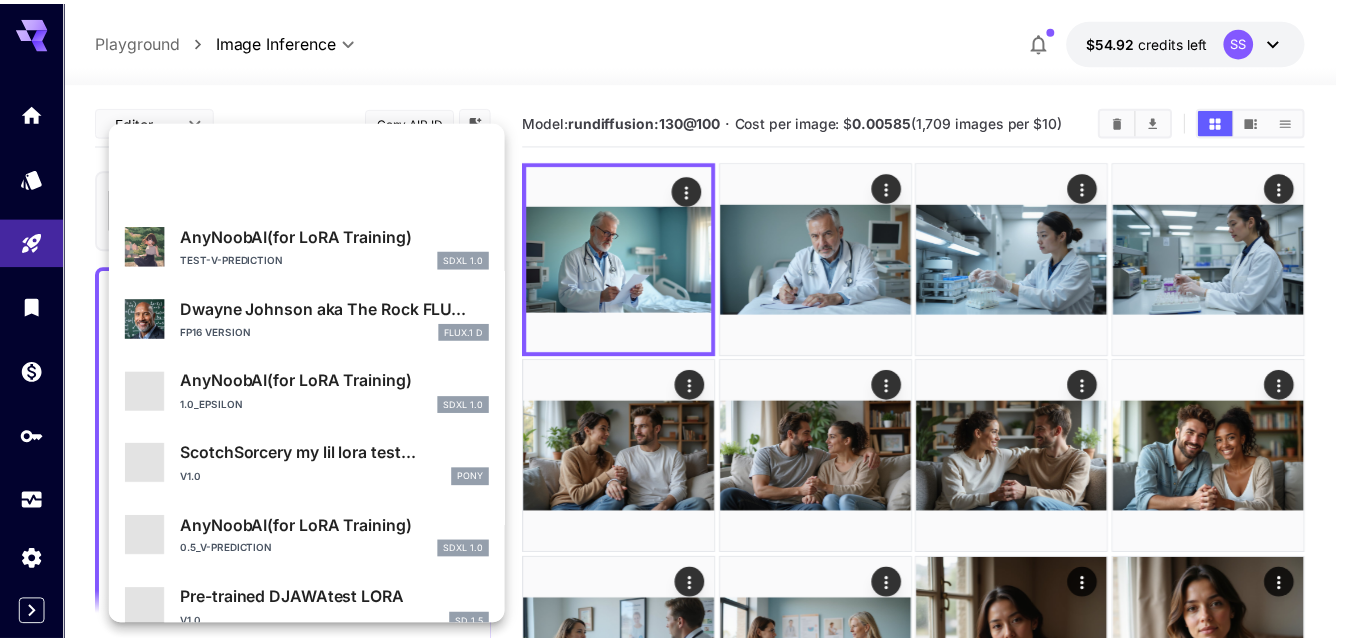 scroll, scrollTop: 800, scrollLeft: 0, axis: vertical 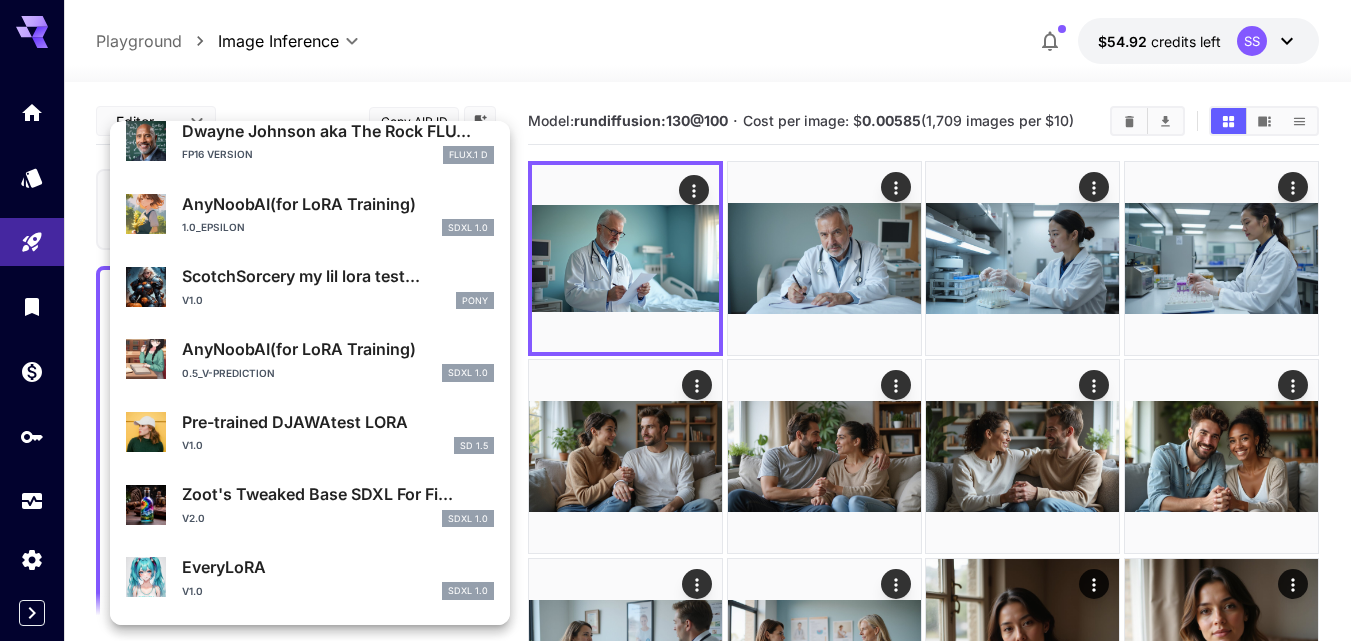 type on "****" 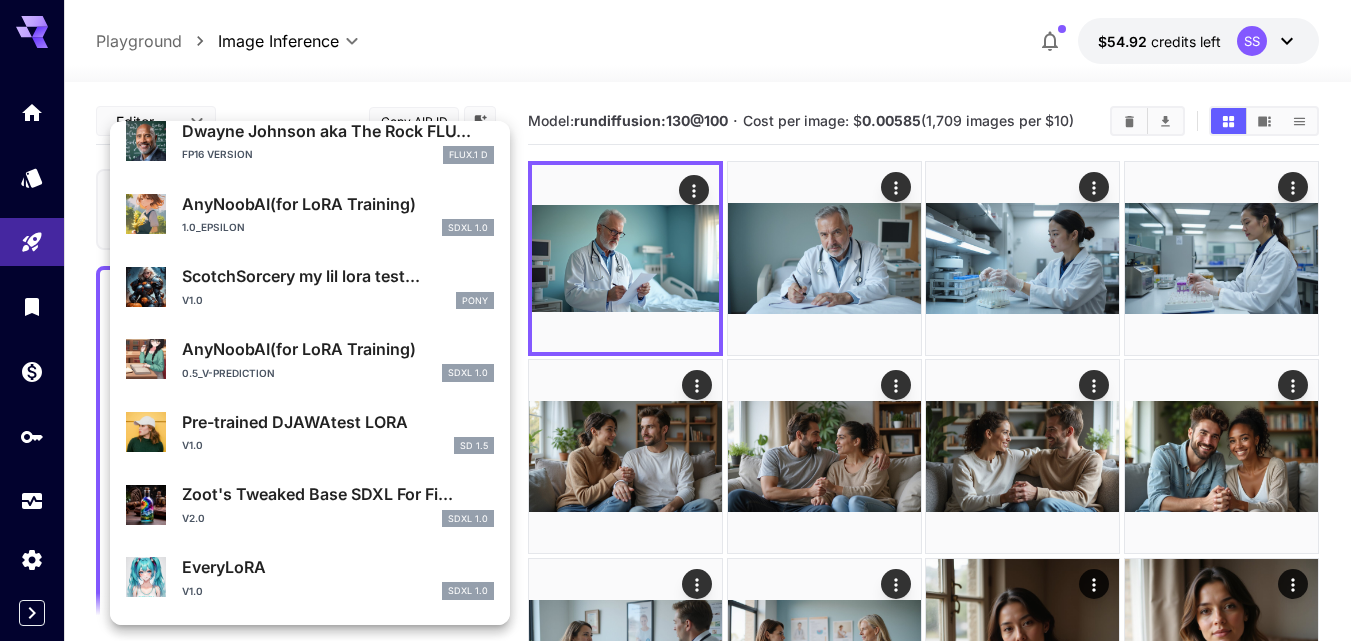 click at bounding box center (683, 320) 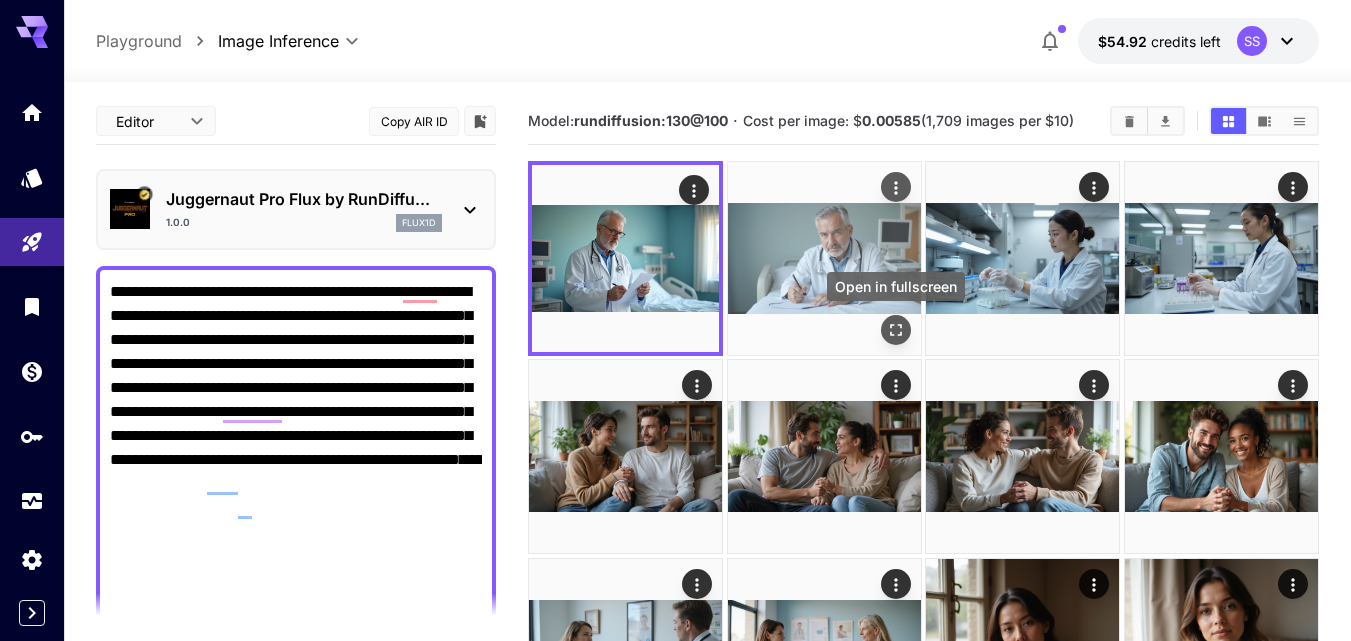 click 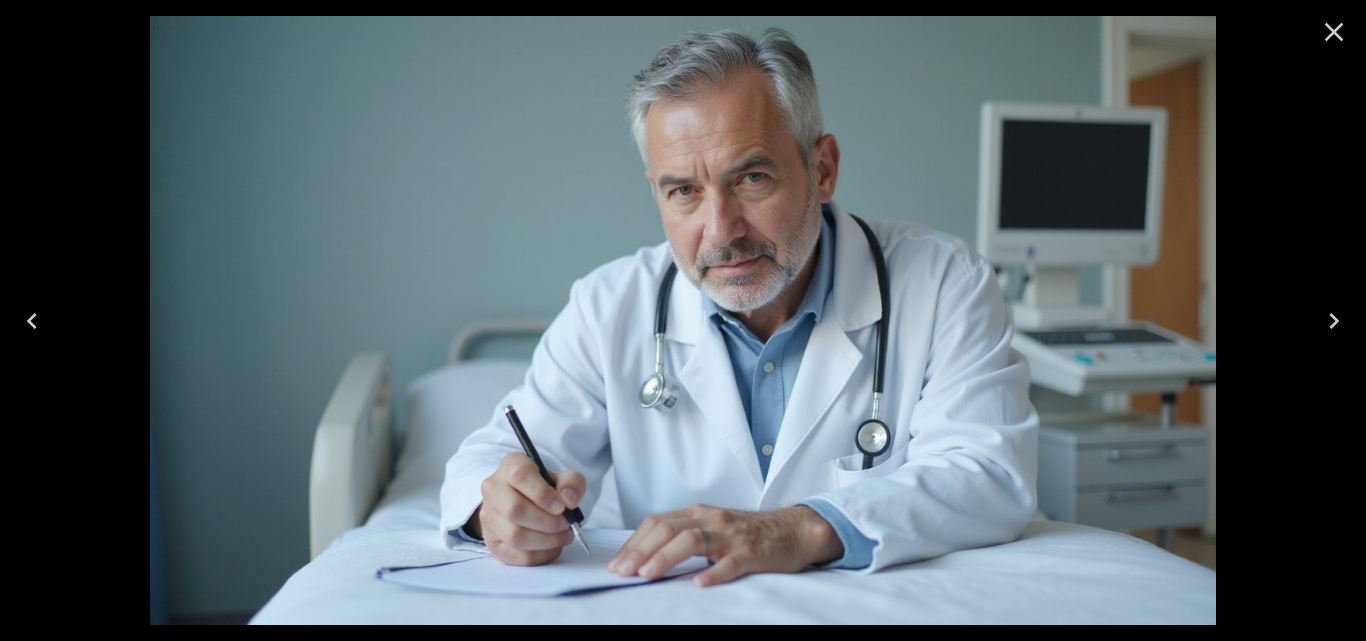 click 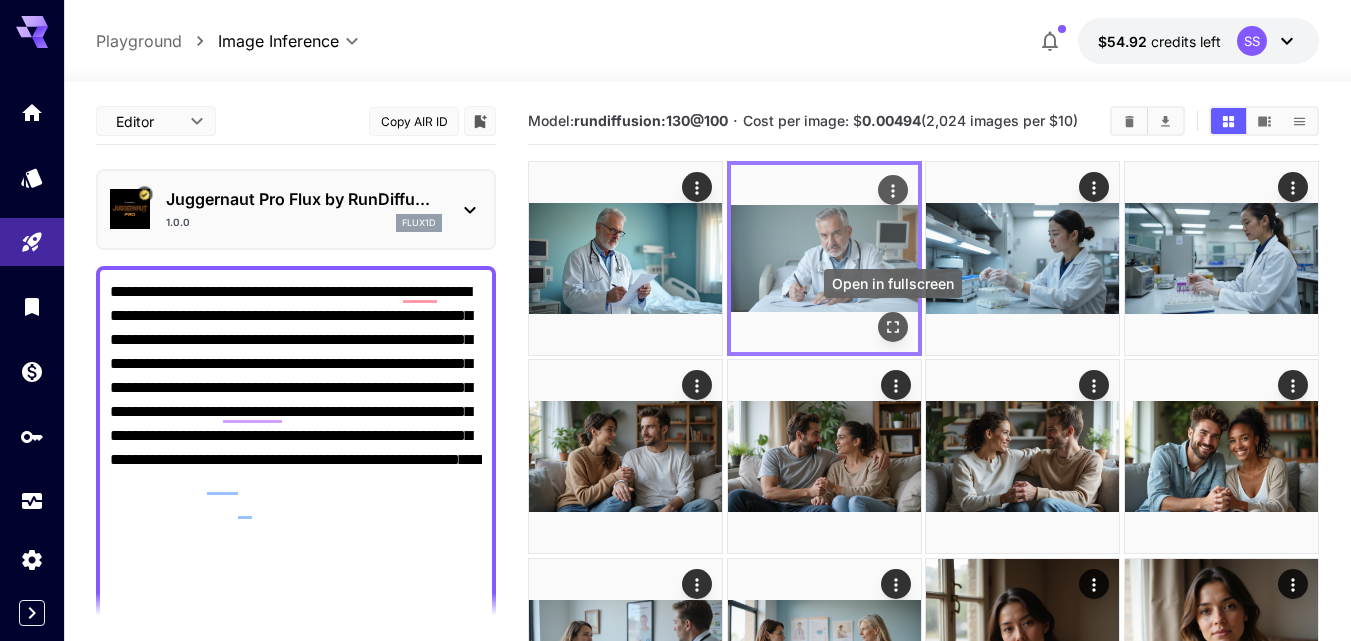click 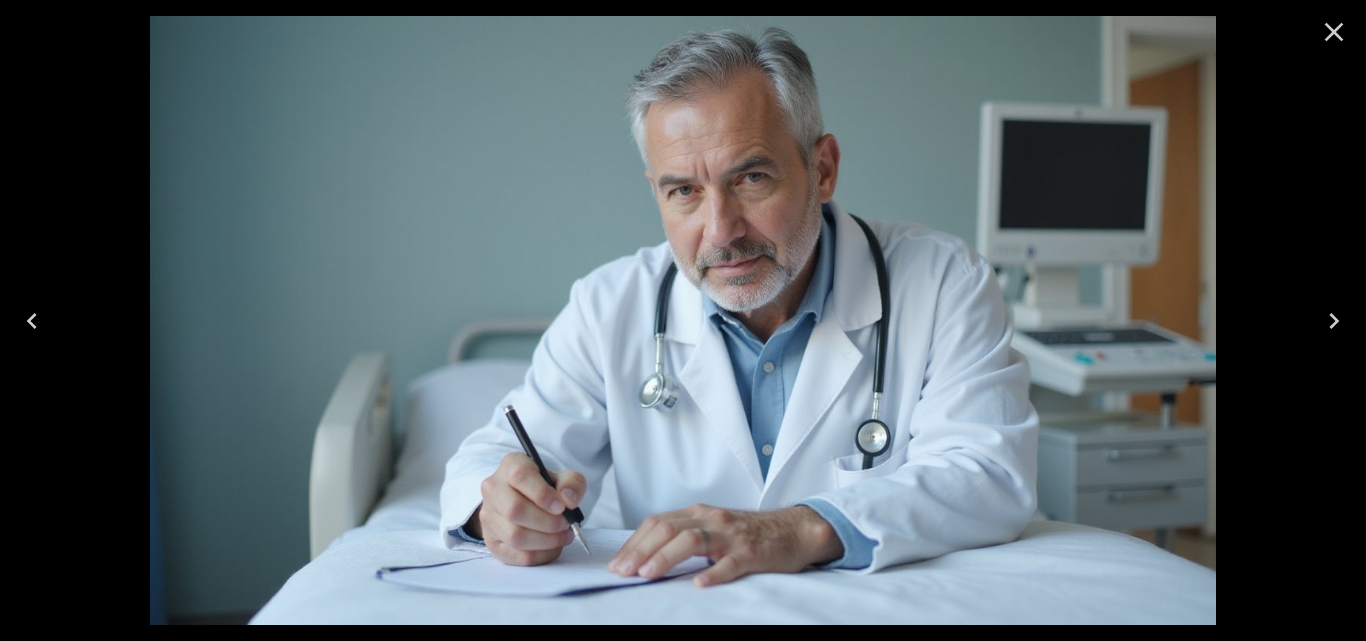 click 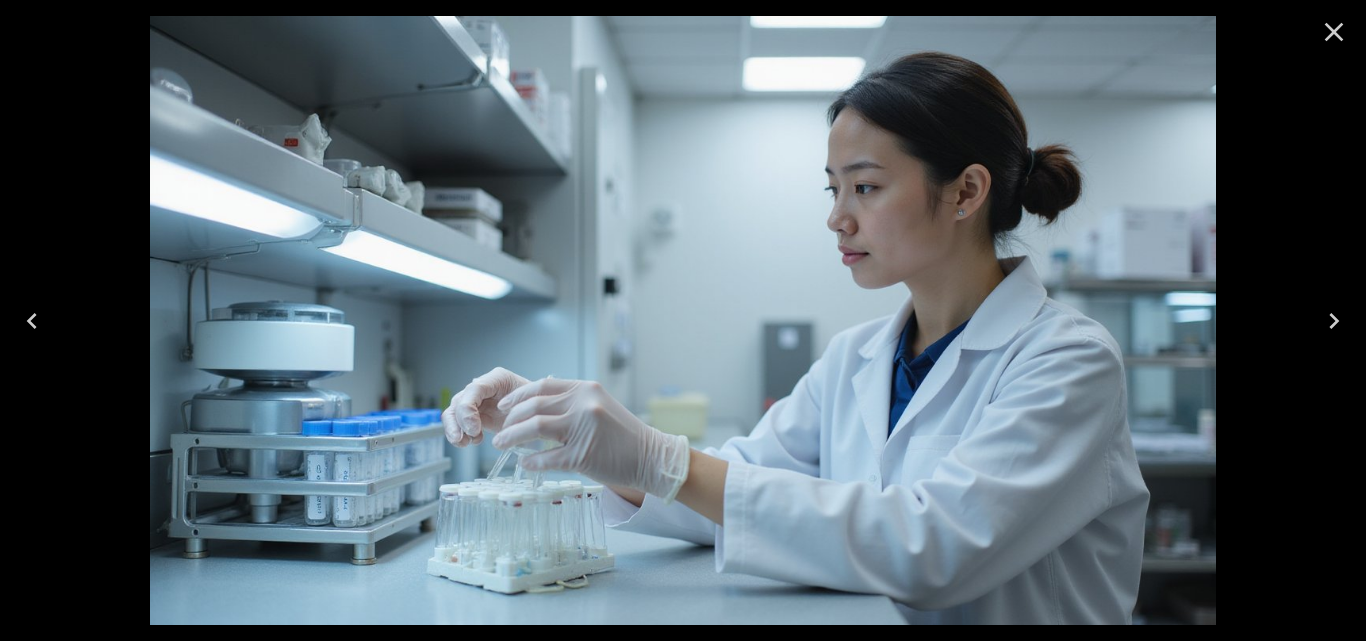 click 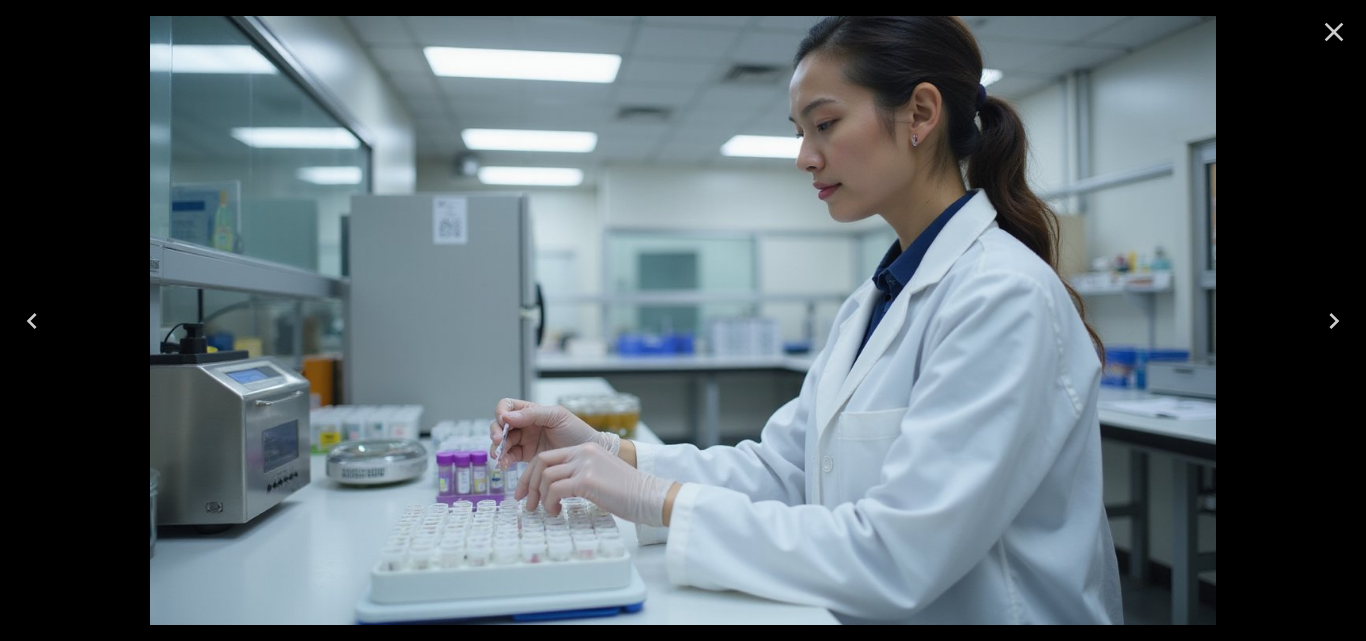 click 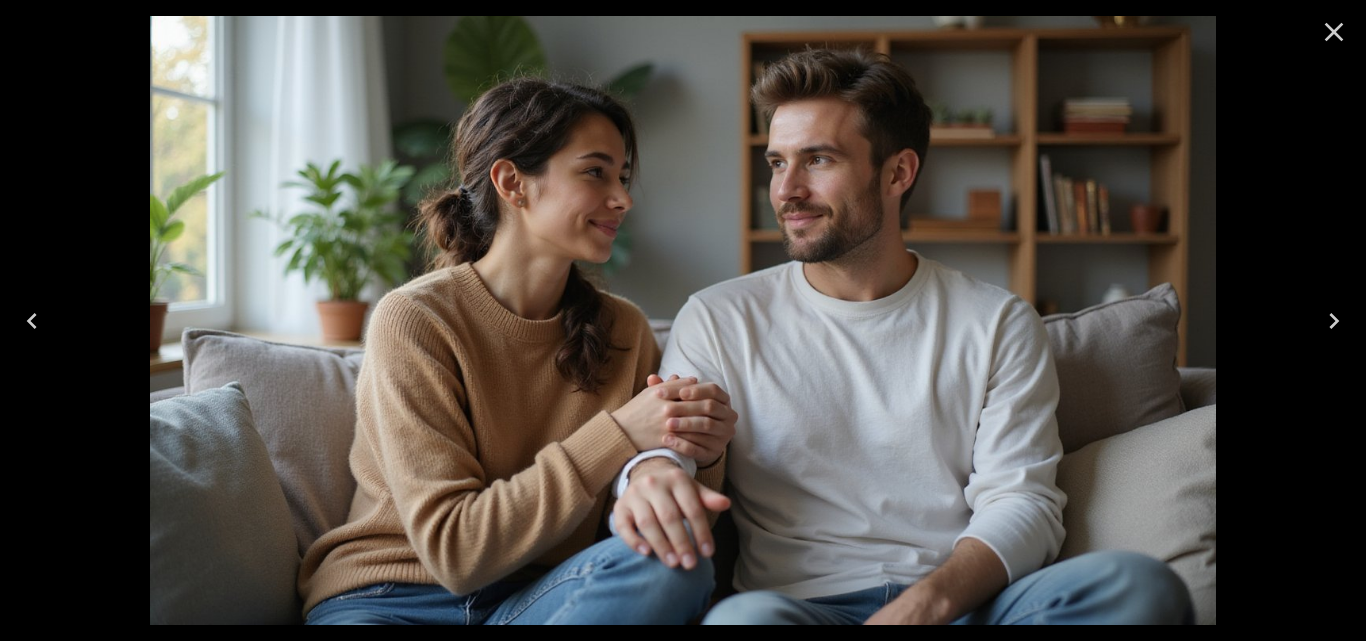 click 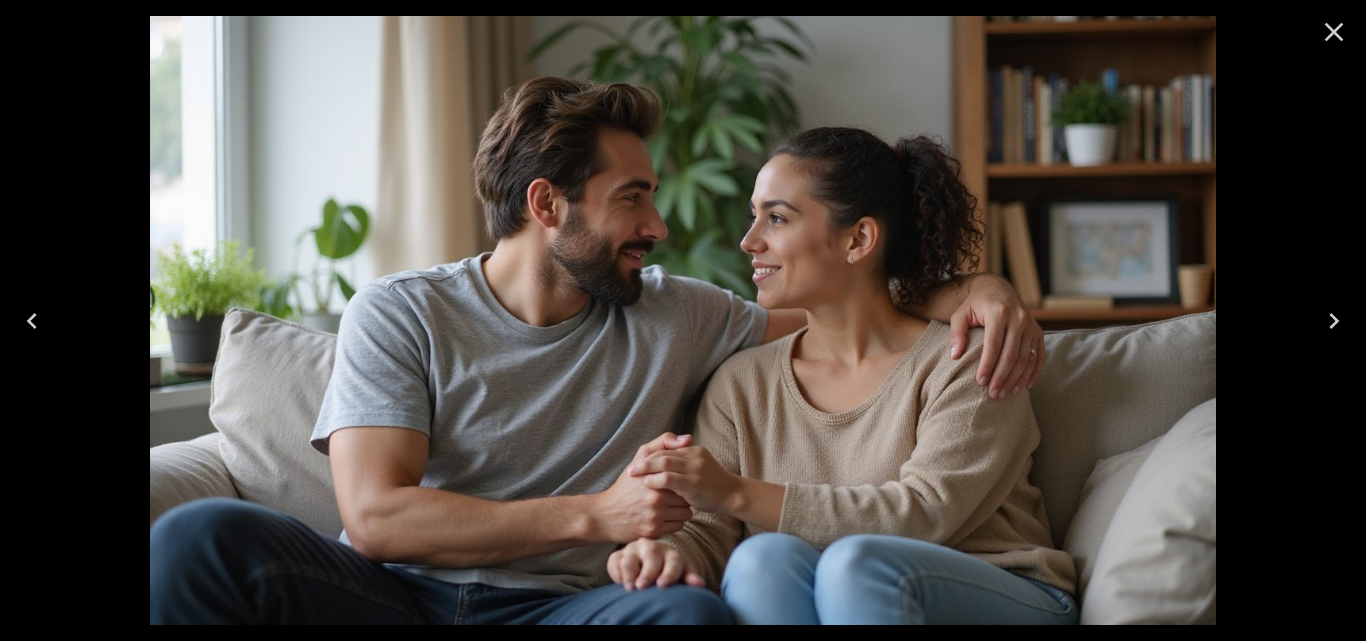 click 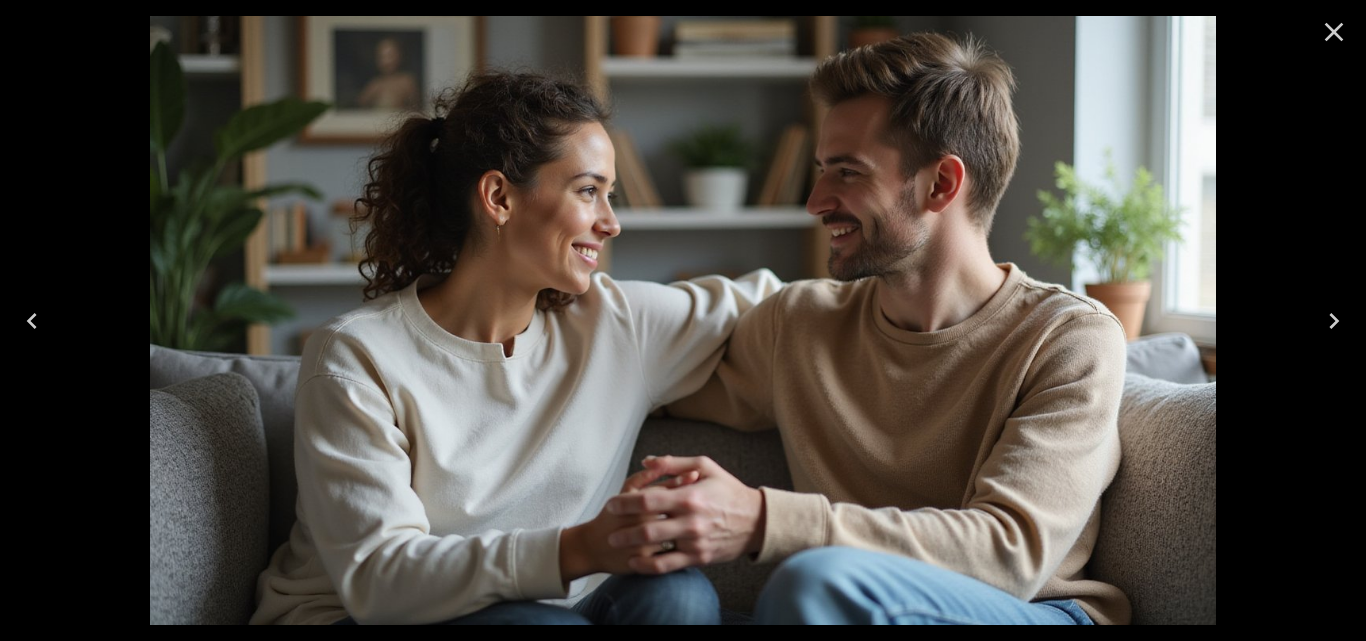 click 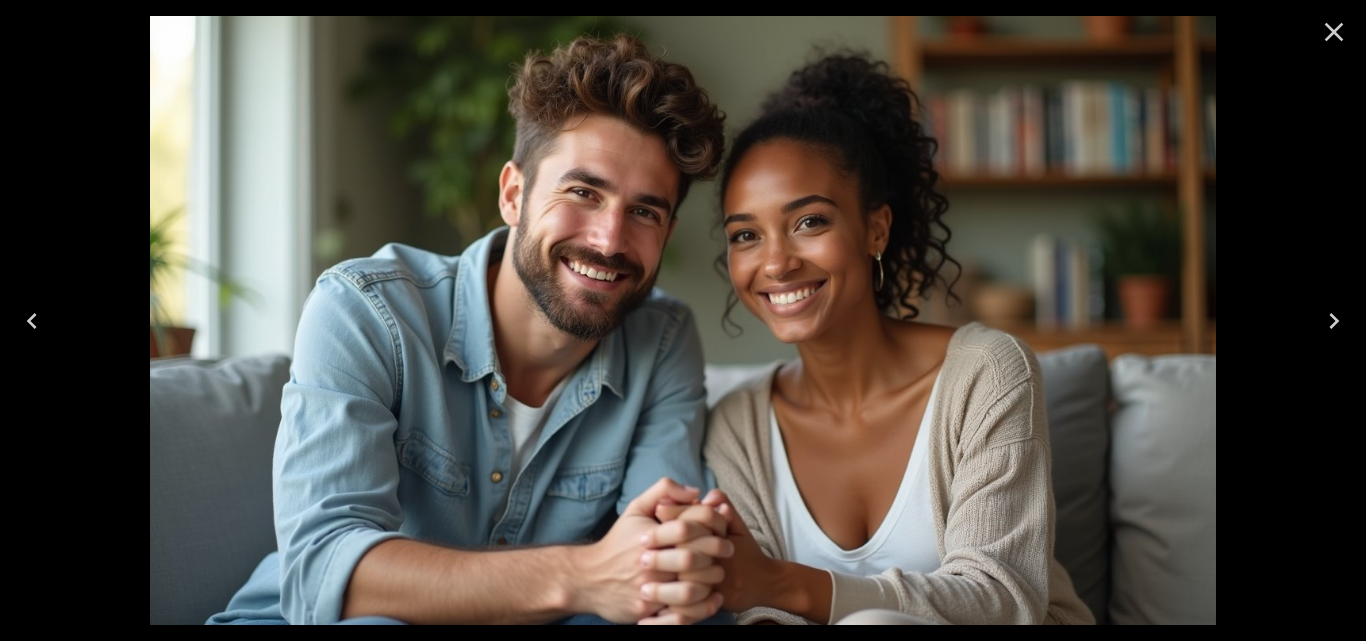 click 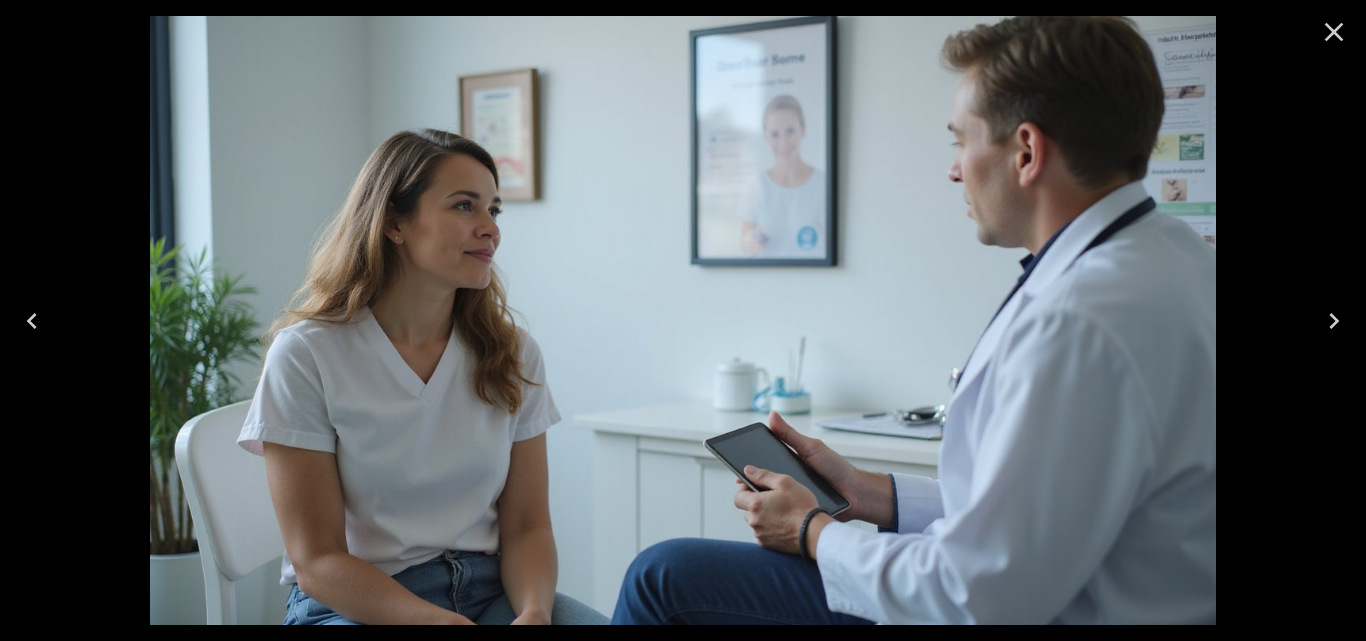 click 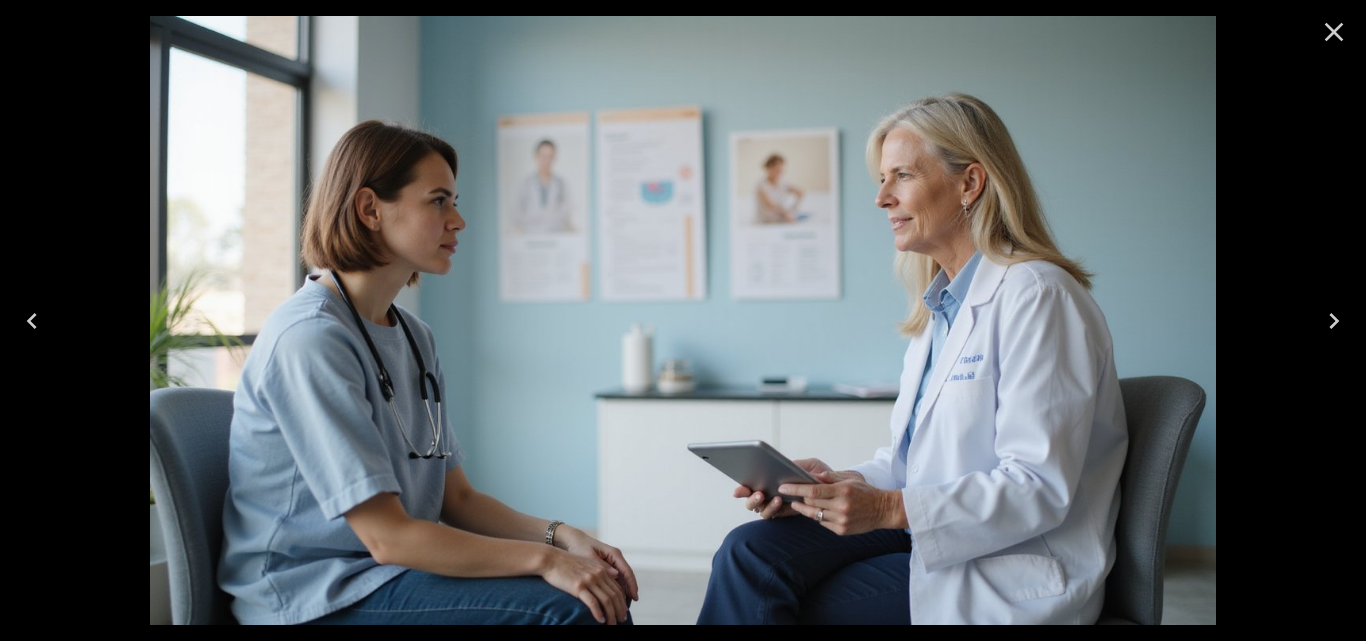 click 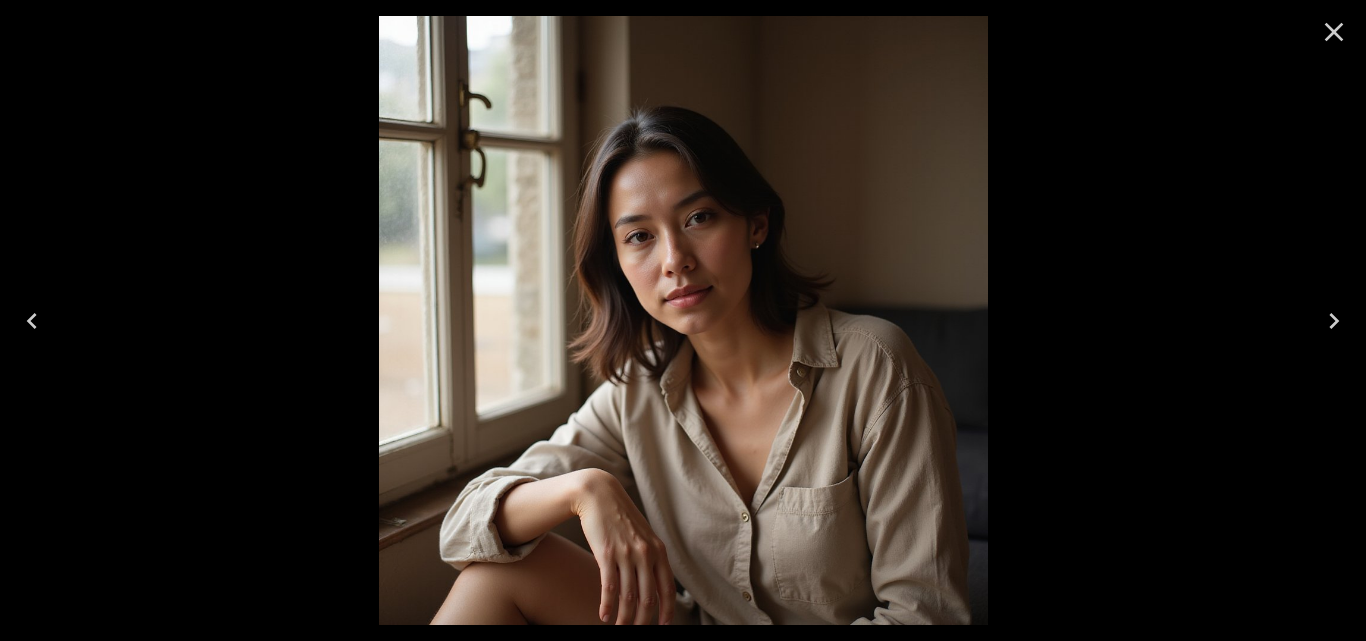 click 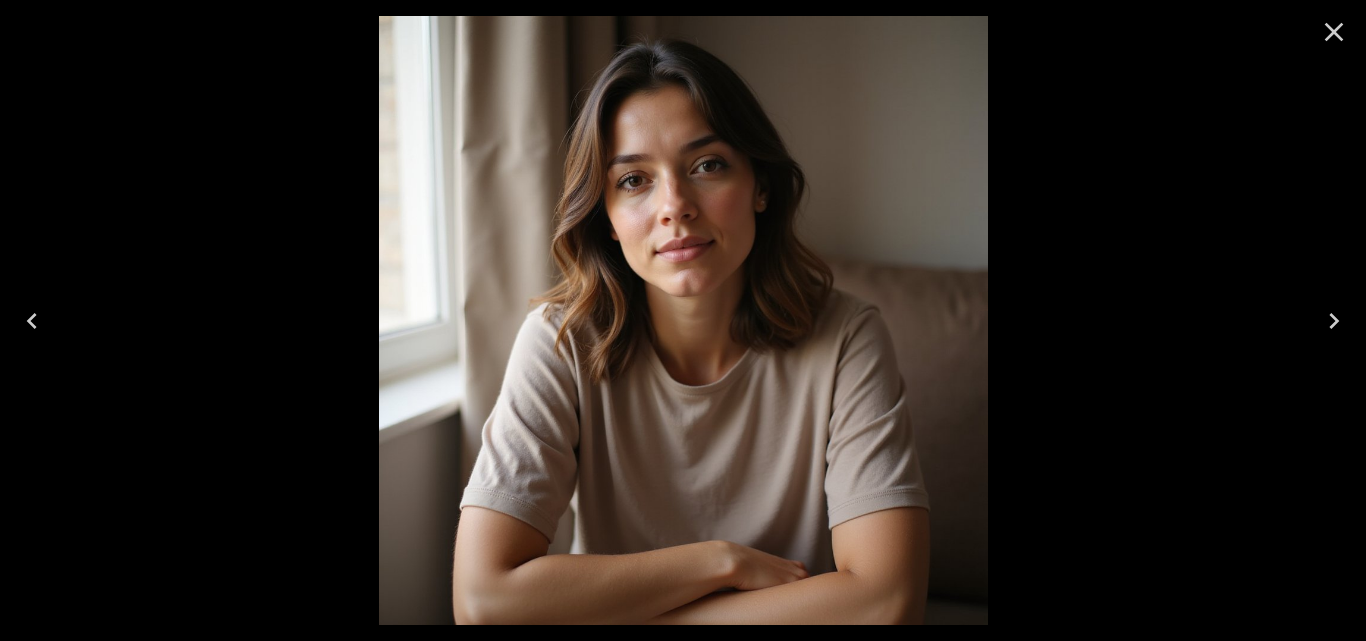 click 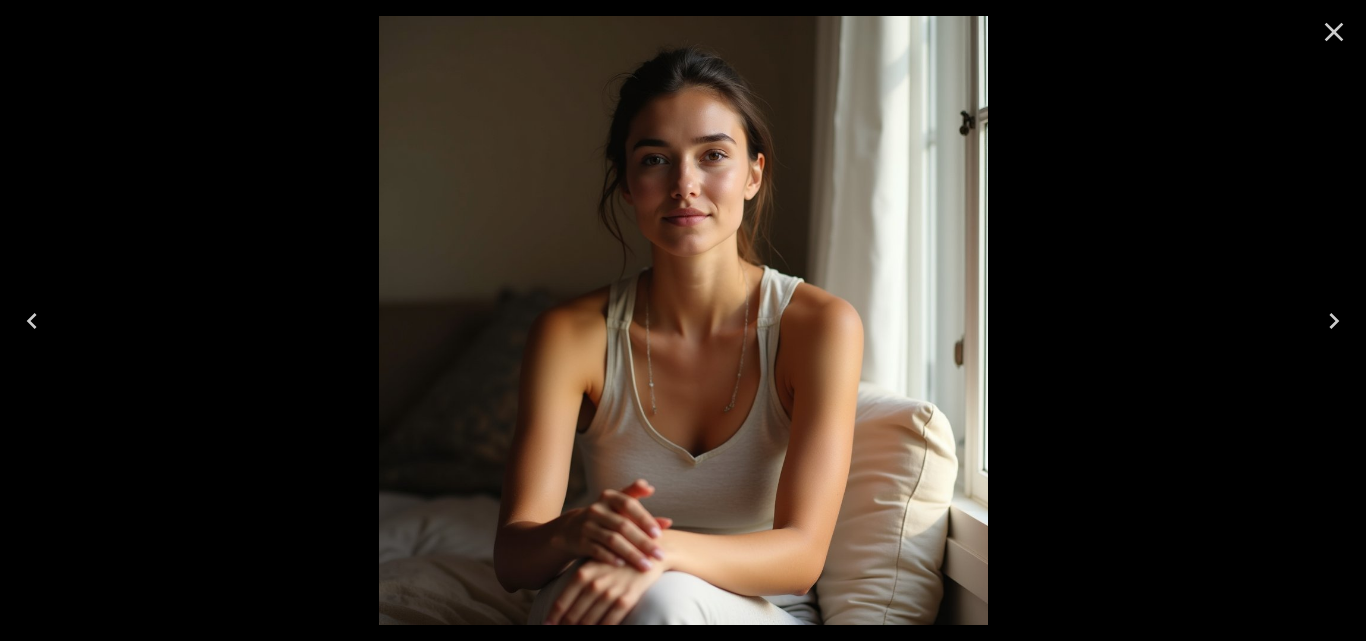click 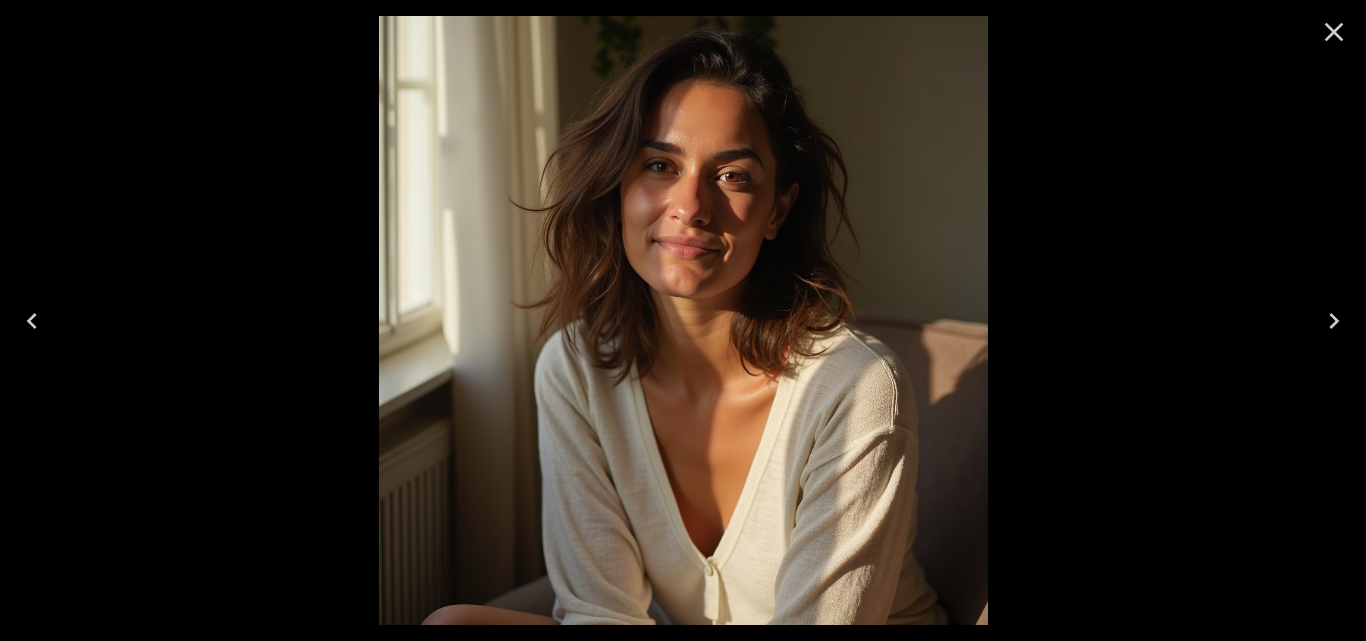 click 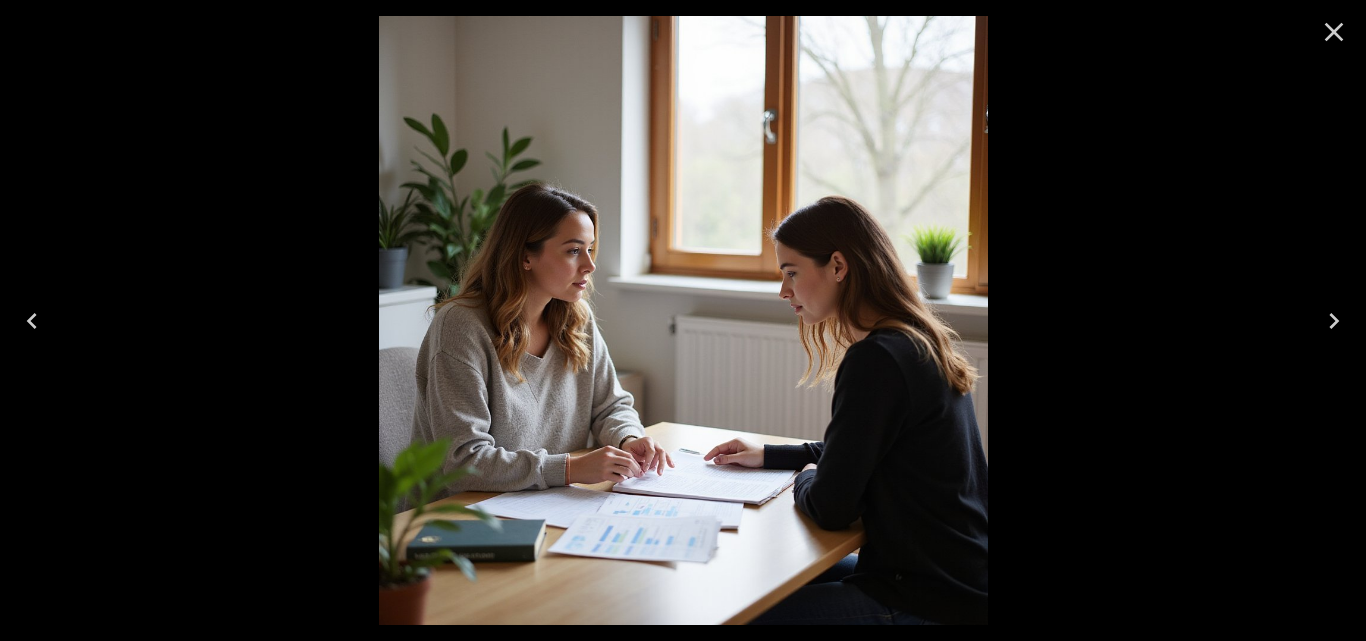 click 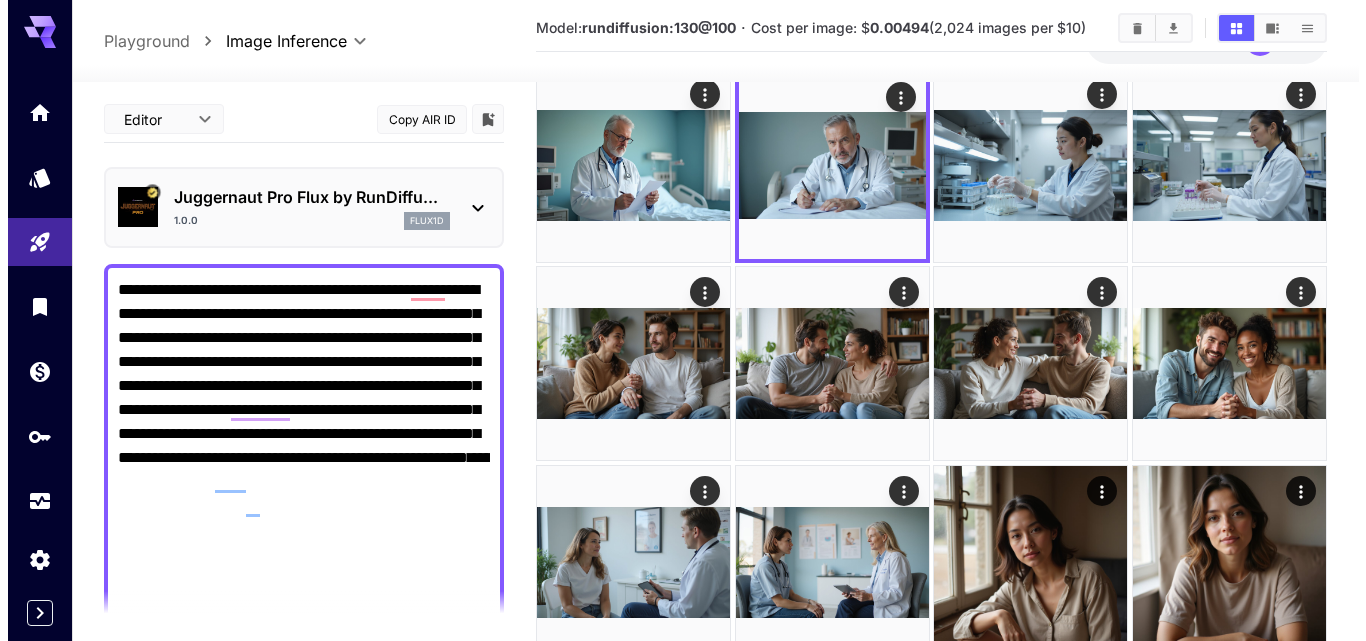 scroll, scrollTop: 0, scrollLeft: 0, axis: both 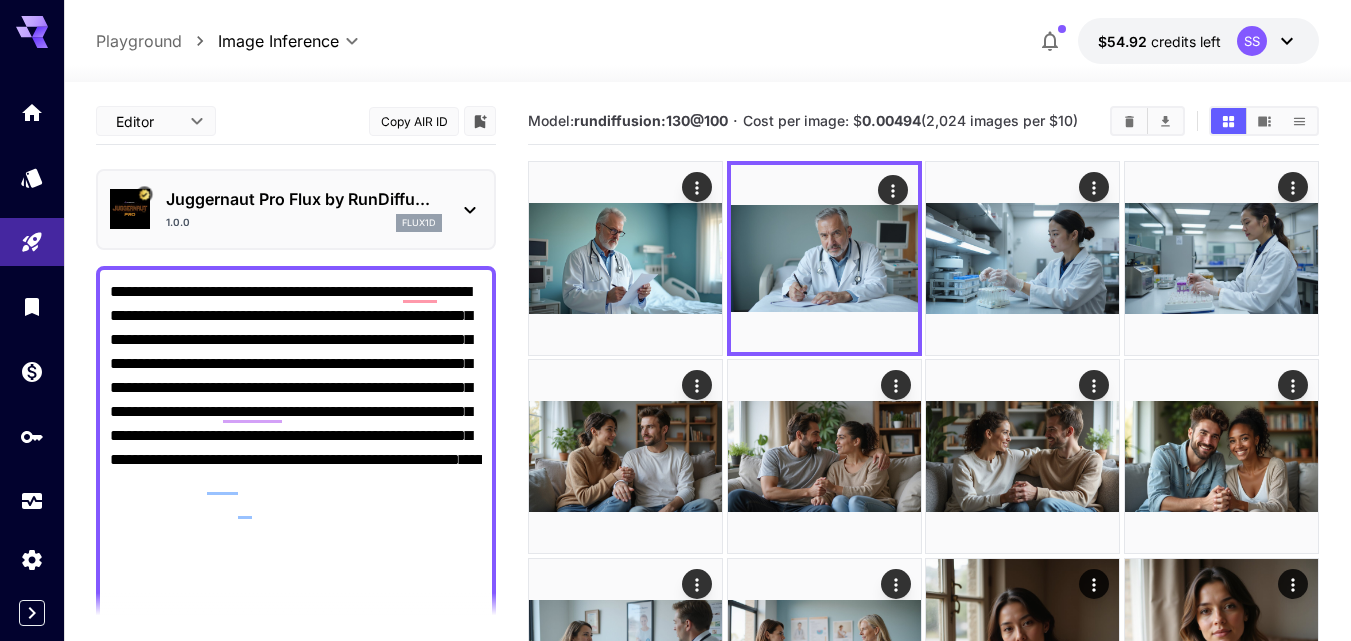 click on "Juggernaut Pro Flux by RunDiffu..." at bounding box center [304, 199] 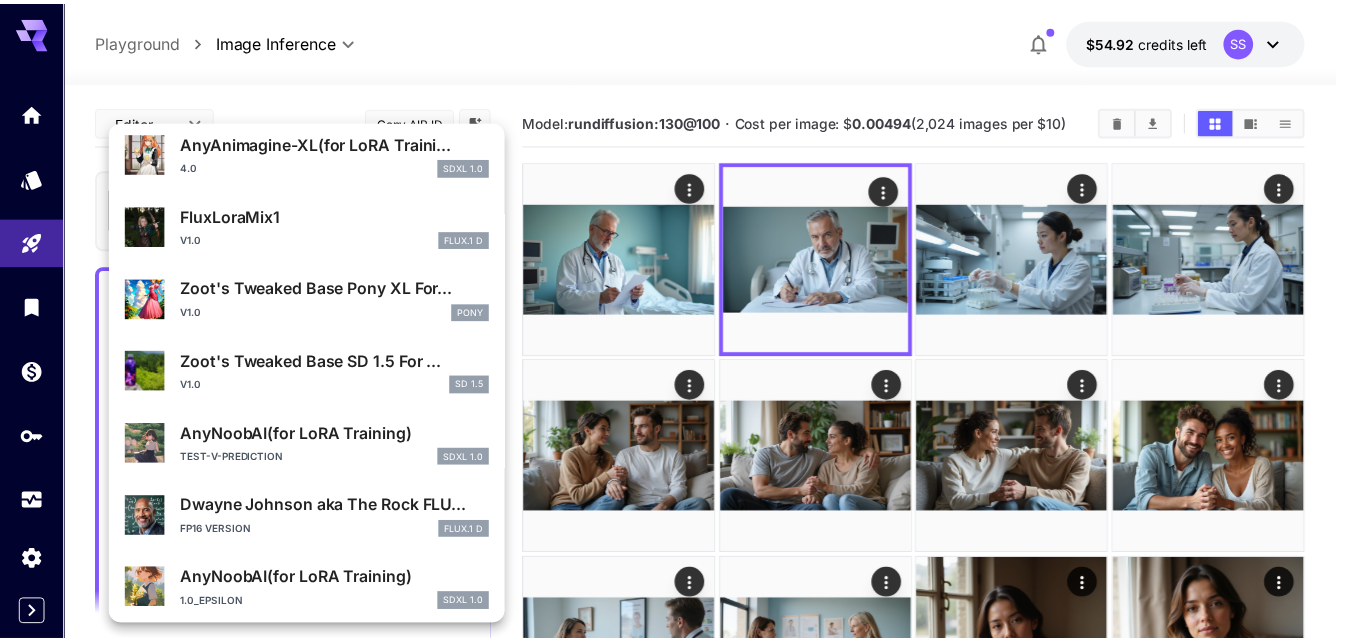 scroll, scrollTop: 501, scrollLeft: 0, axis: vertical 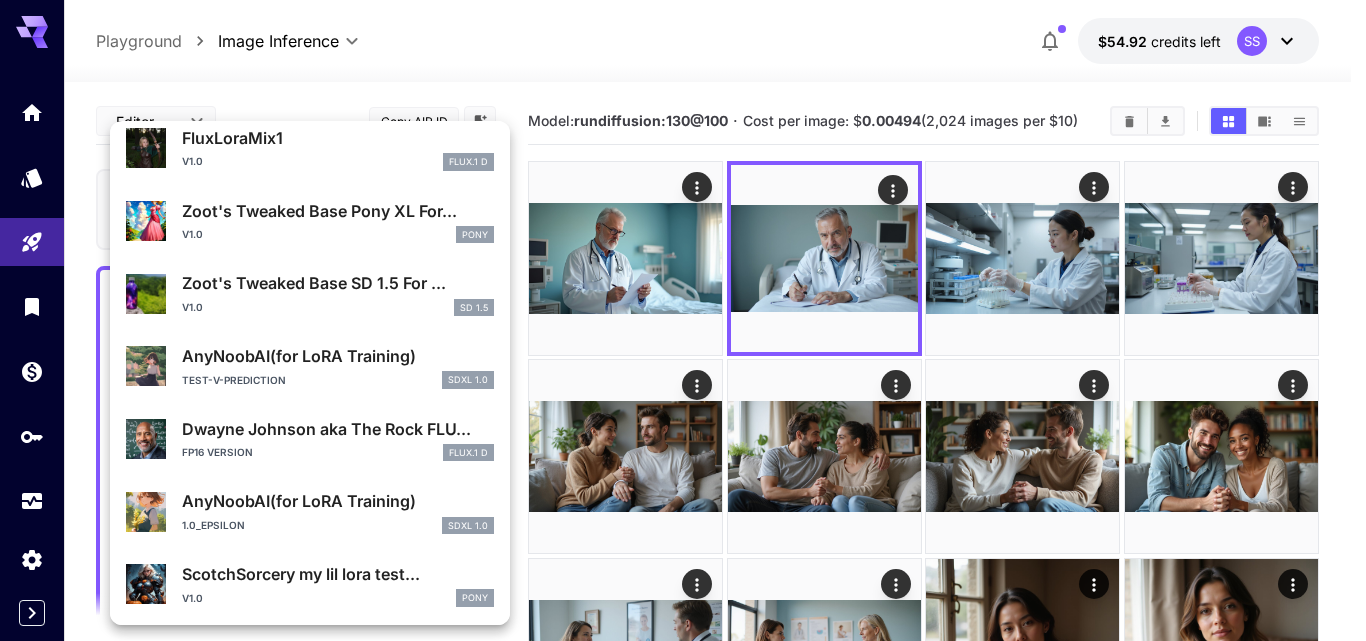 click at bounding box center [683, 320] 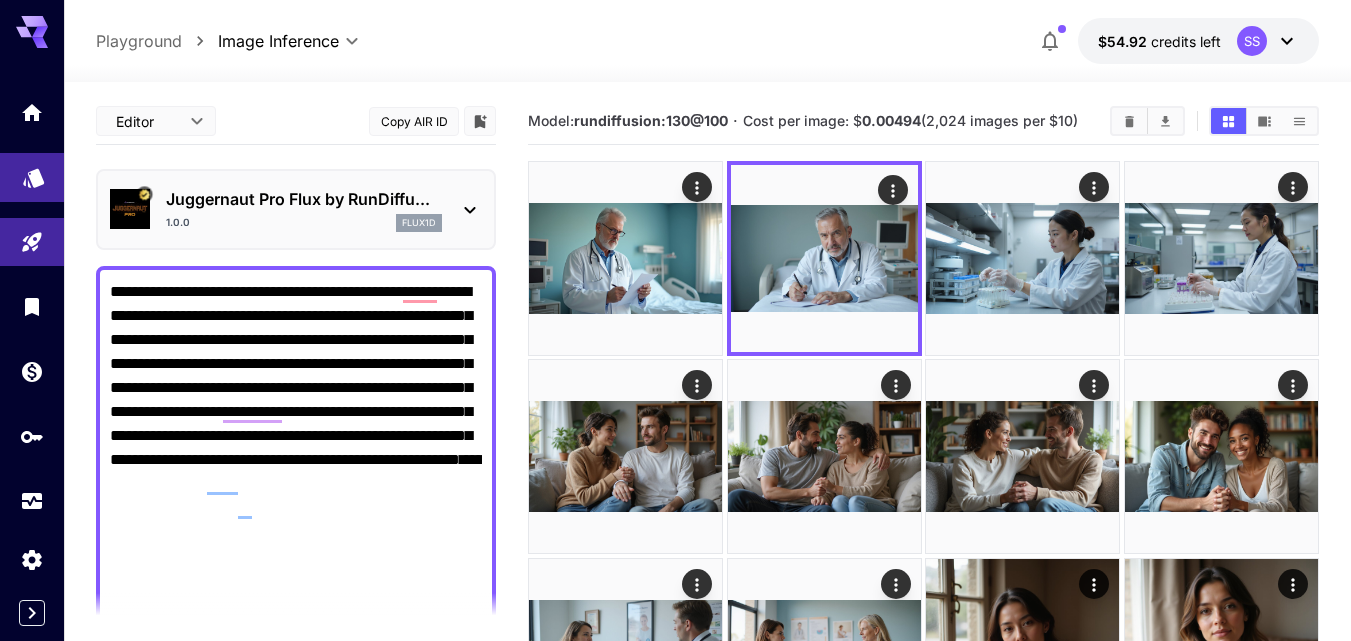 click at bounding box center [32, 177] 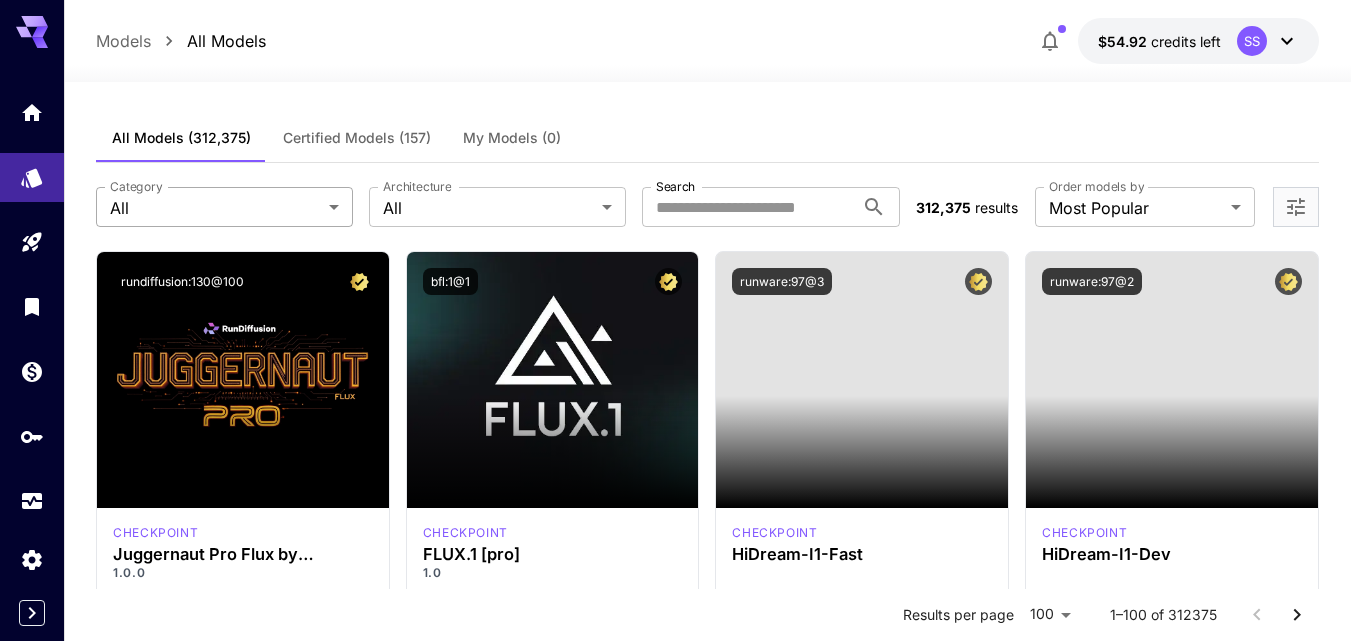 click on "**********" at bounding box center [675, 9628] 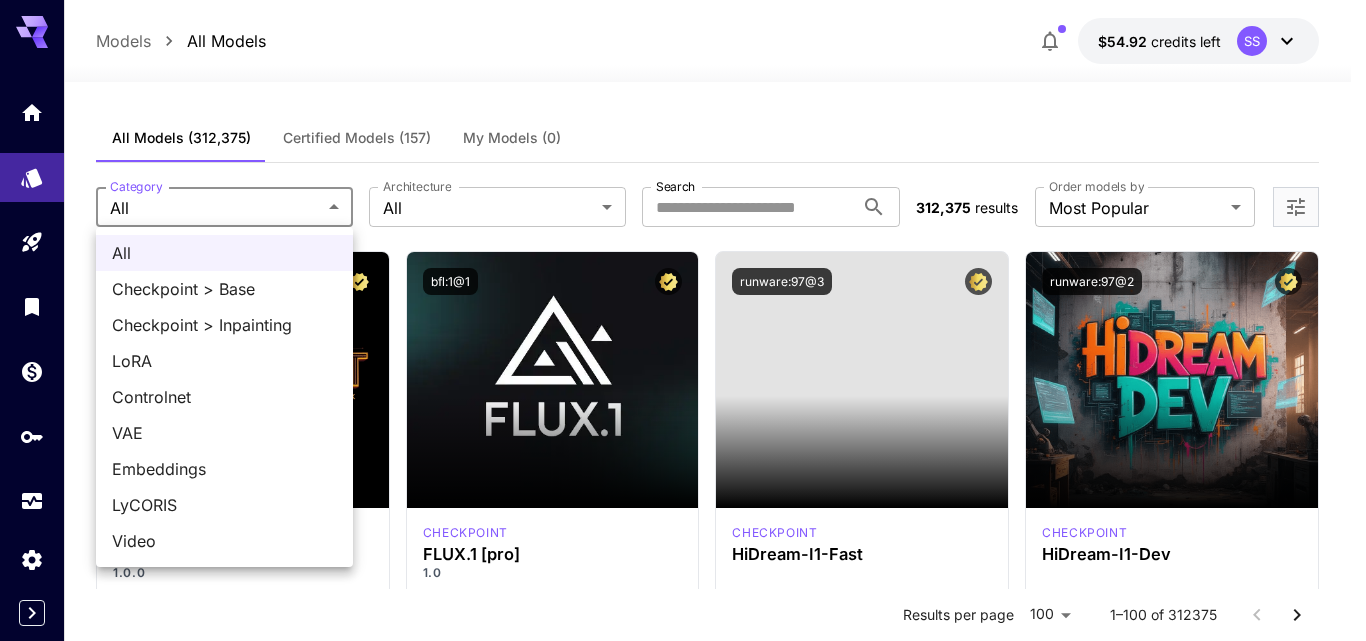 click on "LoRA" at bounding box center [224, 361] 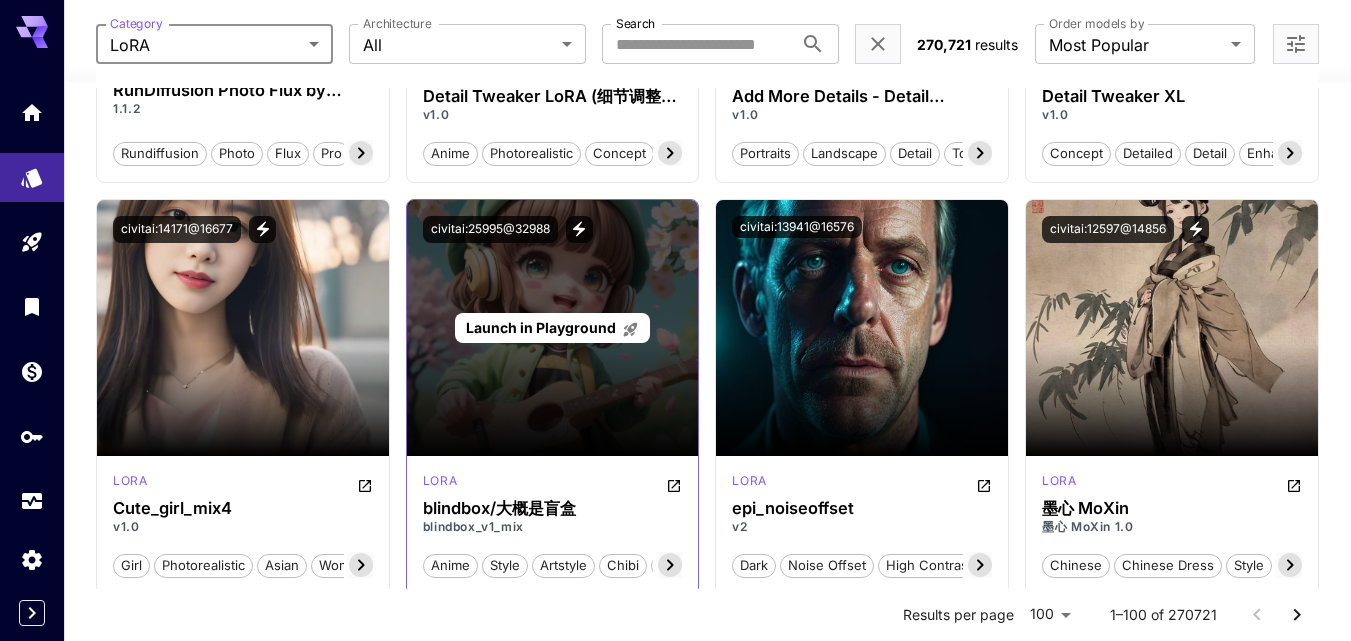 scroll, scrollTop: 500, scrollLeft: 0, axis: vertical 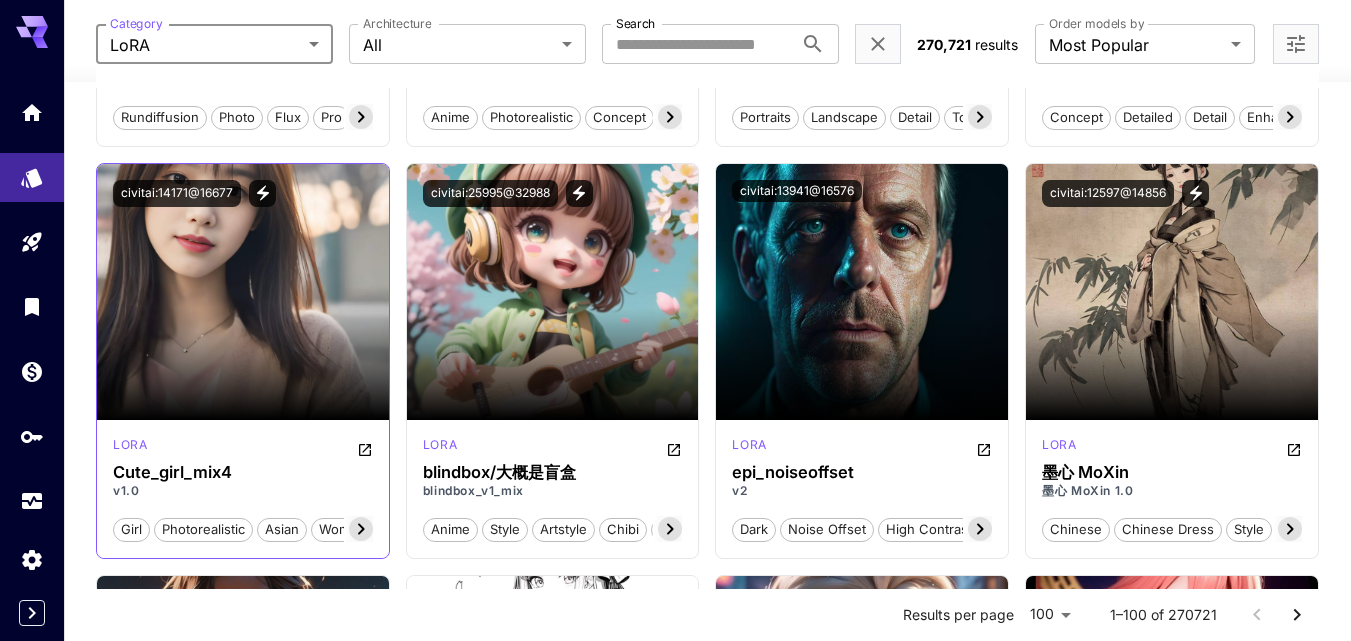 click 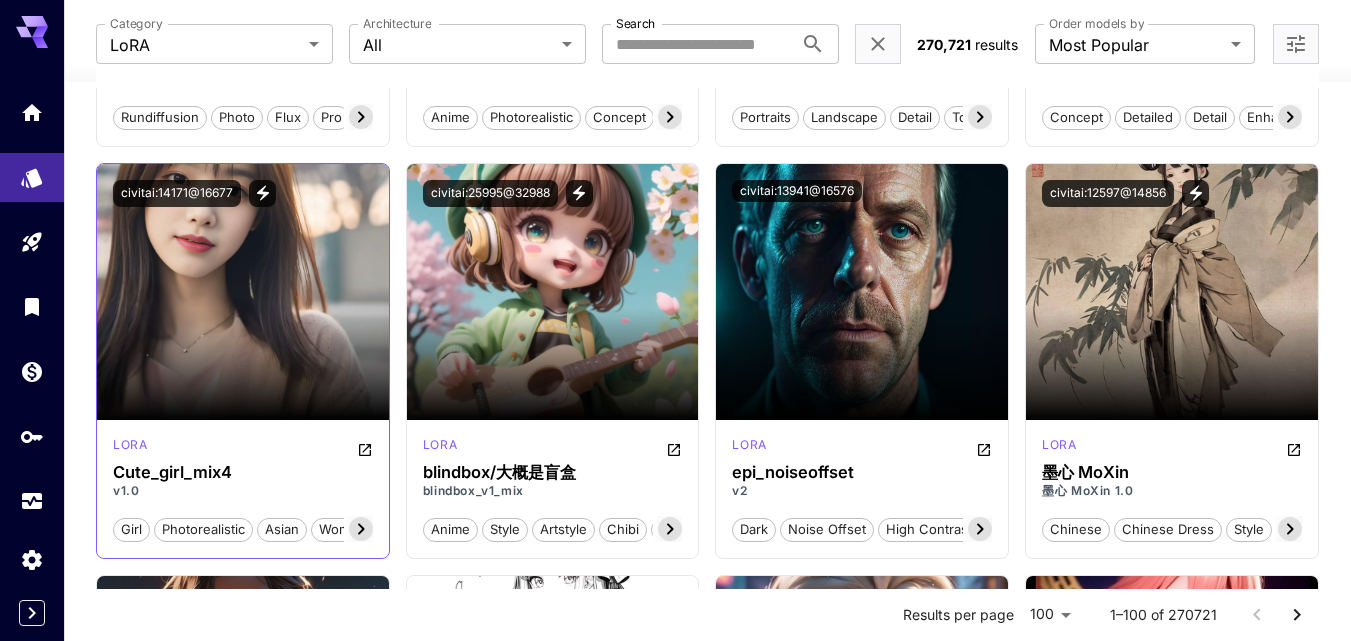 scroll, scrollTop: 0, scrollLeft: 79, axis: horizontal 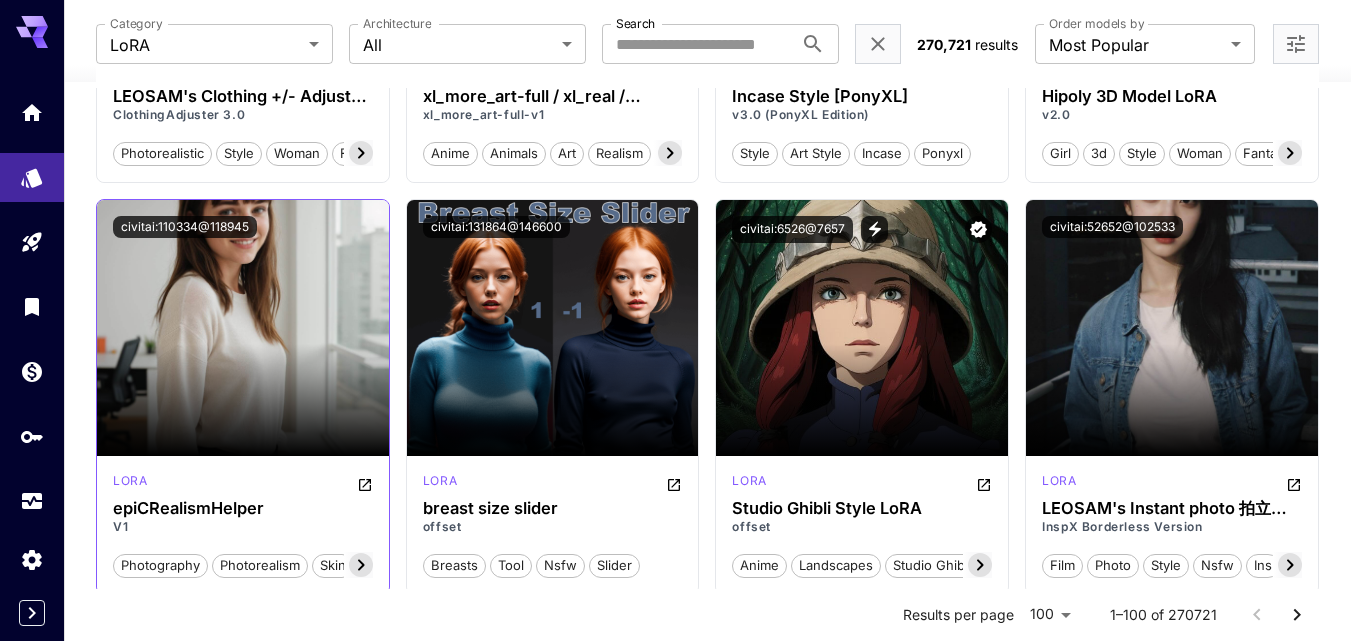 click 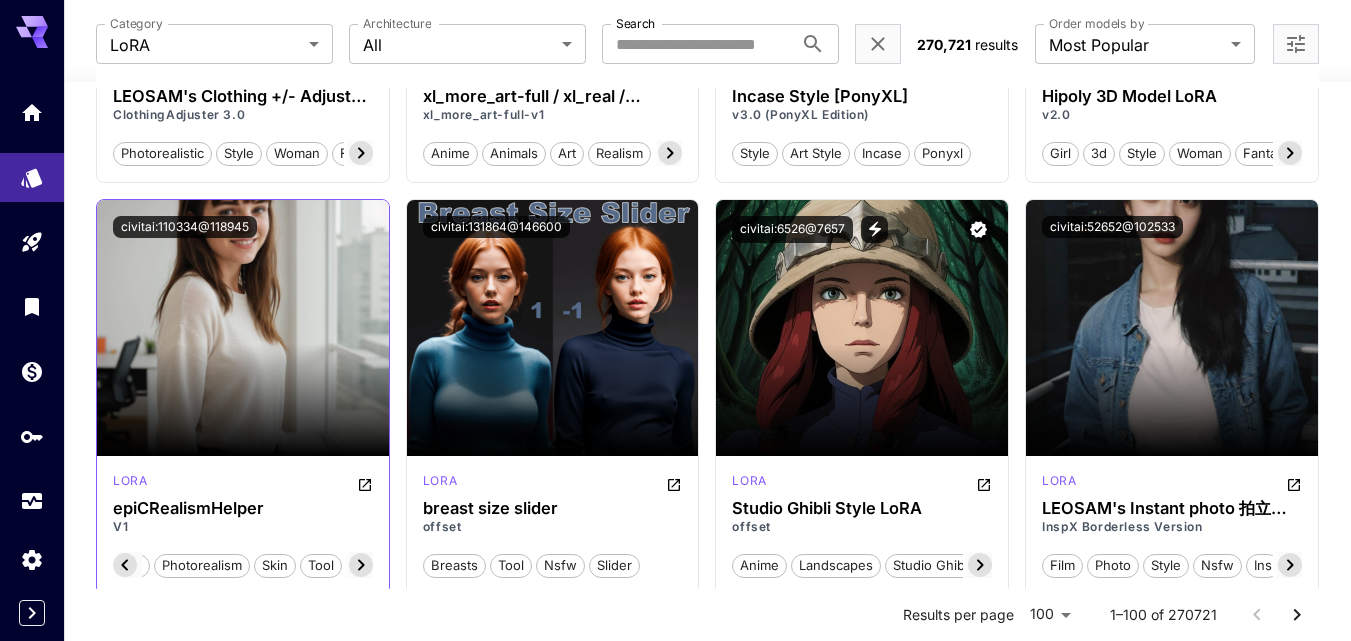 scroll, scrollTop: 0, scrollLeft: 118, axis: horizontal 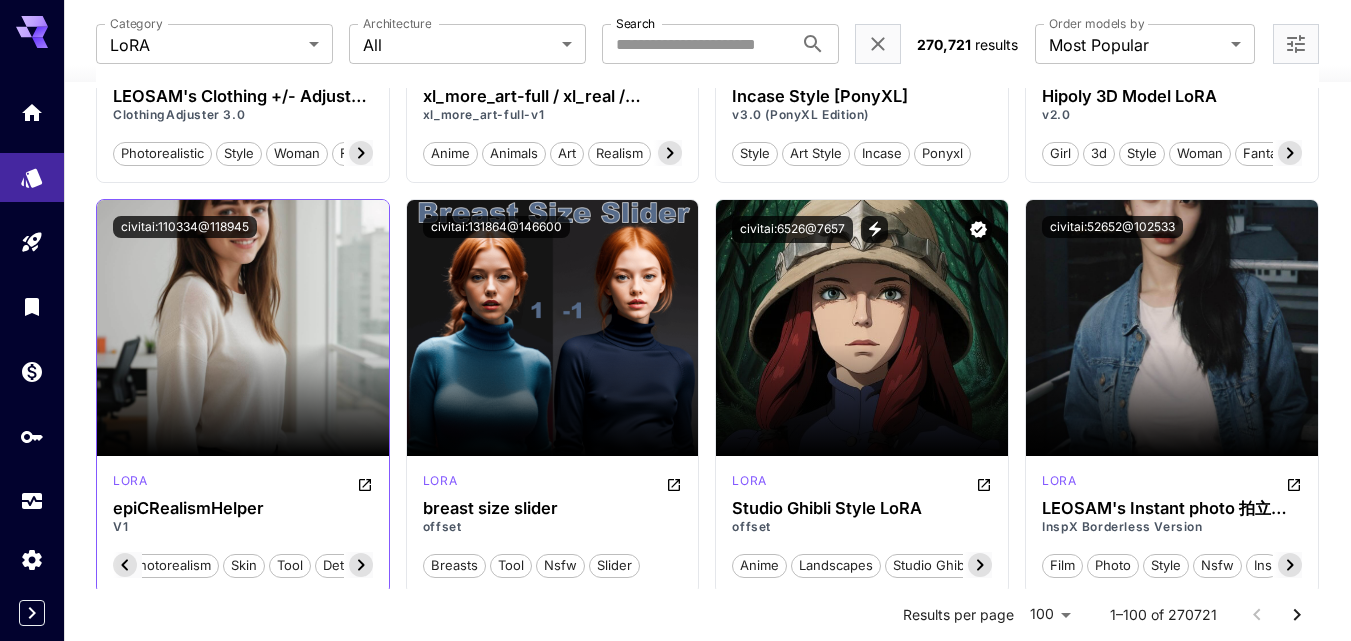 click 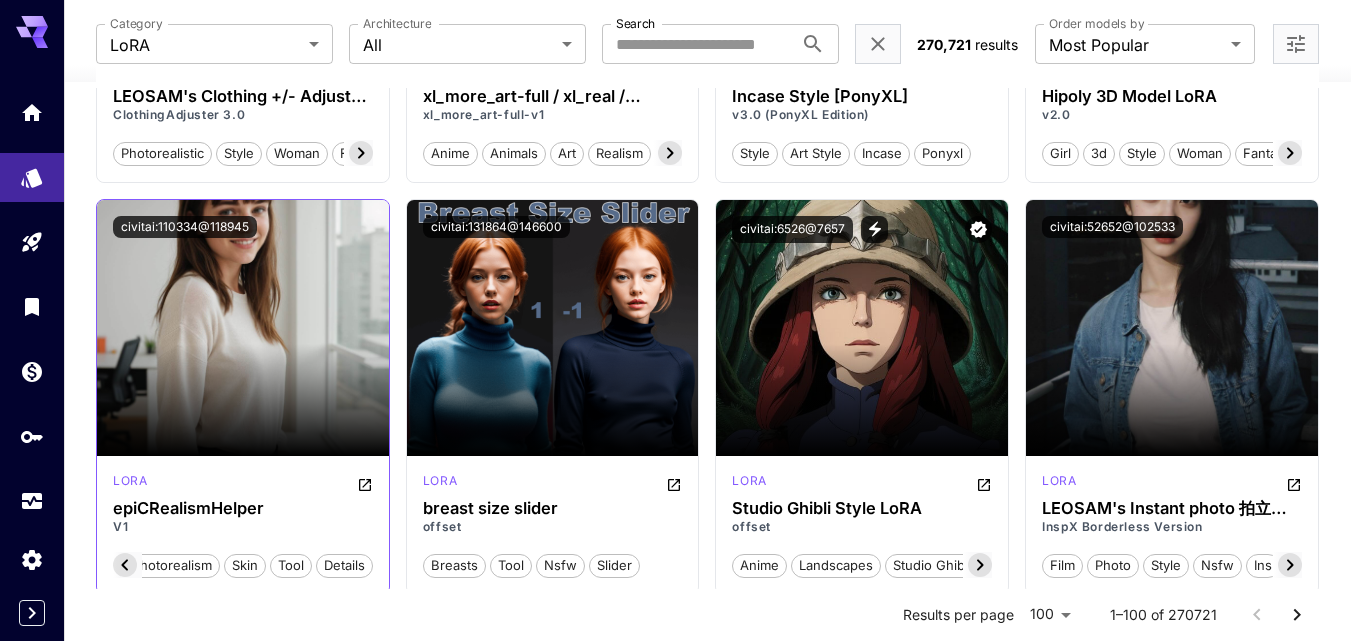 scroll, scrollTop: 0, scrollLeft: 118, axis: horizontal 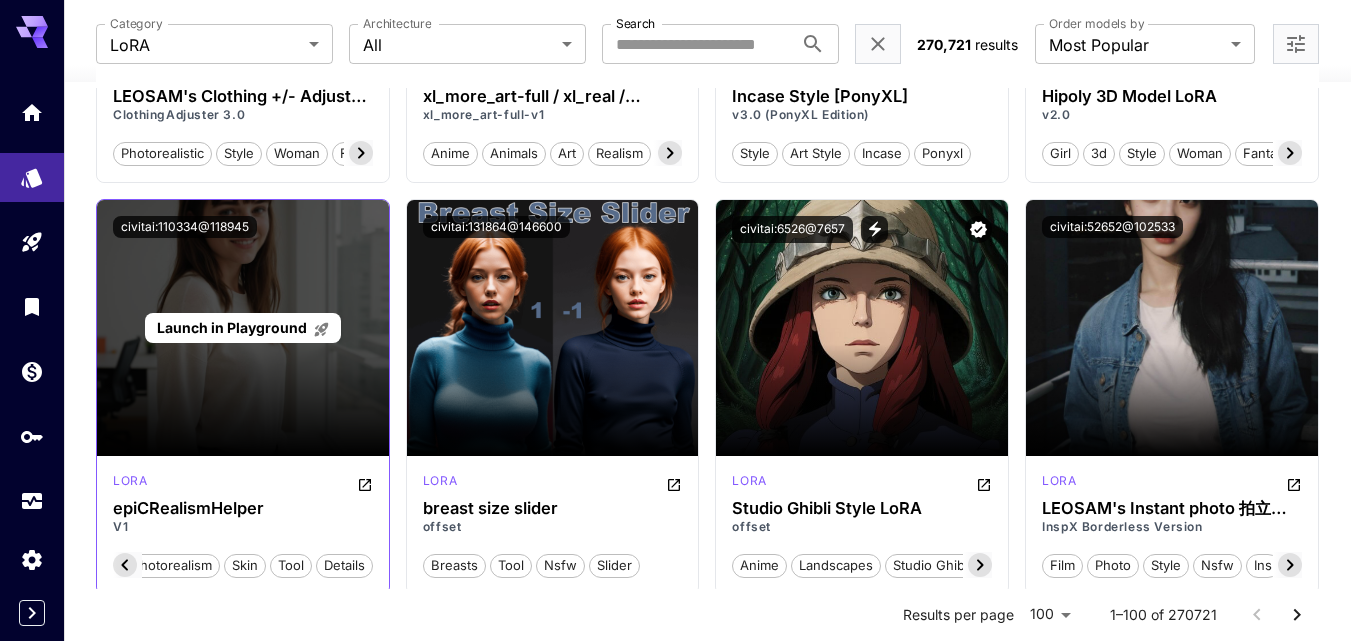click on "Launch in Playground" at bounding box center [232, 327] 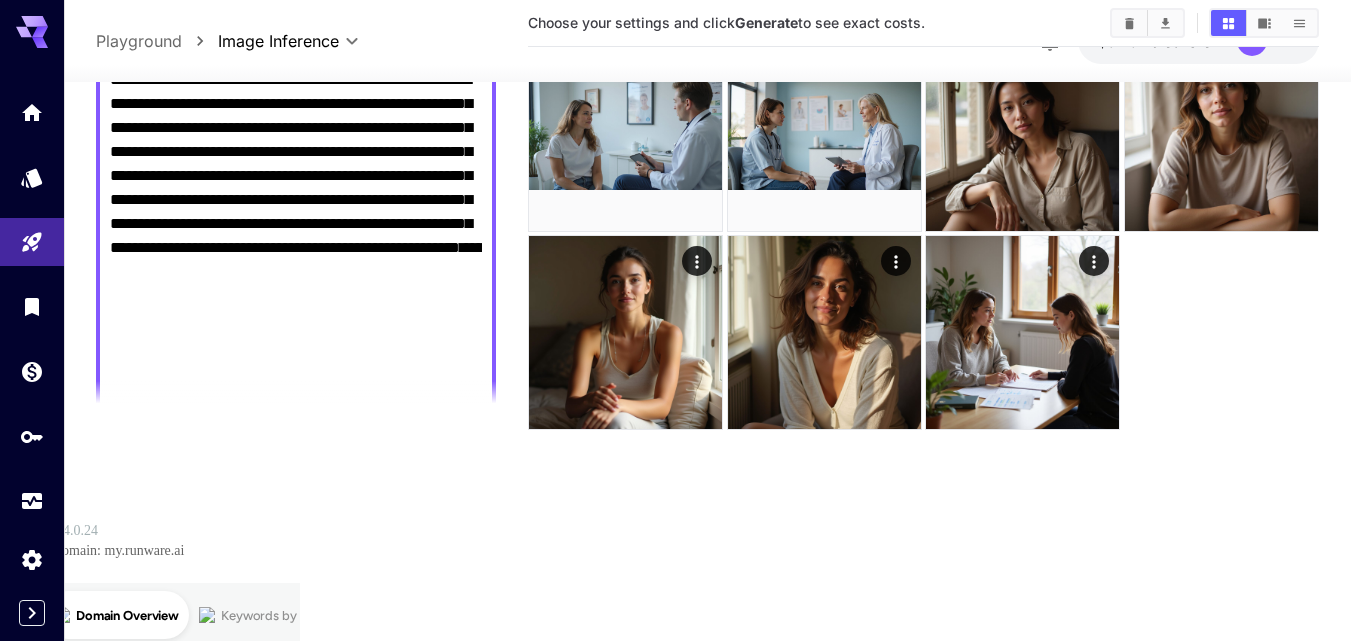 type on "*******" 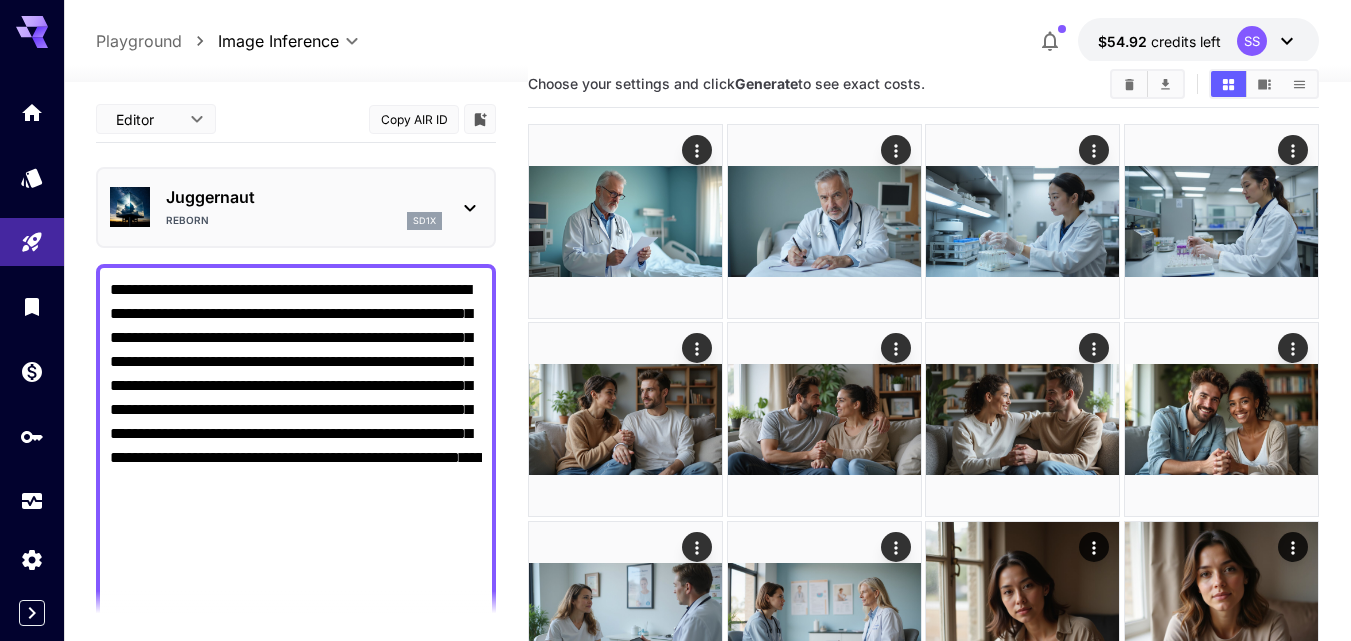 scroll, scrollTop: 0, scrollLeft: 0, axis: both 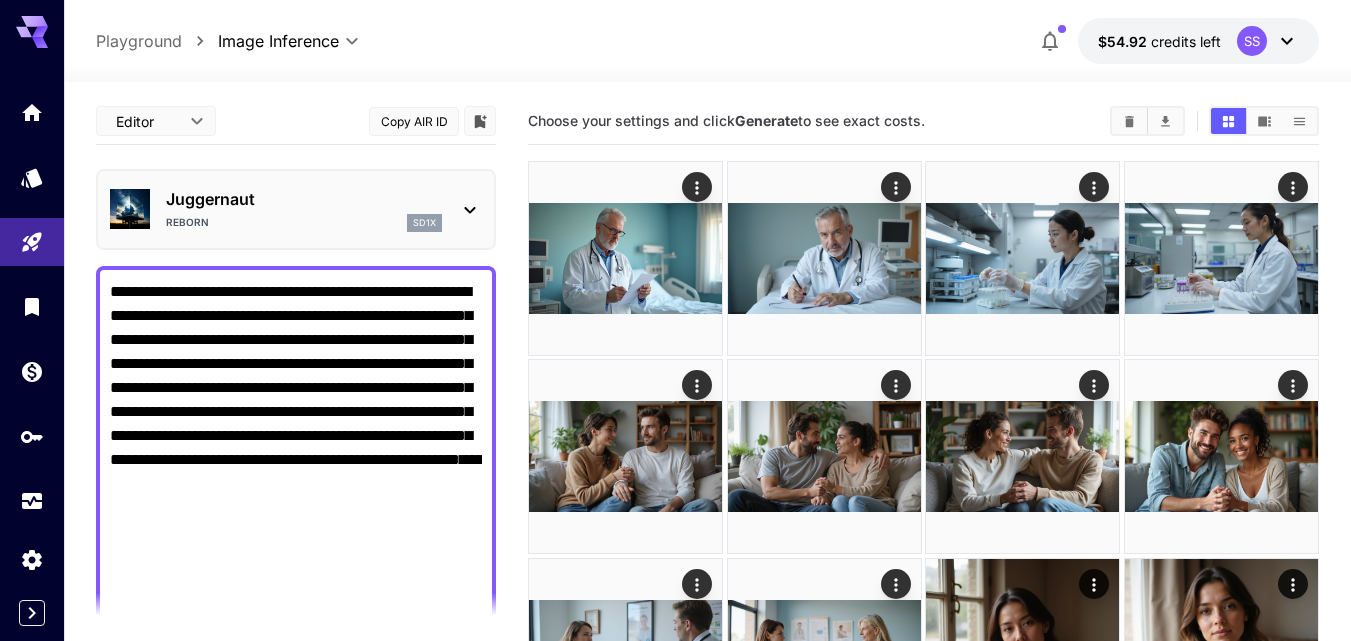click on "Reborn sd1x" at bounding box center [304, 223] 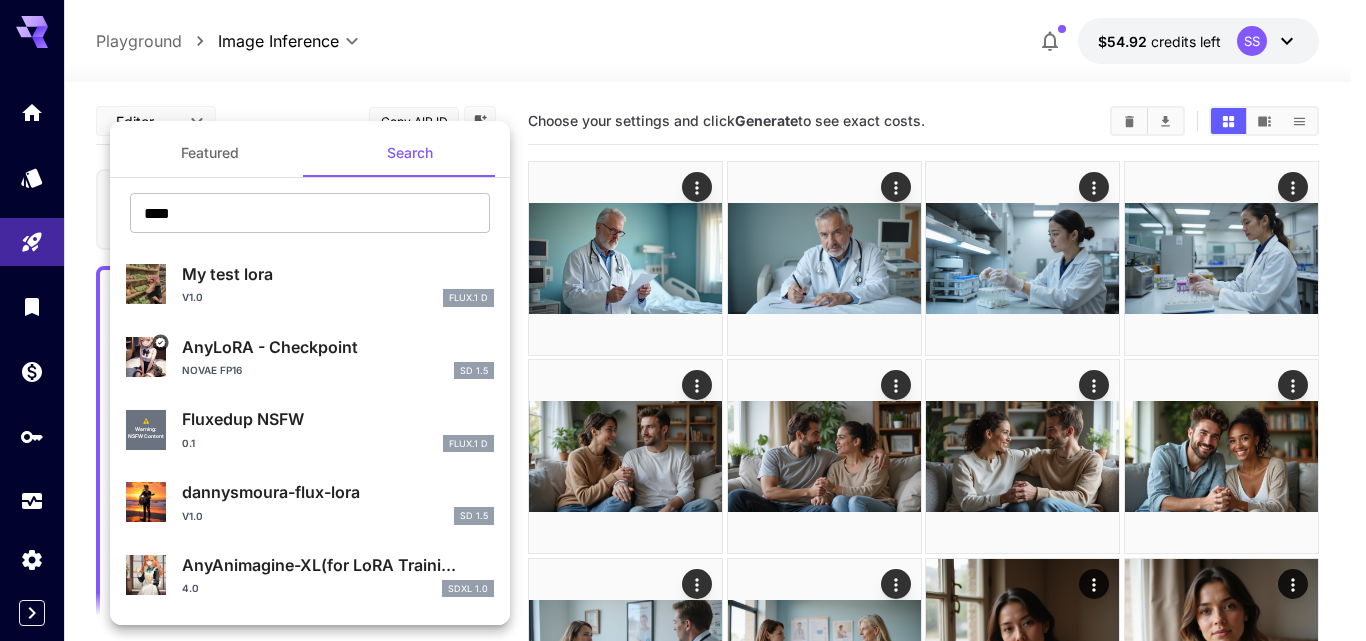 click at bounding box center [683, 320] 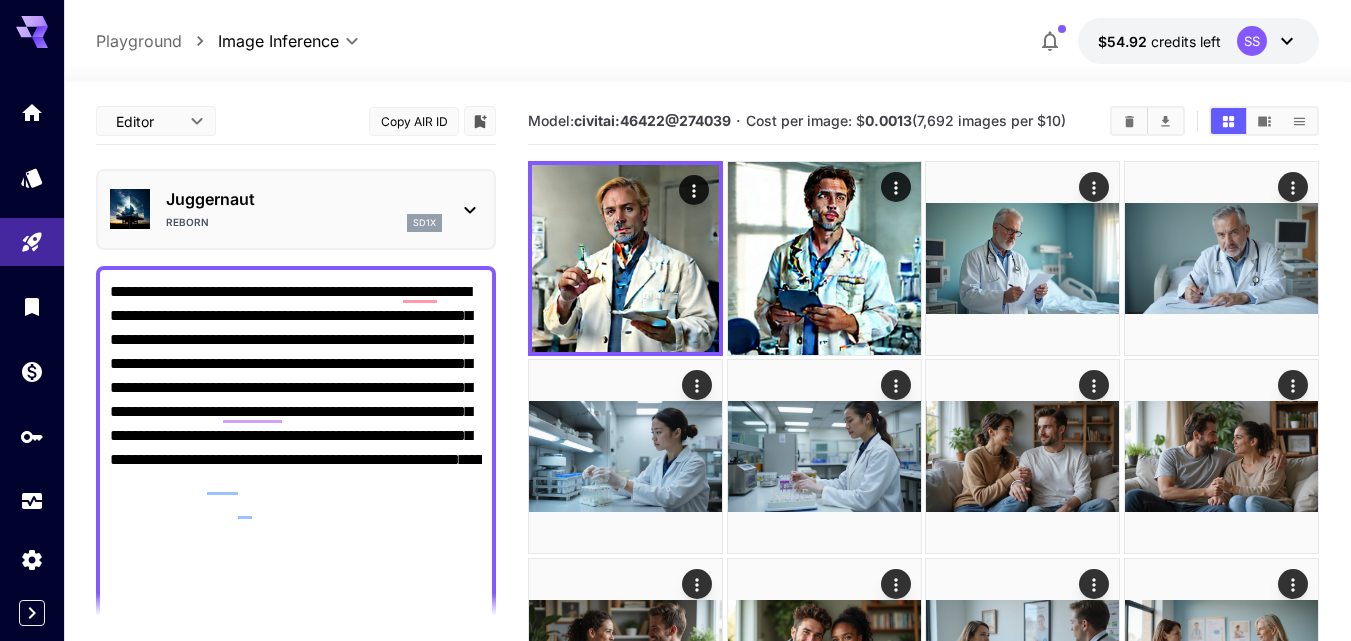 click on "Reborn sd1x" at bounding box center (304, 223) 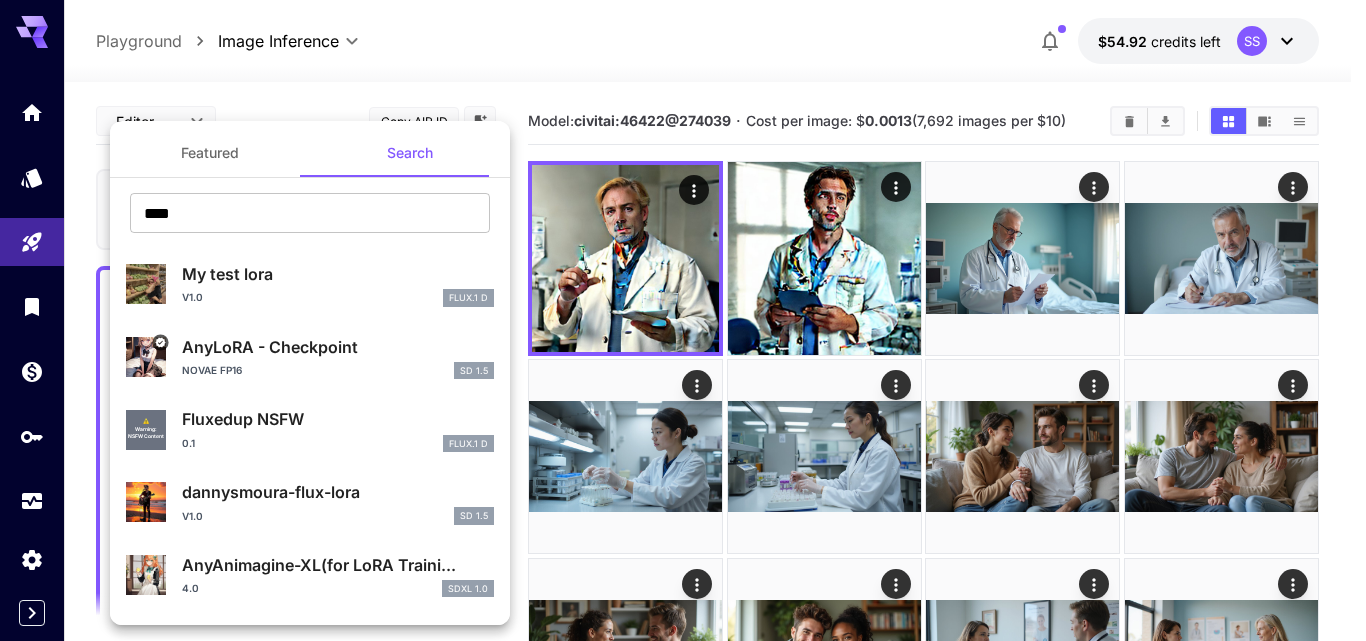 click at bounding box center (683, 320) 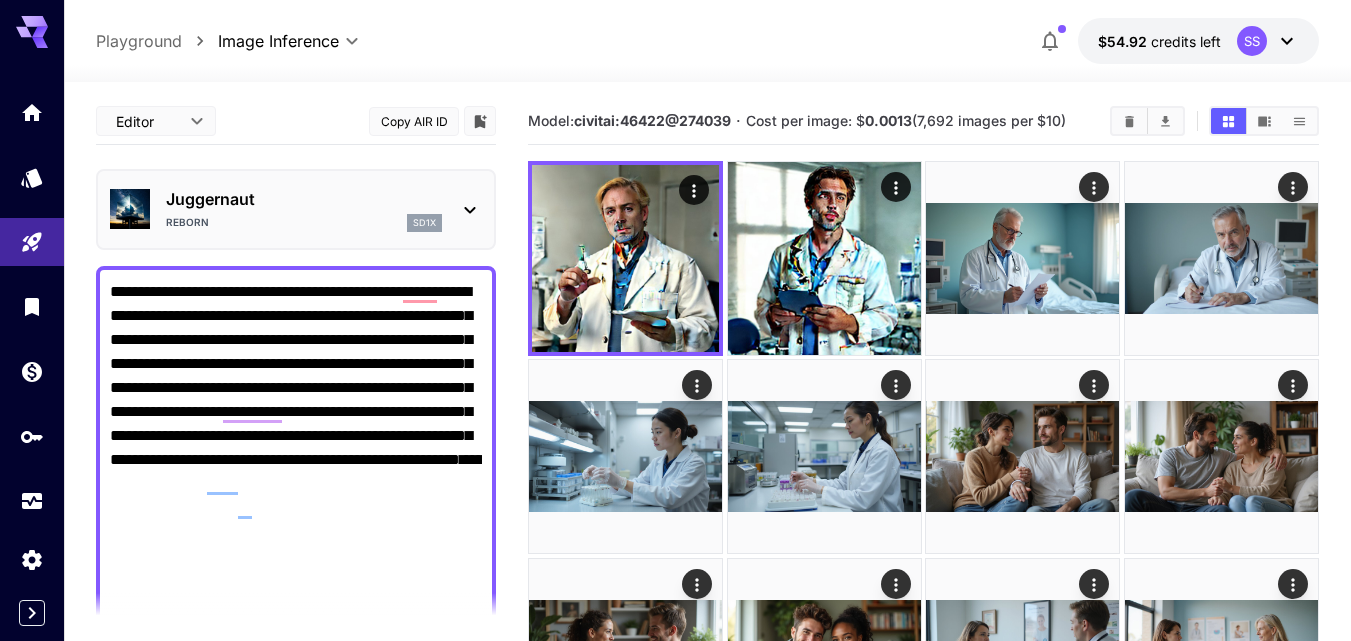 scroll, scrollTop: 300, scrollLeft: 0, axis: vertical 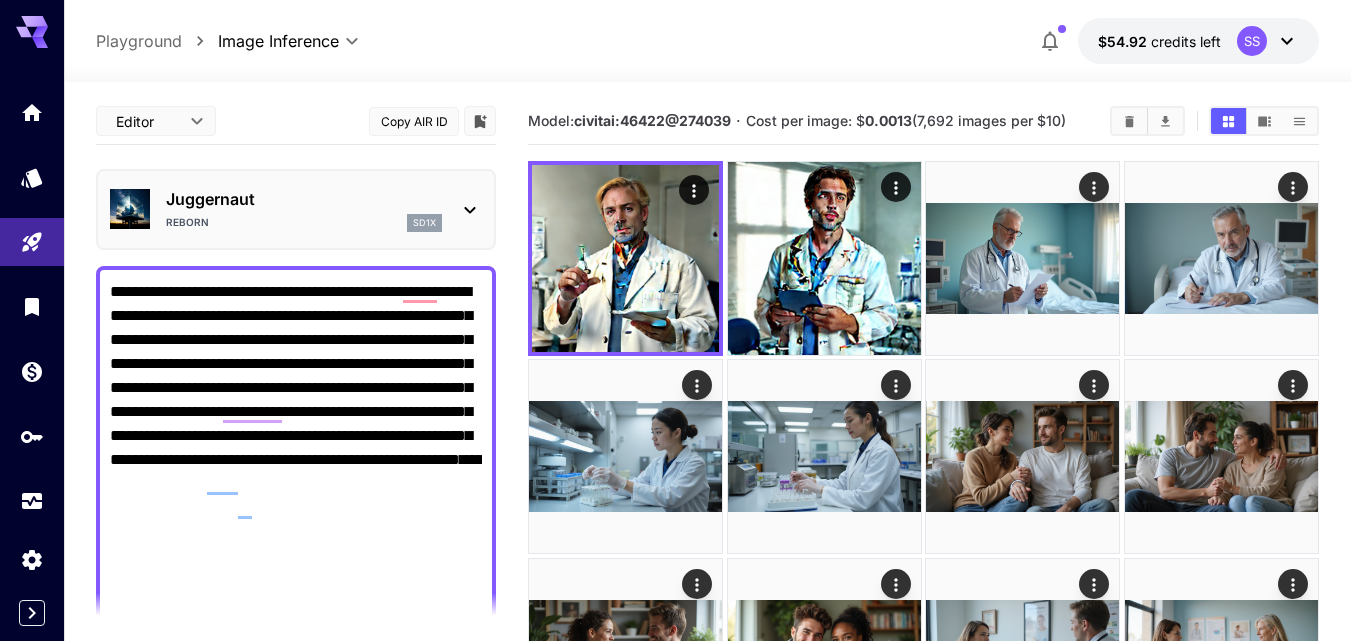 click on "Reborn sd1x" at bounding box center (304, 223) 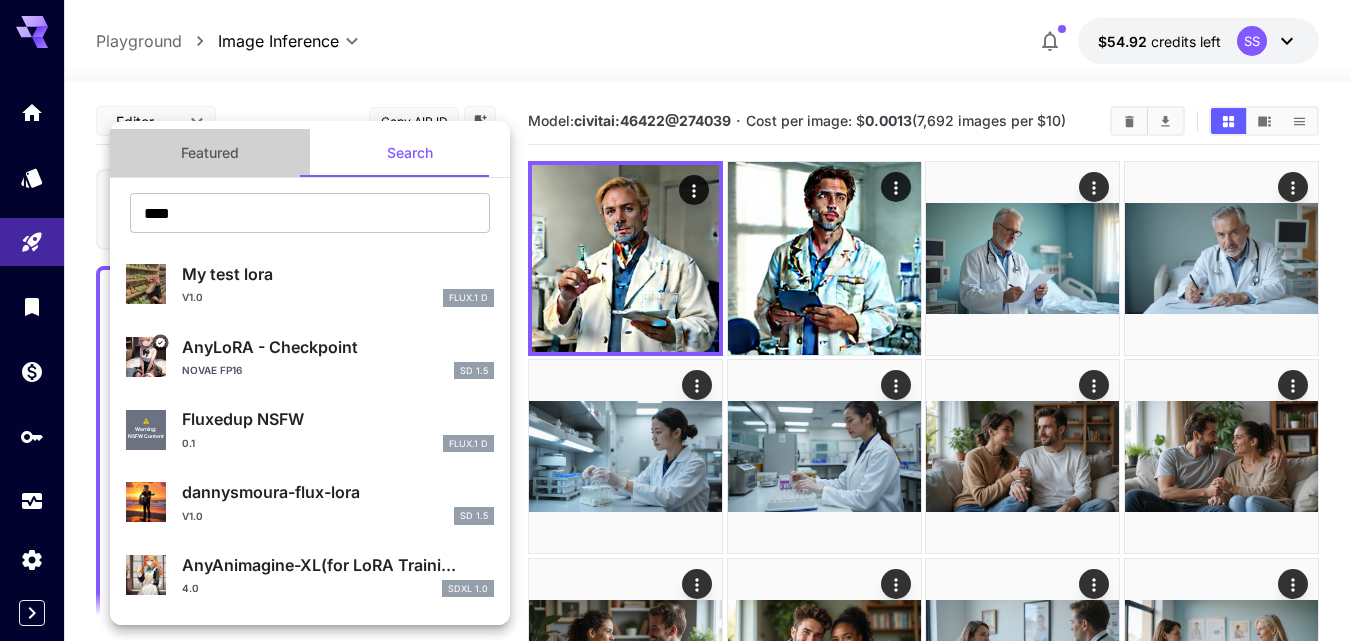 click on "Featured" at bounding box center (210, 153) 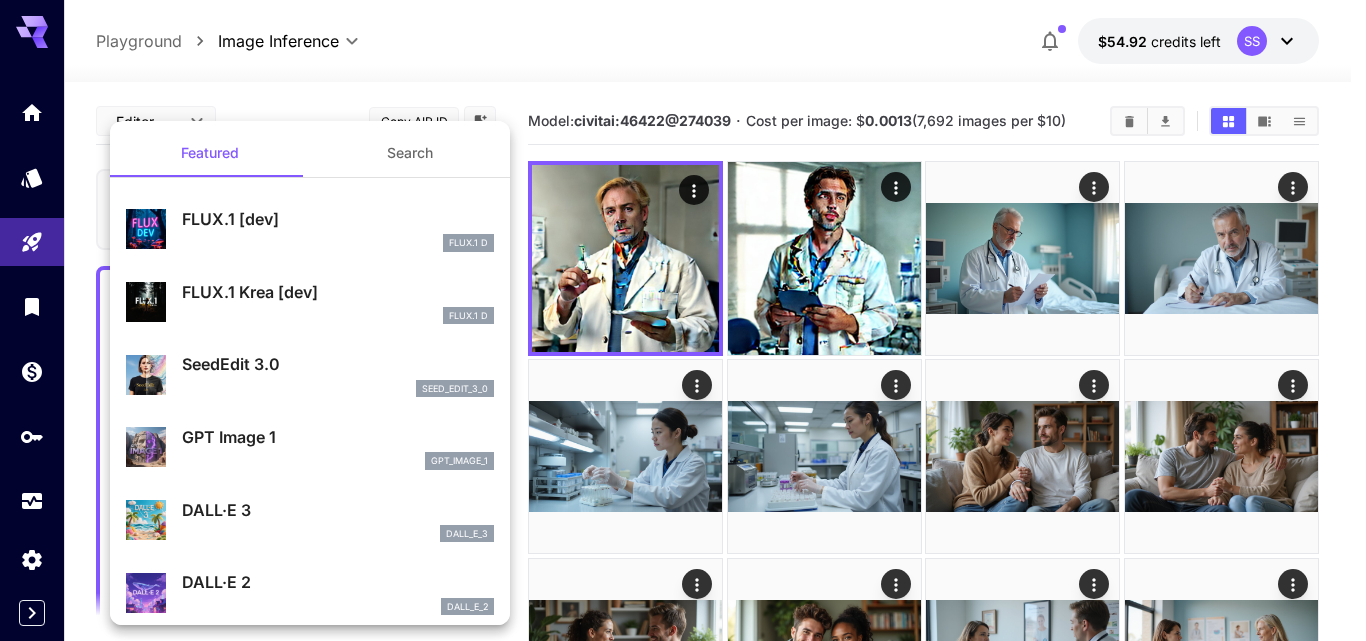 click on "Search" at bounding box center (410, 153) 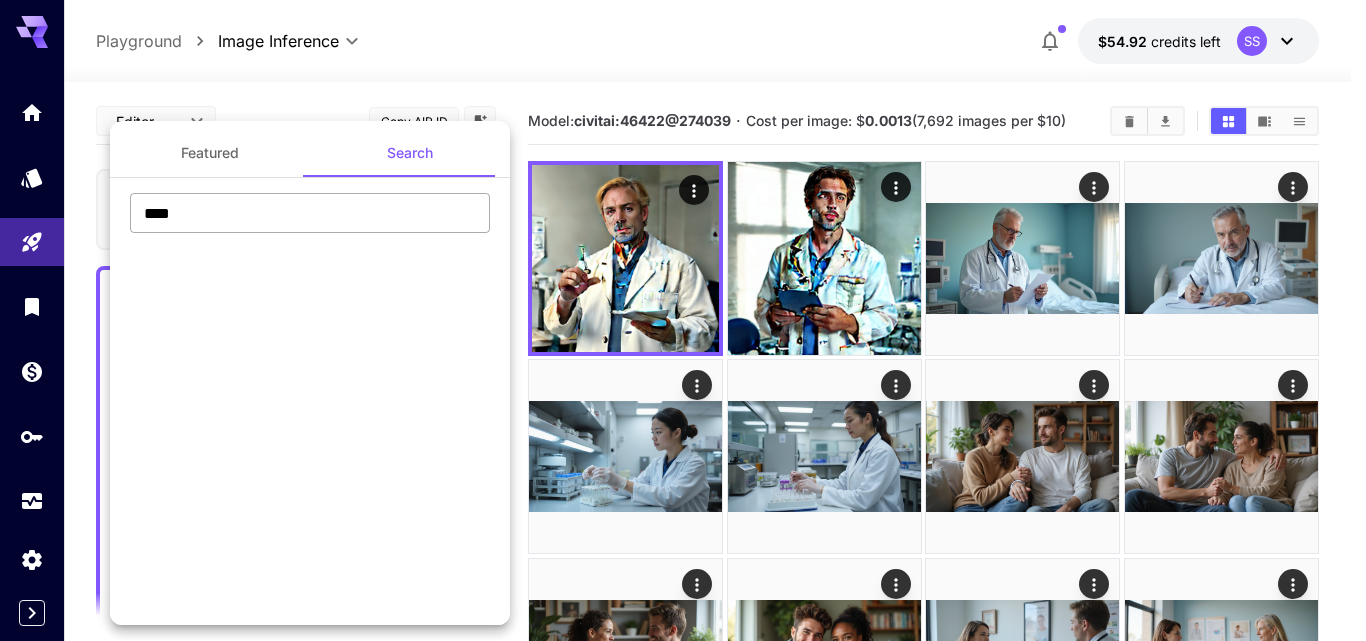click on "****" at bounding box center [310, 213] 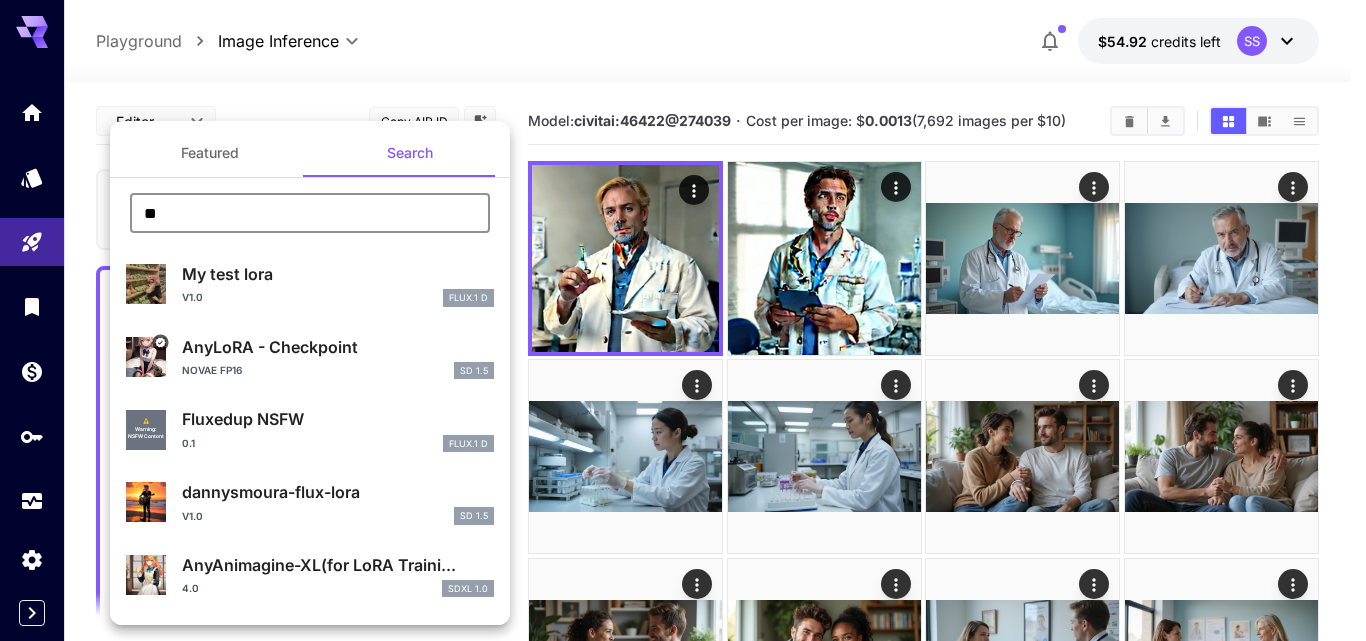 type on "*" 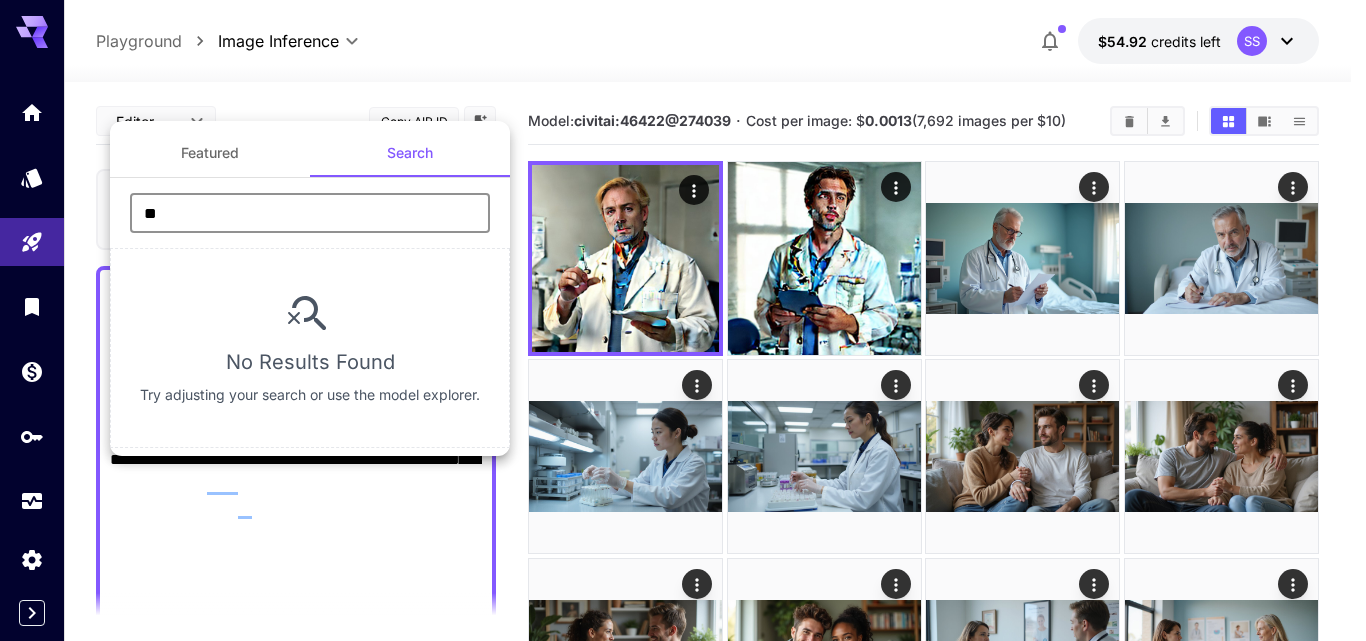 type on "****" 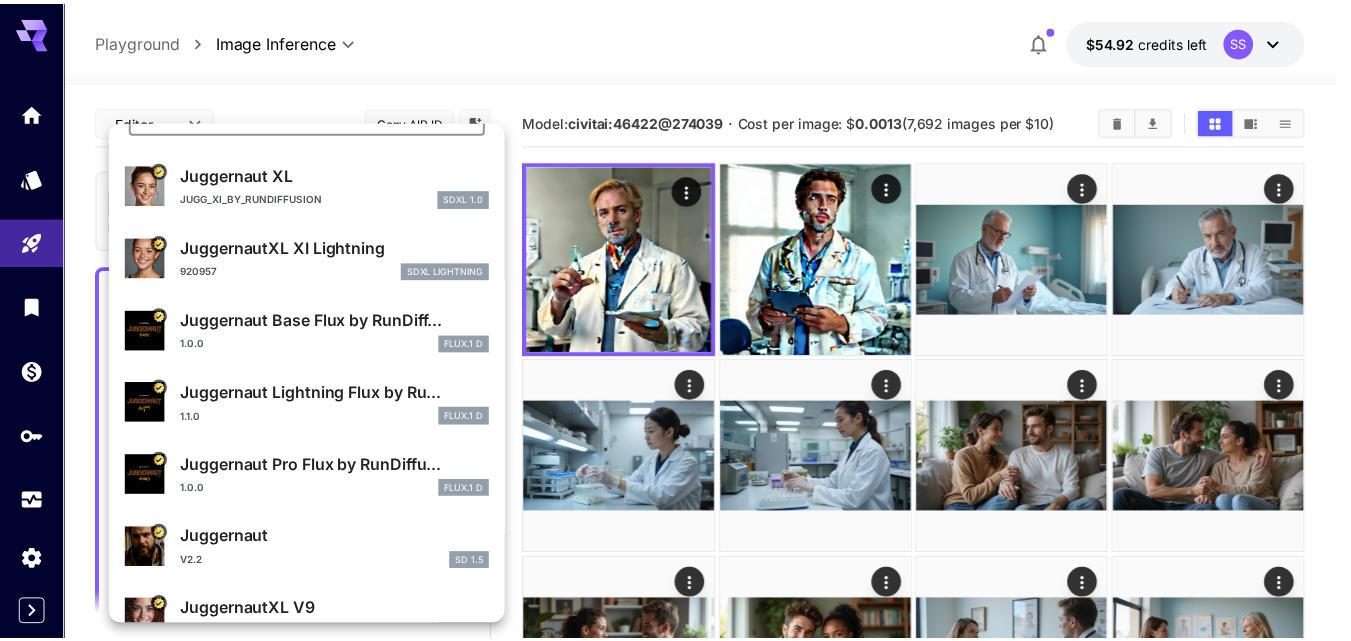 scroll, scrollTop: 200, scrollLeft: 0, axis: vertical 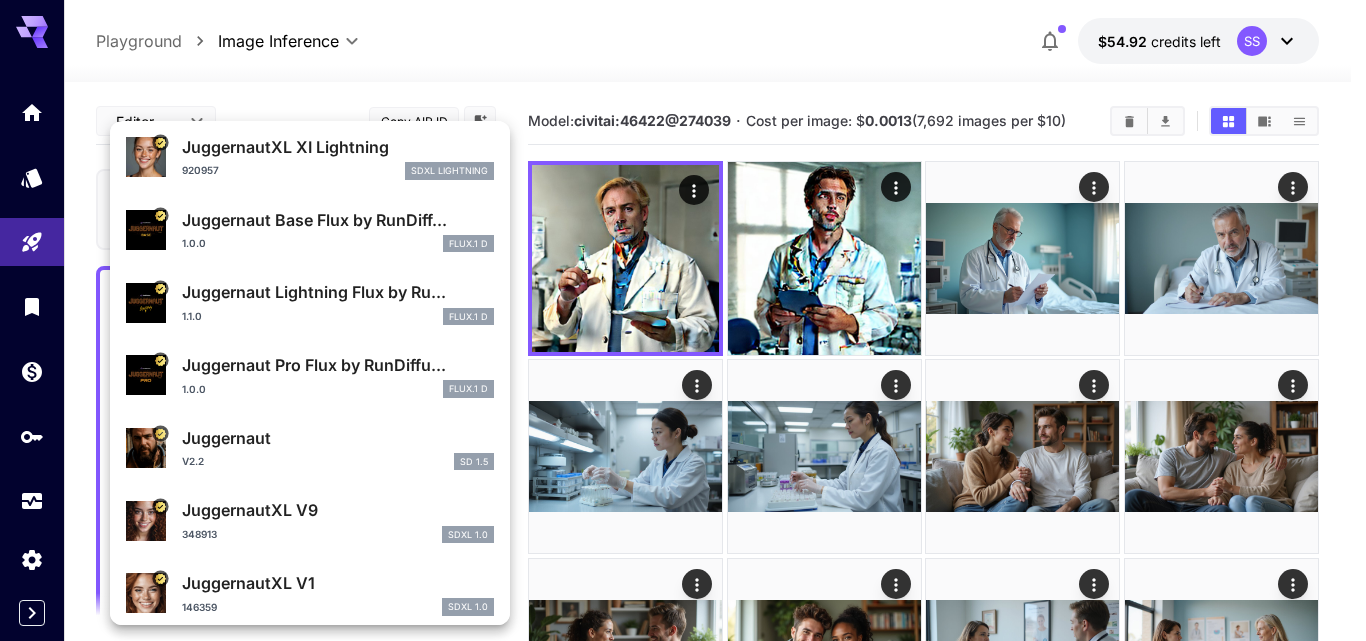 click on "Juggernaut Pro Flux by RunDiffu..." at bounding box center (338, 365) 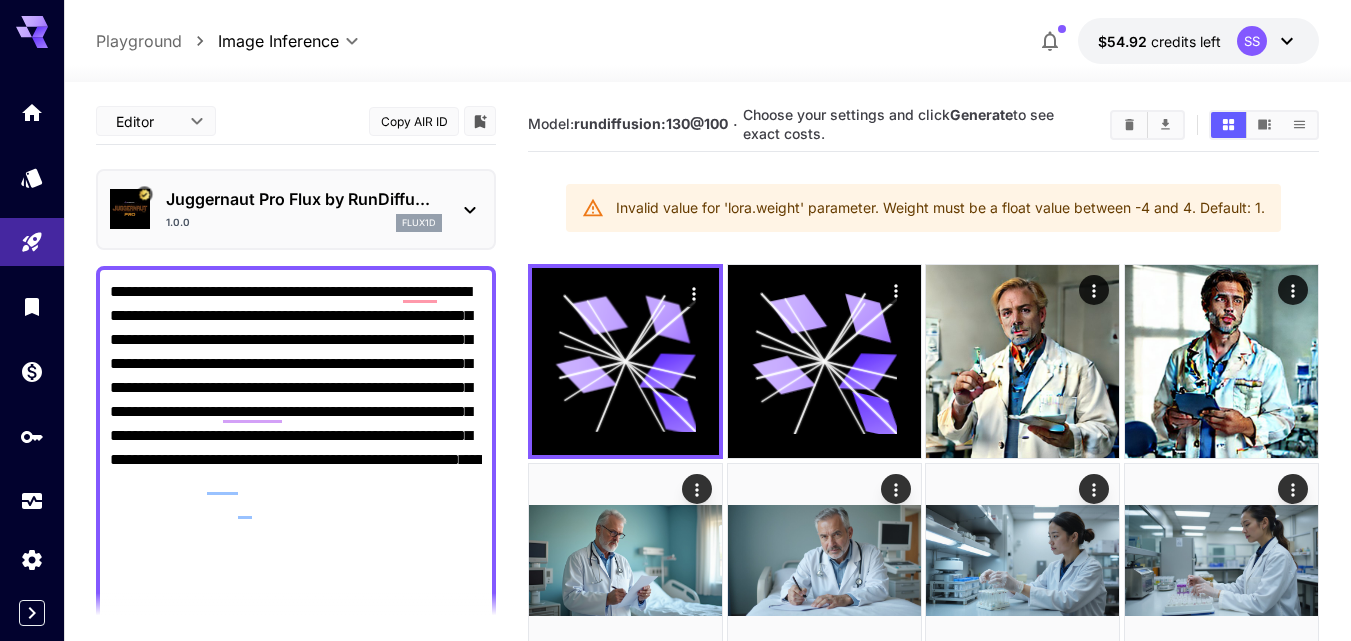 scroll, scrollTop: 86, scrollLeft: 0, axis: vertical 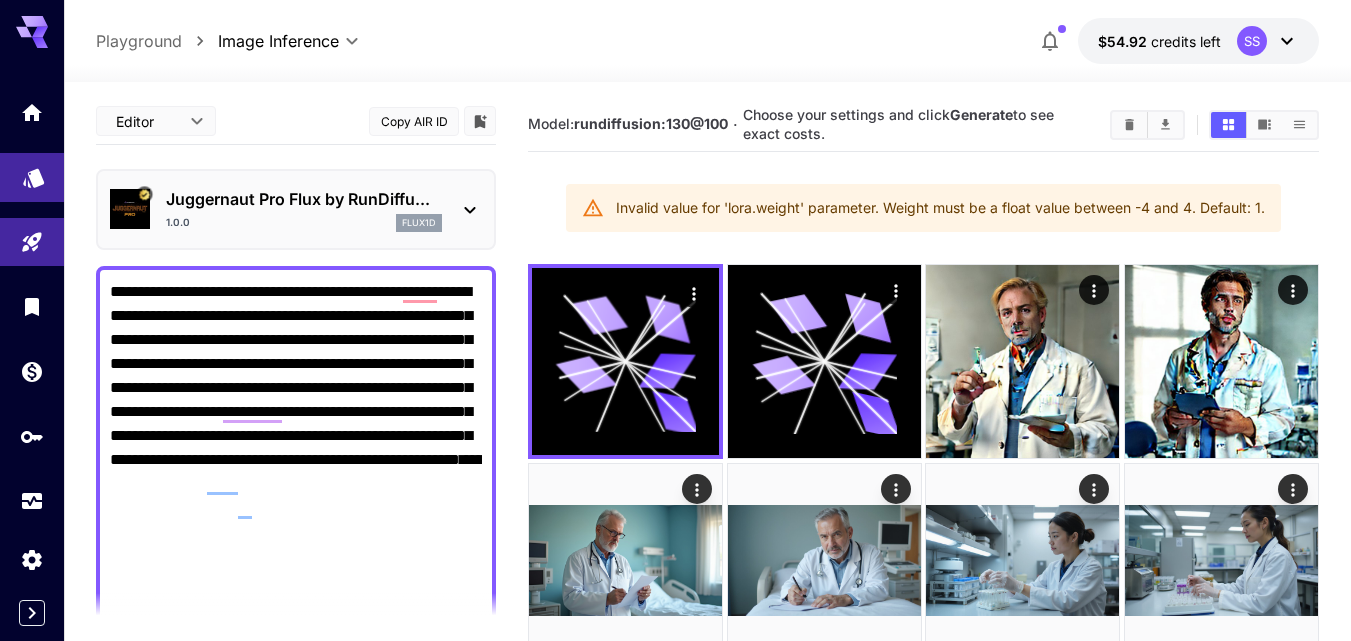 click 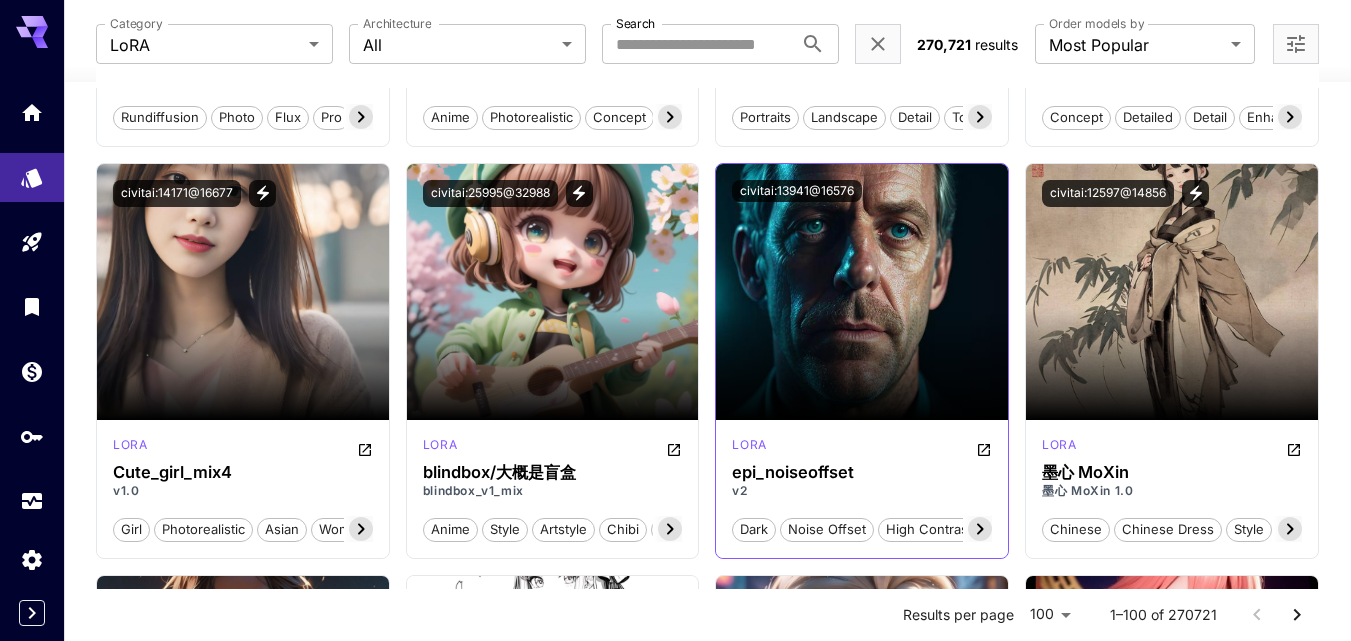 click 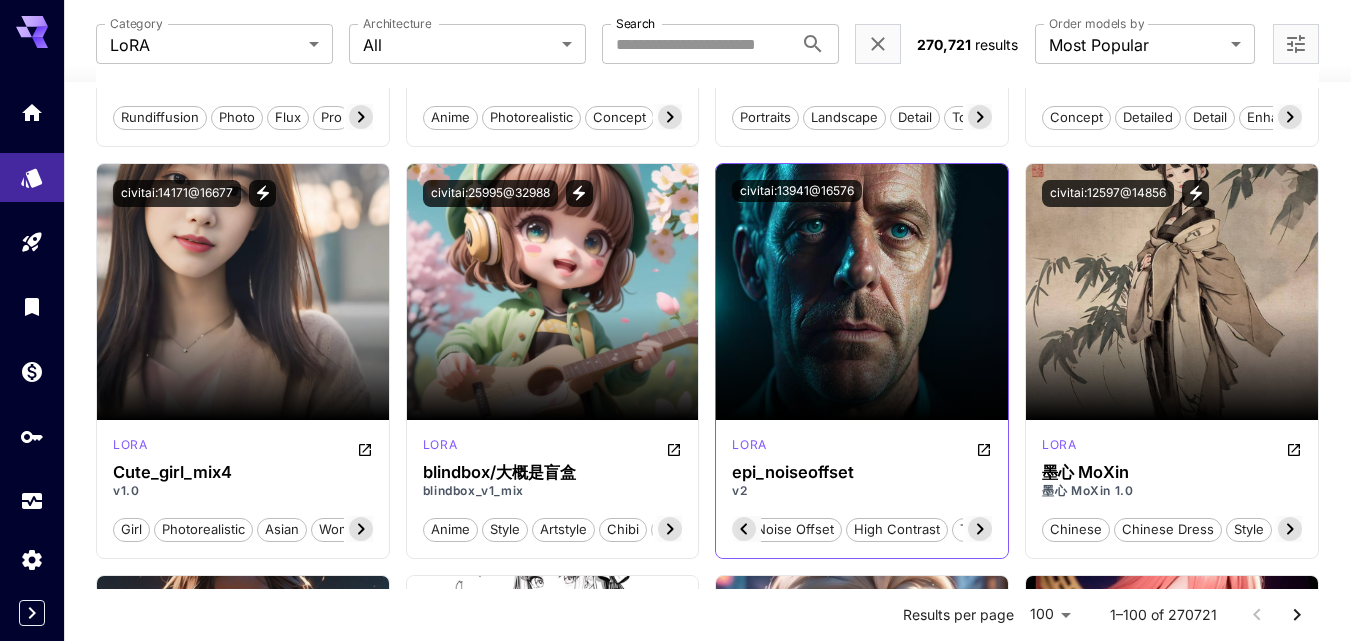 click 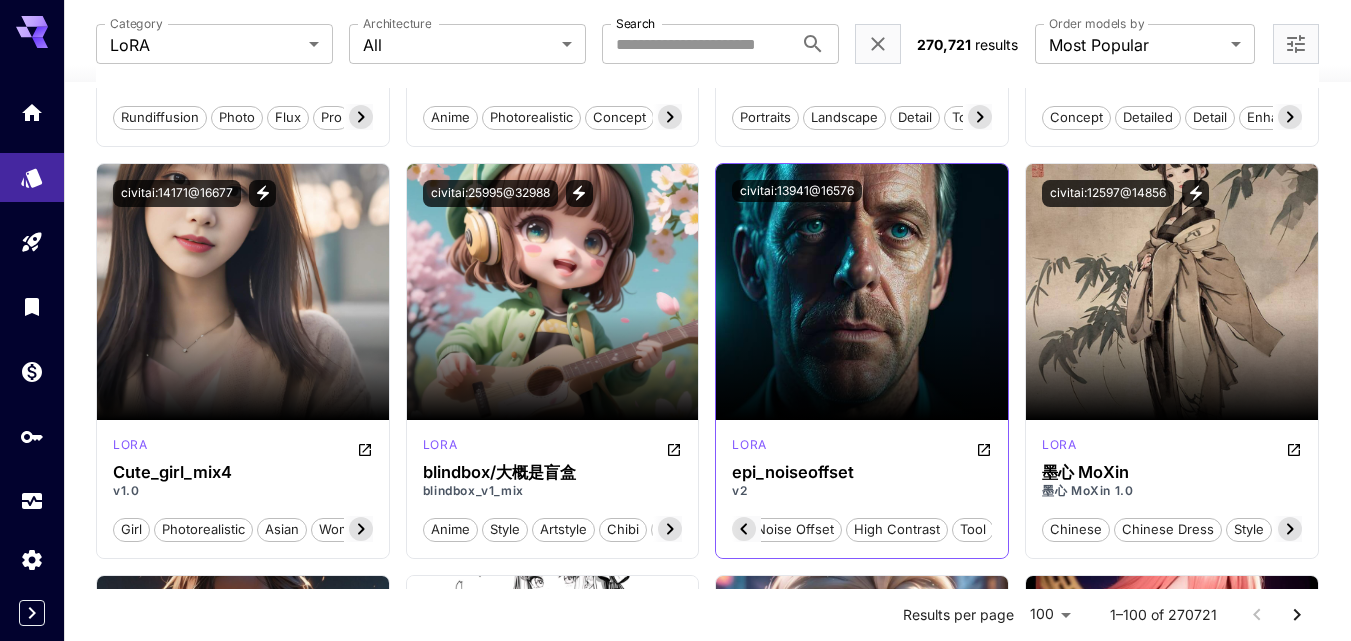 click on "tool" at bounding box center (973, 530) 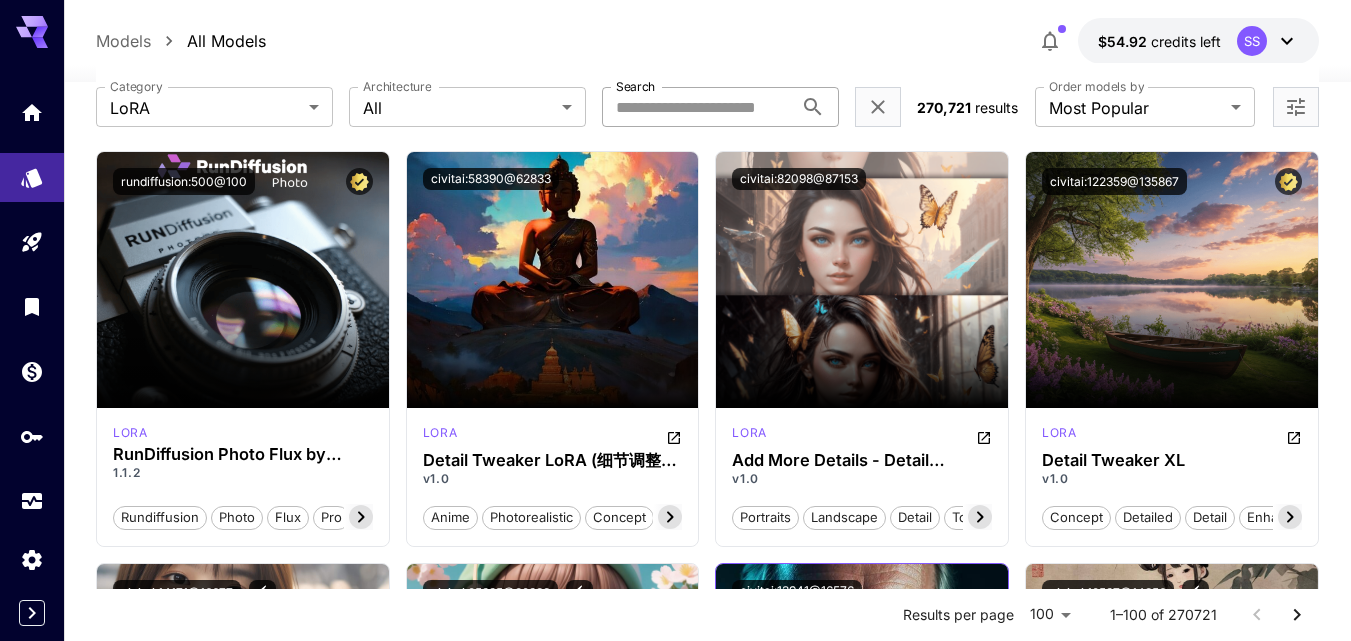 click on "Search" at bounding box center [697, 107] 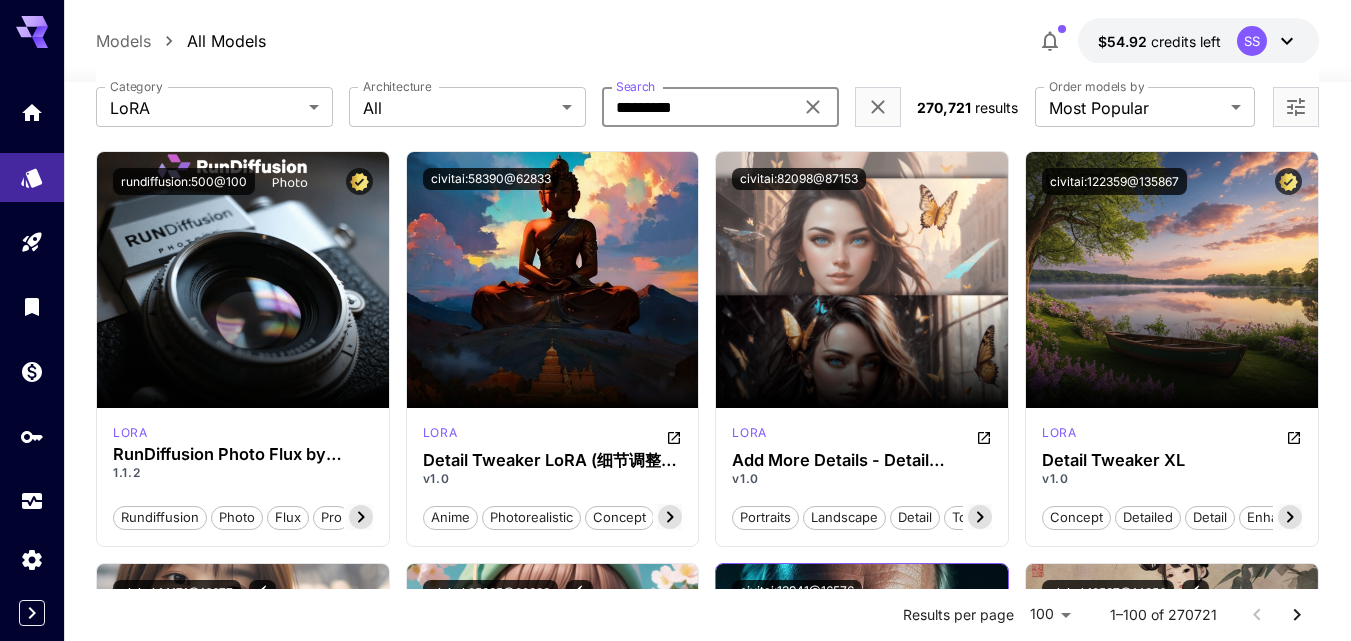 type on "*********" 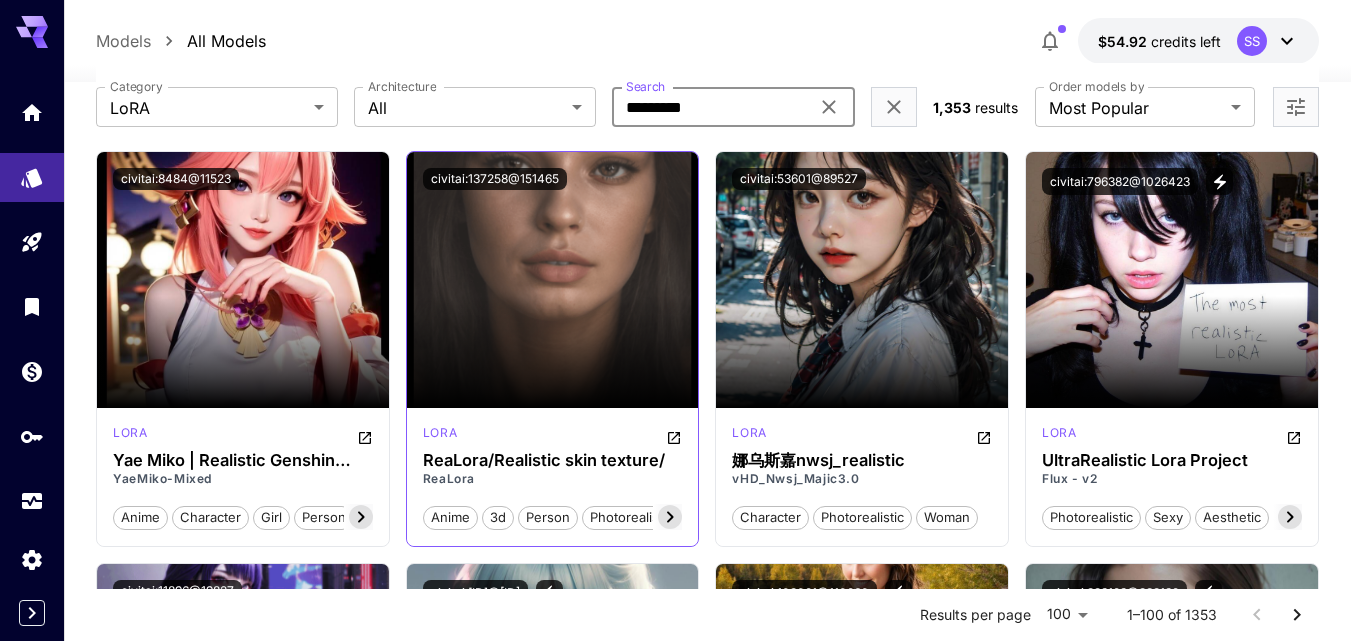 click 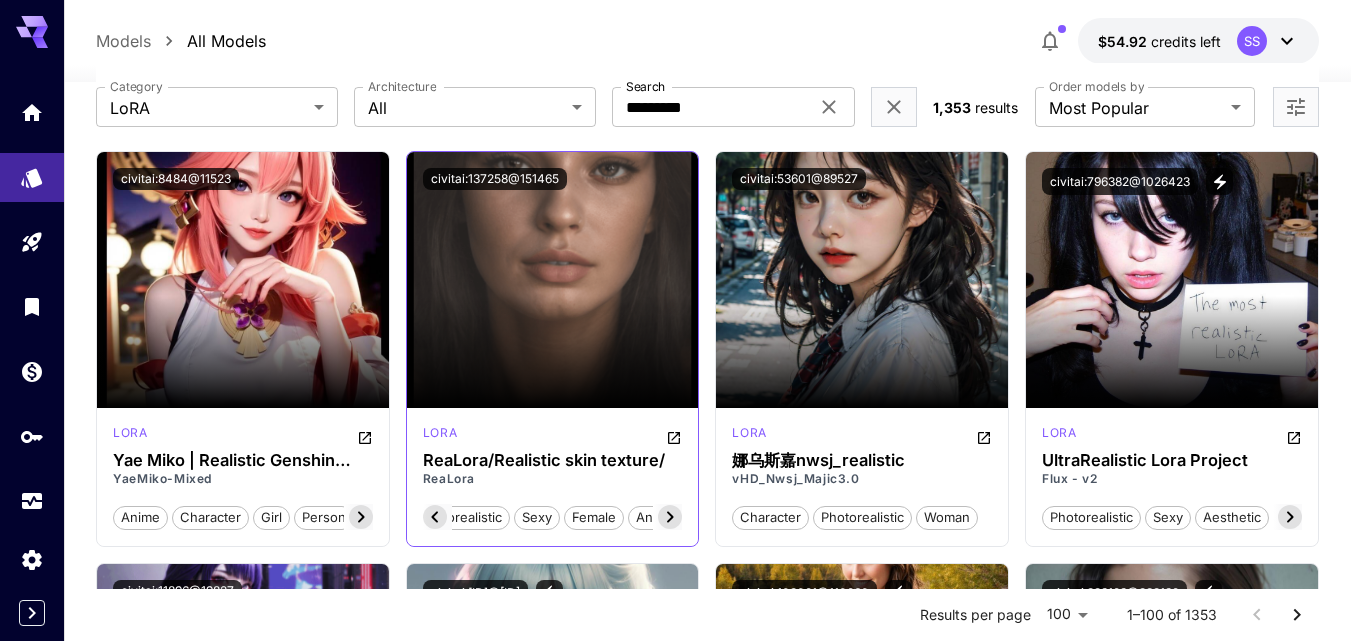 click 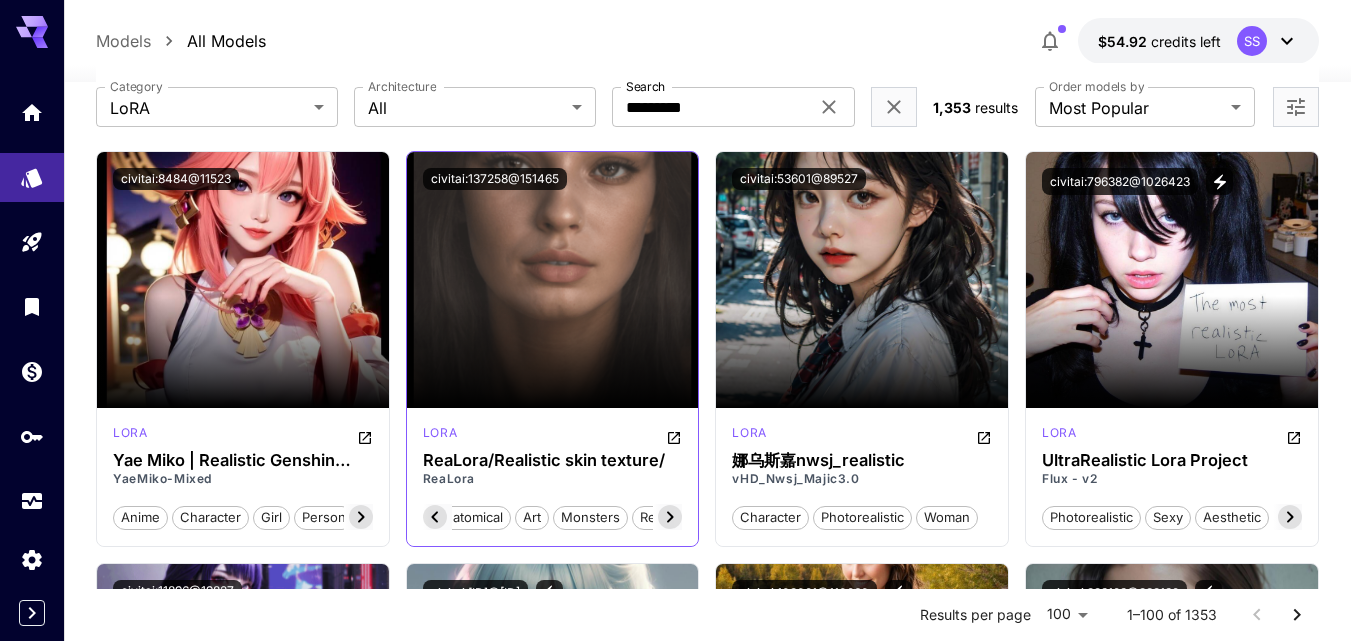 click 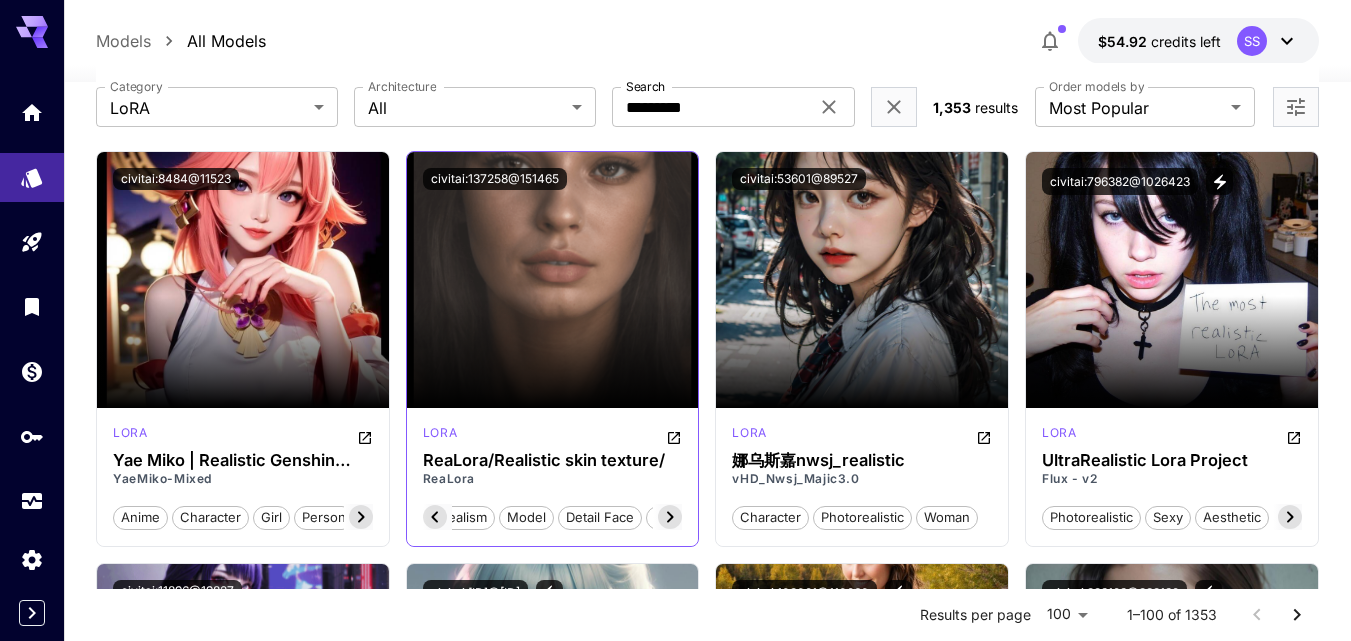 click 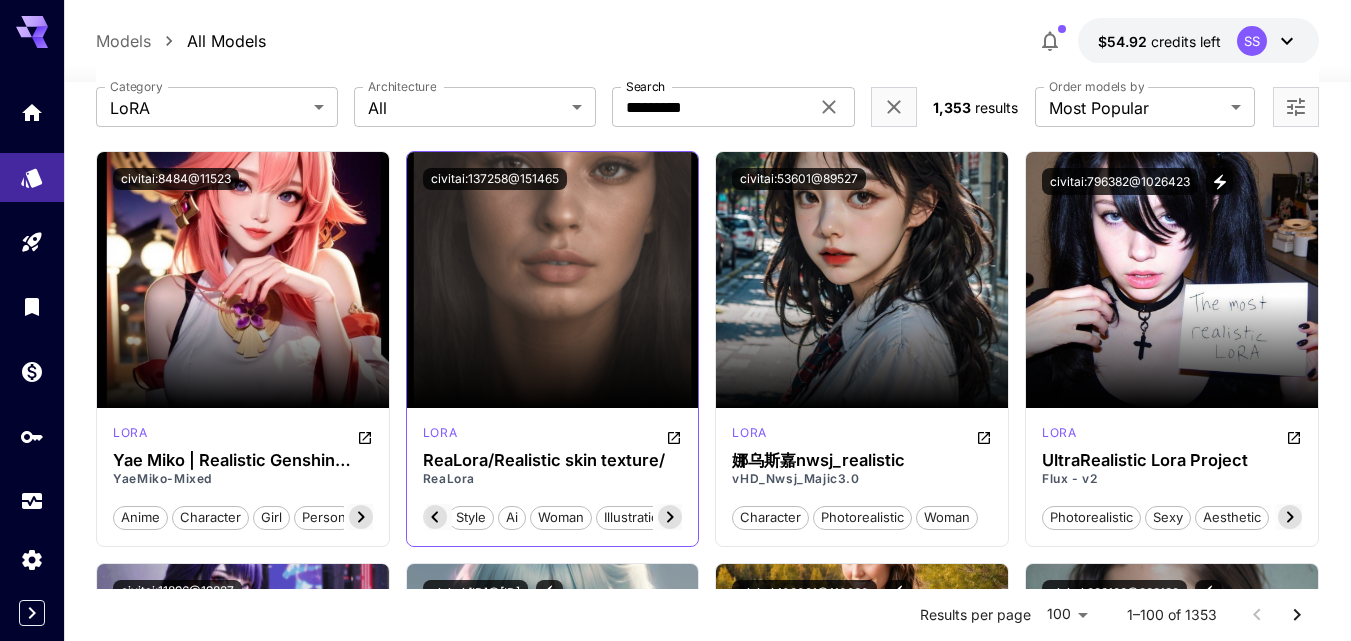 scroll, scrollTop: 0, scrollLeft: 800, axis: horizontal 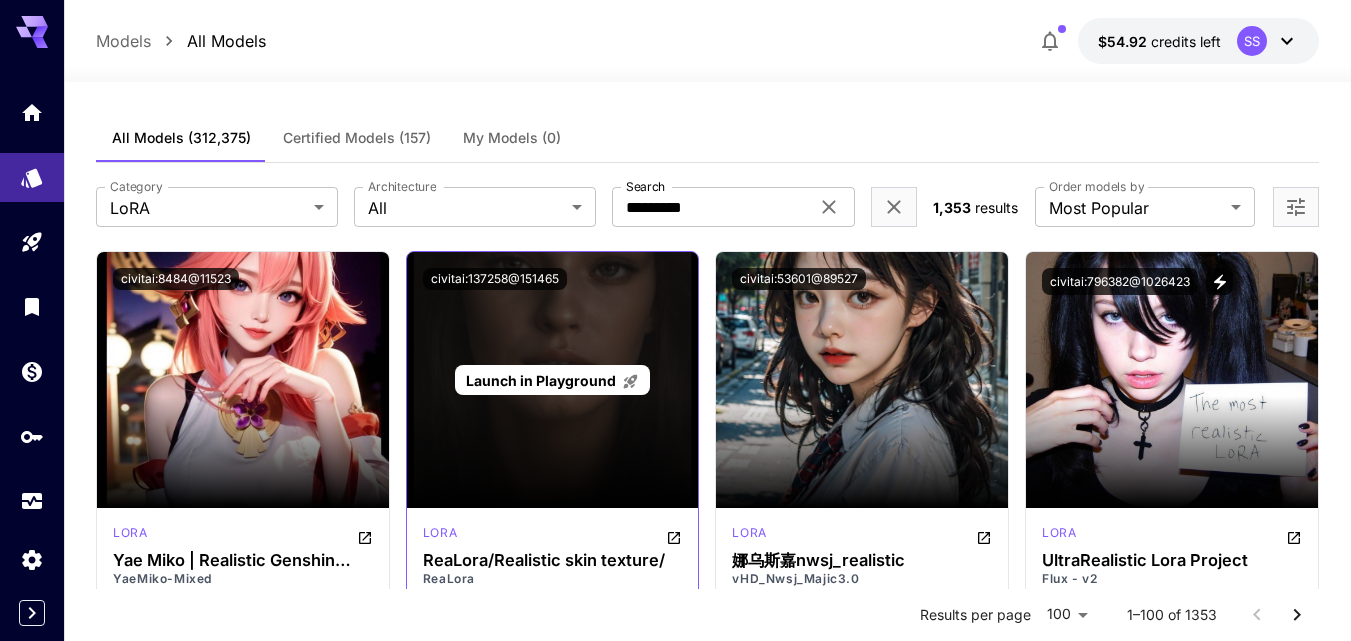 click on "Launch in Playground" at bounding box center (541, 380) 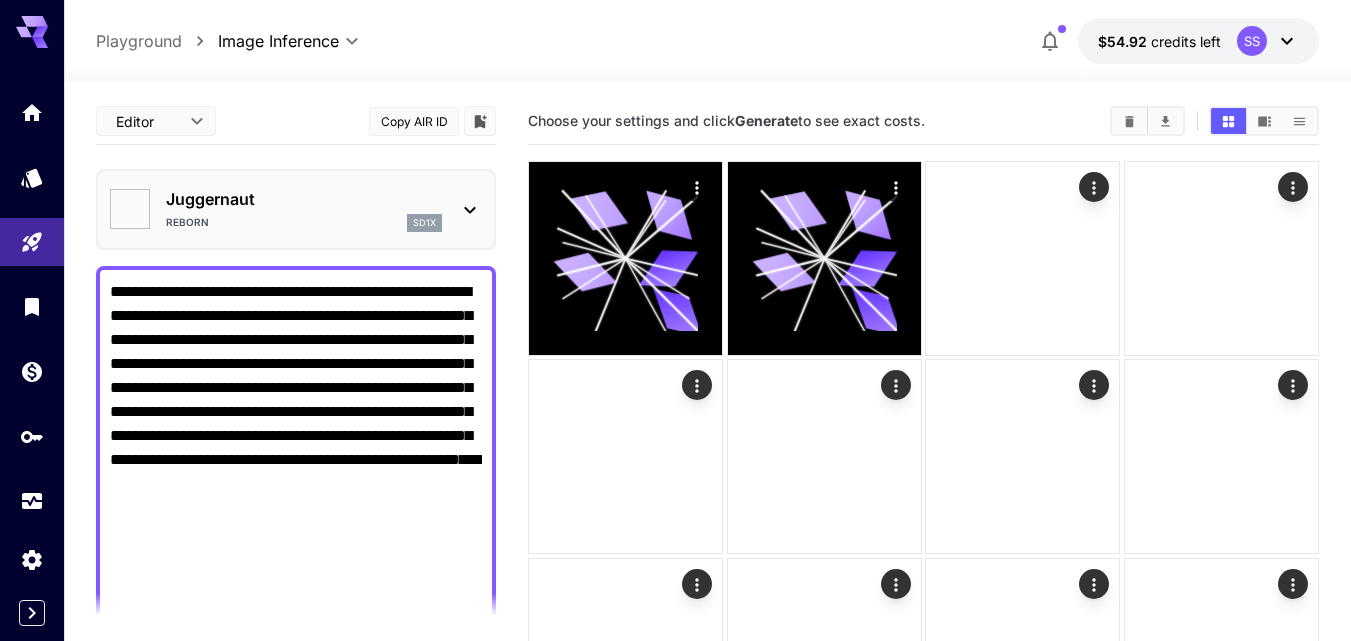 type on "*******" 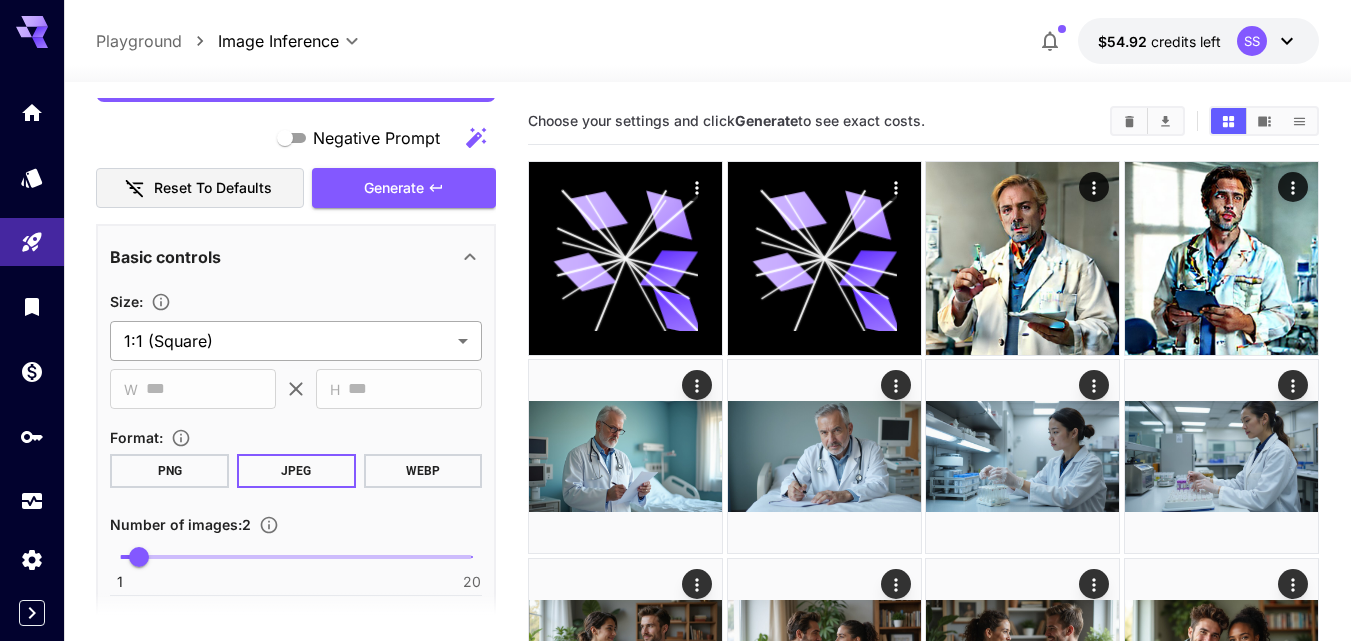 scroll, scrollTop: 1100, scrollLeft: 0, axis: vertical 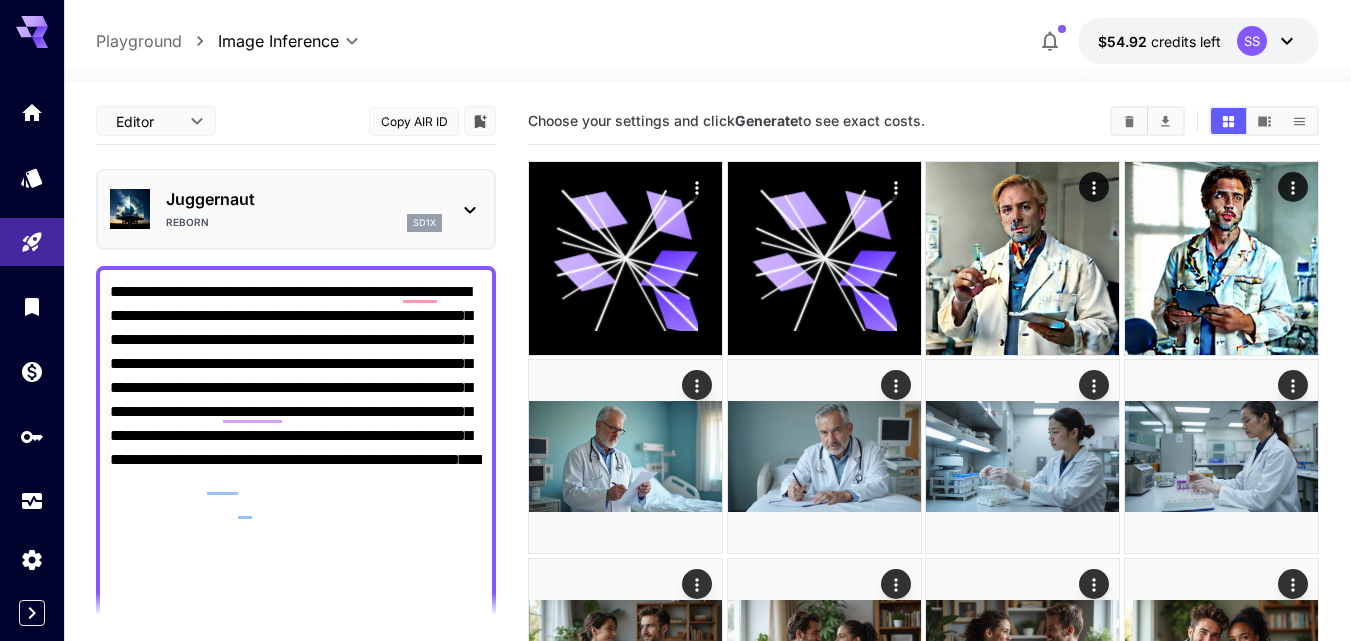 click on "Juggernaut Reborn sd1x" at bounding box center [304, 209] 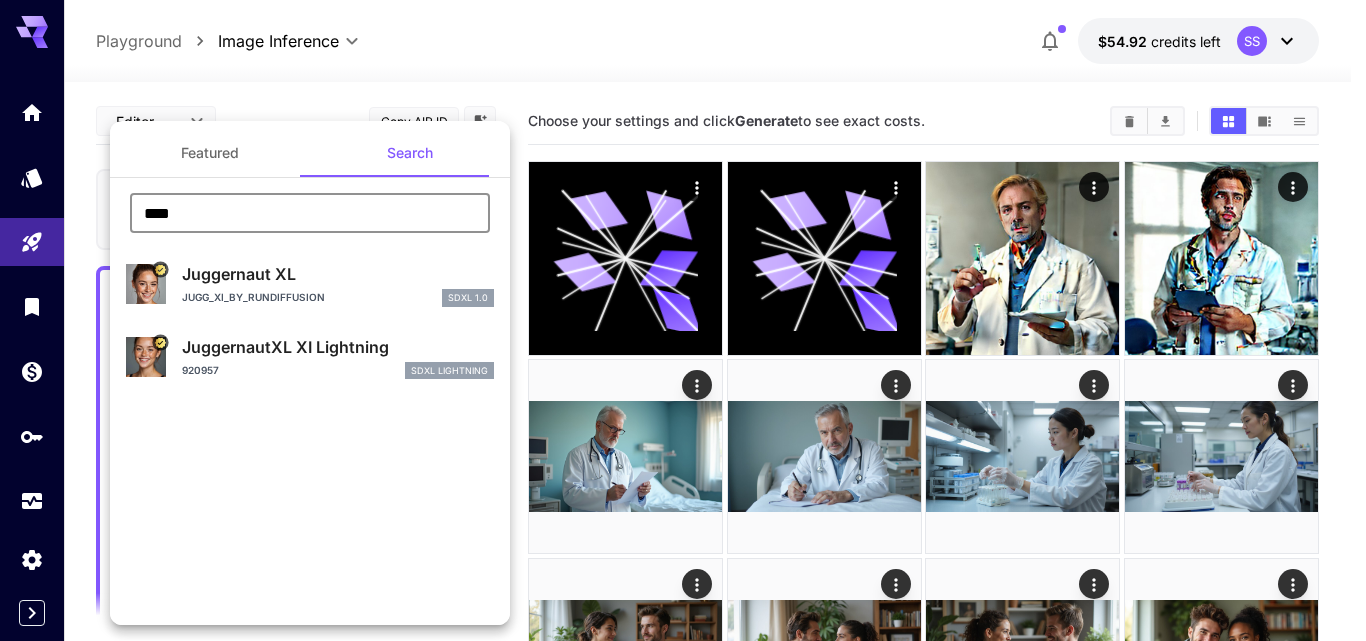 click on "****" at bounding box center (310, 213) 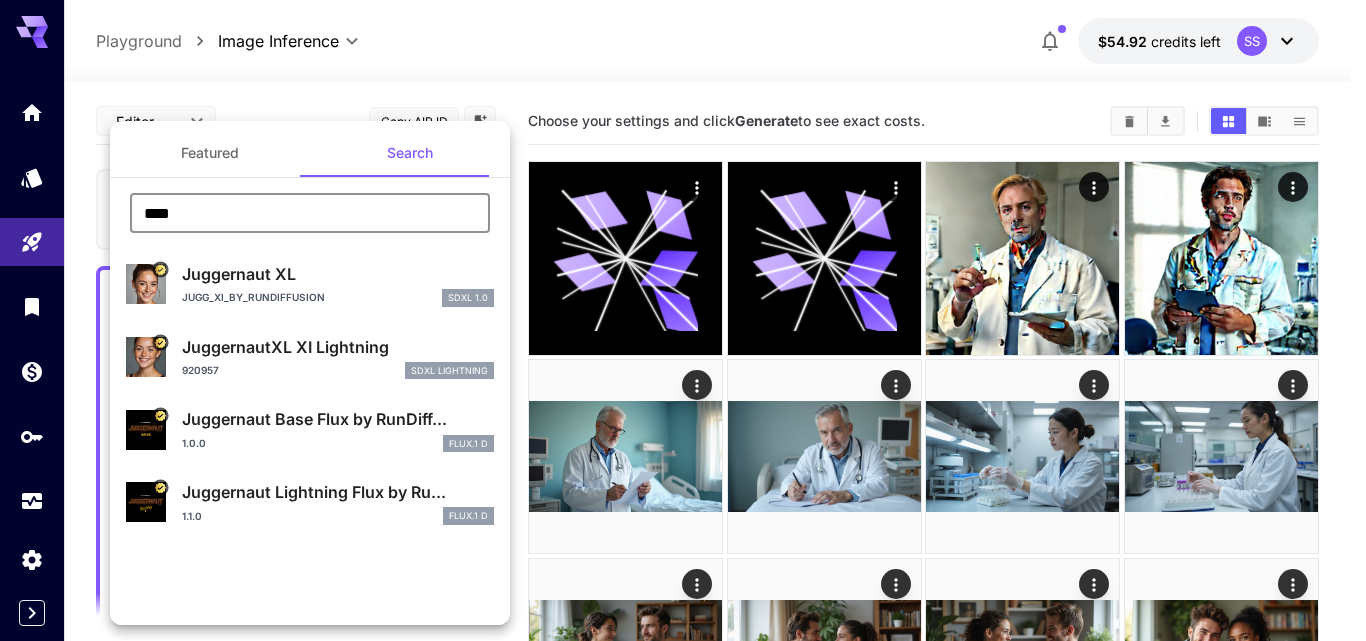 drag, startPoint x: 216, startPoint y: 218, endPoint x: 99, endPoint y: 218, distance: 117 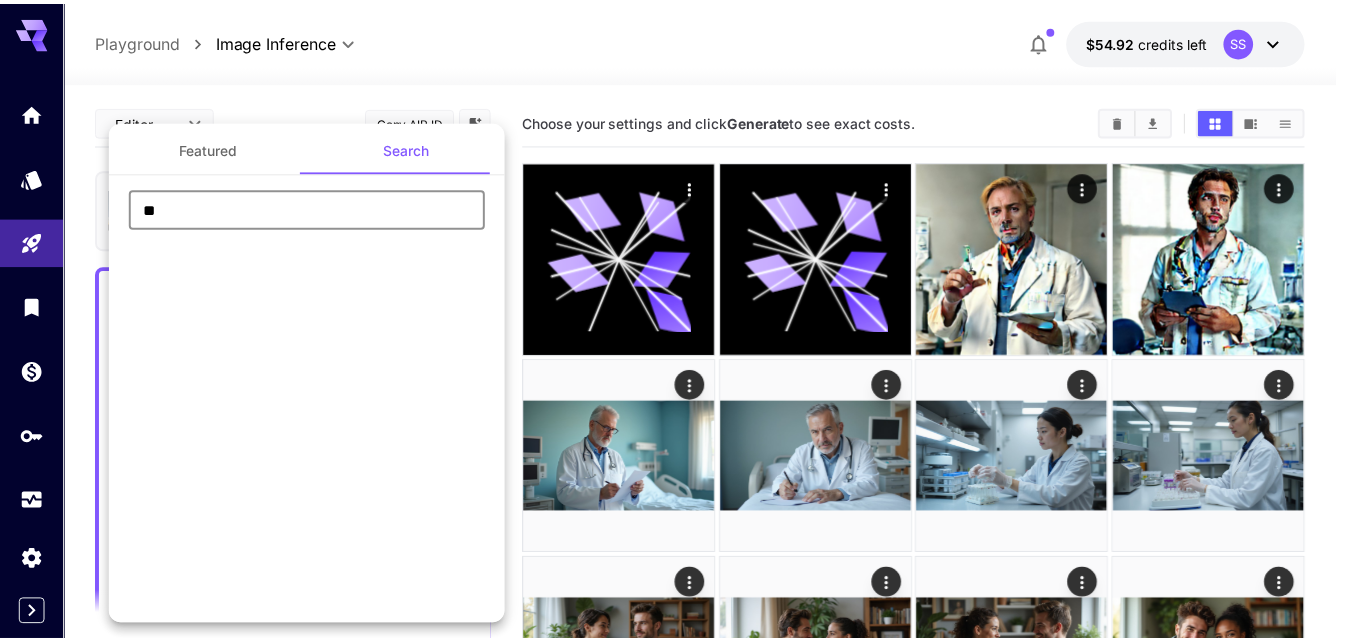 scroll, scrollTop: 0, scrollLeft: 0, axis: both 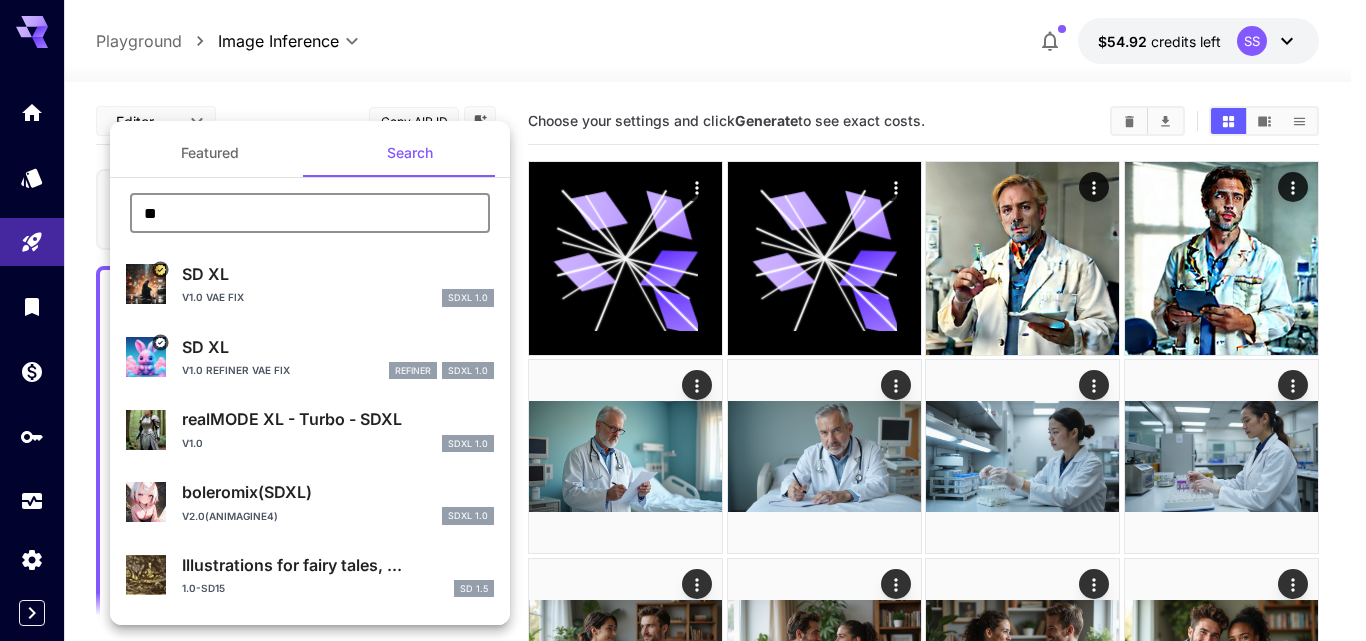 click on "**" at bounding box center [310, 213] 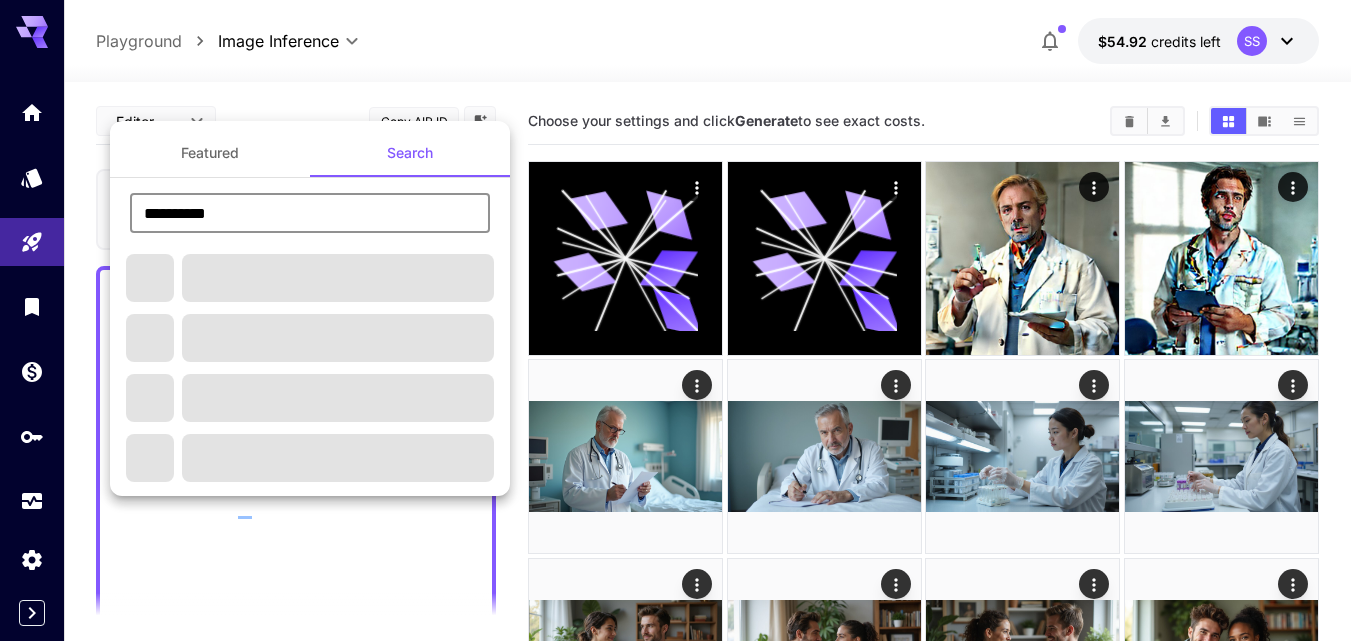 click on "**********" at bounding box center [310, 213] 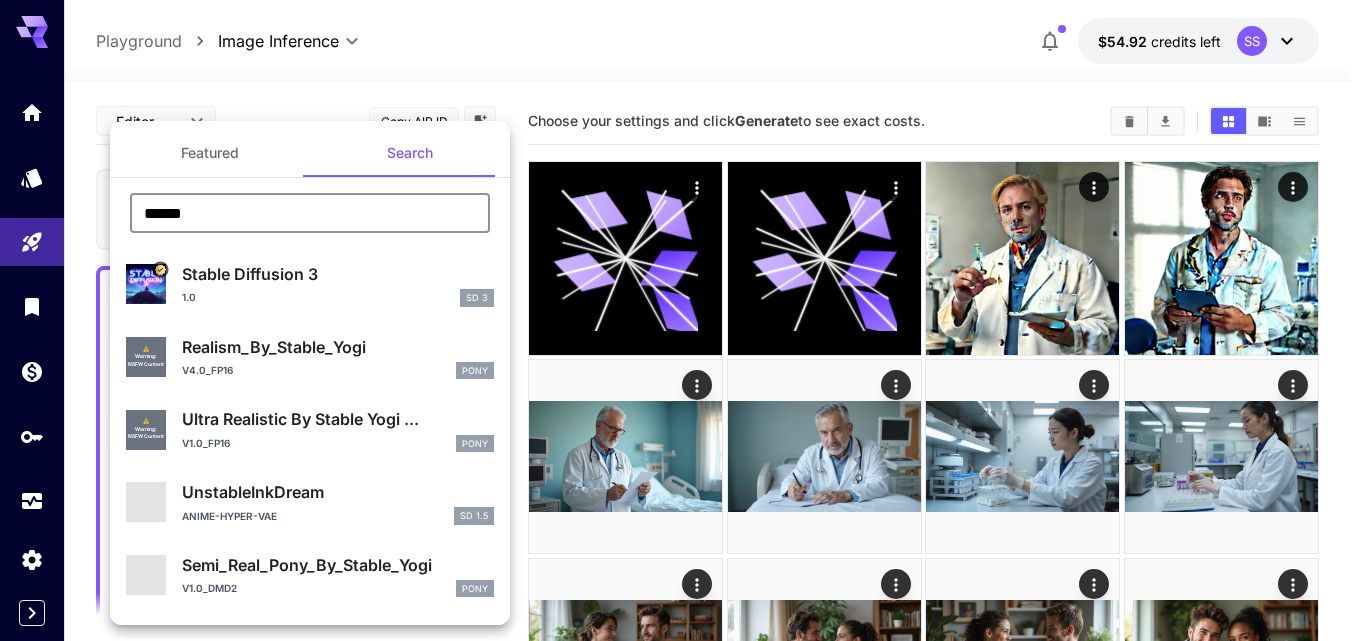 type on "******" 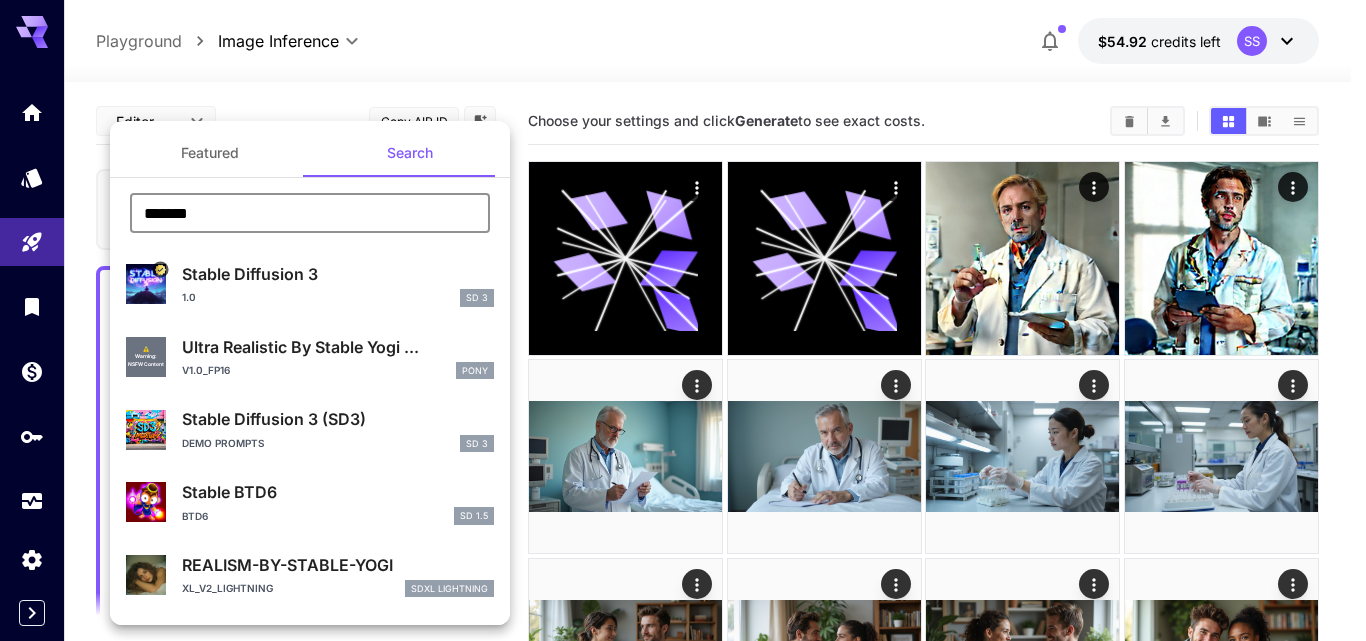 click on "Stable Diffusion 3" at bounding box center (338, 274) 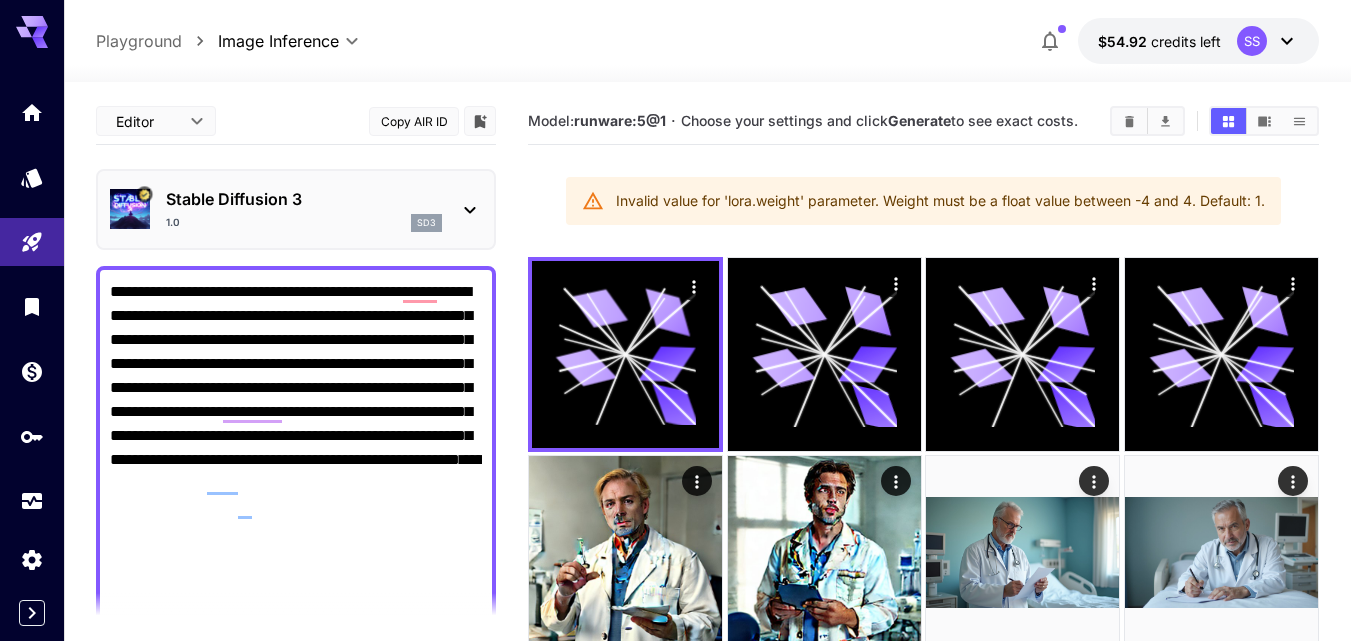 scroll, scrollTop: 400, scrollLeft: 0, axis: vertical 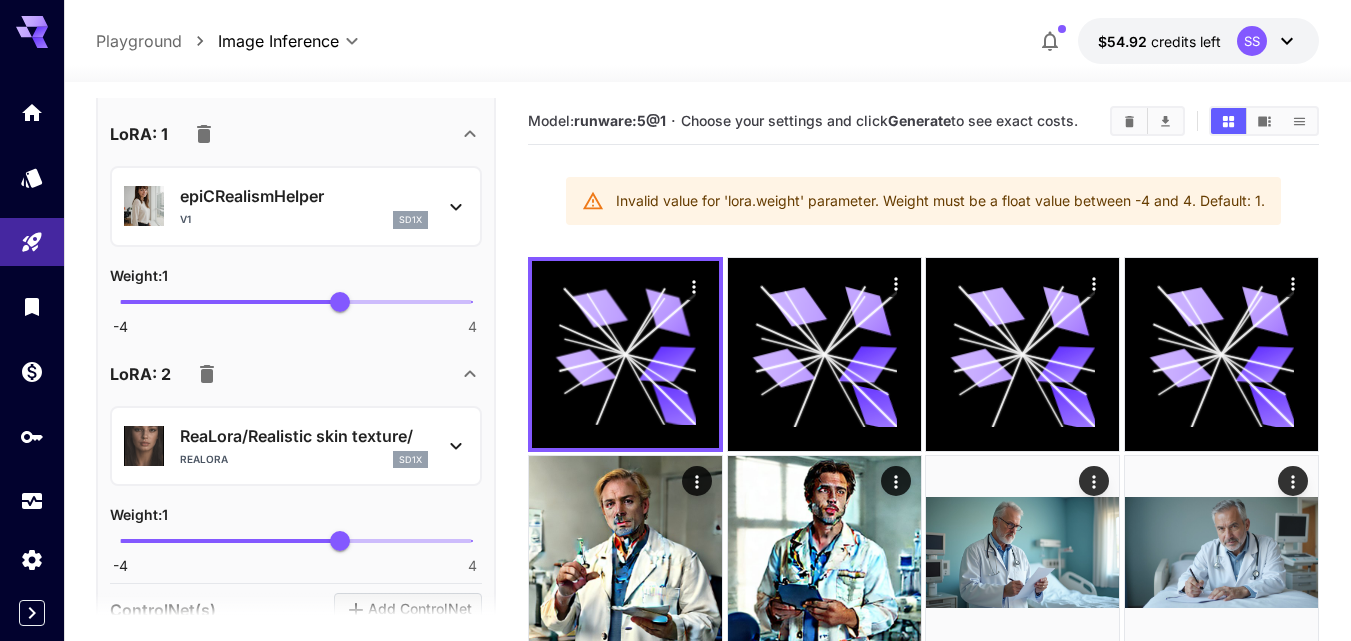 click 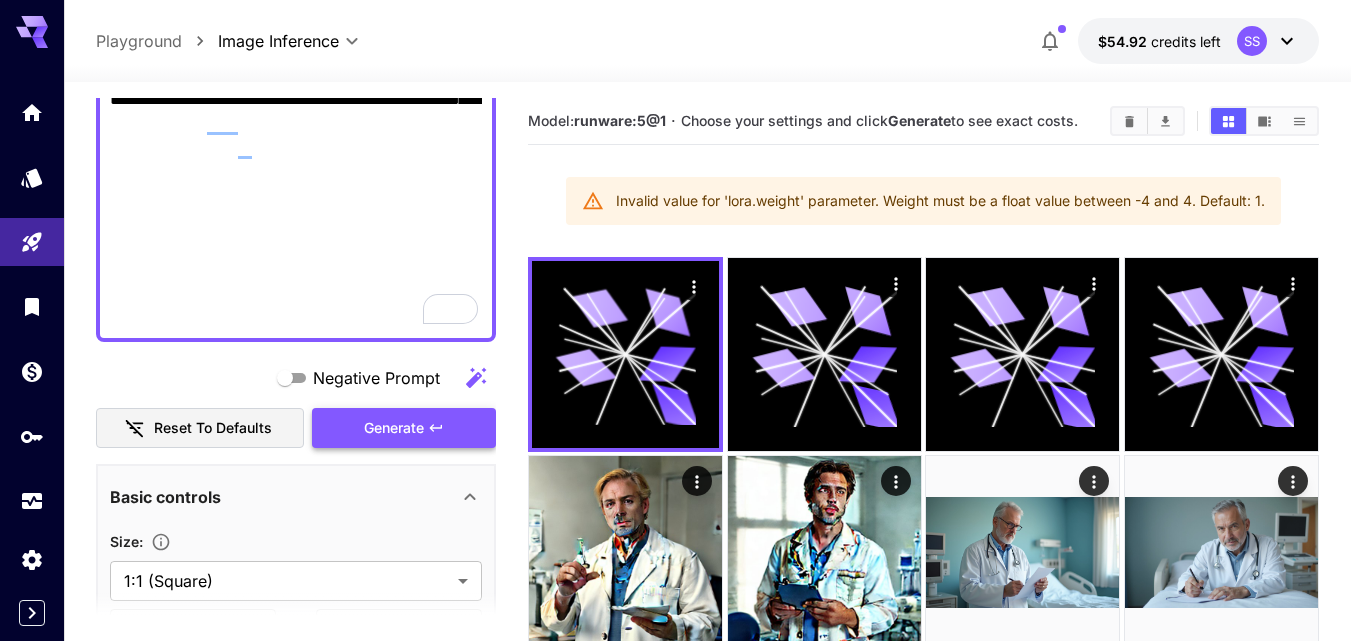 click on "Generate" at bounding box center (404, 428) 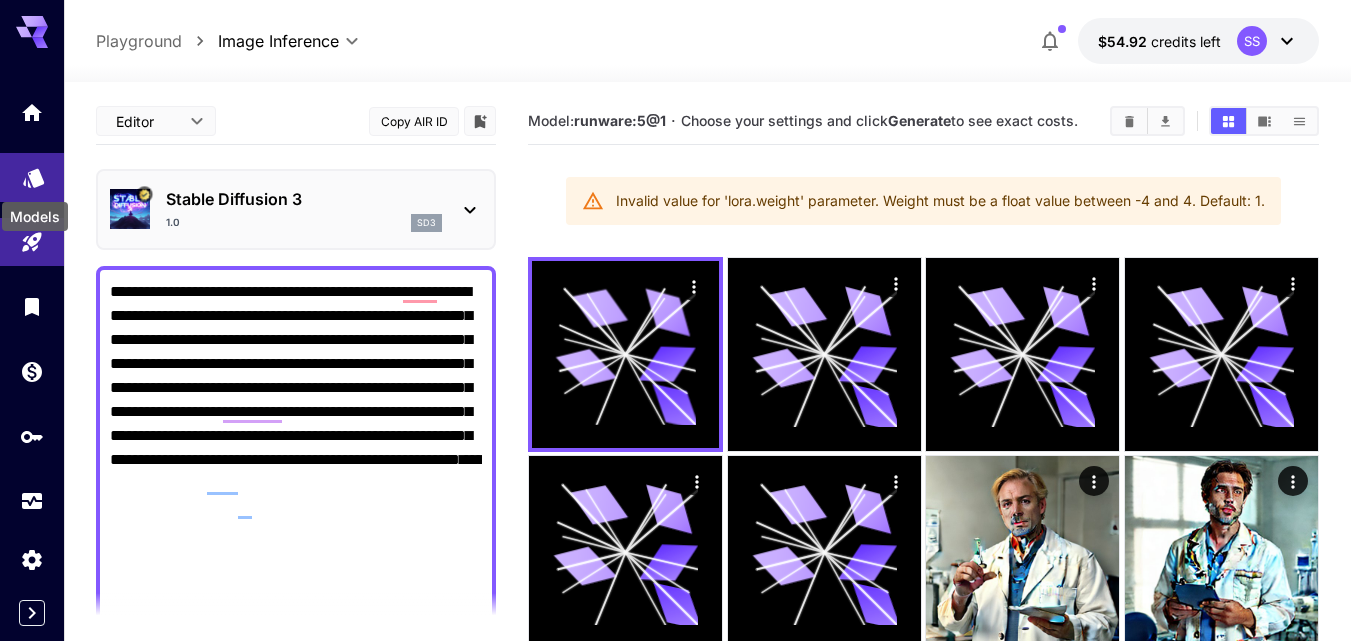 click 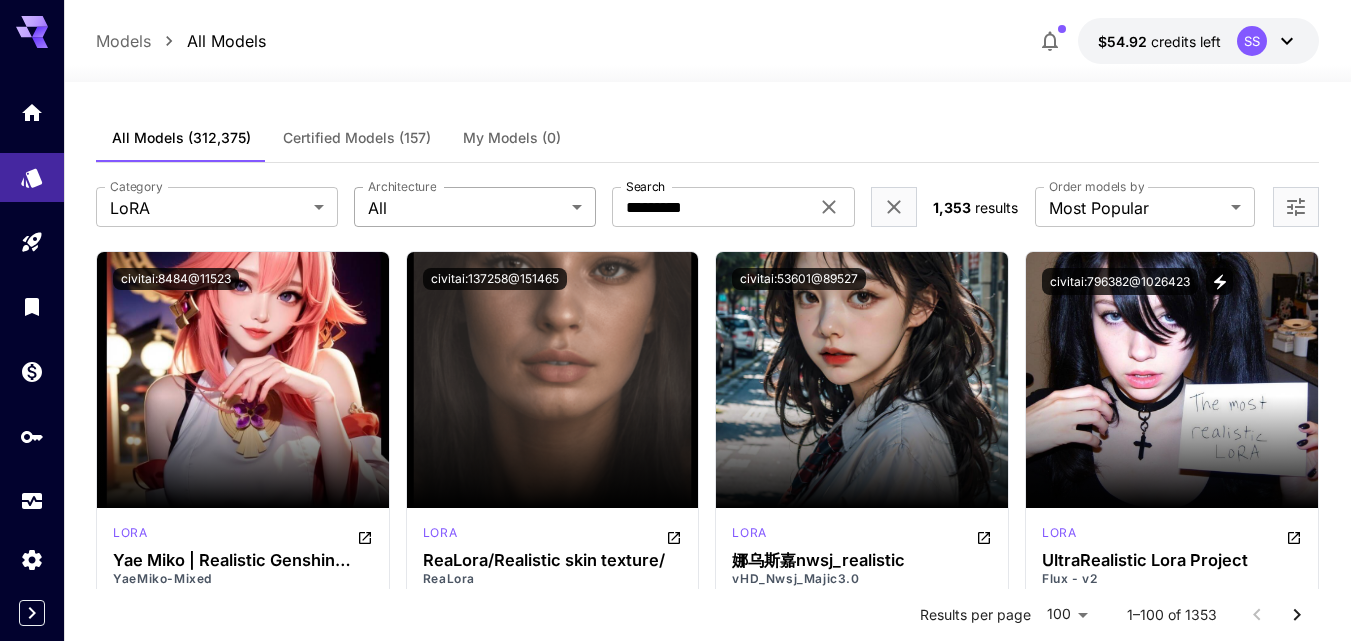 click on "**********" at bounding box center (675, 9640) 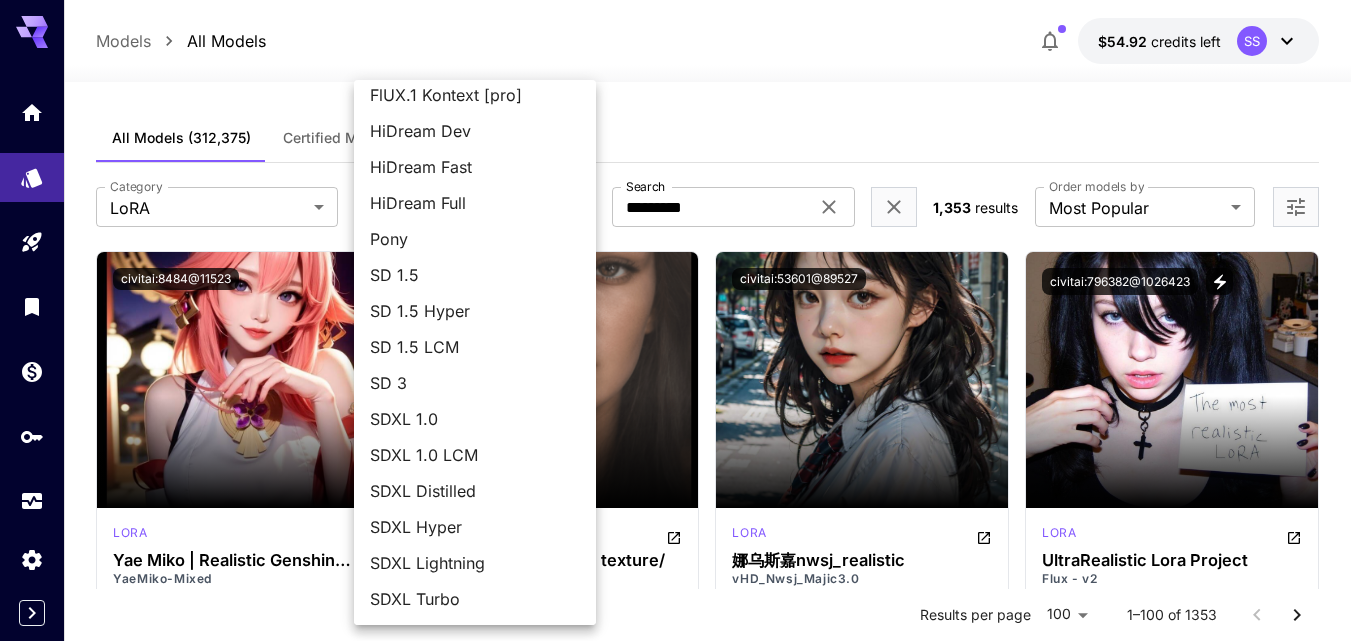click on "SD 3" at bounding box center [475, 383] 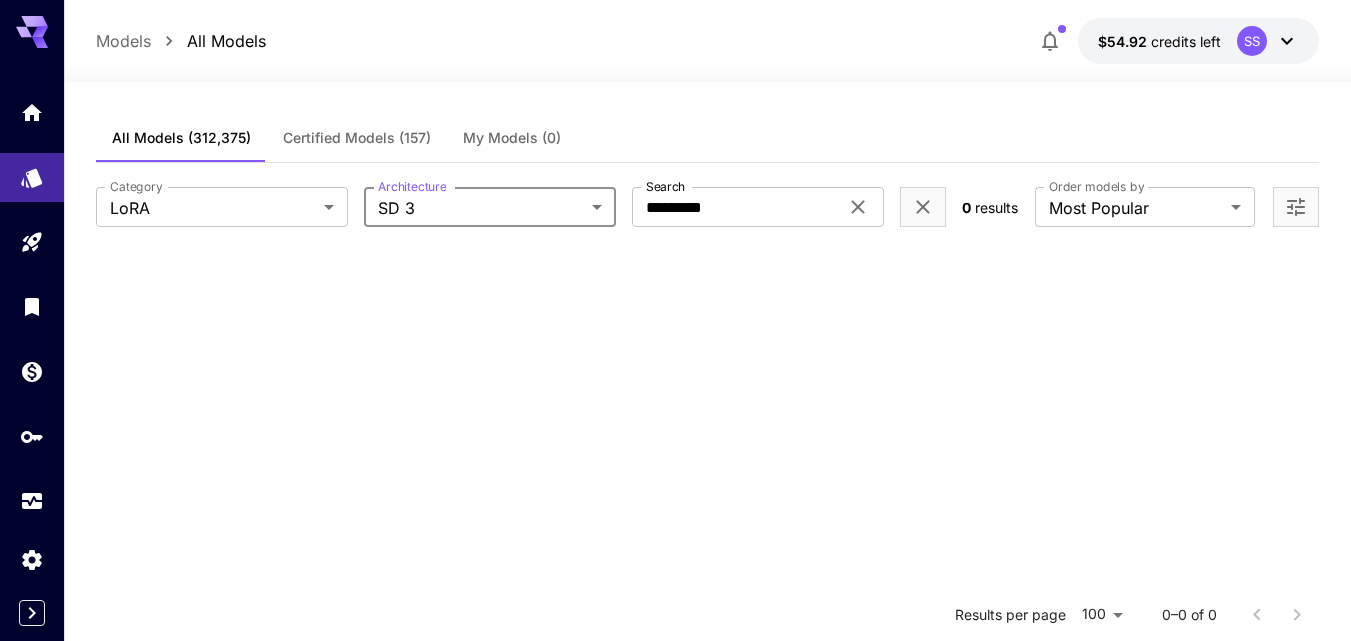 click on "**********" at bounding box center (675, 577) 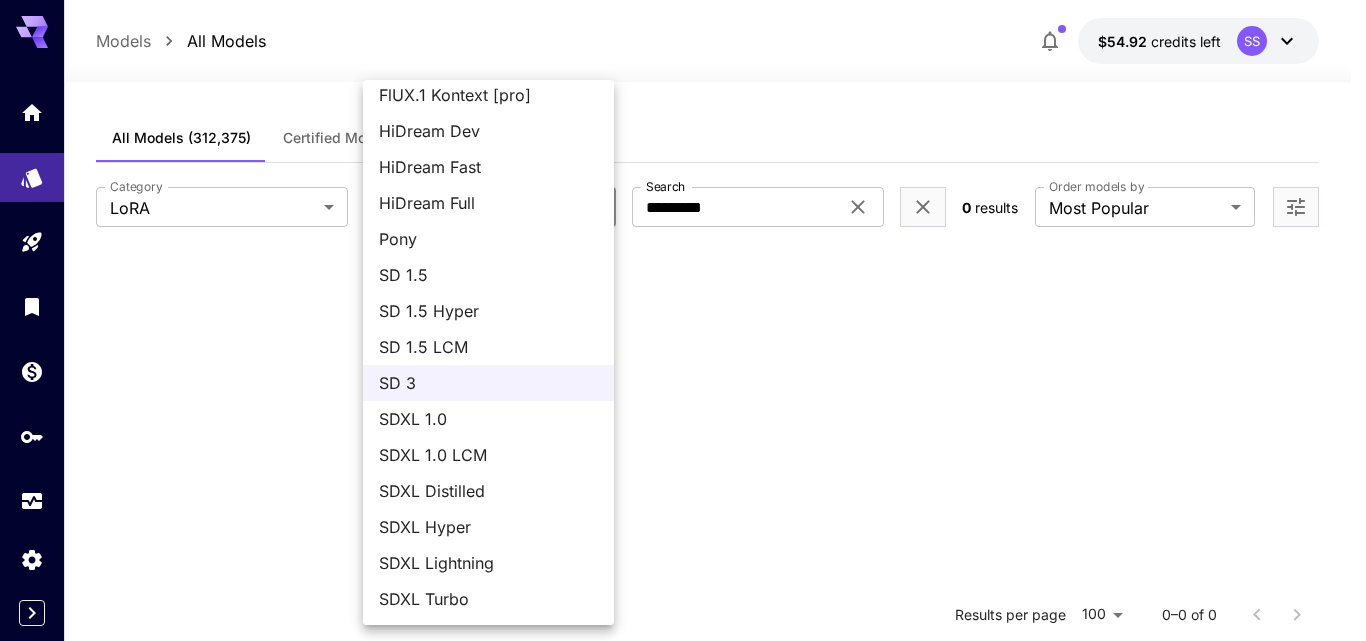 type 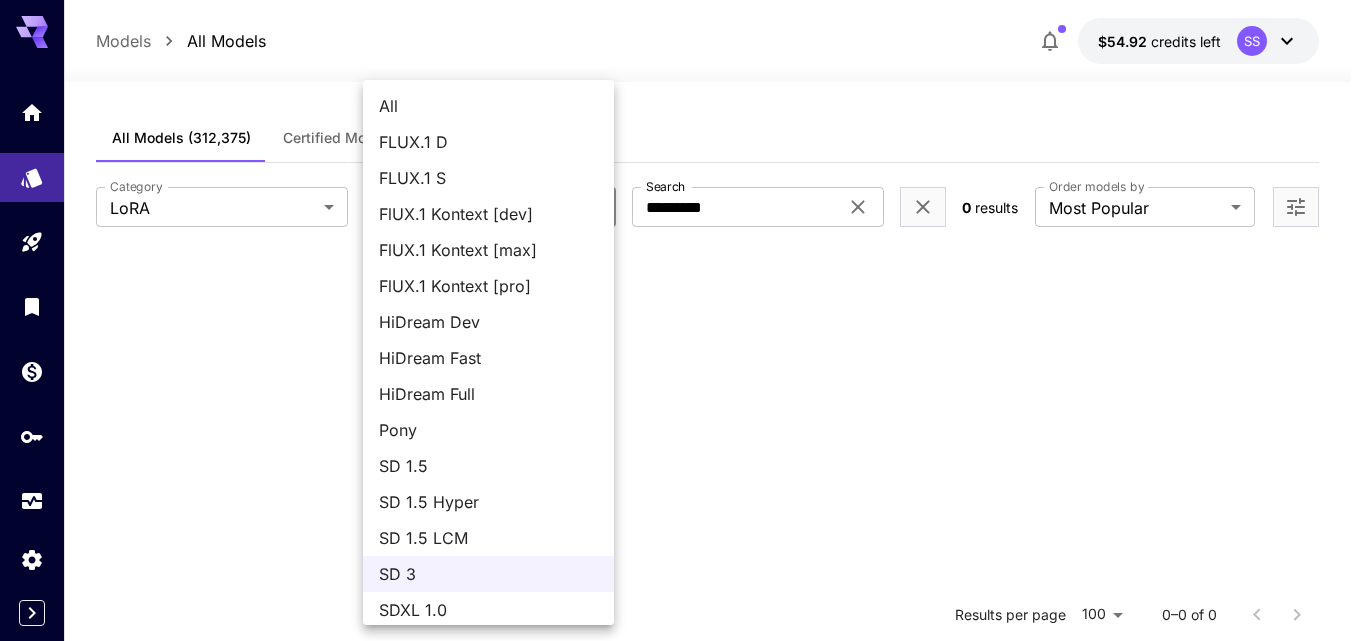 click on "FLUX.1 D" at bounding box center (488, 142) 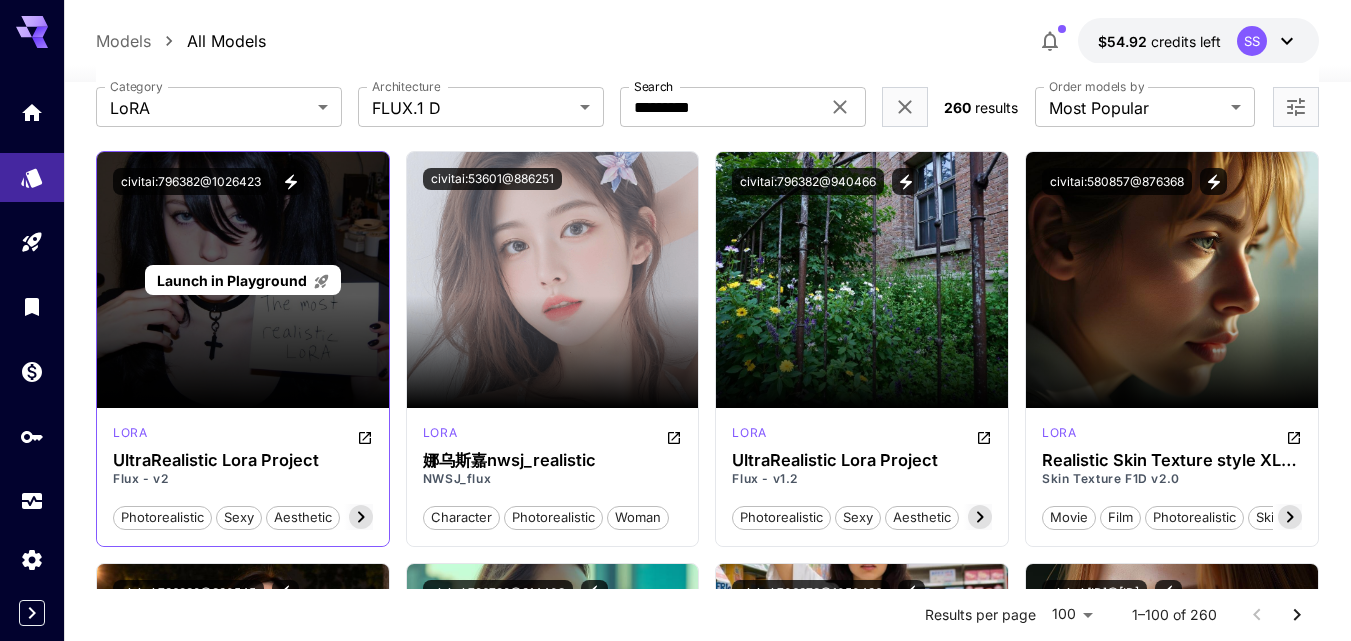 click on "Launch in Playground" at bounding box center [232, 280] 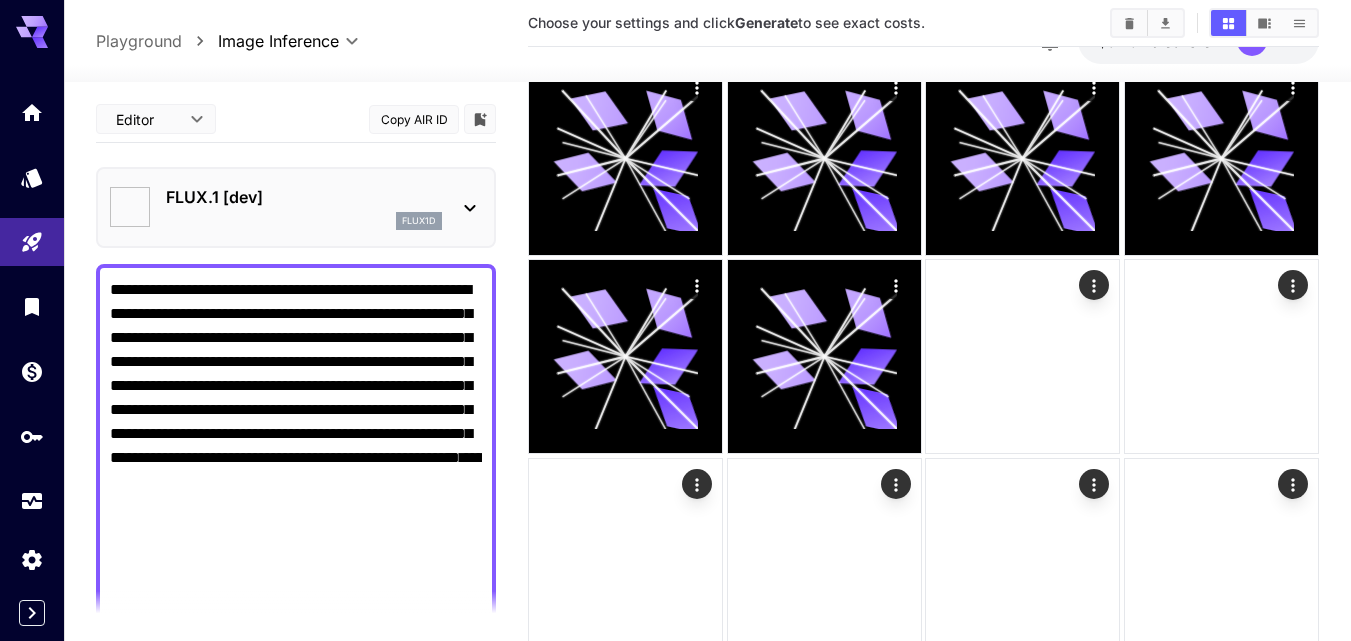 type on "**********" 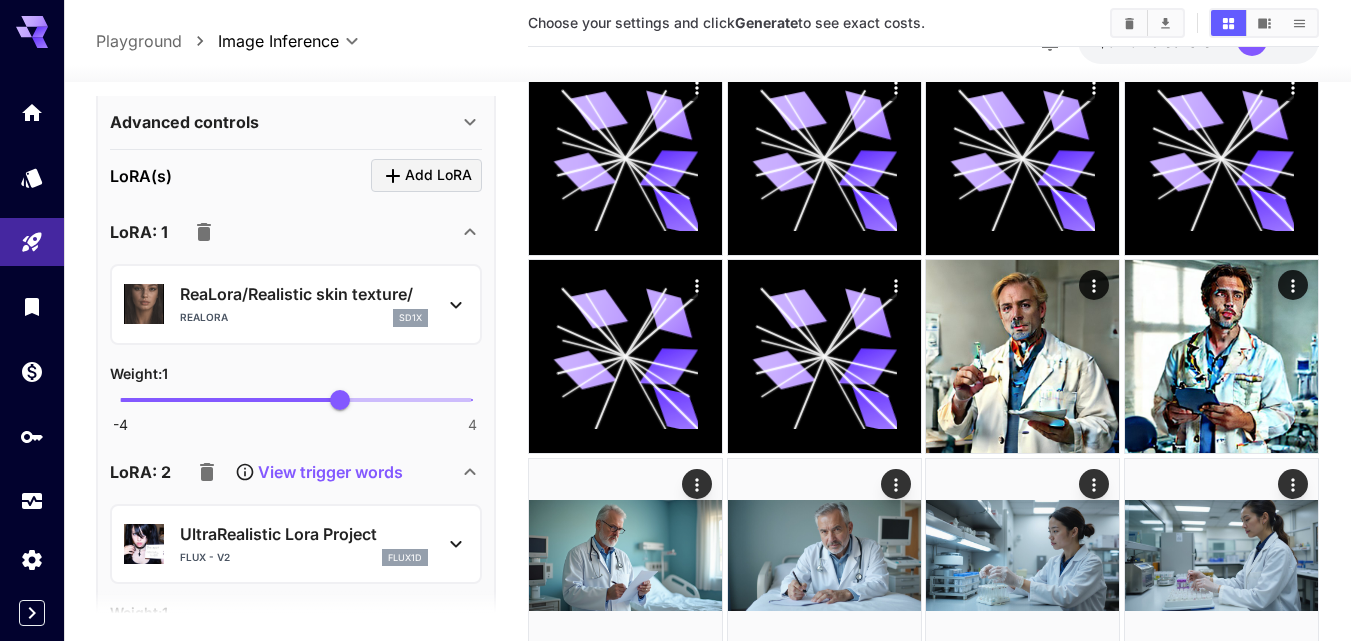 click 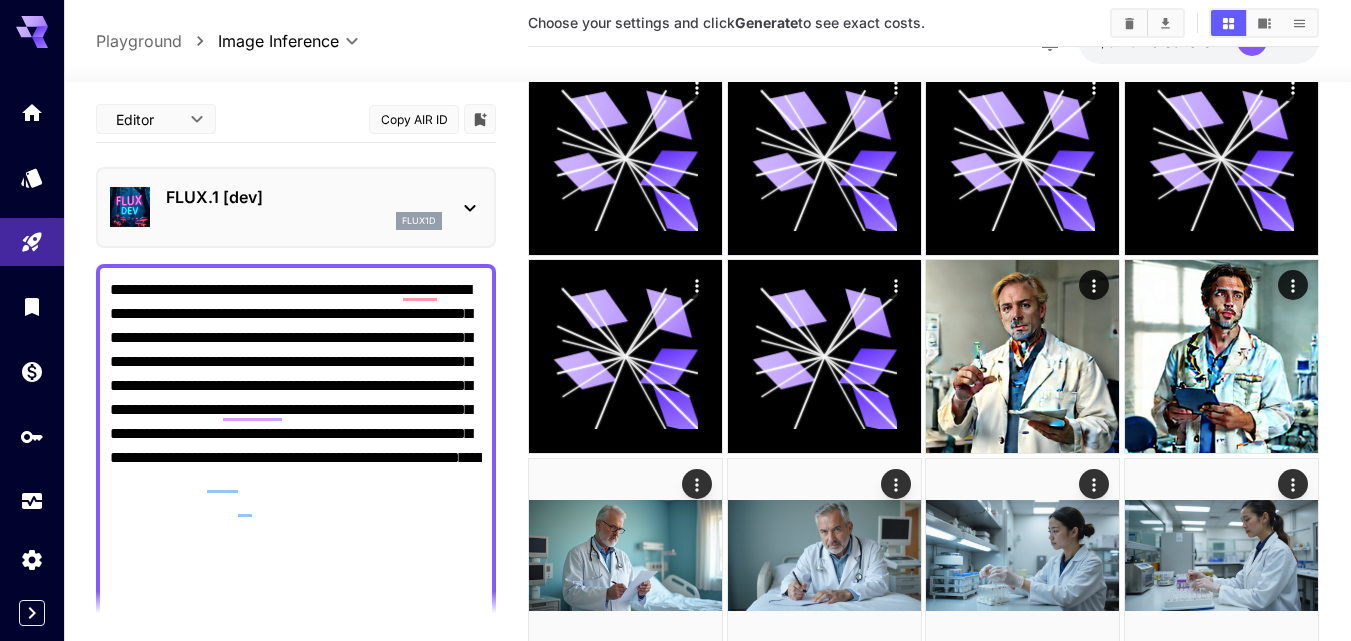click on "FLUX.1 [dev]" at bounding box center [304, 197] 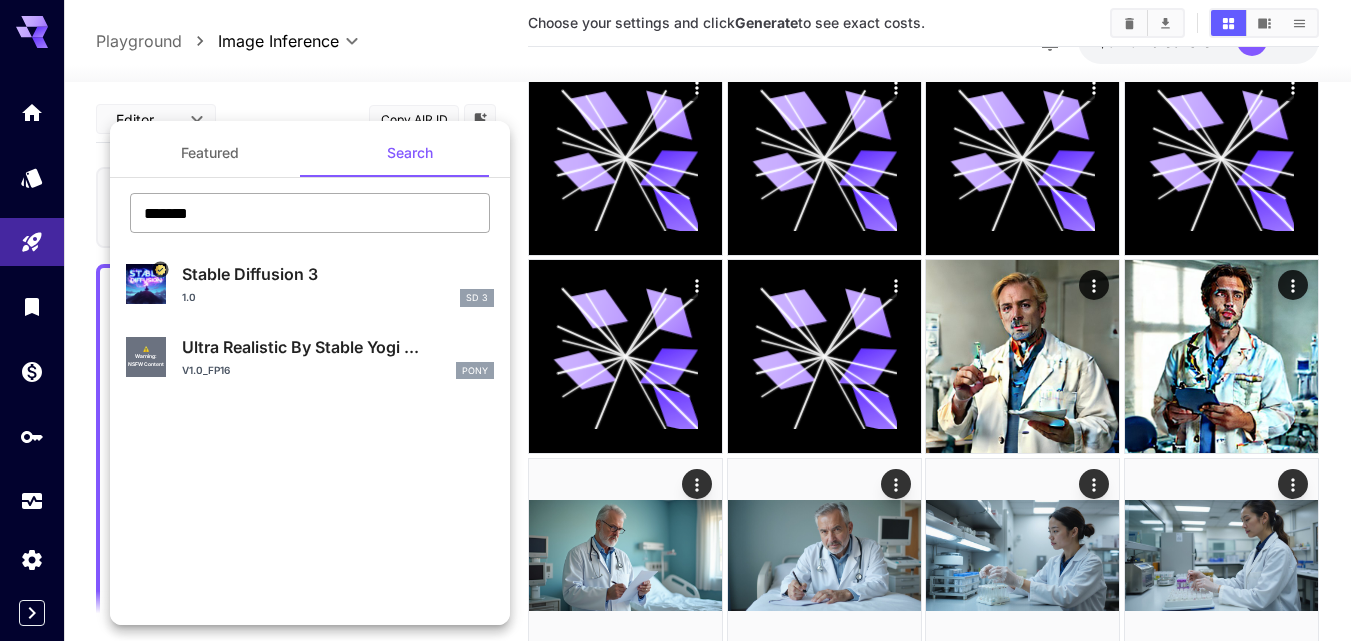 click on "******" at bounding box center (310, 213) 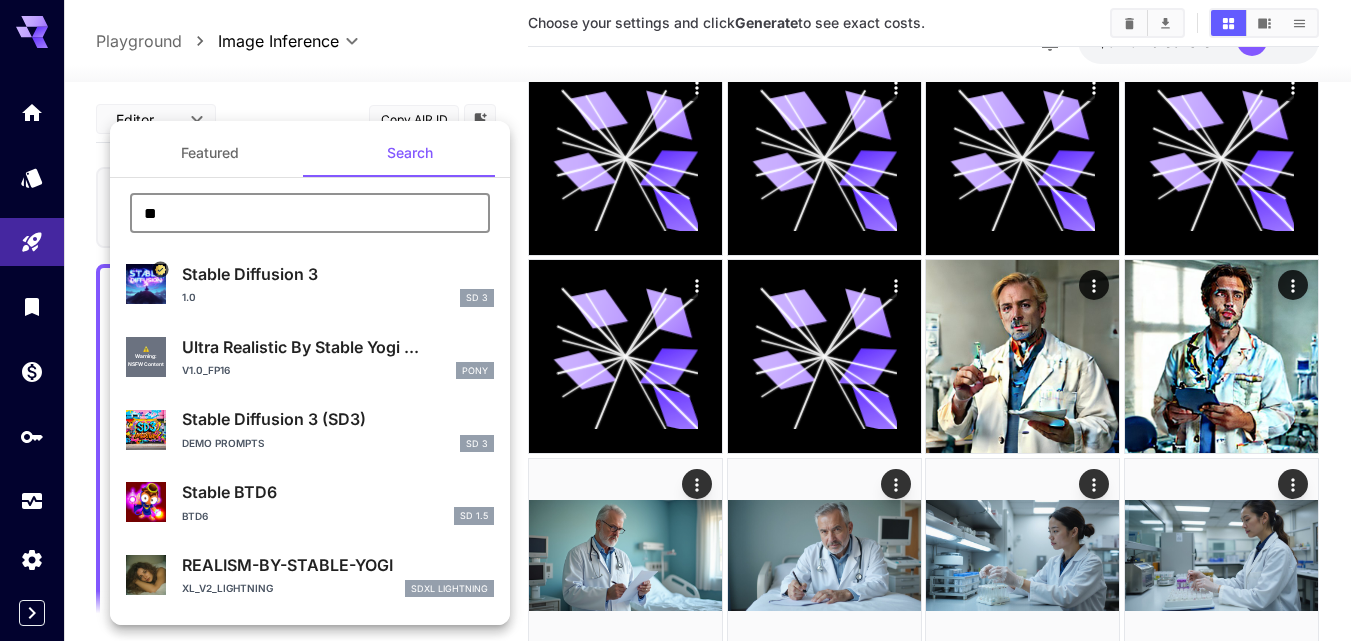 type on "*" 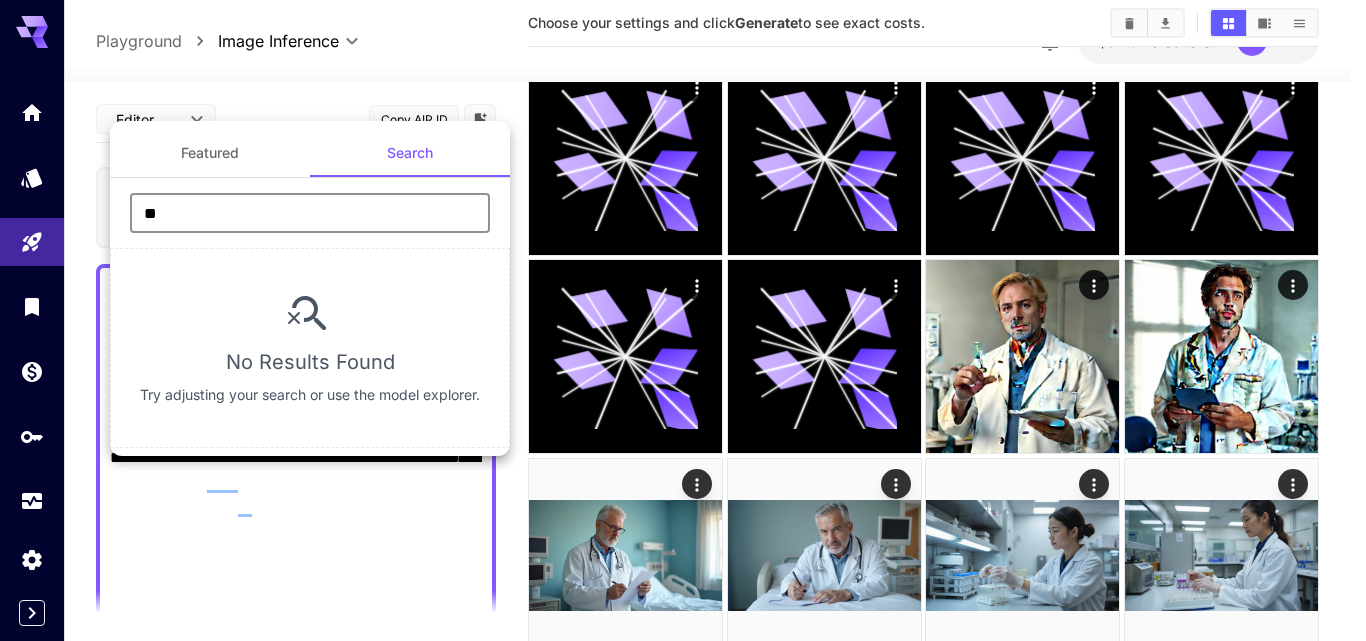 type on "****" 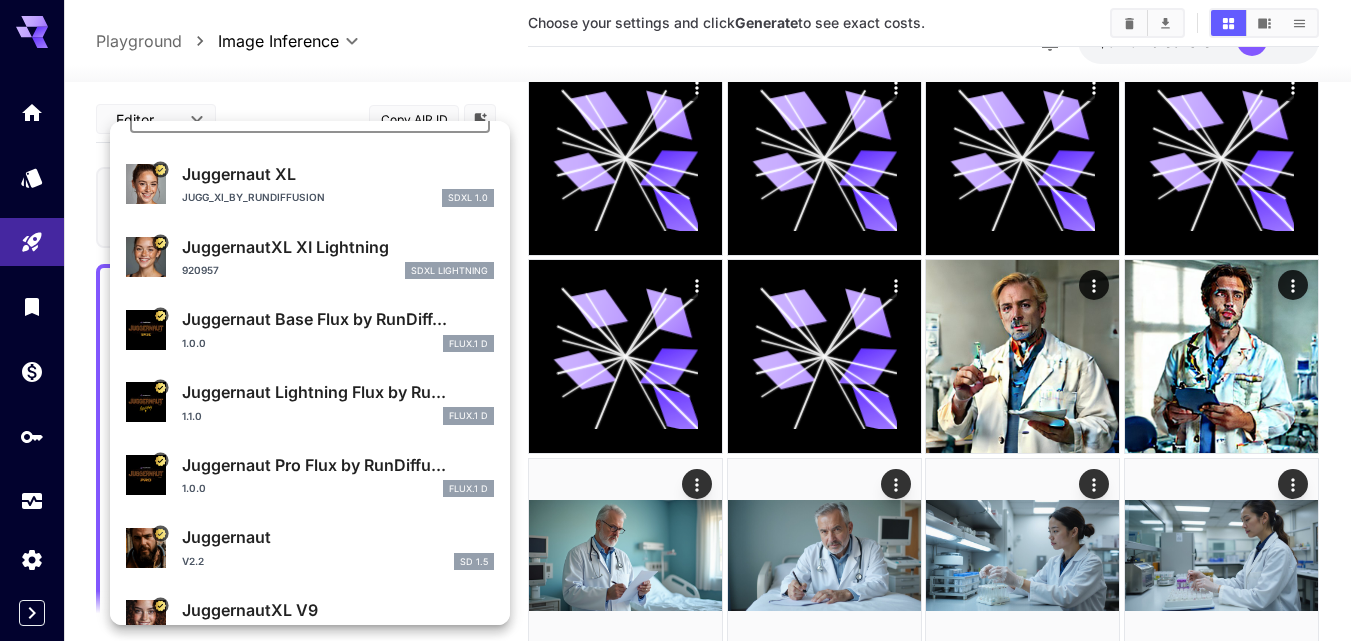 click on "1.0.0 FLUX.1 D" at bounding box center (338, 489) 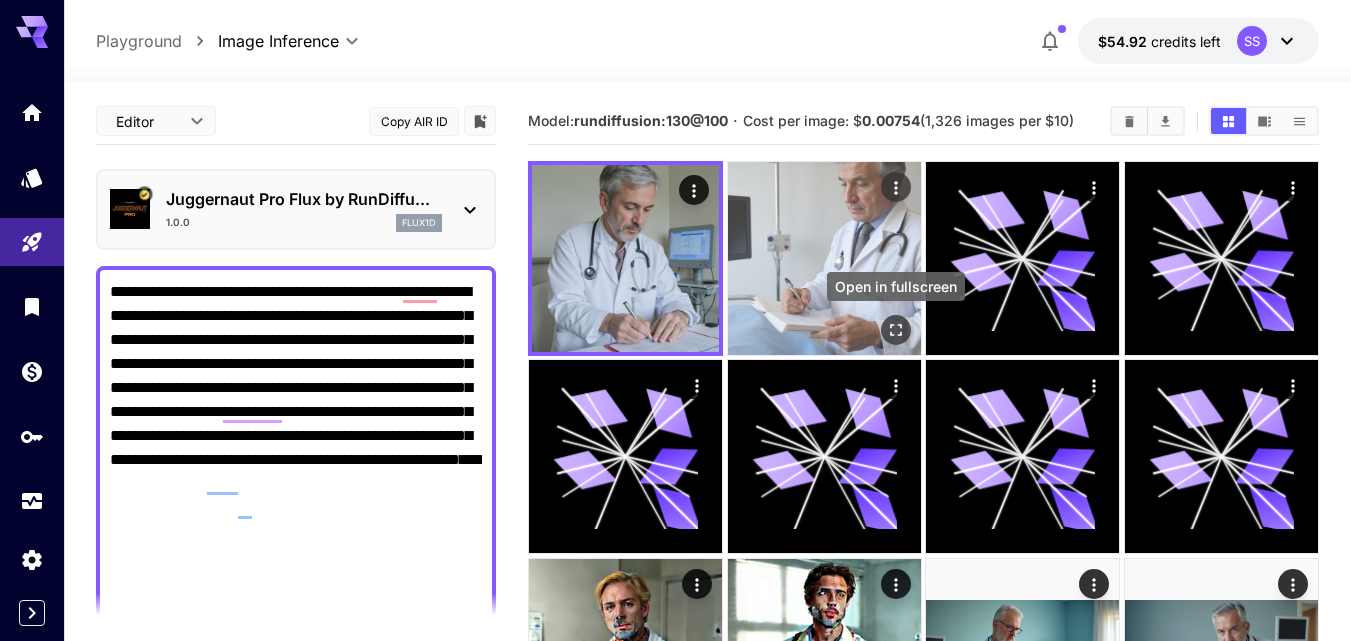 click 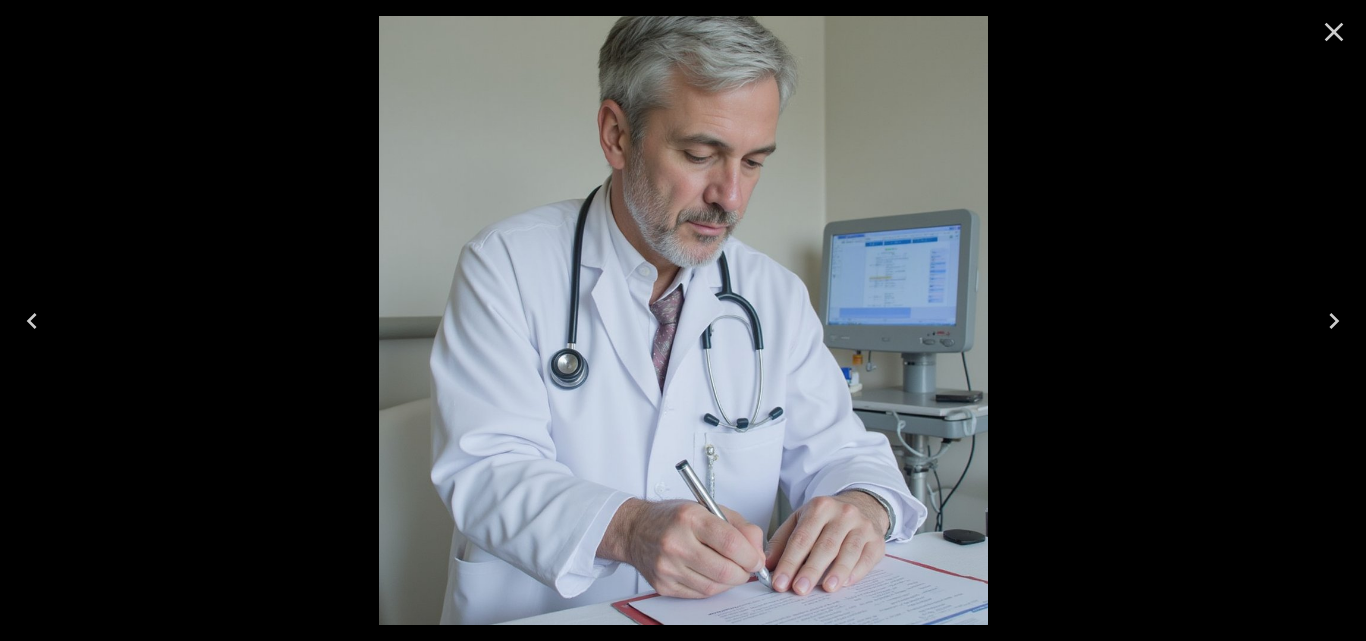 click 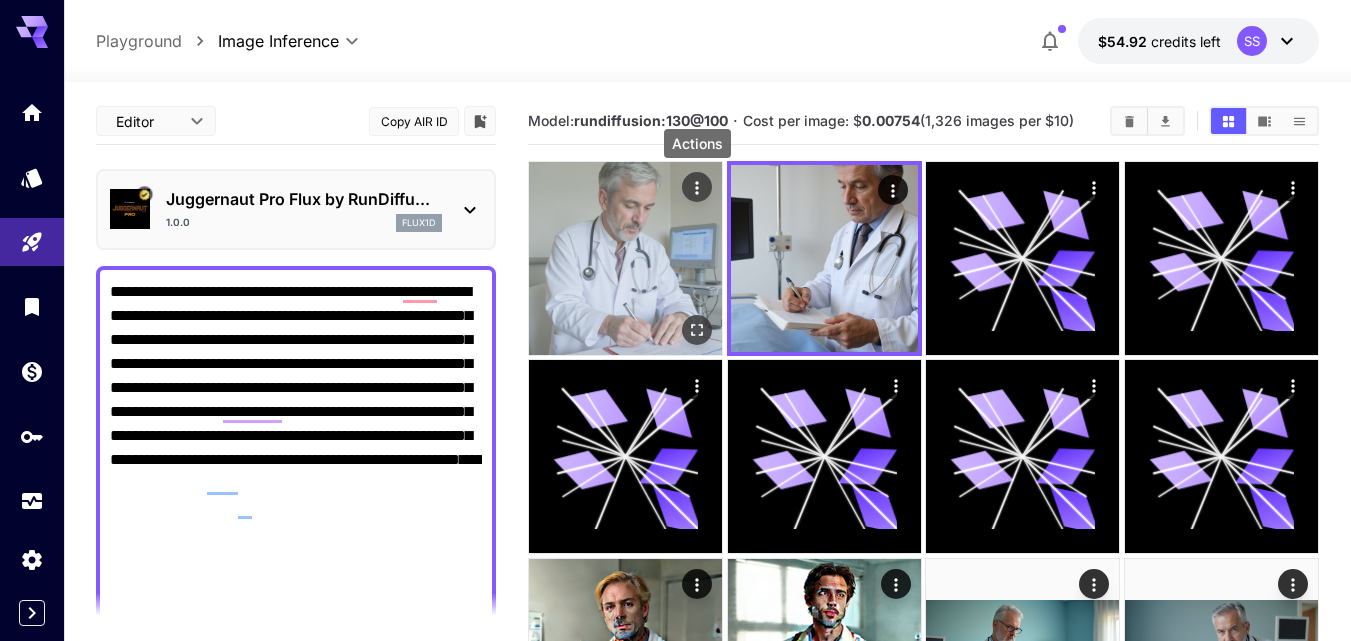 click 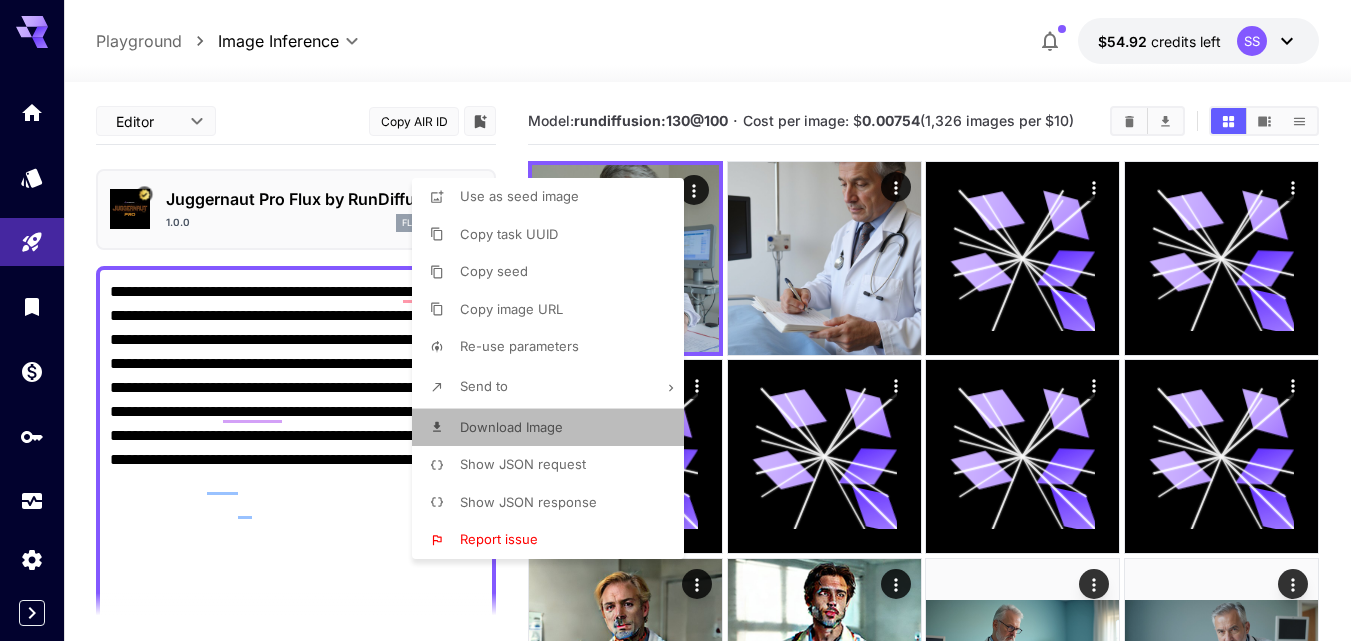 drag, startPoint x: 544, startPoint y: 439, endPoint x: 755, endPoint y: 352, distance: 228.23233 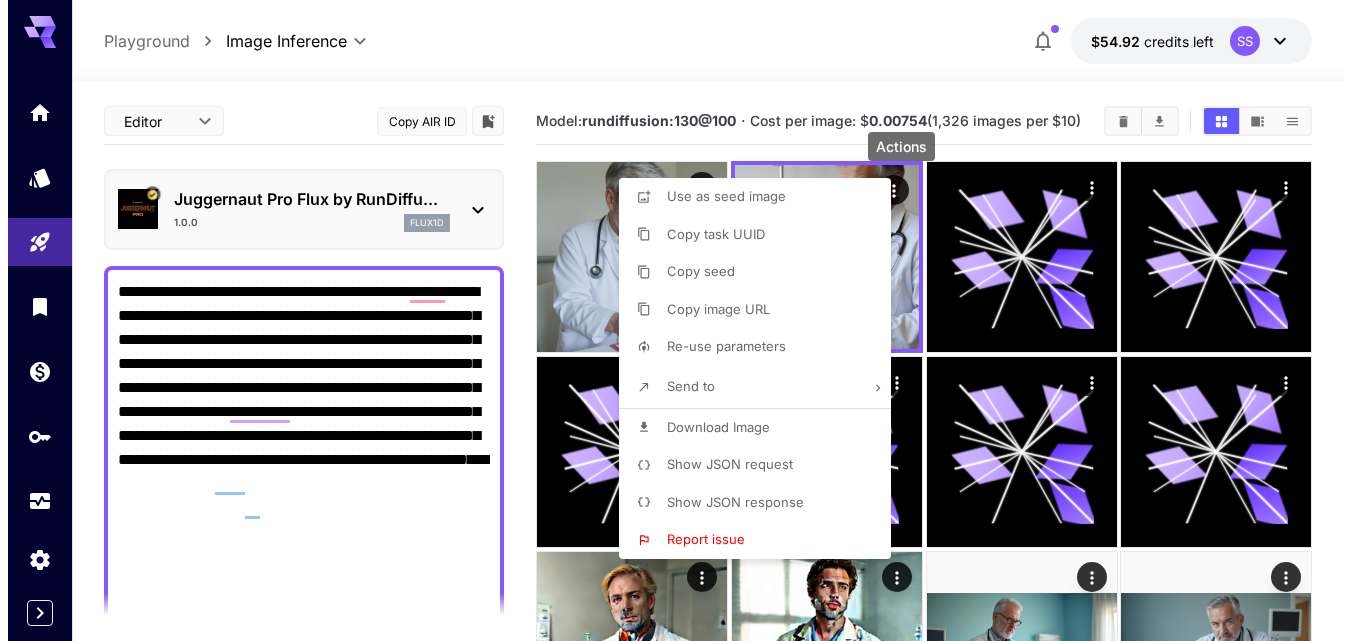 scroll, scrollTop: 0, scrollLeft: 0, axis: both 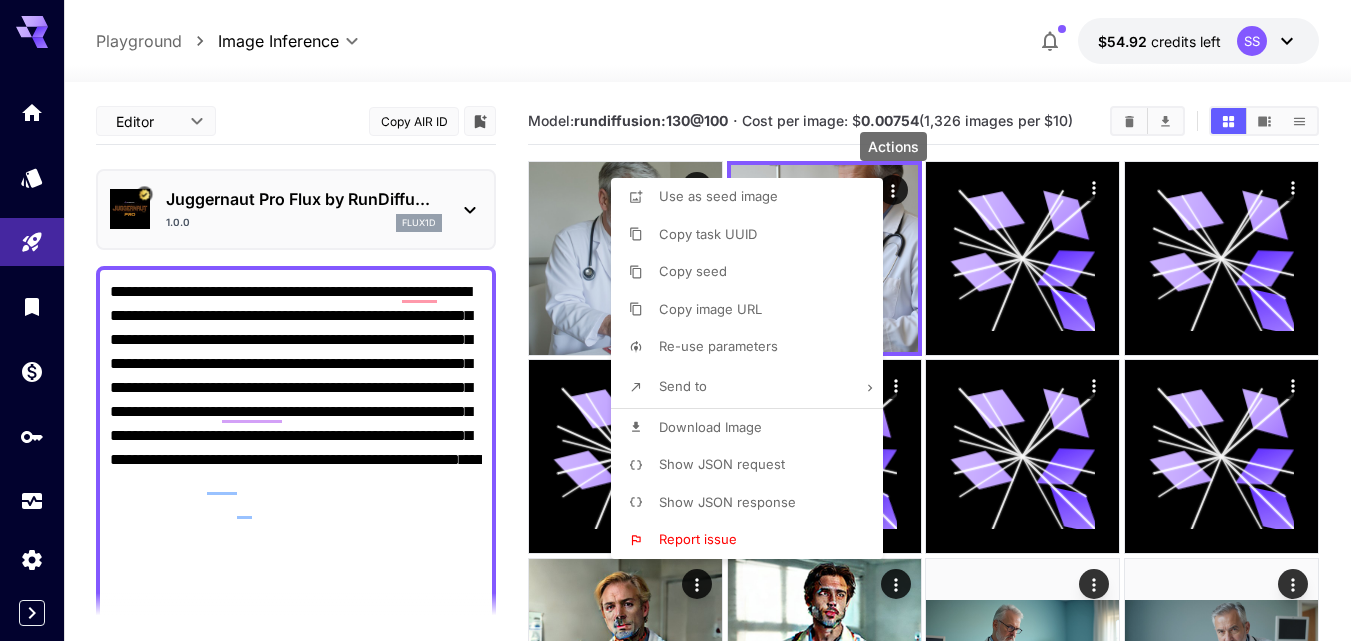 click on "Download Image" at bounding box center (710, 427) 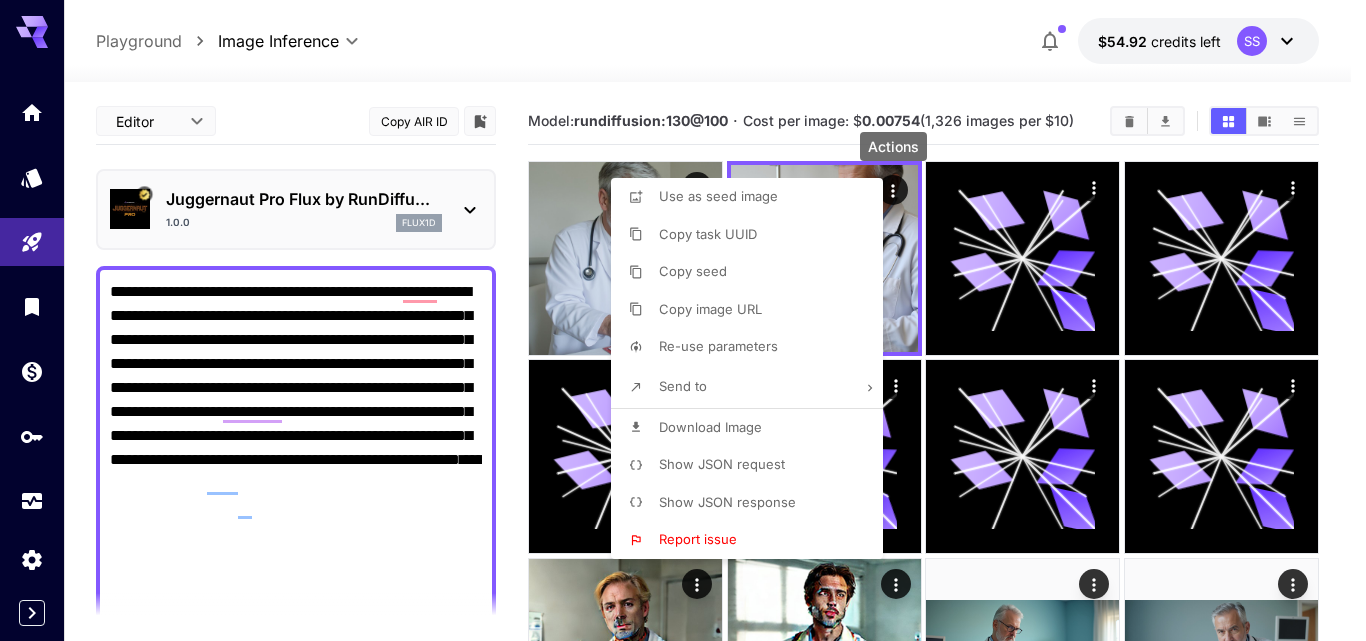 click at bounding box center (683, 320) 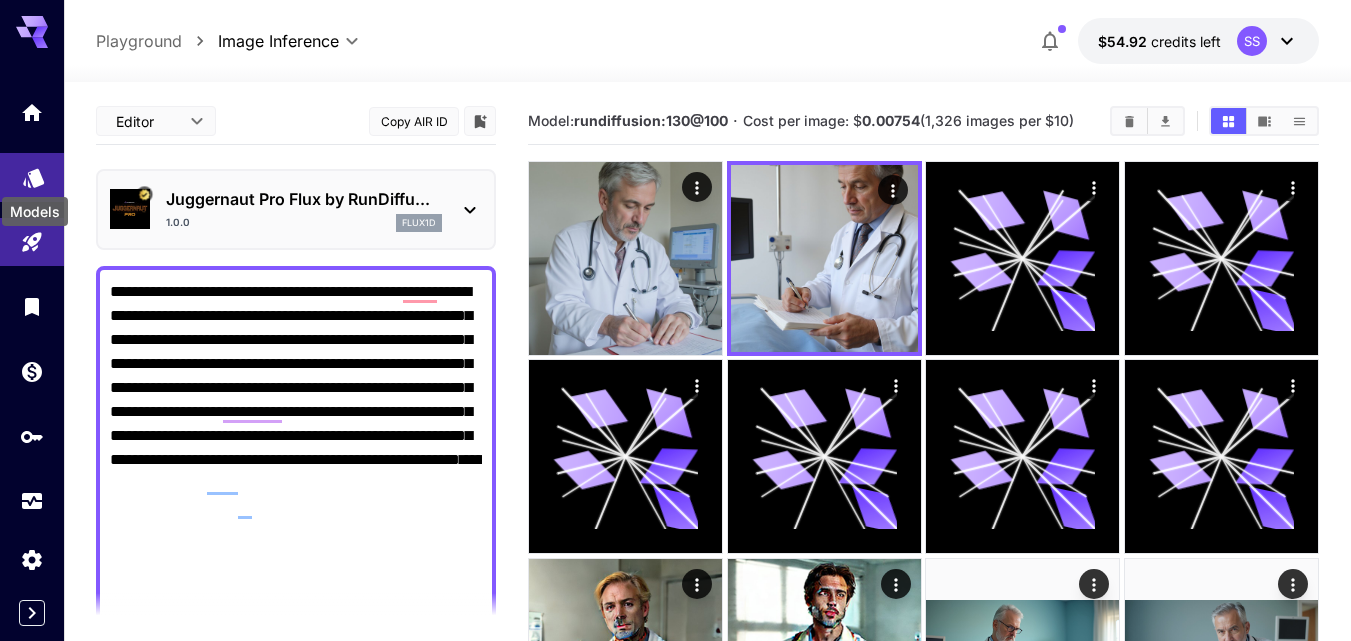 click 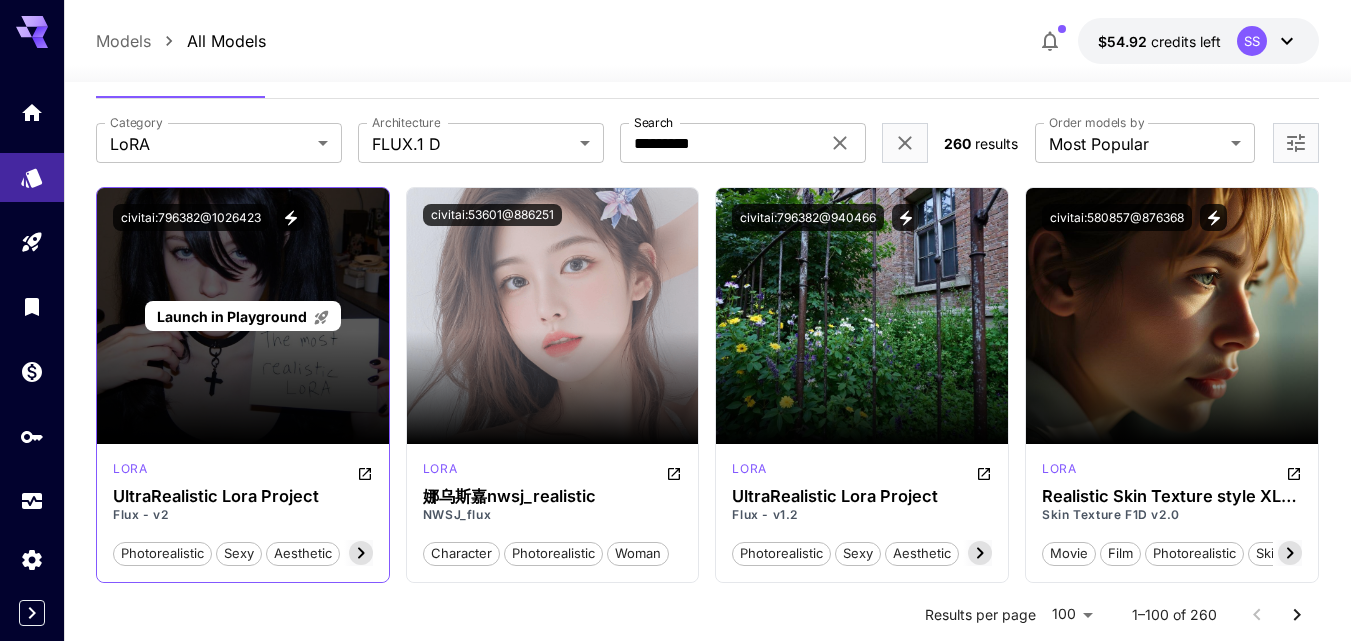 scroll, scrollTop: 100, scrollLeft: 0, axis: vertical 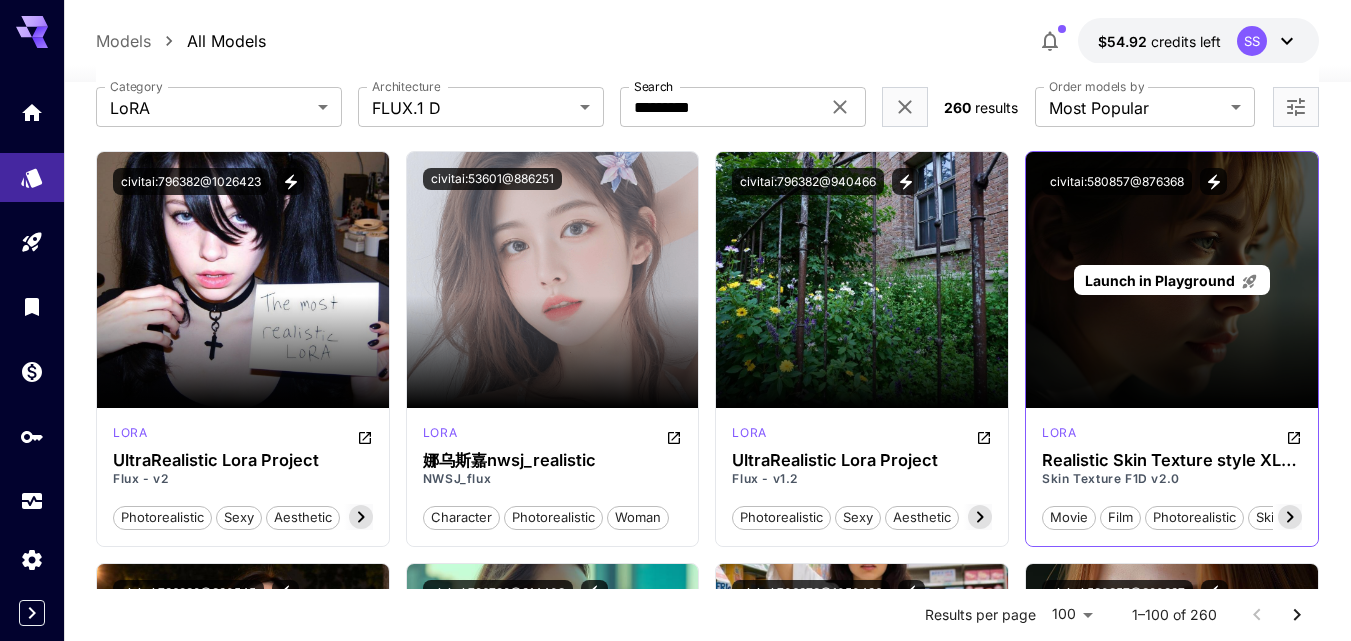 click on "Launch in Playground" at bounding box center [1160, 280] 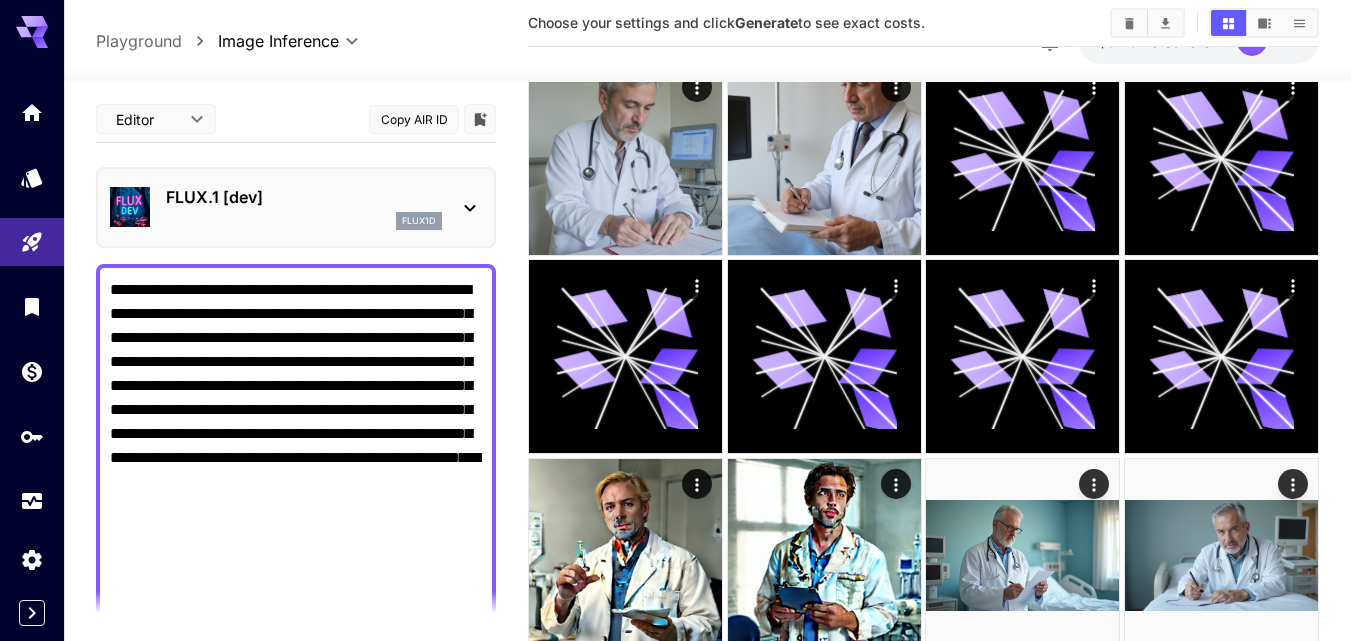 type on "**********" 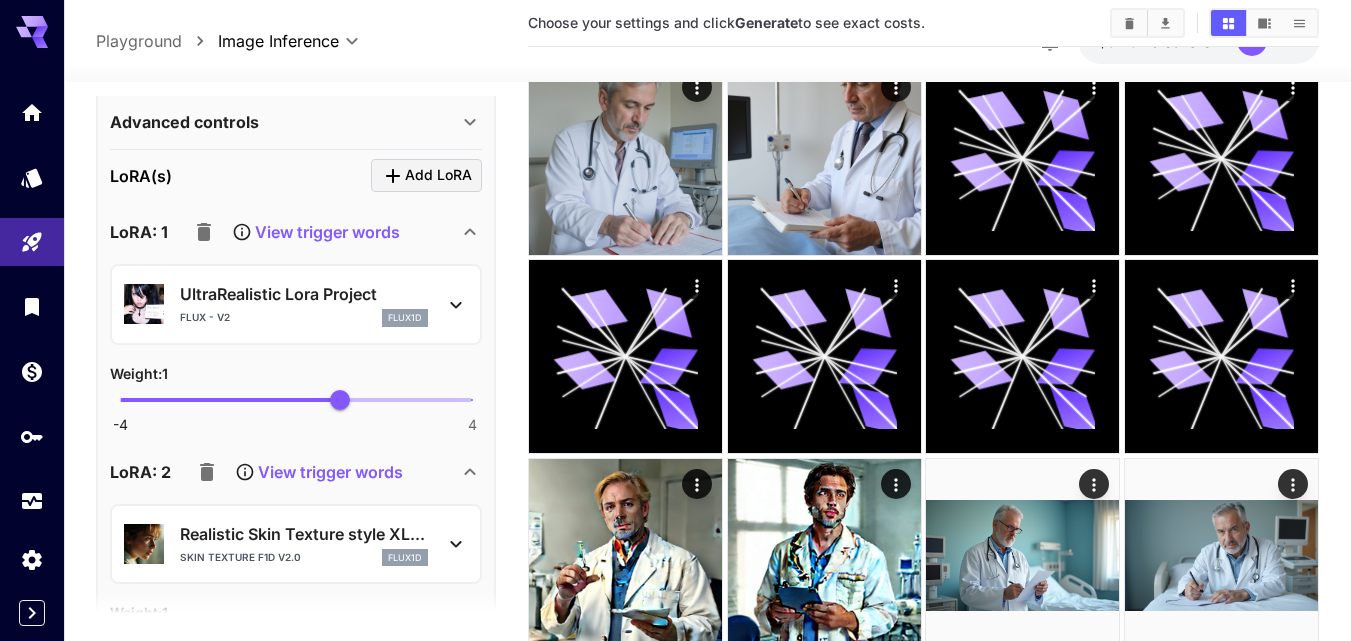 scroll, scrollTop: 1200, scrollLeft: 0, axis: vertical 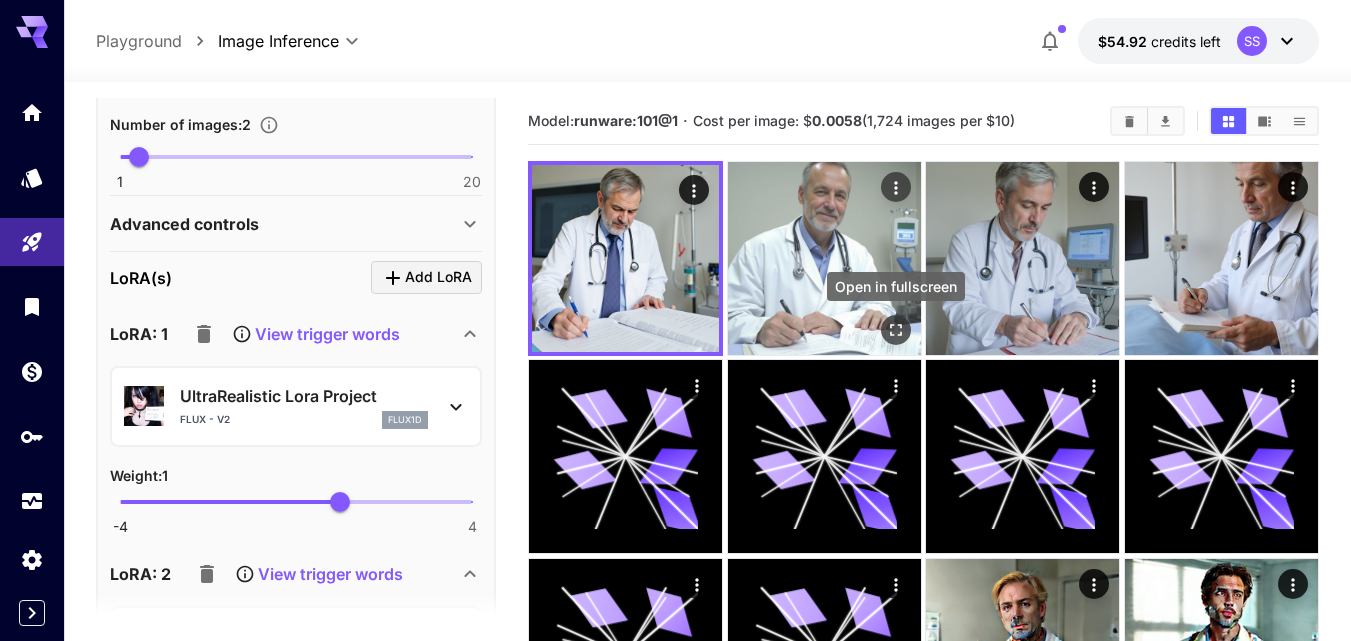 click 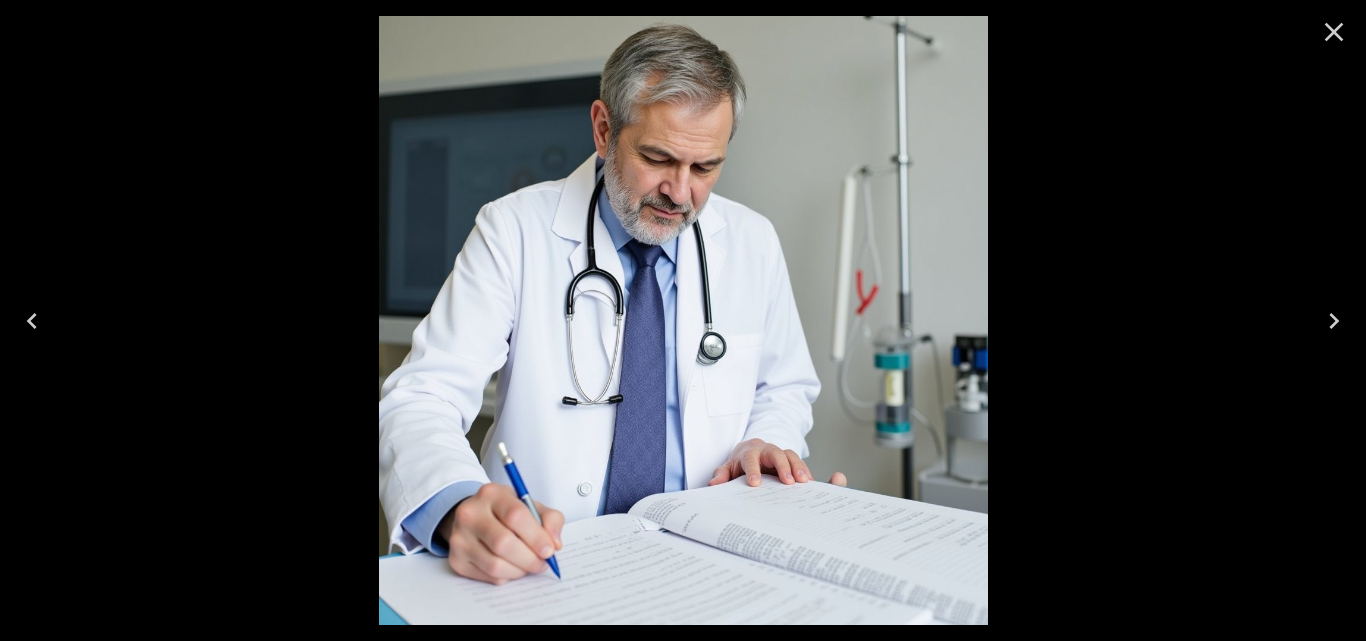 click 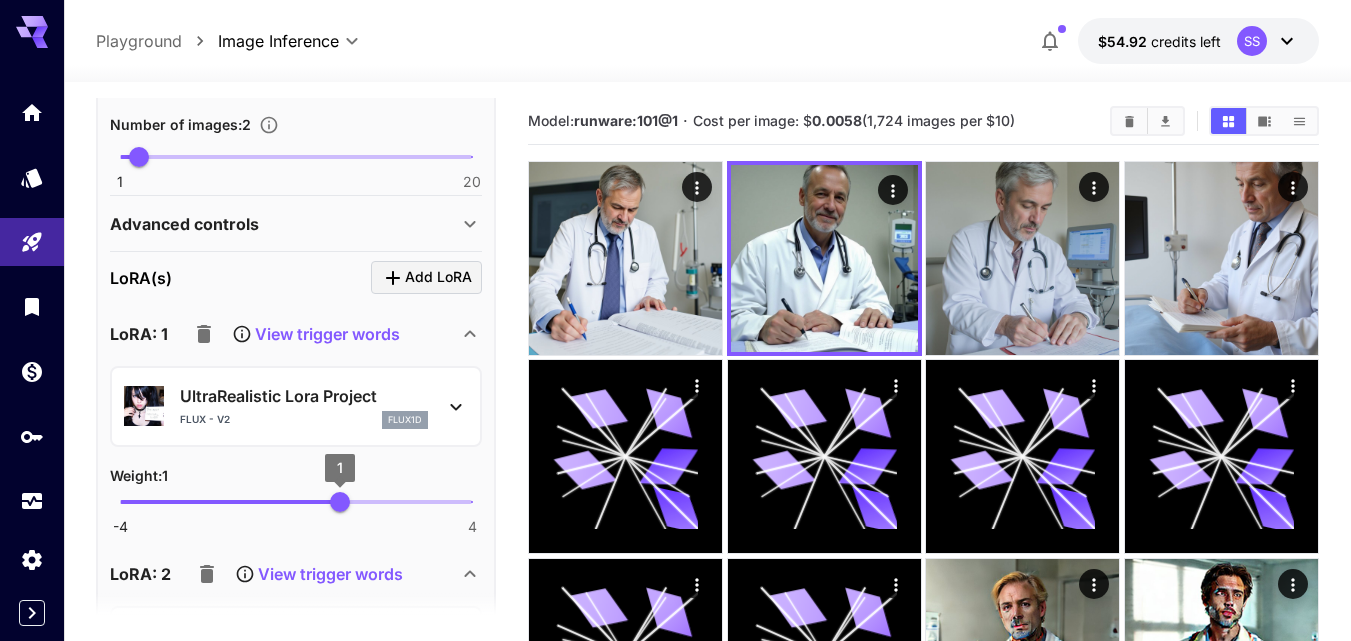 scroll, scrollTop: 1100, scrollLeft: 0, axis: vertical 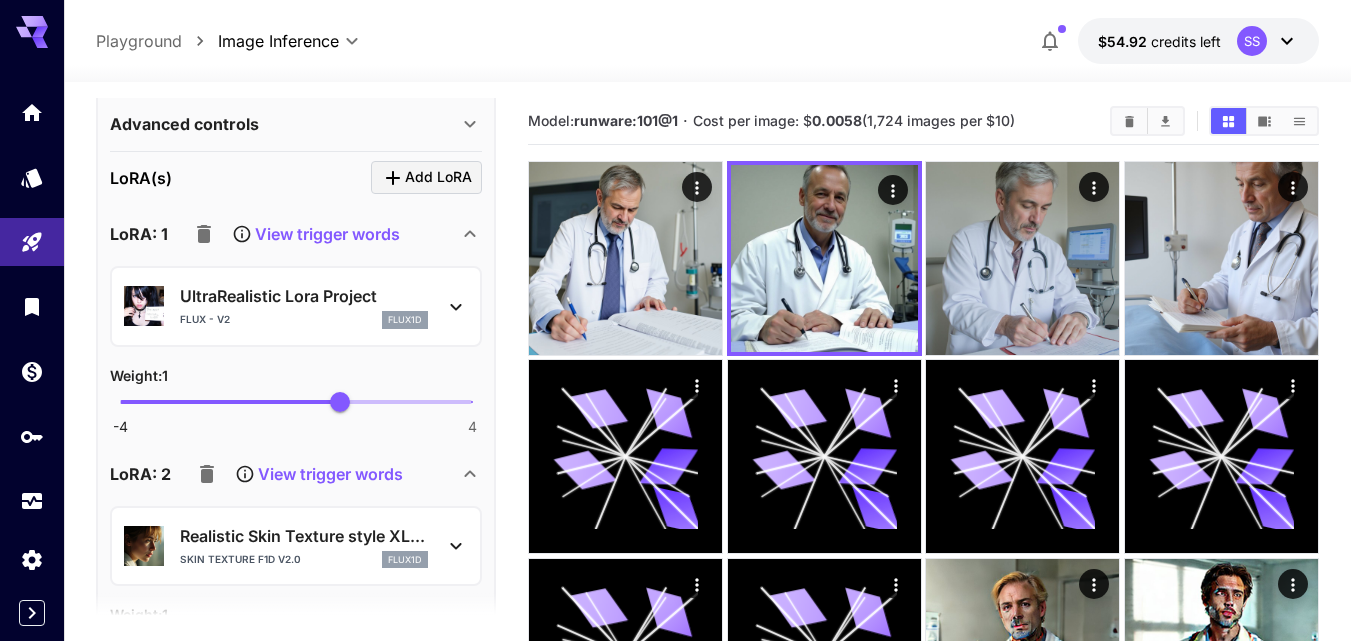 click on "View trigger words" at bounding box center [330, 474] 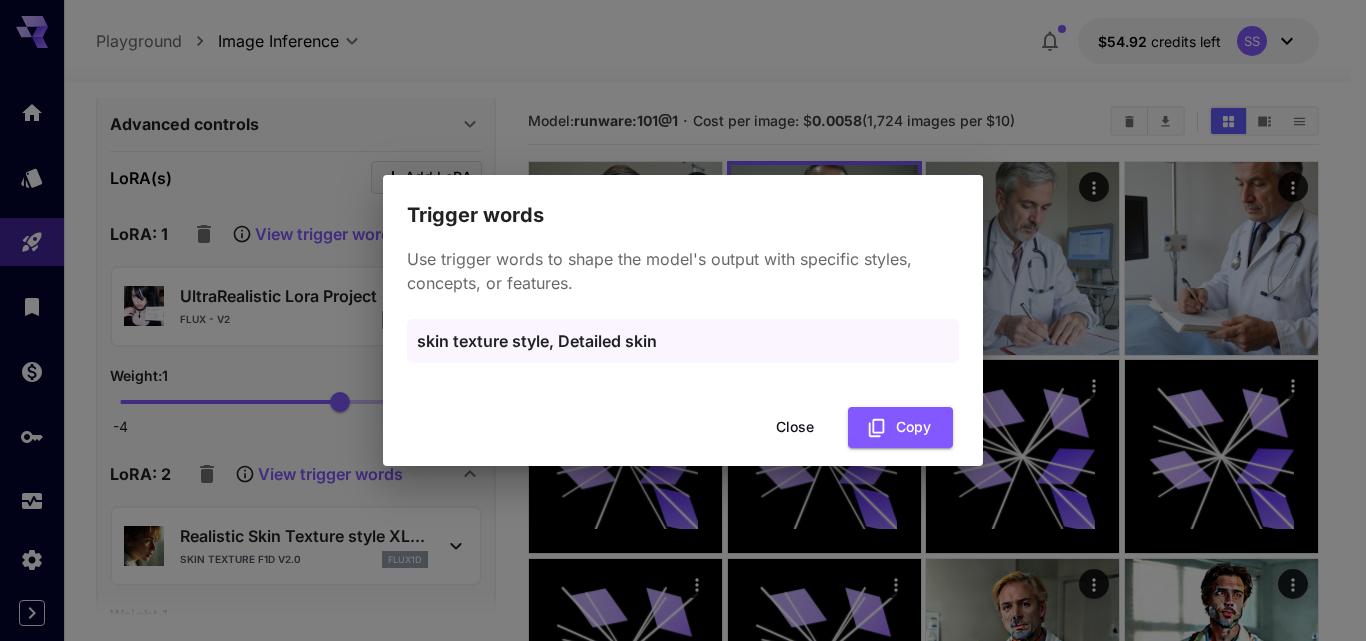 click on "Close" at bounding box center [795, 427] 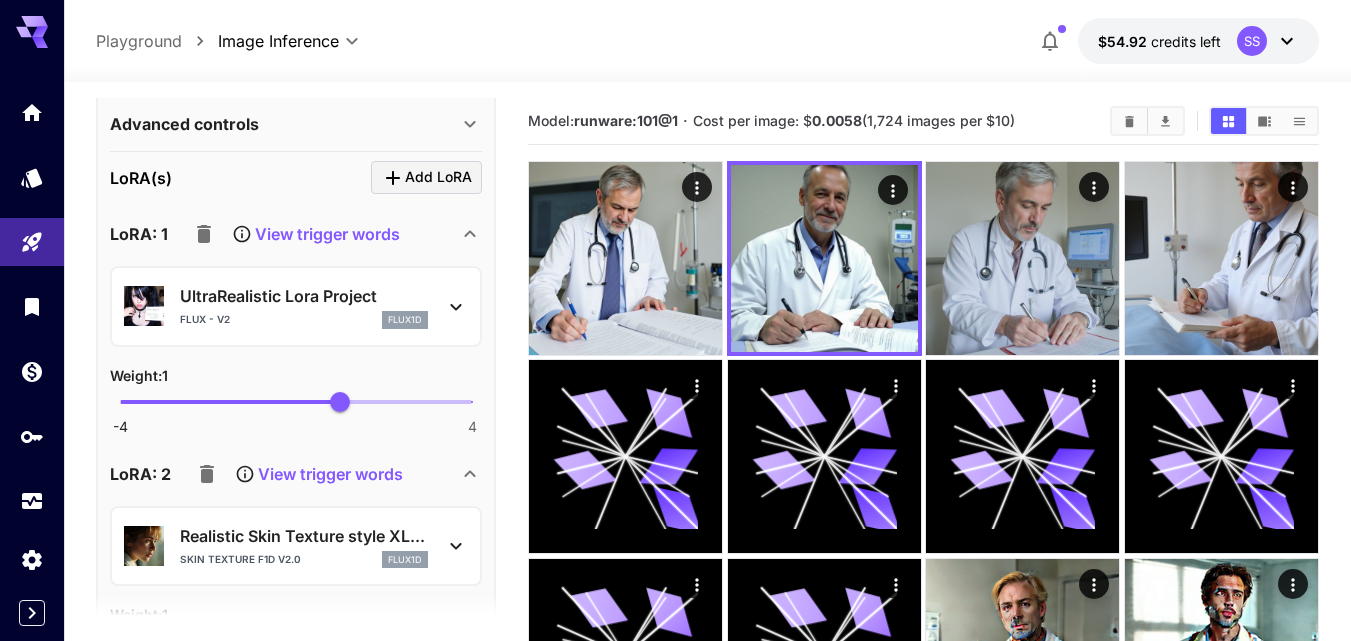click 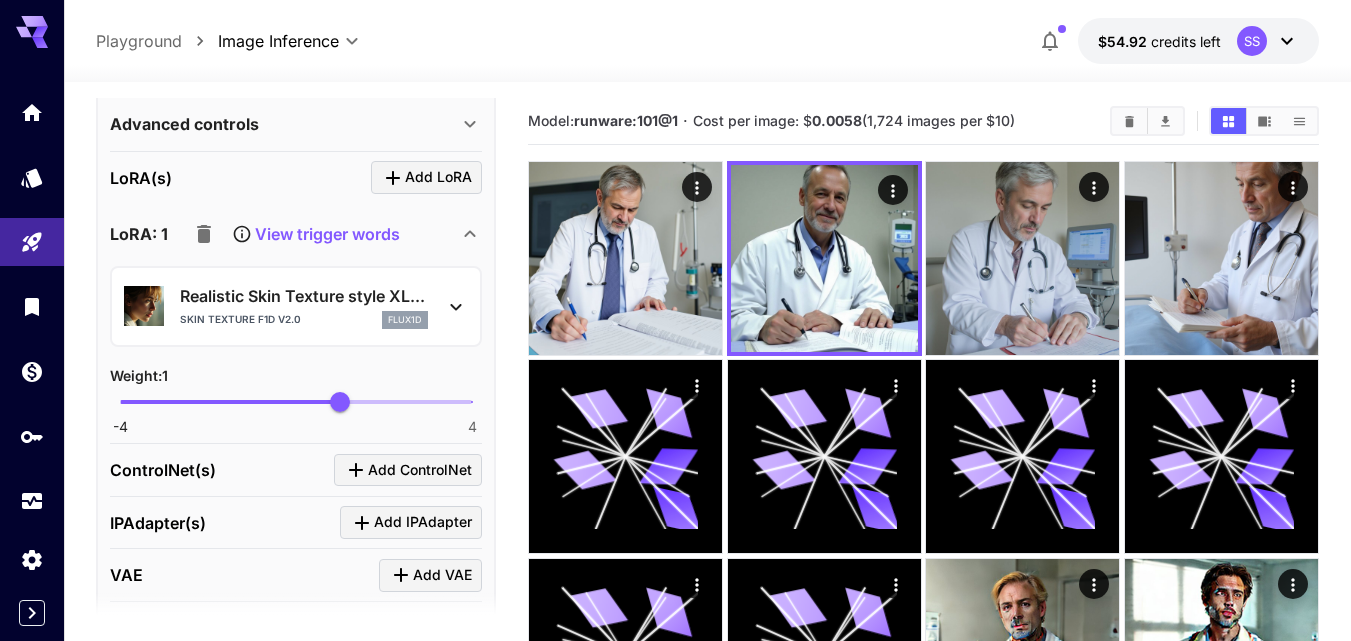 click on "View trigger words" at bounding box center [327, 234] 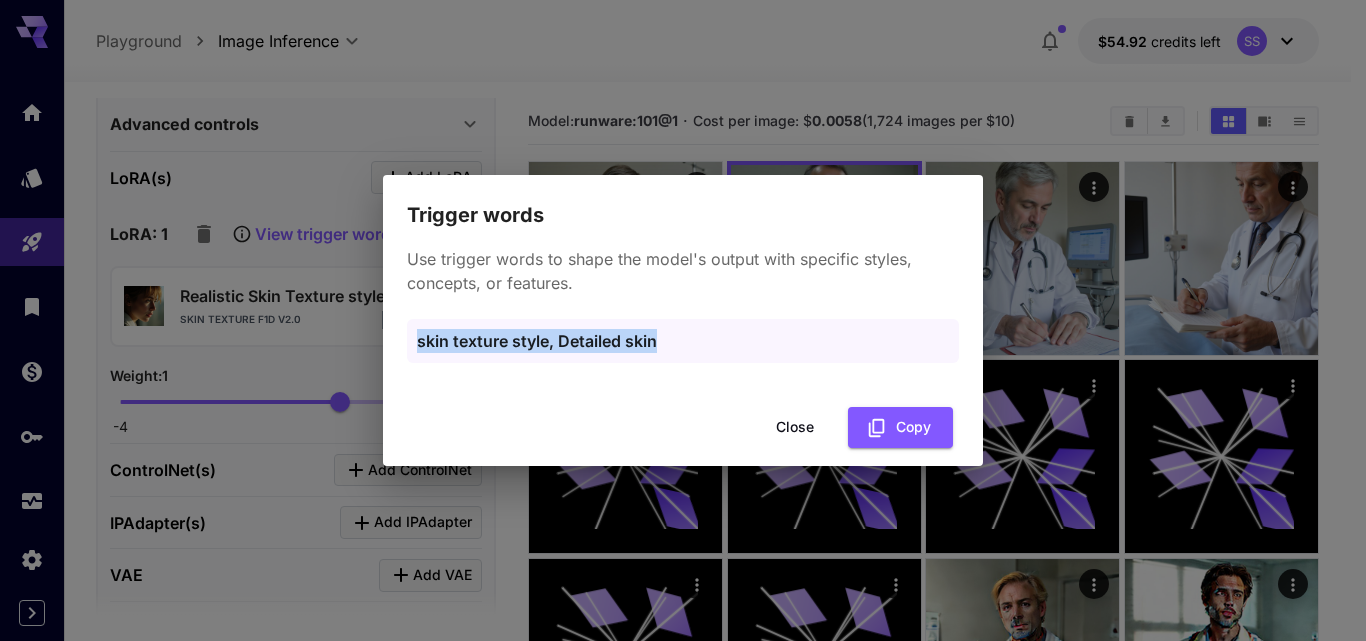 drag, startPoint x: 666, startPoint y: 342, endPoint x: 412, endPoint y: 339, distance: 254.01772 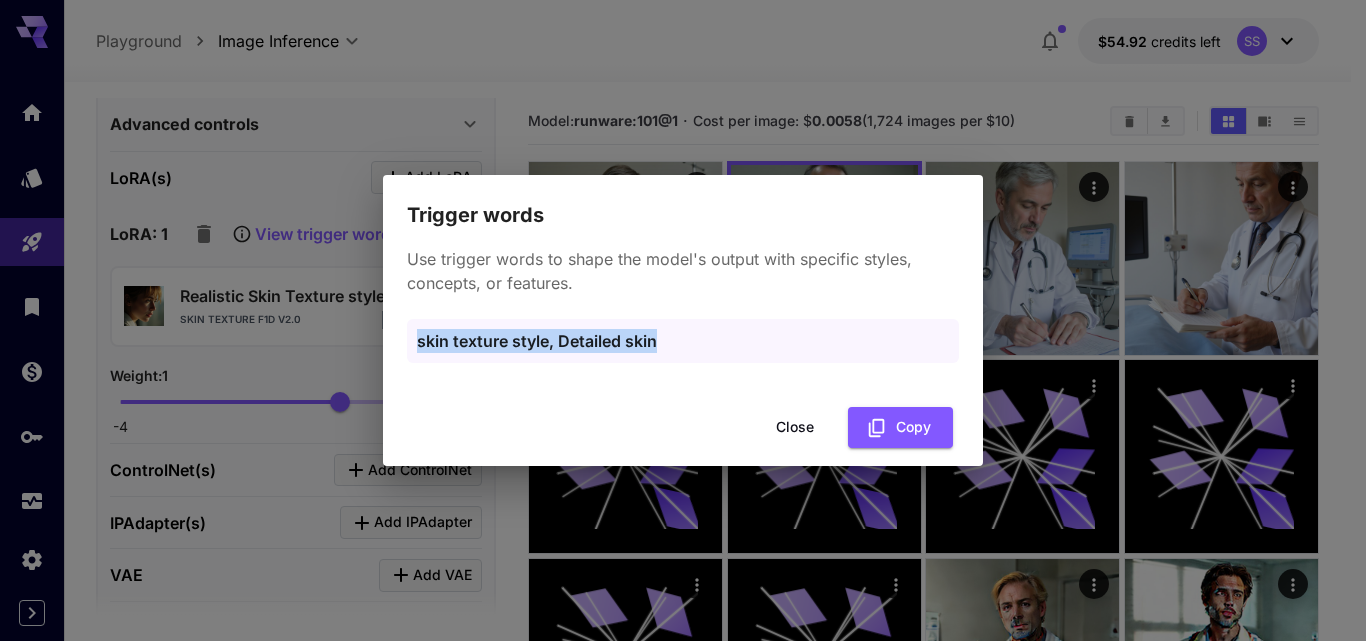 copy on "skin texture style, Detailed skin" 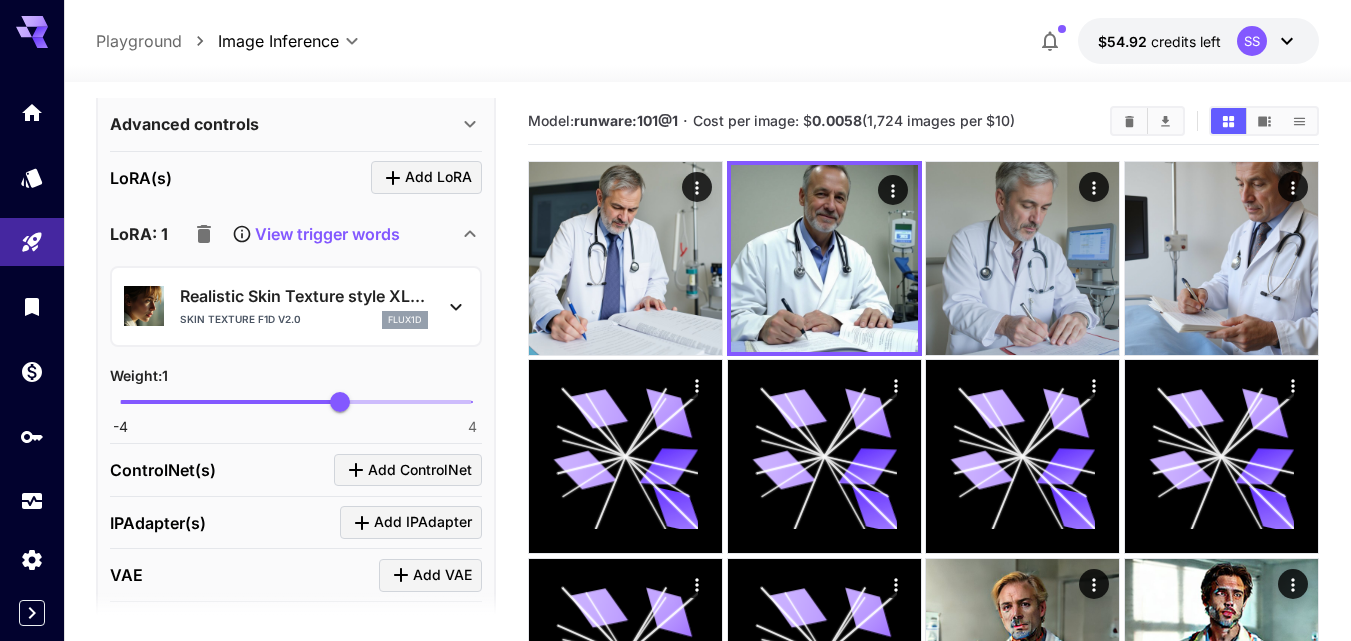 scroll, scrollTop: 901, scrollLeft: 0, axis: vertical 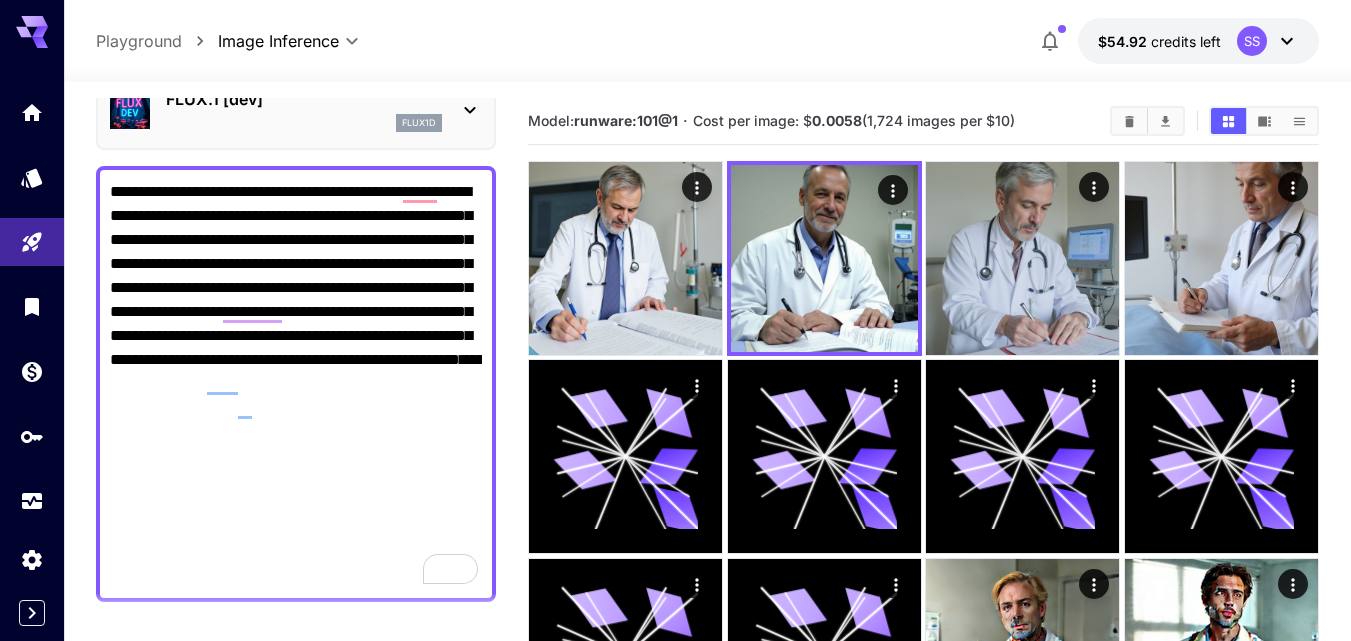 click on "**********" at bounding box center [296, 384] 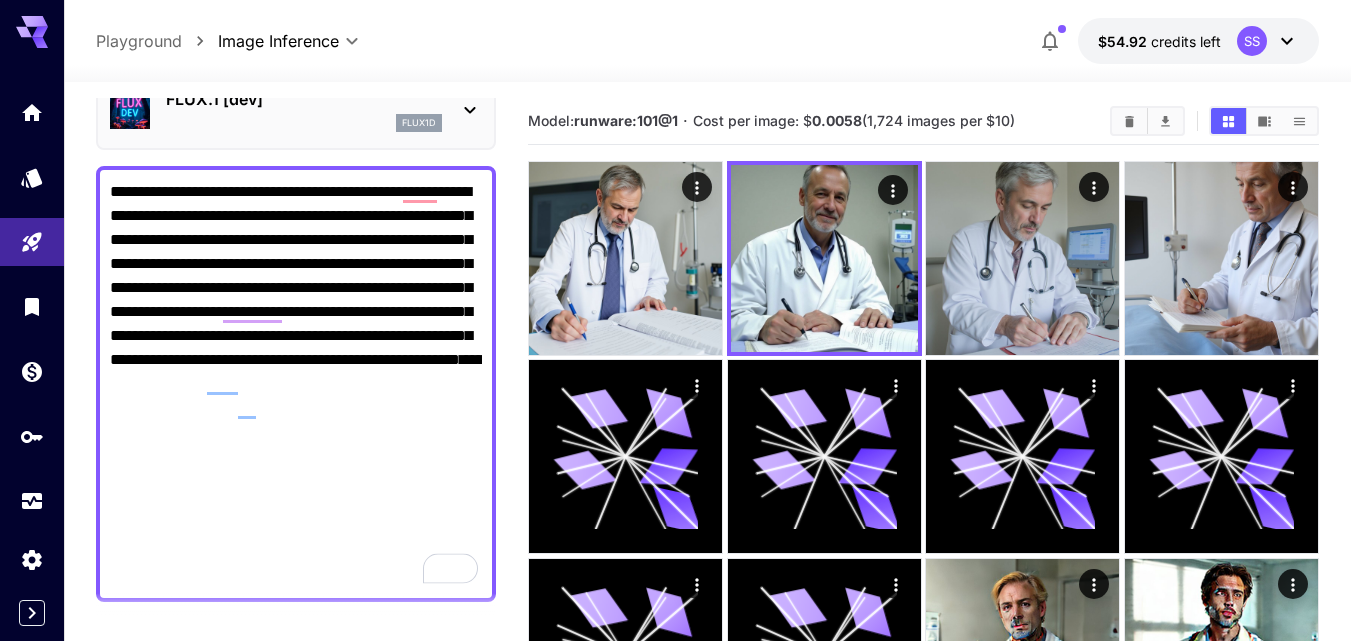 paste on "**********" 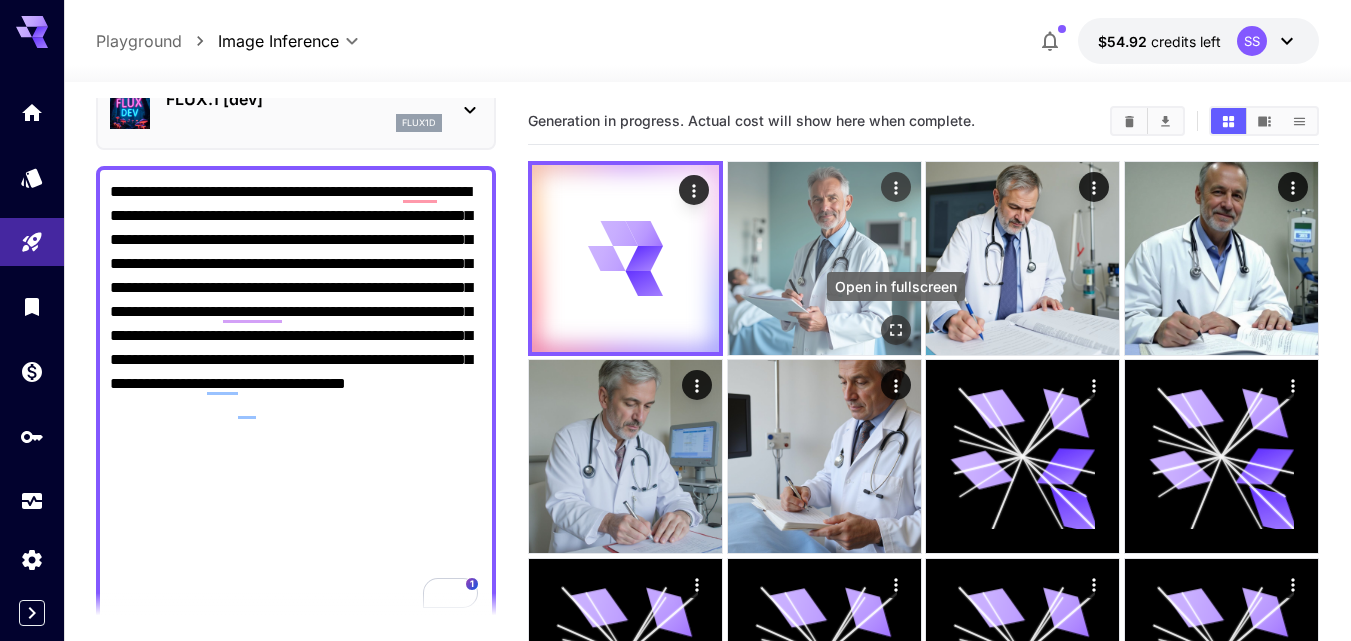 type on "**********" 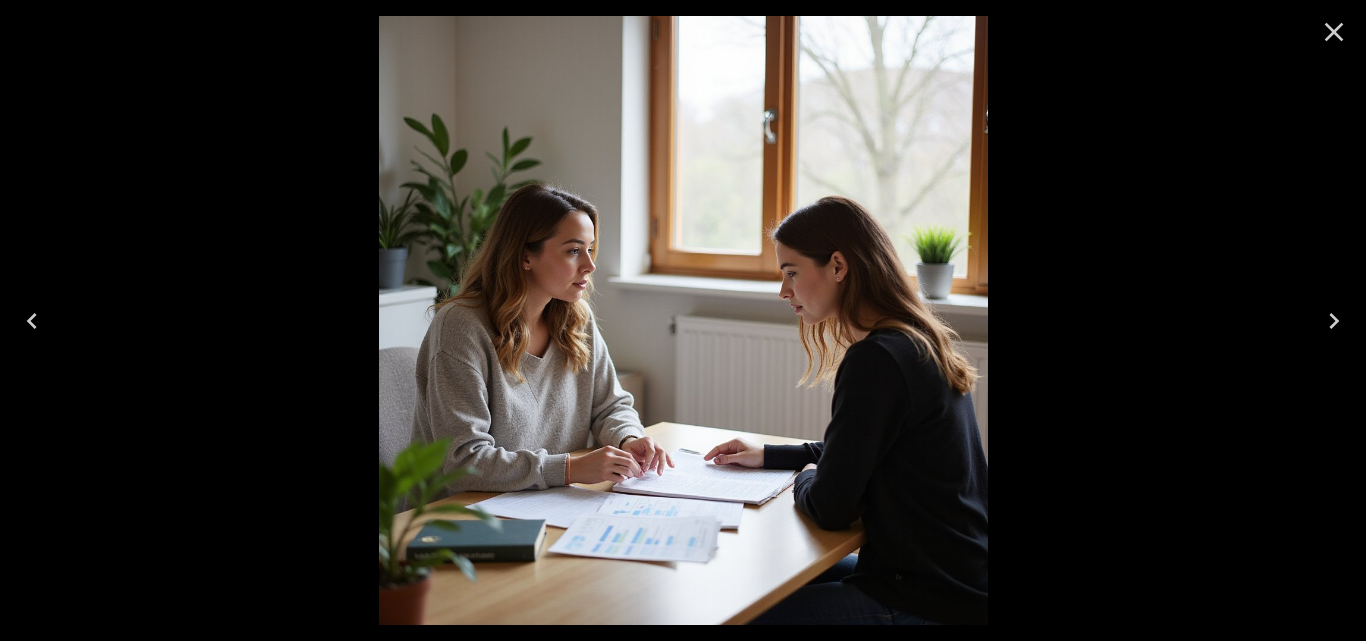 click 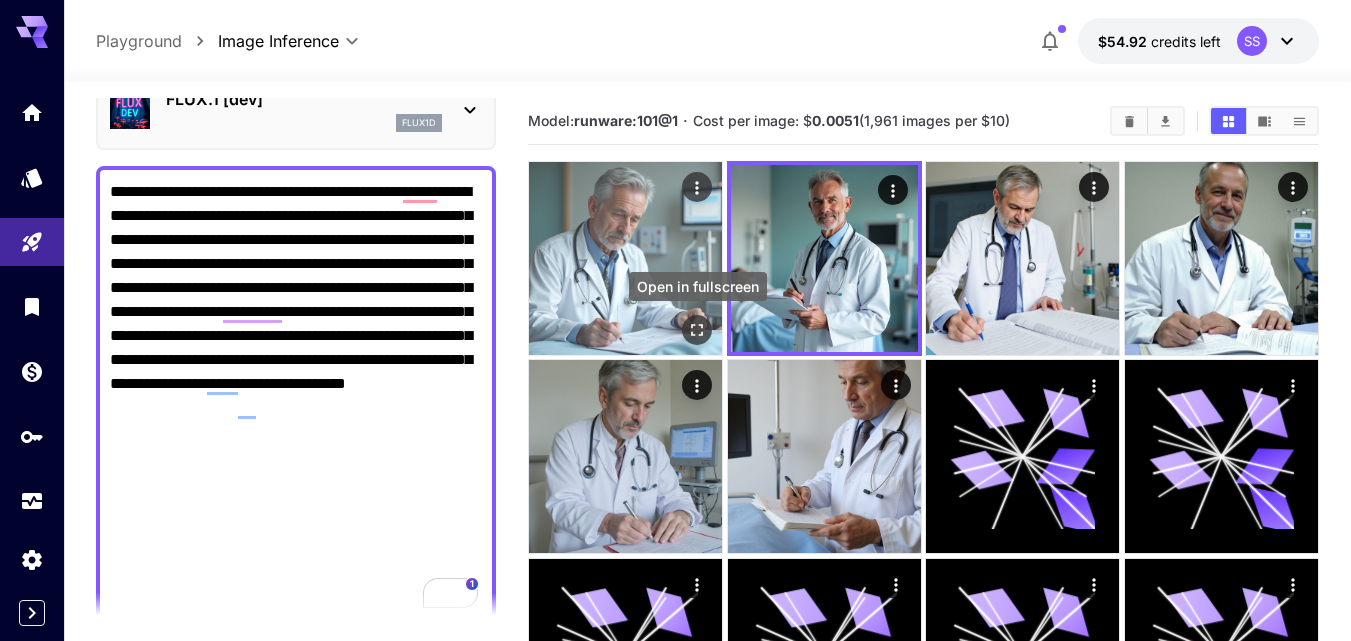 click at bounding box center [697, 330] 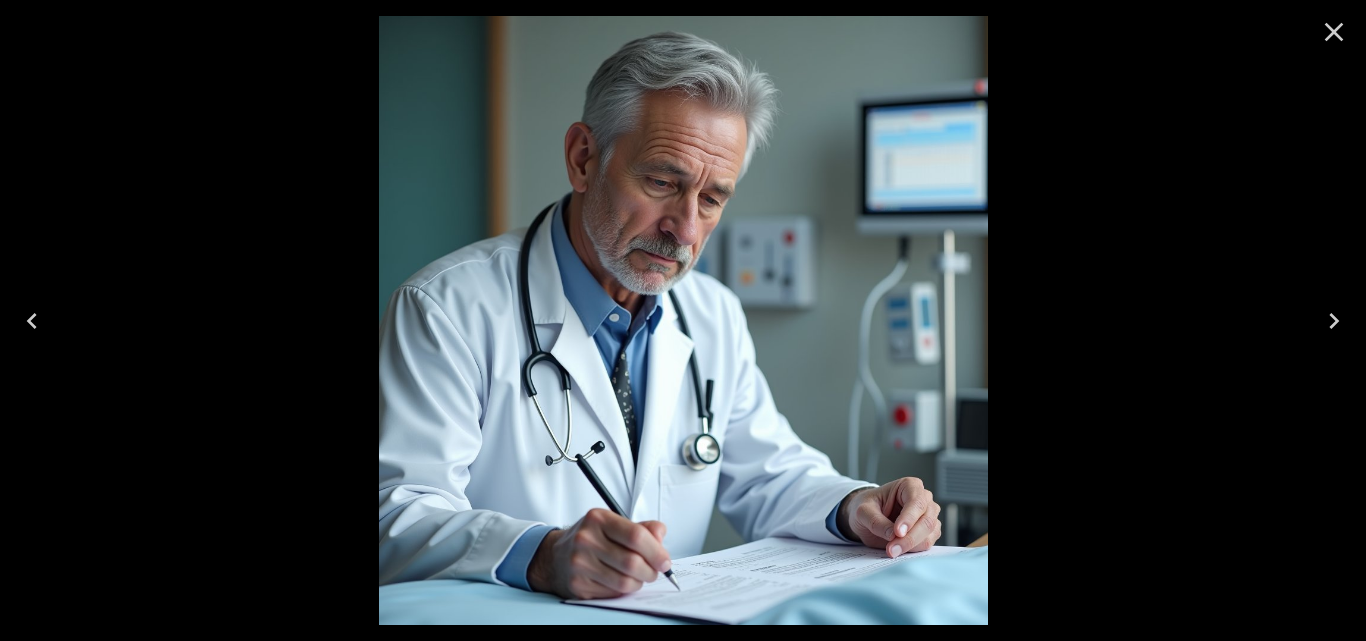 click 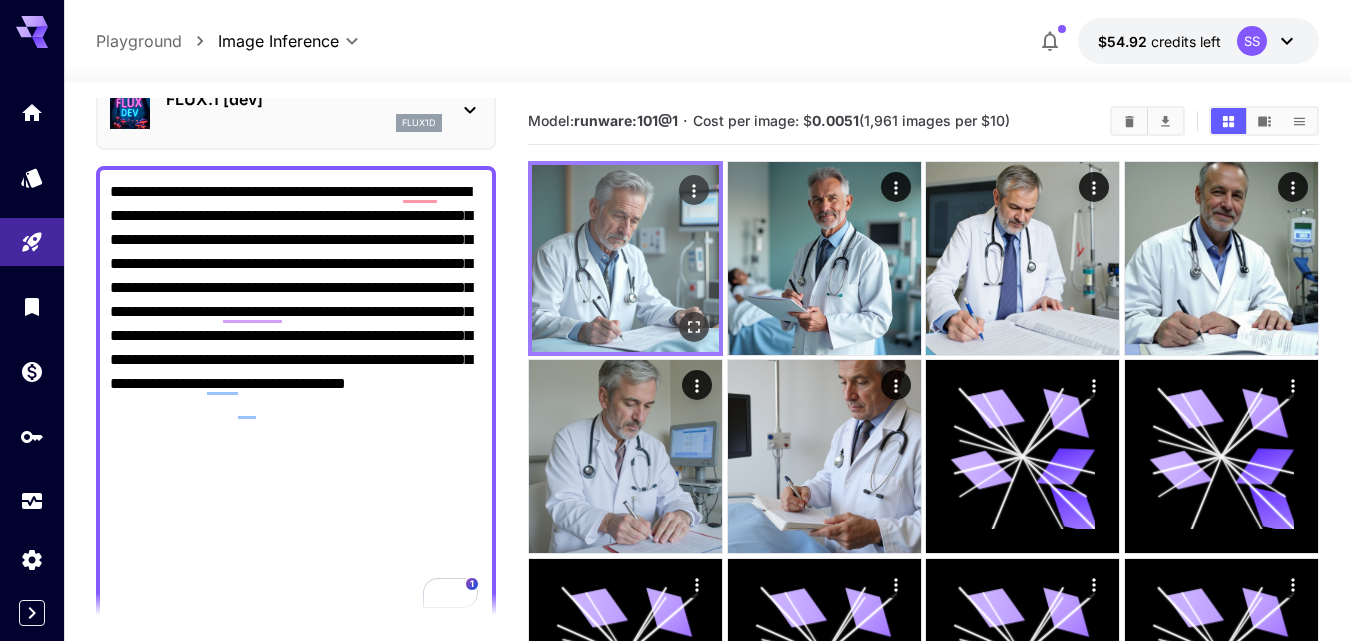 click 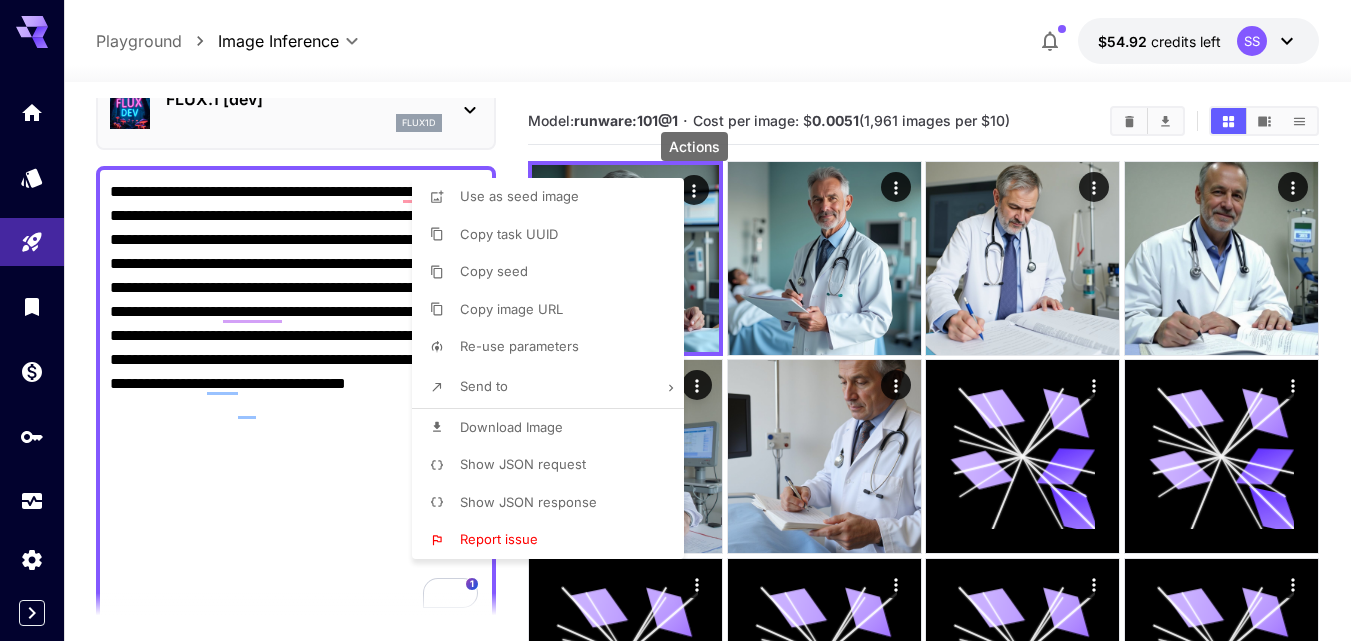 click on "Download Image" at bounding box center [511, 427] 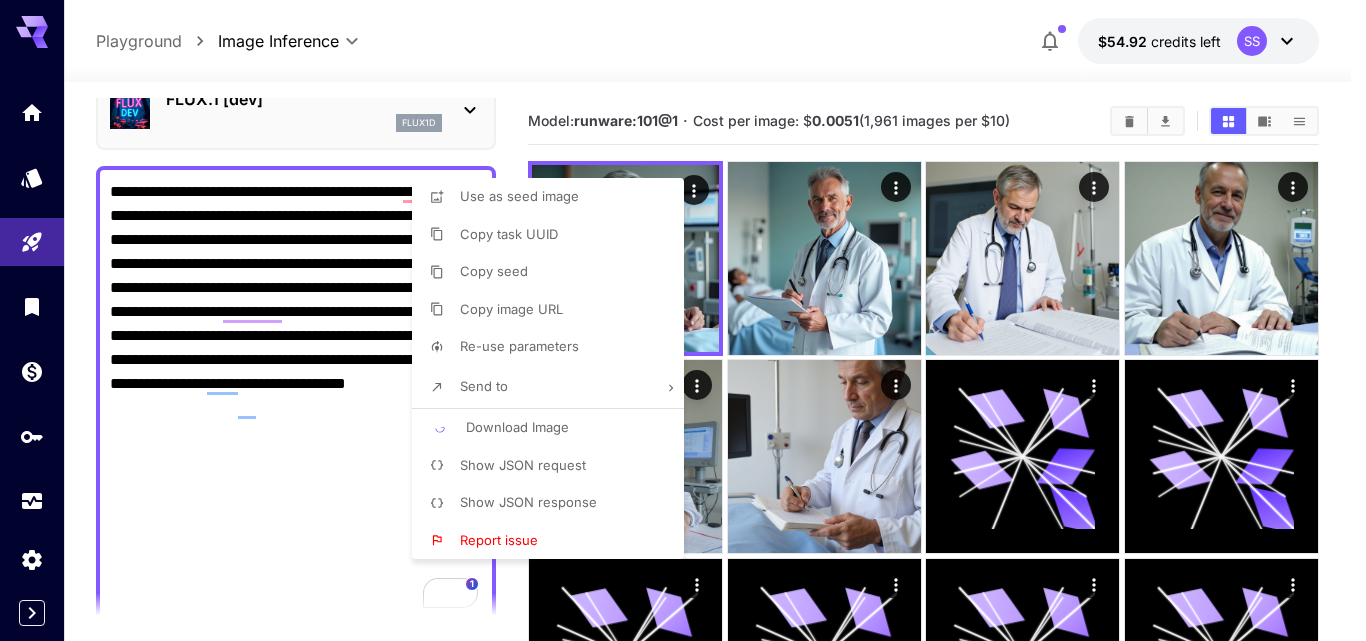 click at bounding box center [683, 320] 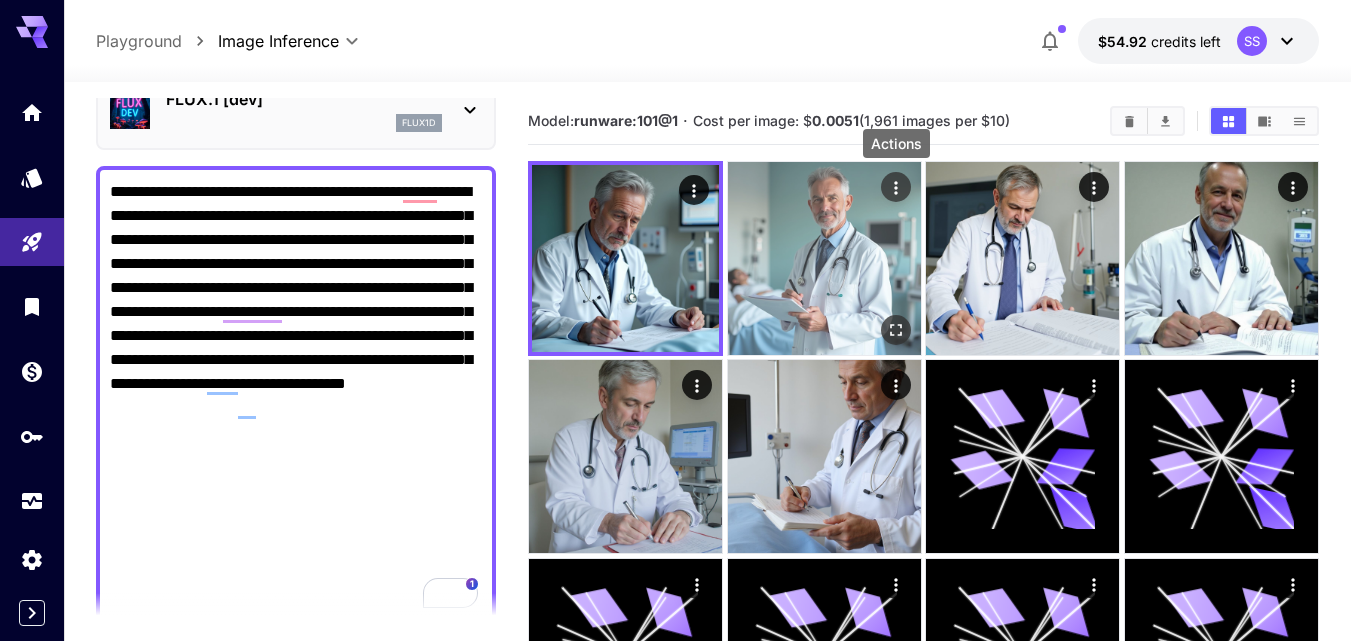 click 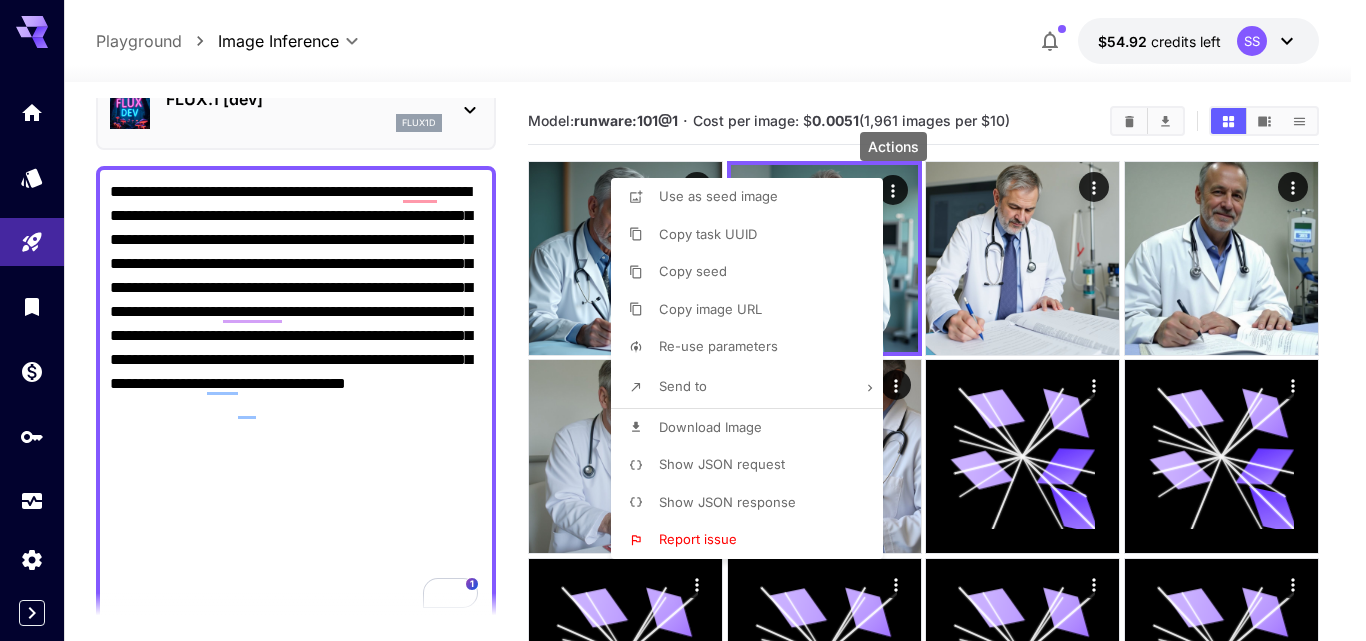 drag, startPoint x: 757, startPoint y: 418, endPoint x: 751, endPoint y: 199, distance: 219.08218 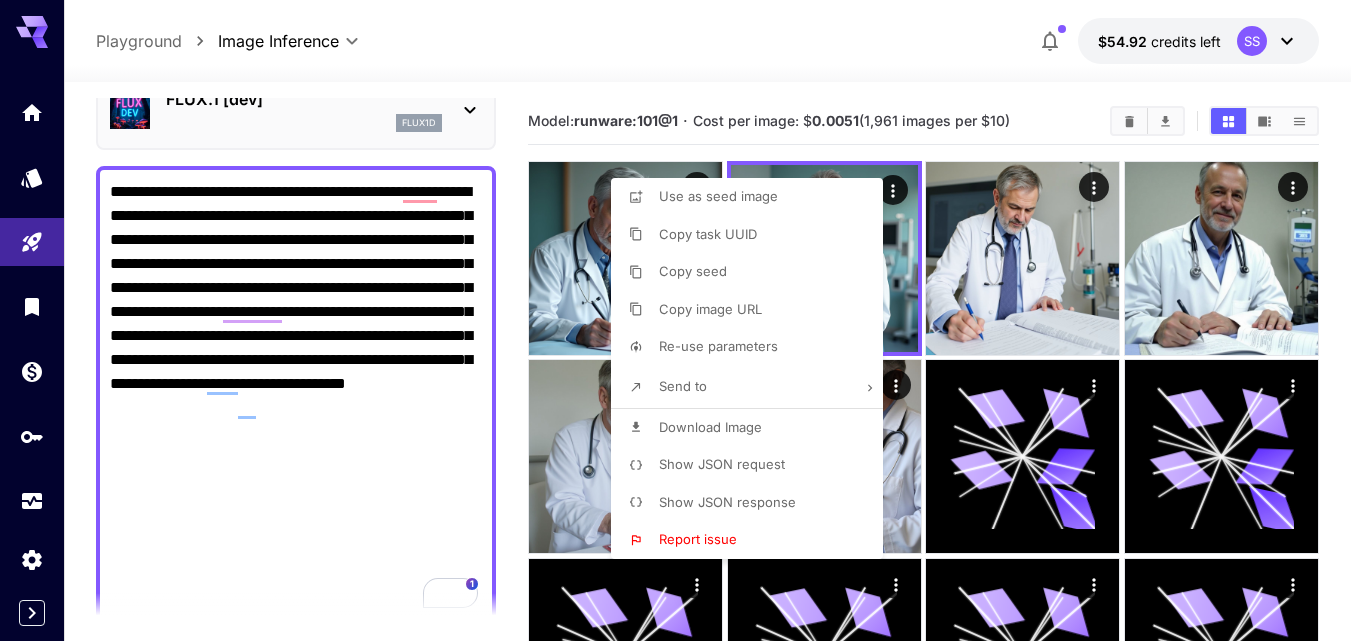 click at bounding box center [683, 320] 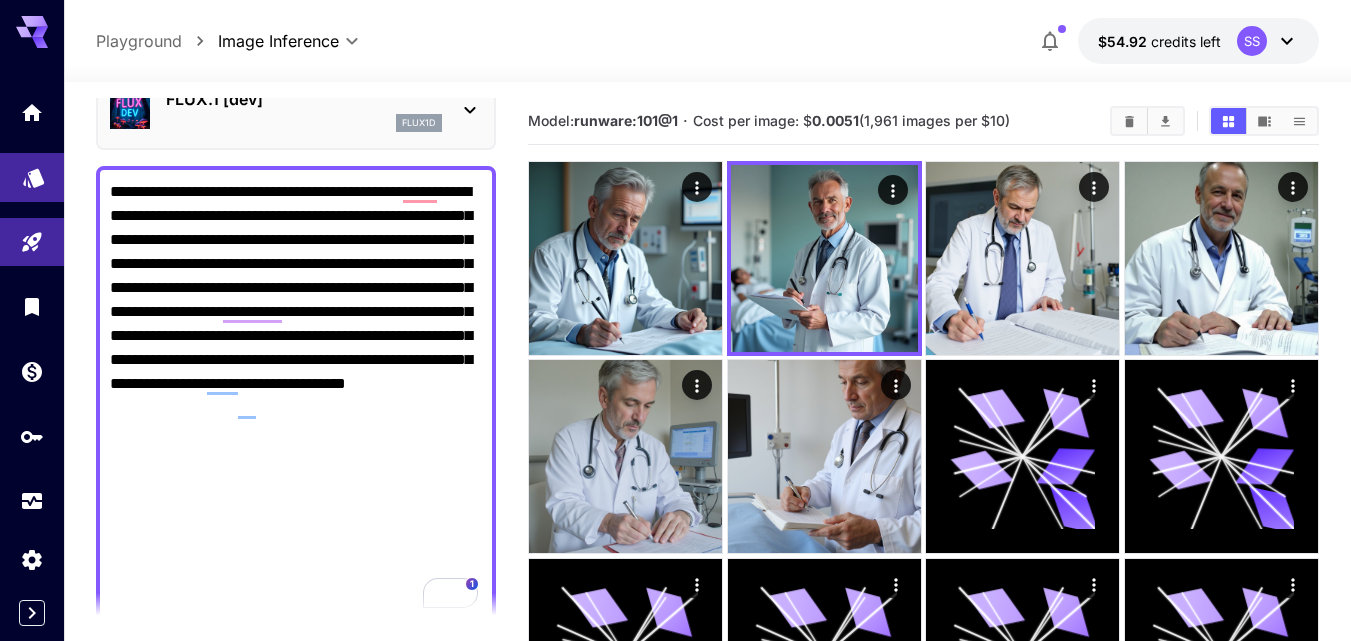click at bounding box center [32, 177] 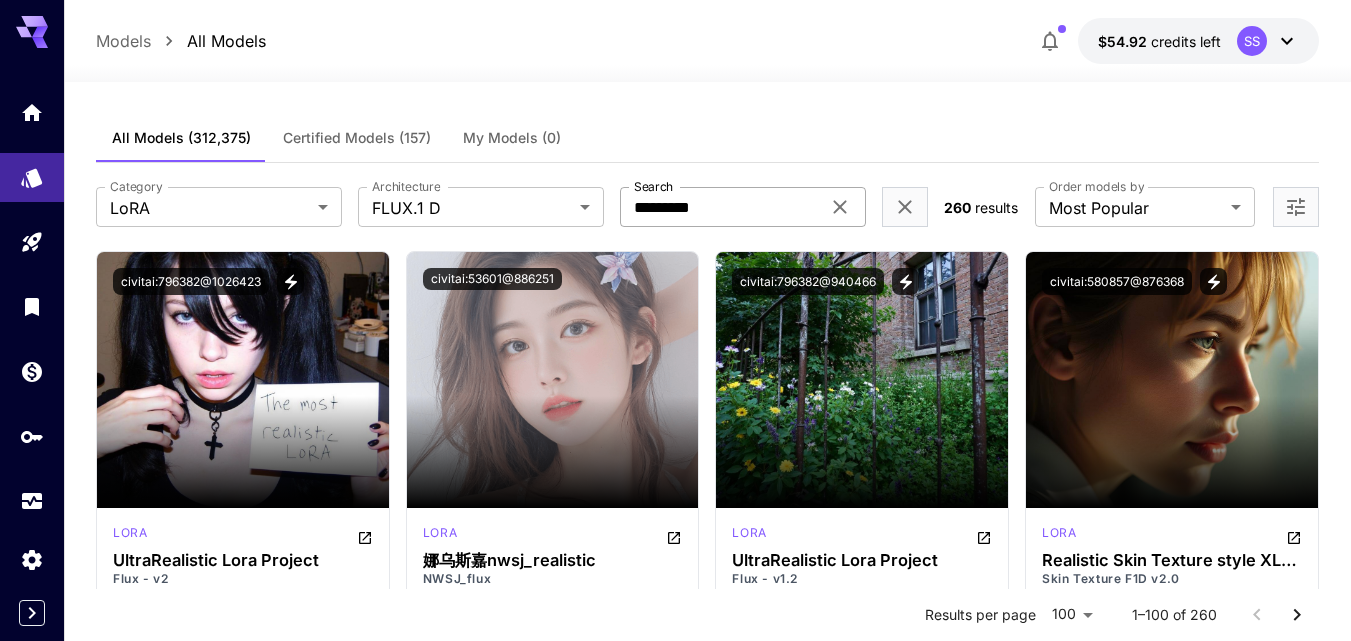 click 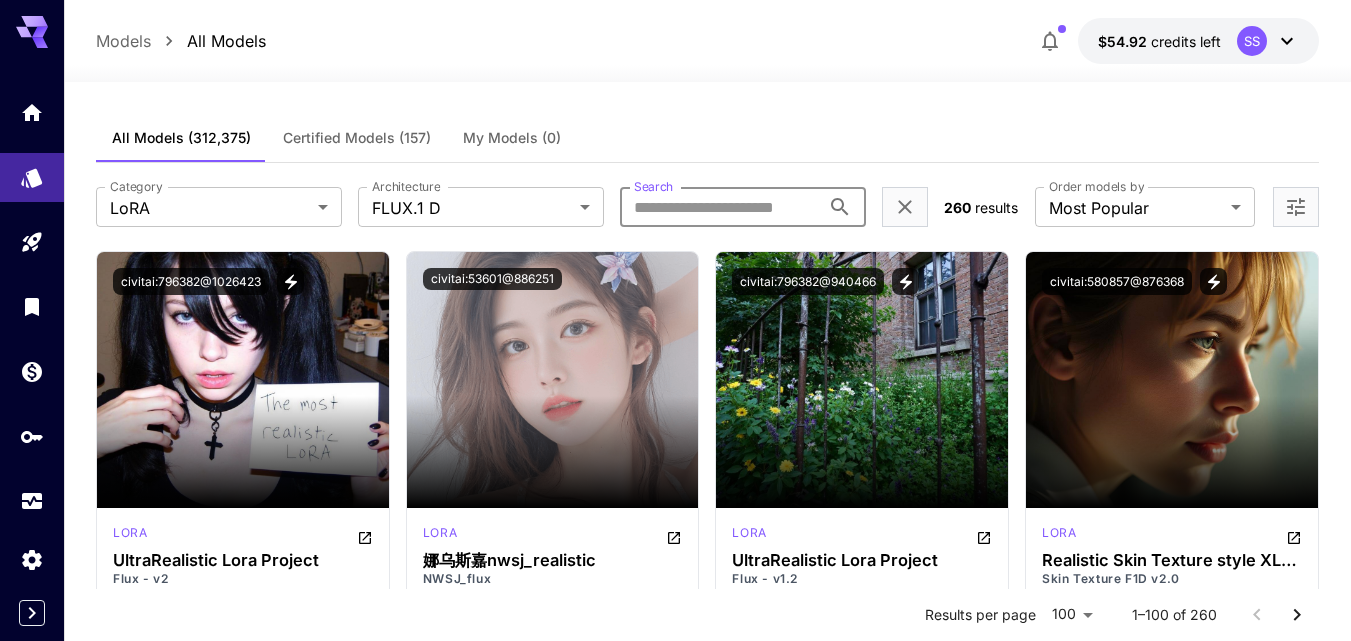 click on "Search" at bounding box center (720, 207) 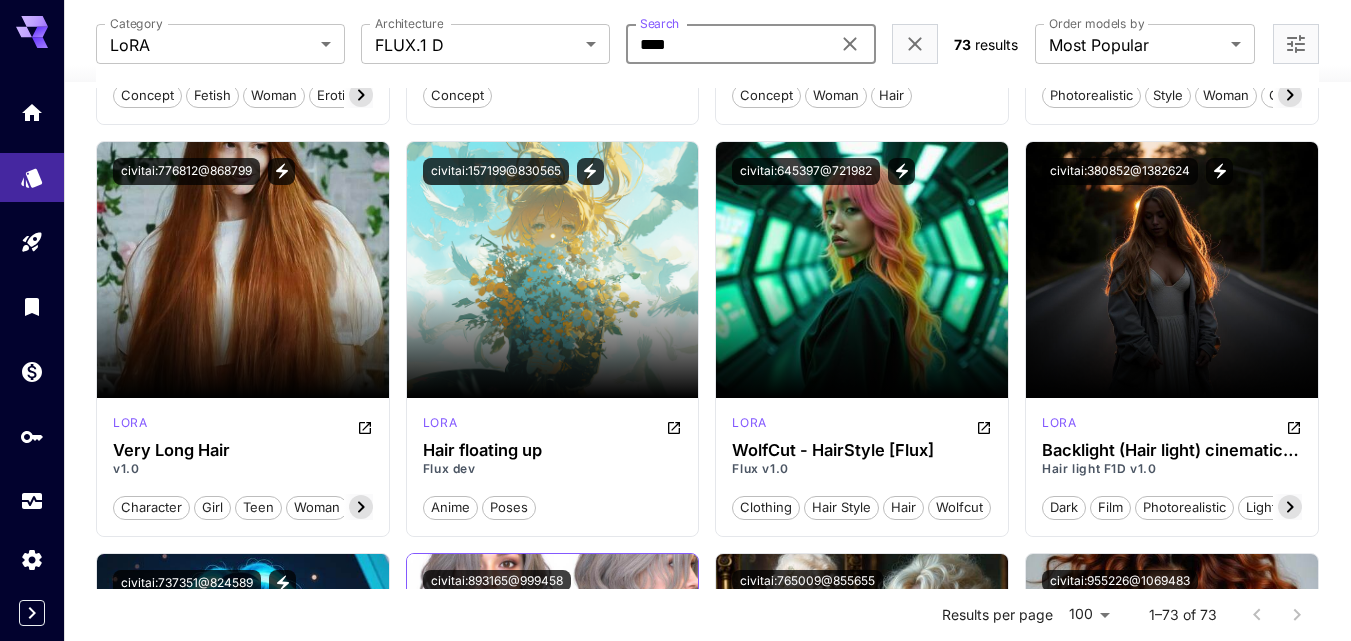 scroll, scrollTop: 900, scrollLeft: 0, axis: vertical 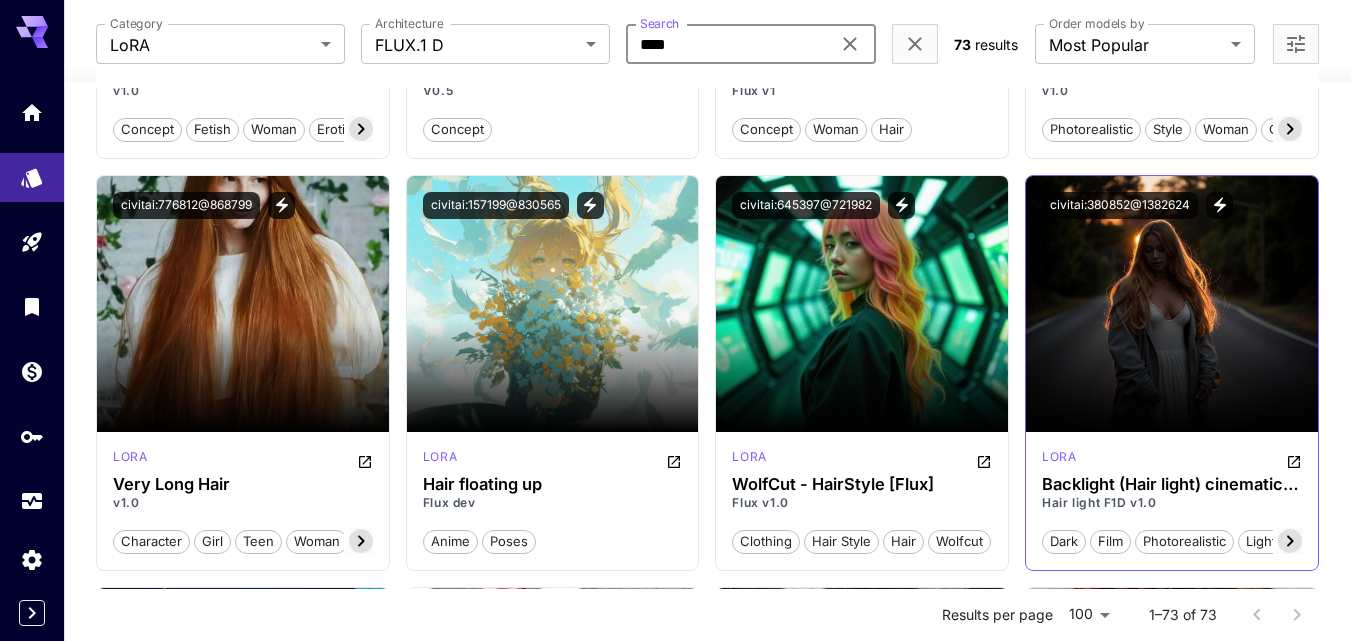 click 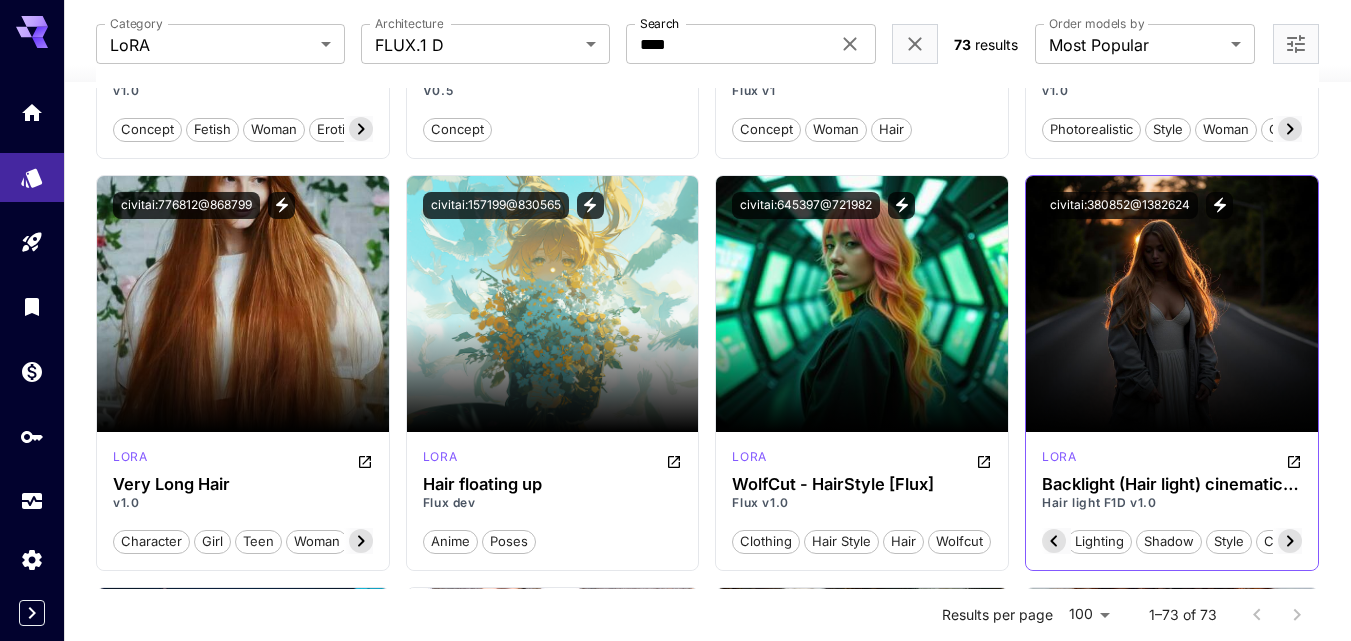click 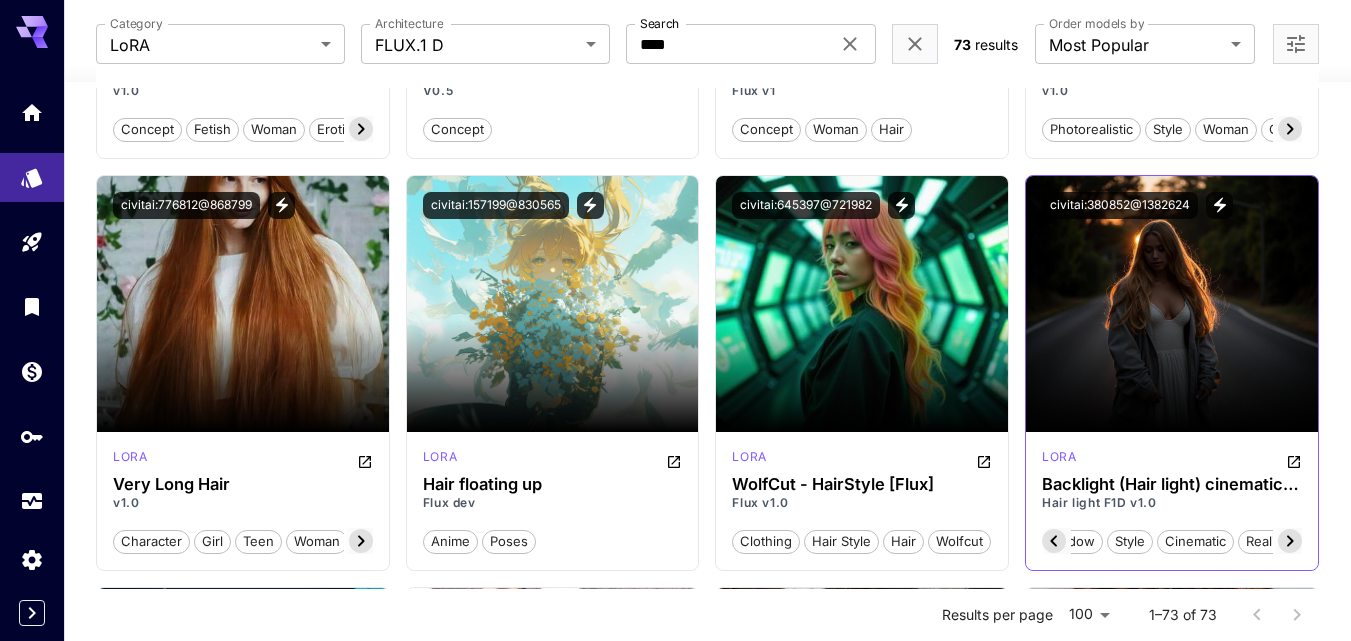scroll, scrollTop: 0, scrollLeft: 400, axis: horizontal 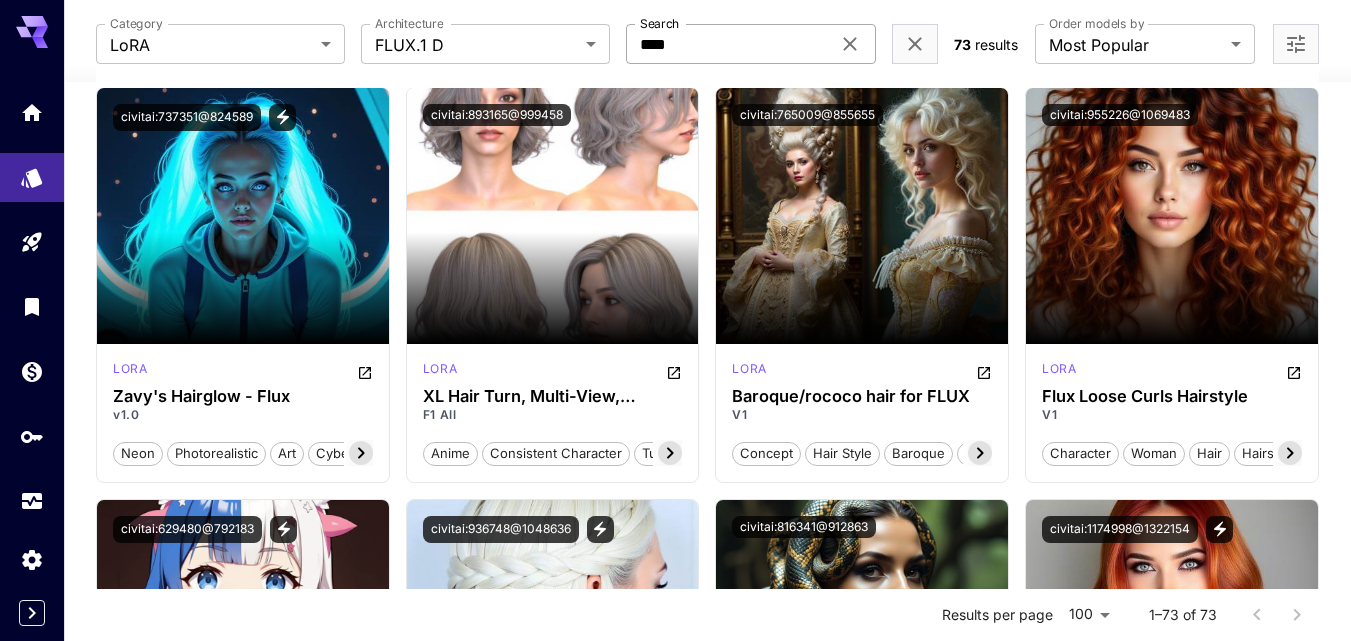 click on "****" at bounding box center (727, 44) 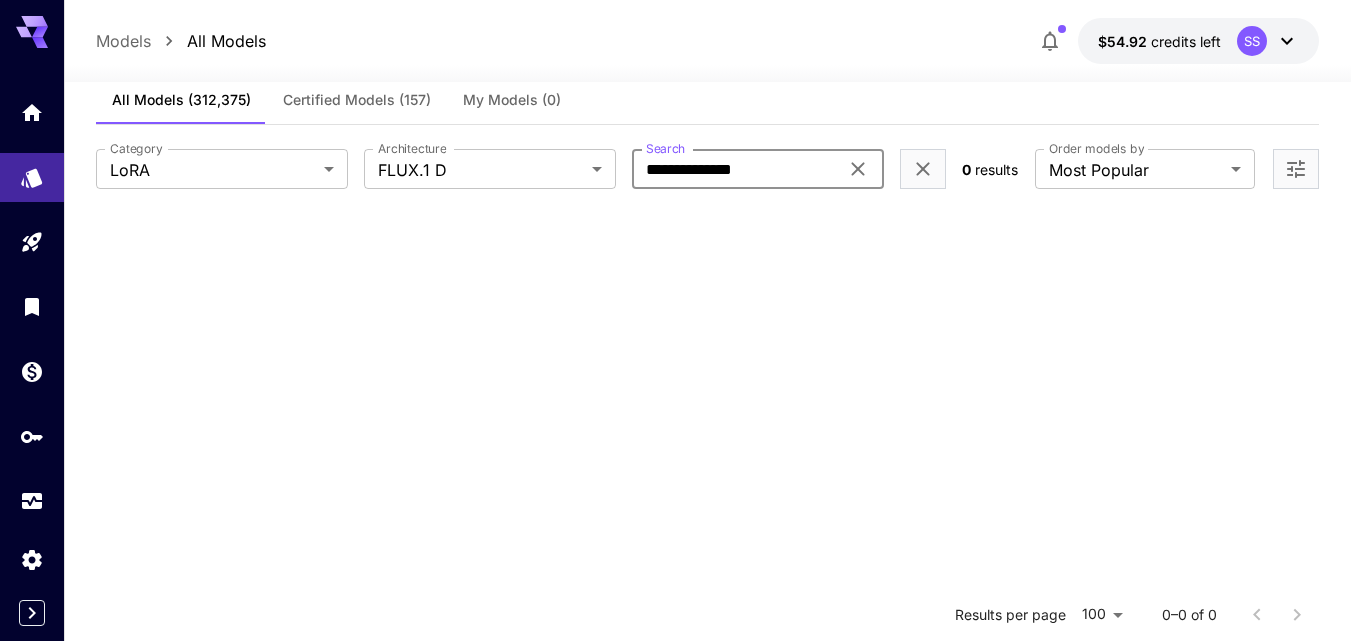 scroll, scrollTop: 0, scrollLeft: 0, axis: both 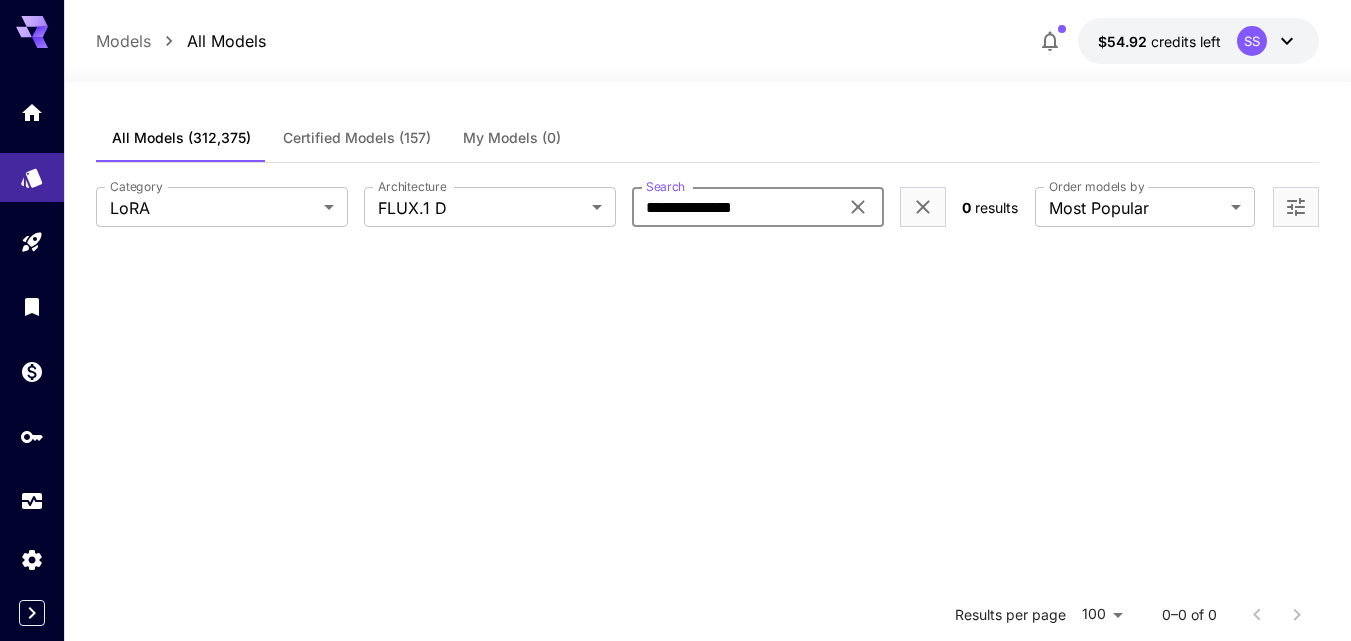 drag, startPoint x: 745, startPoint y: 210, endPoint x: 731, endPoint y: 213, distance: 14.3178215 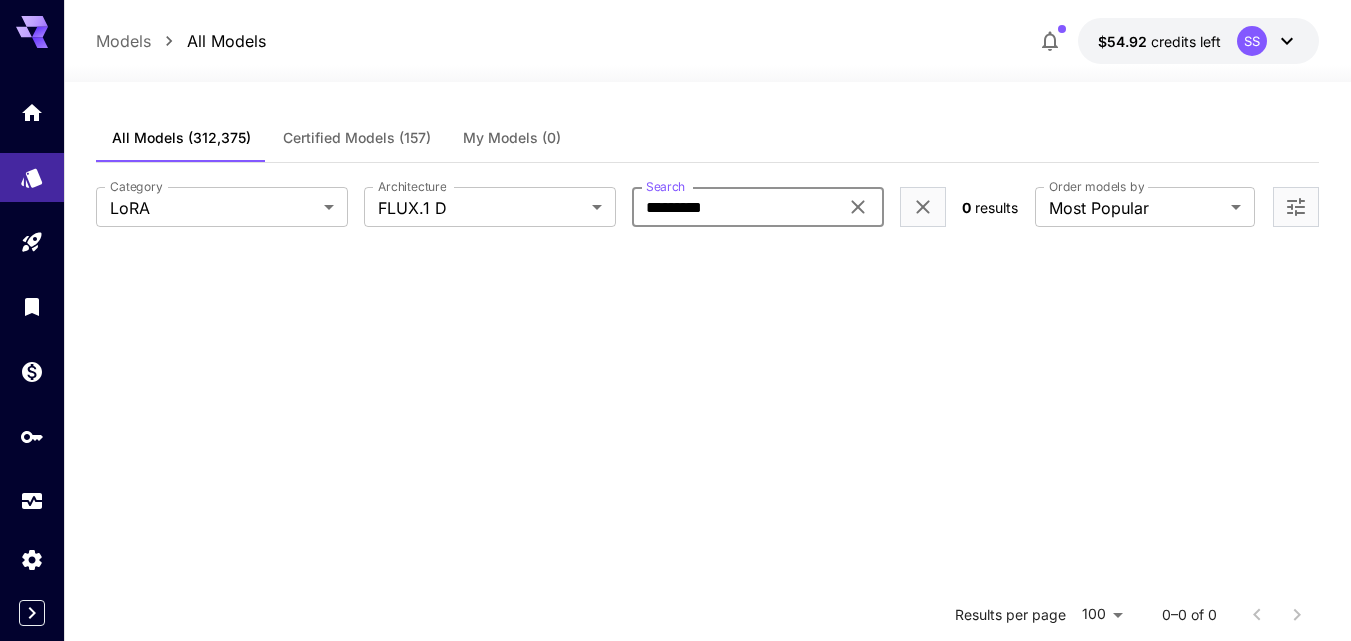drag, startPoint x: 672, startPoint y: 202, endPoint x: 633, endPoint y: 206, distance: 39.20459 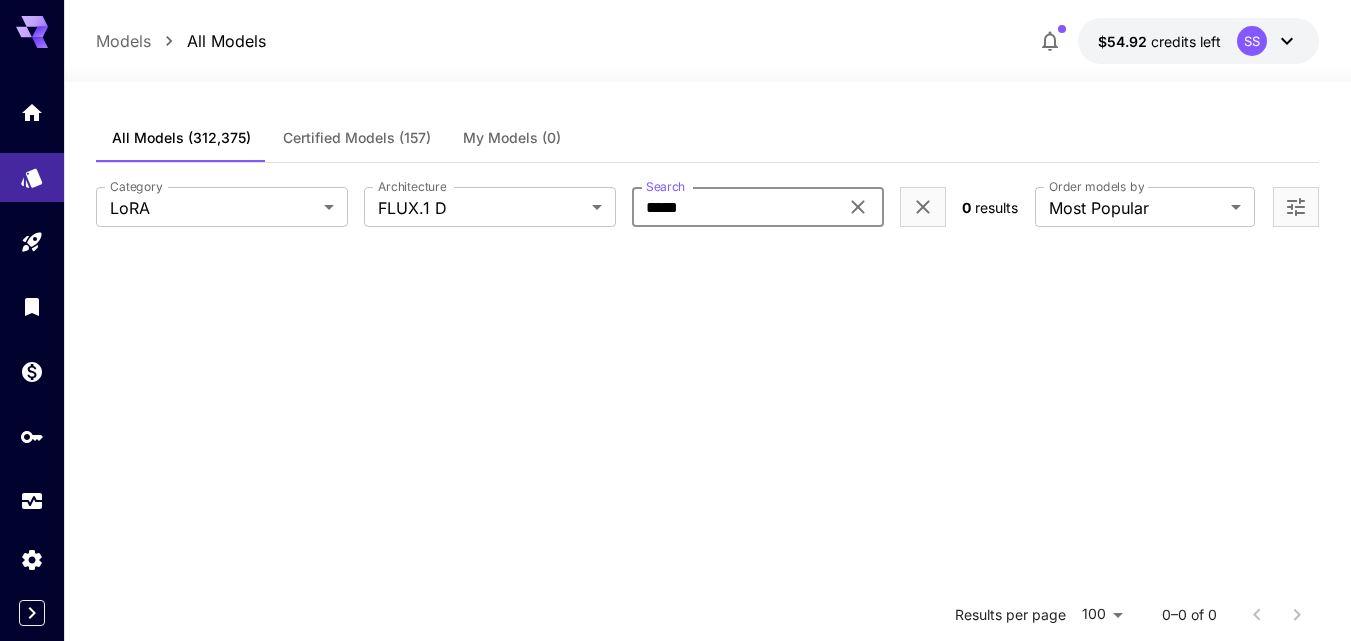 type on "****" 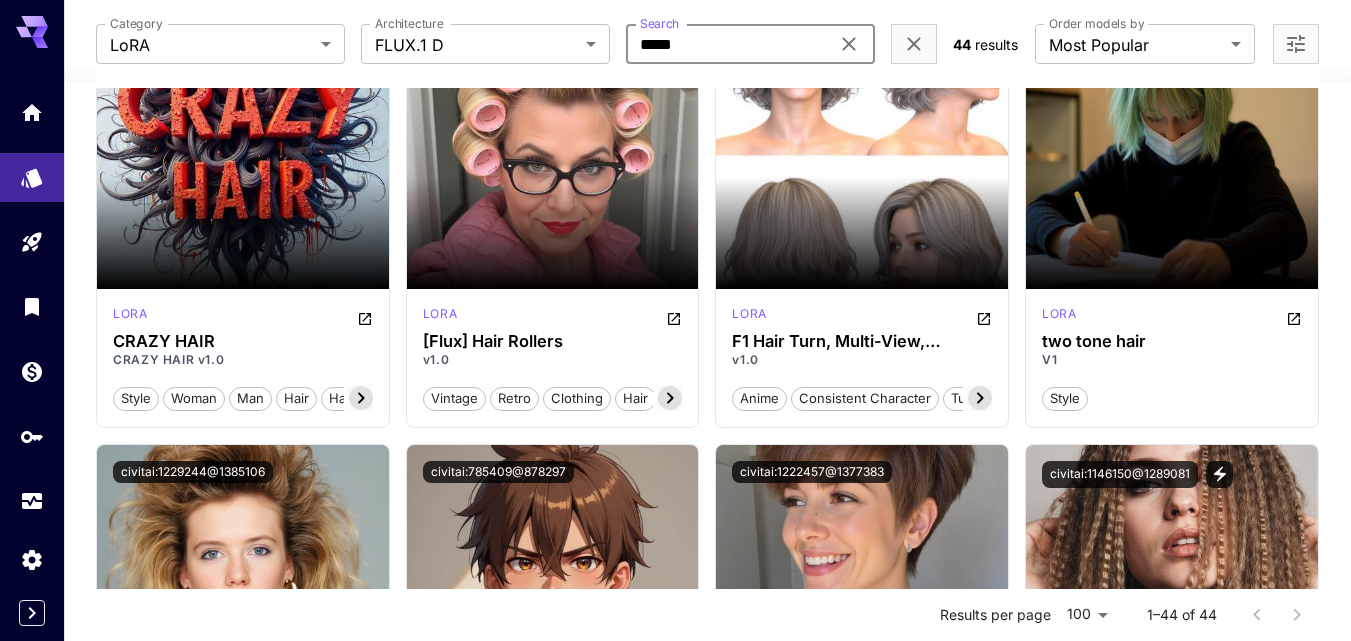 scroll, scrollTop: 1866, scrollLeft: 0, axis: vertical 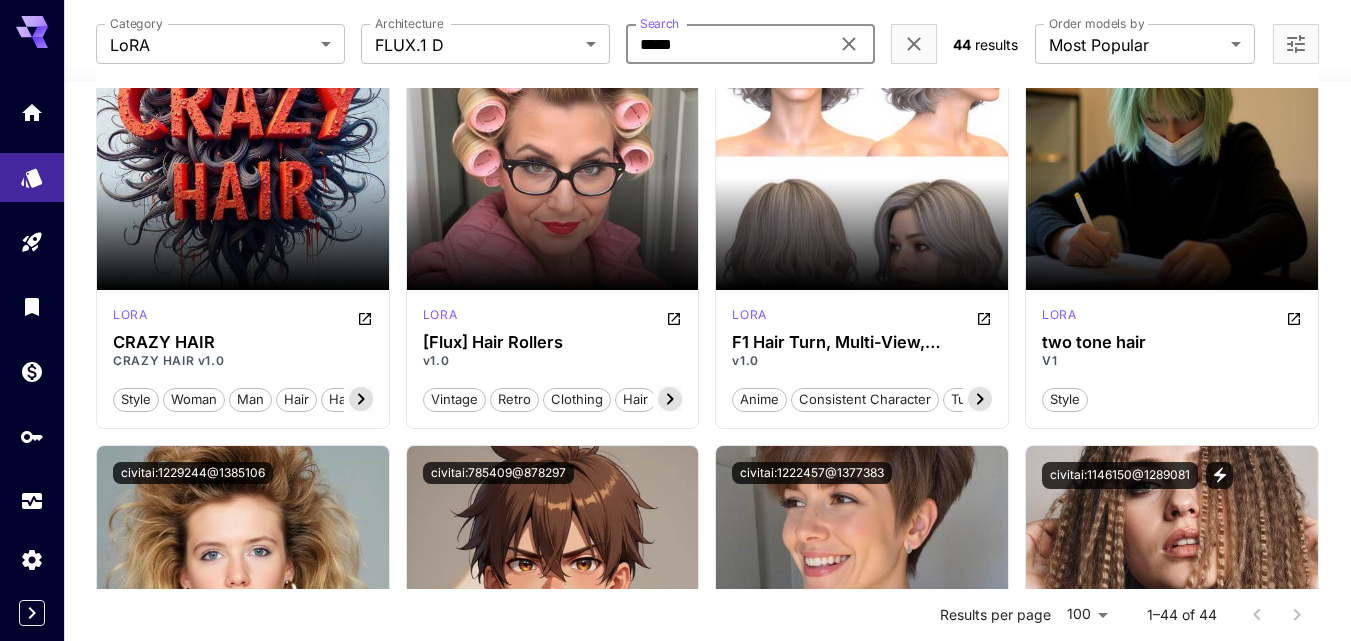 click 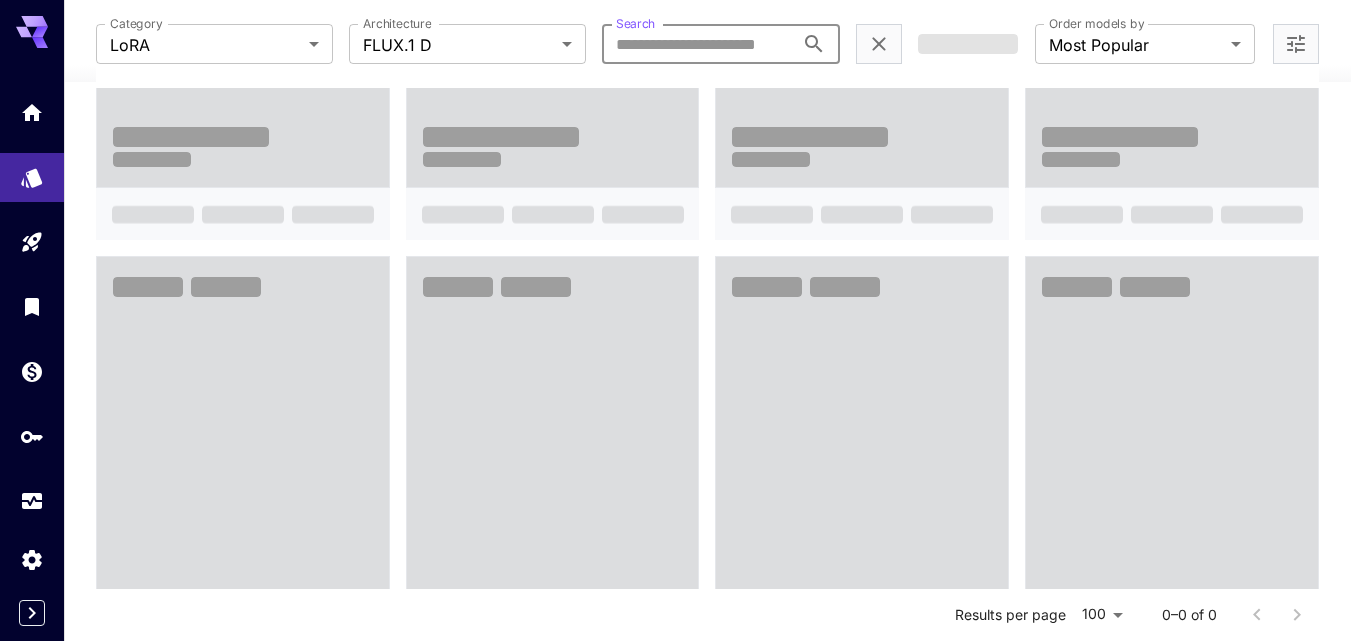 click on "Search" at bounding box center (697, 44) 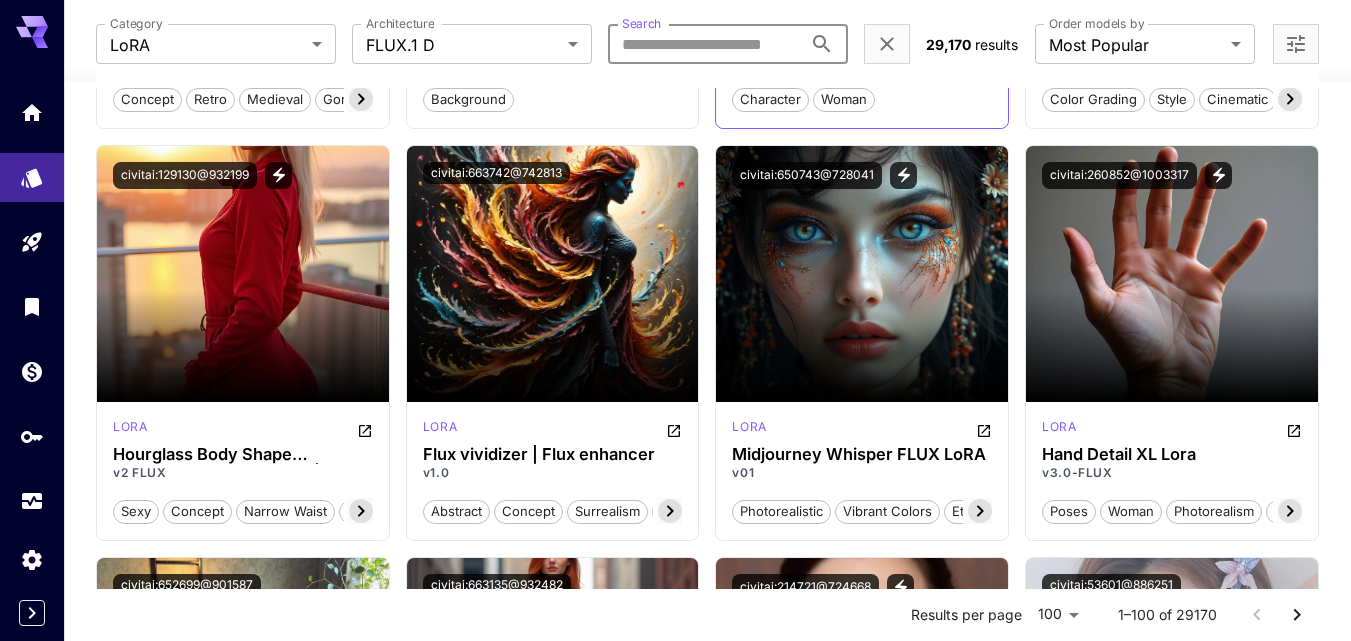 scroll, scrollTop: 2266, scrollLeft: 0, axis: vertical 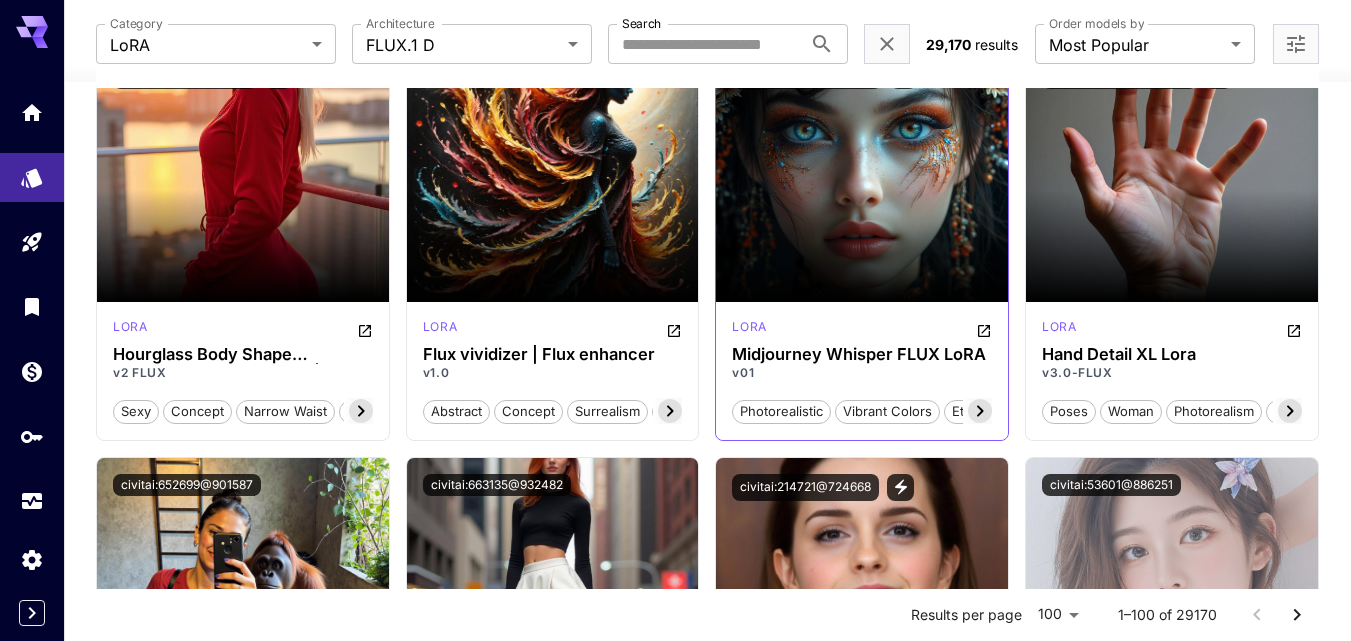 click 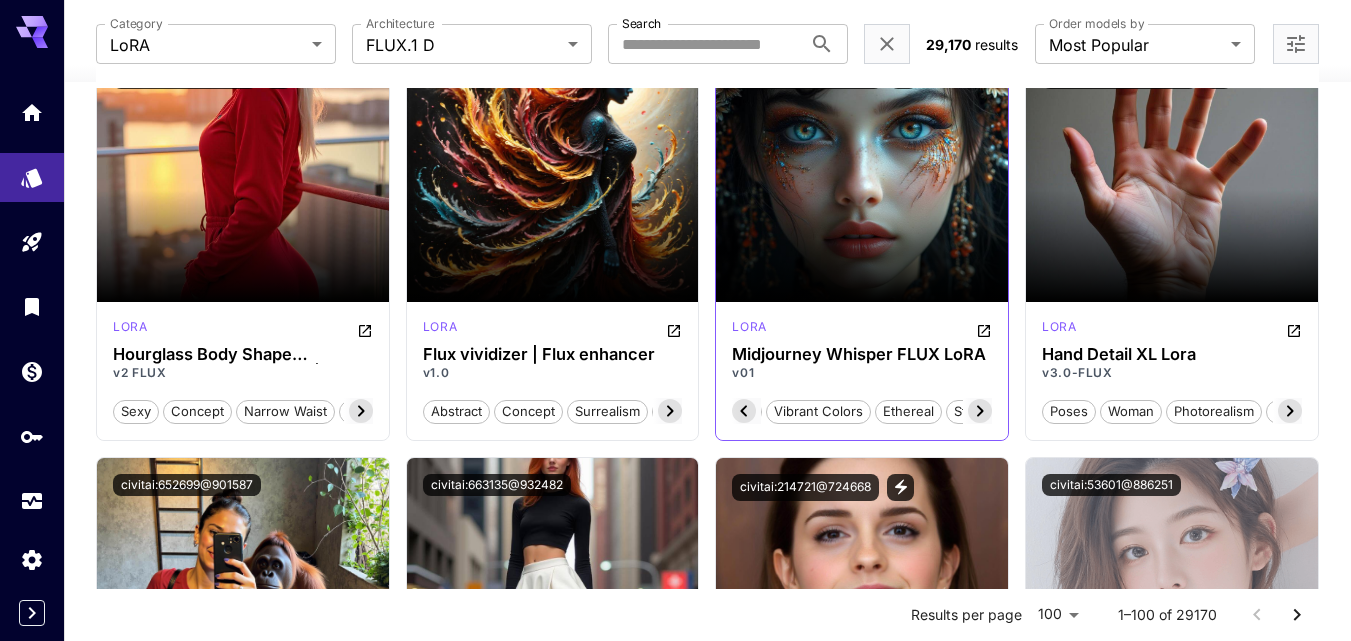 scroll, scrollTop: 0, scrollLeft: 200, axis: horizontal 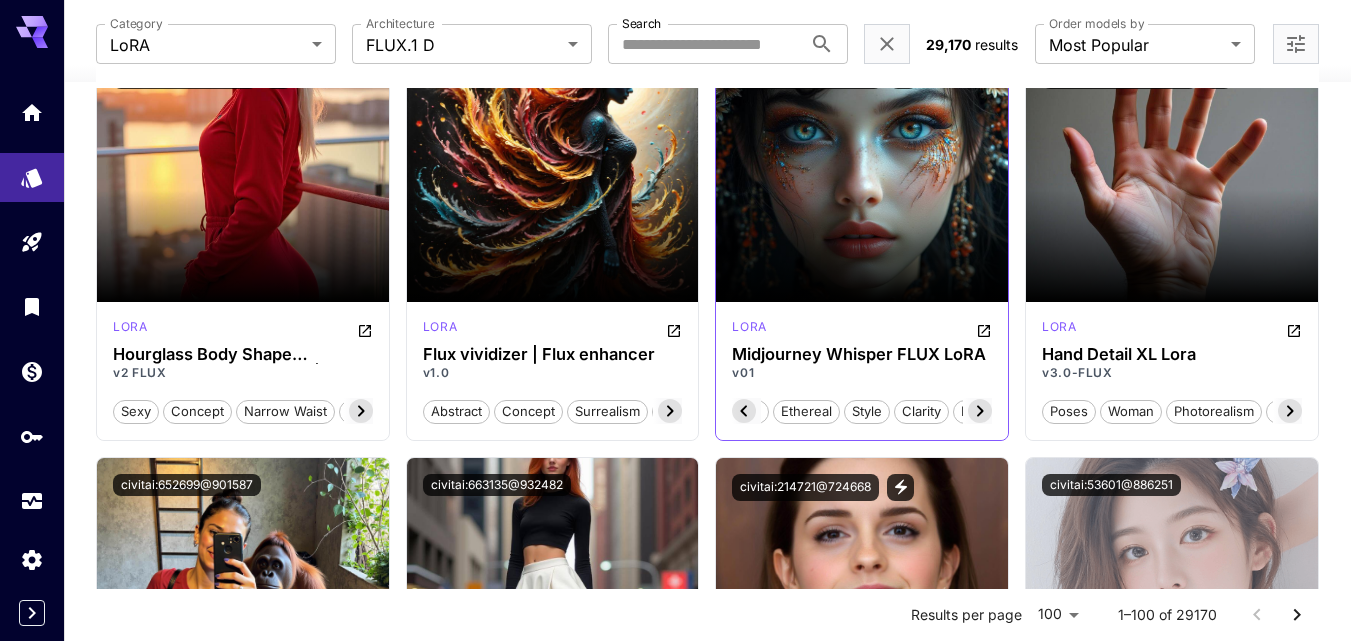 click 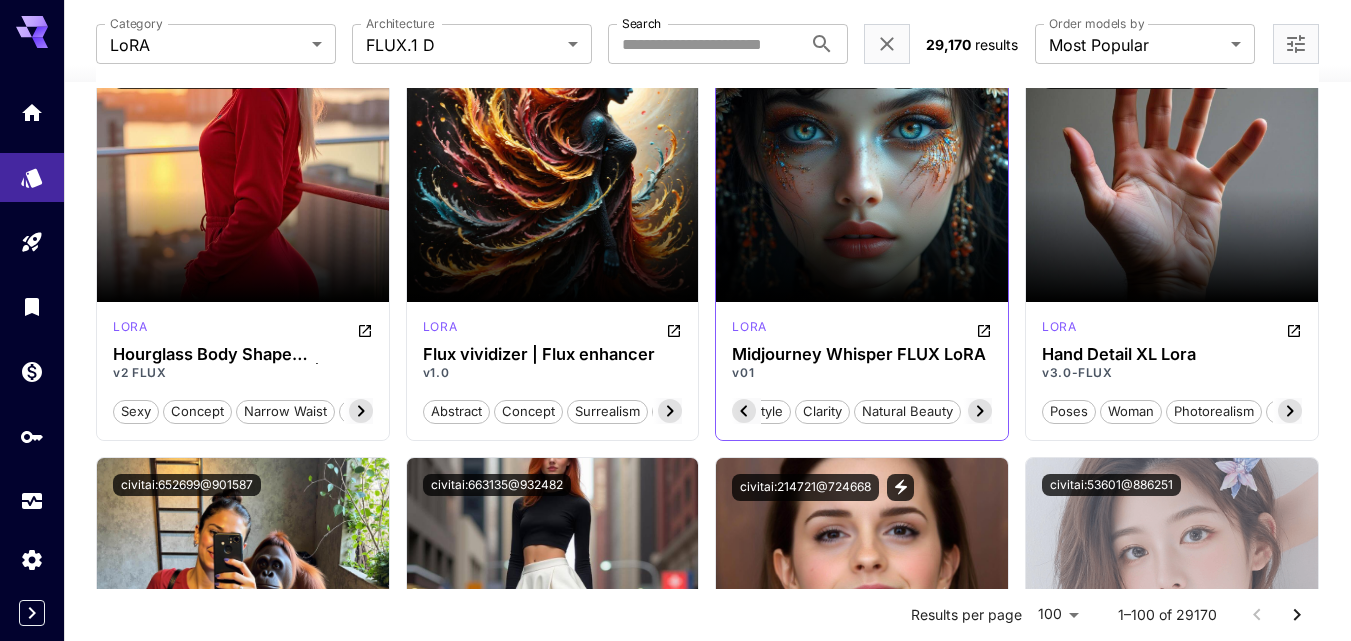scroll, scrollTop: 0, scrollLeft: 400, axis: horizontal 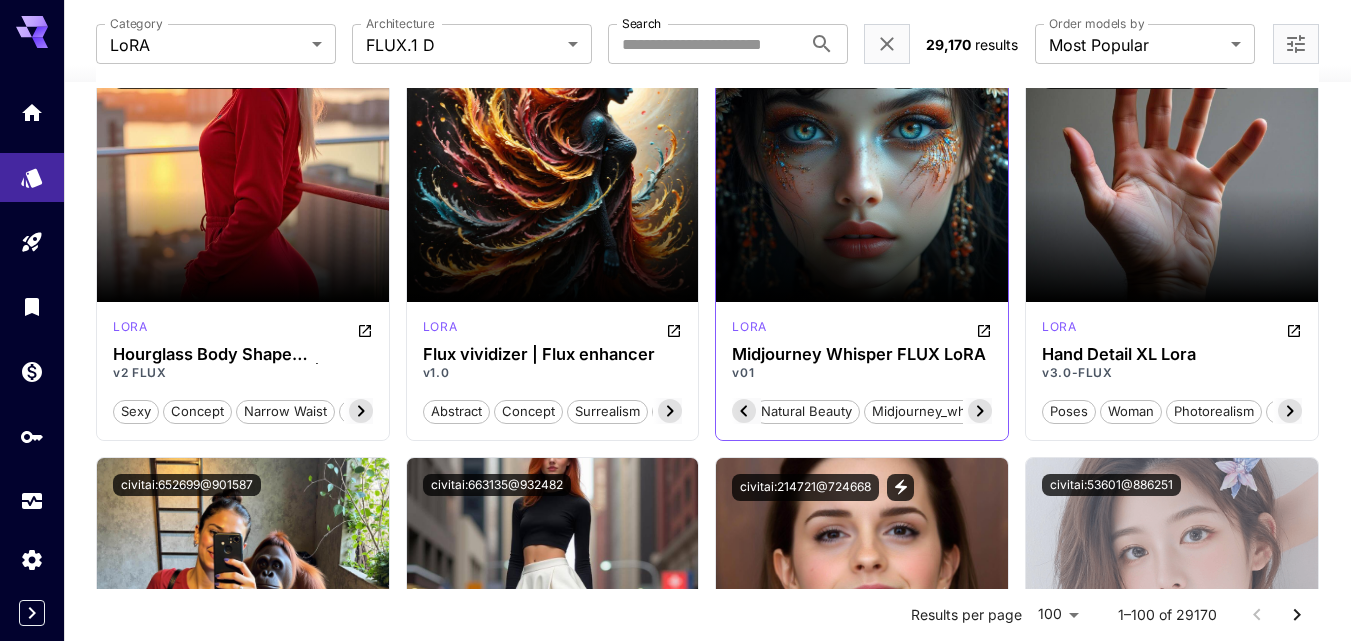 click 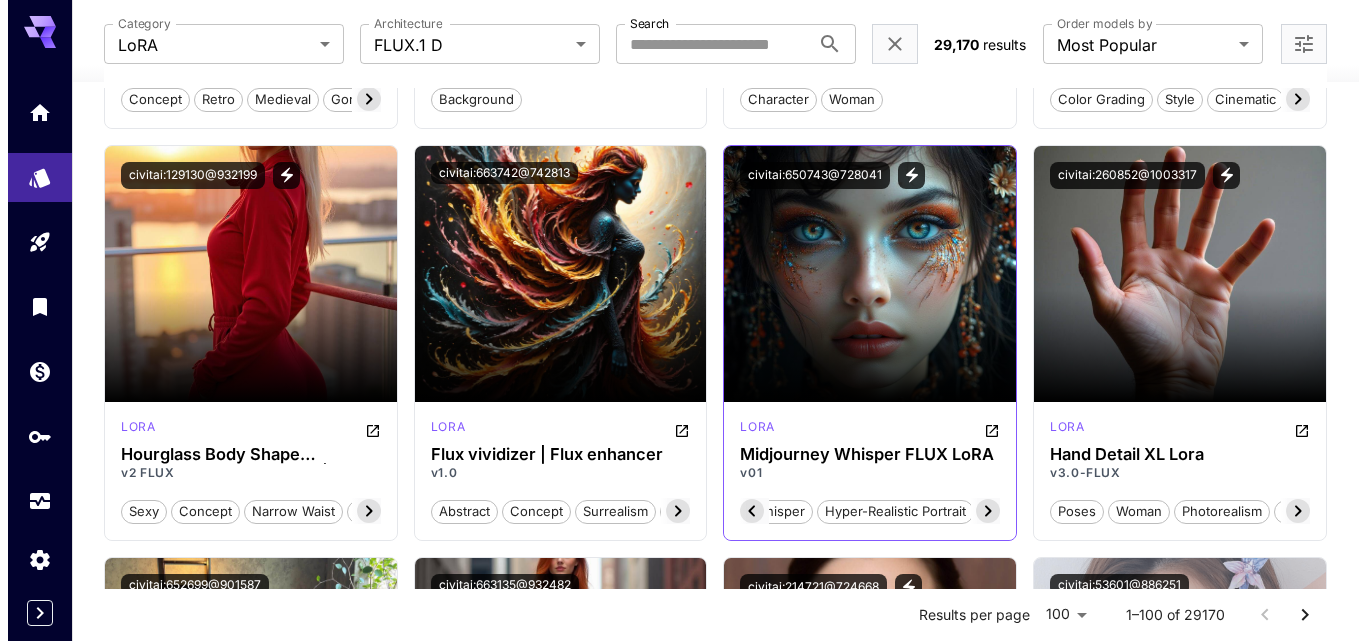 scroll, scrollTop: 2066, scrollLeft: 0, axis: vertical 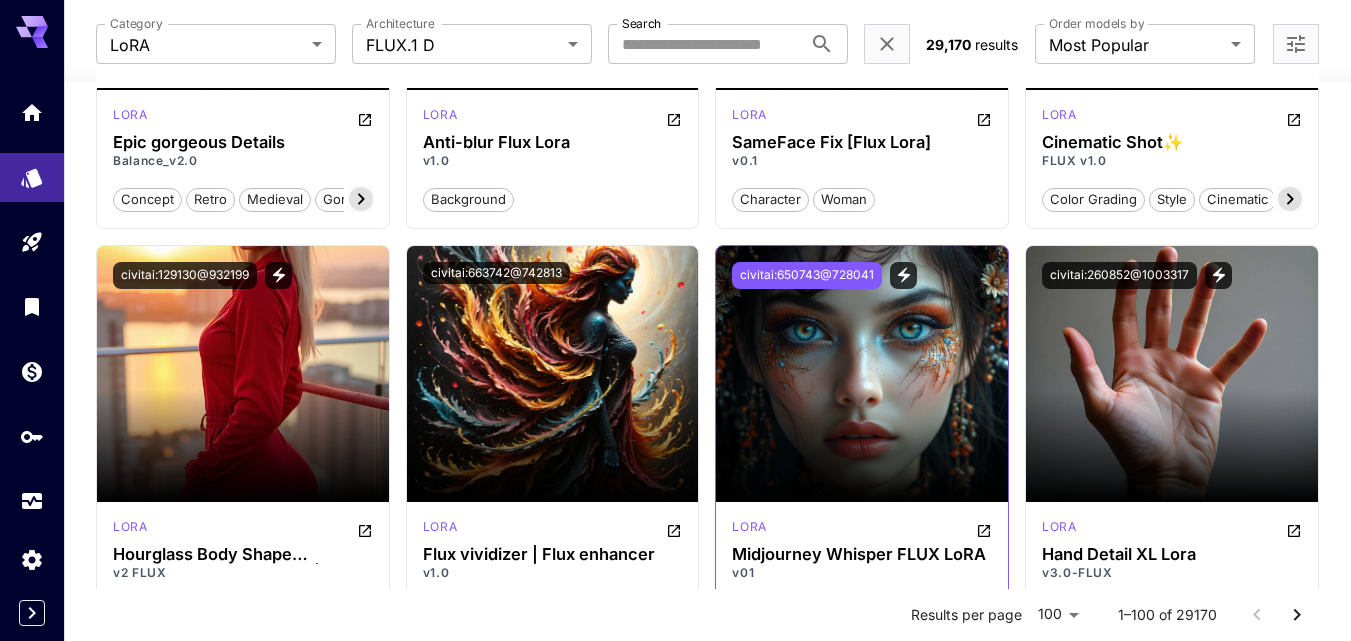 click on "civitai:650743@728041" at bounding box center [807, 275] 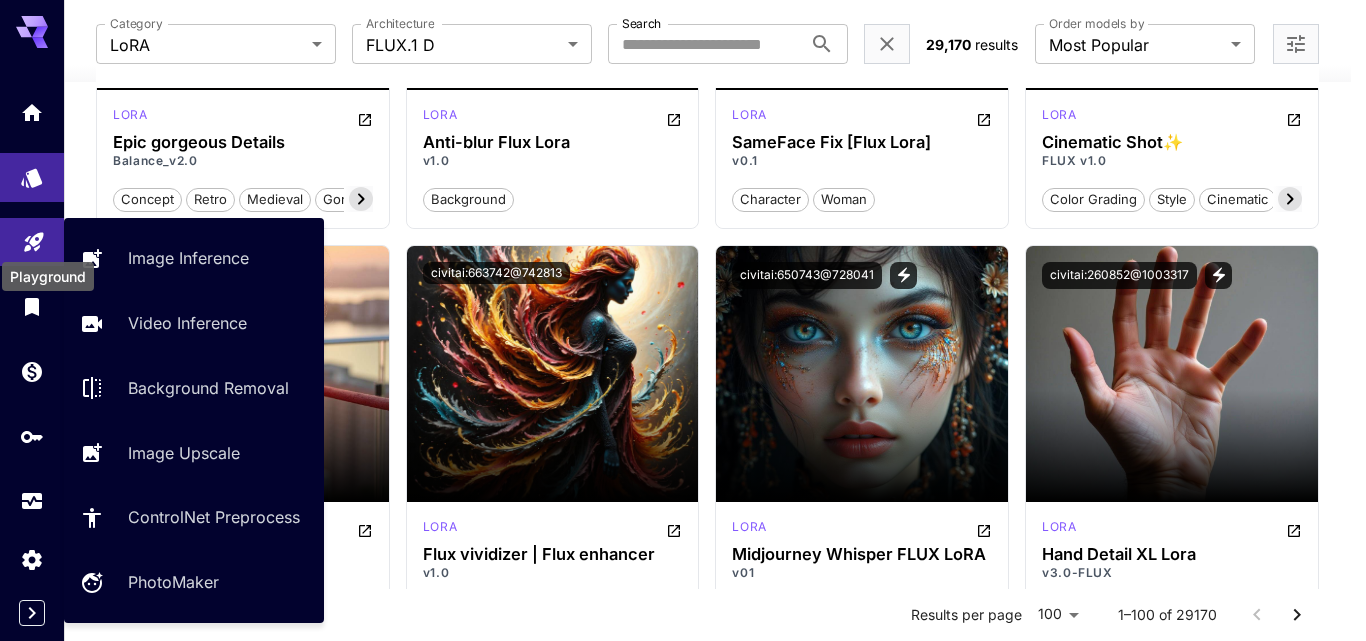 click 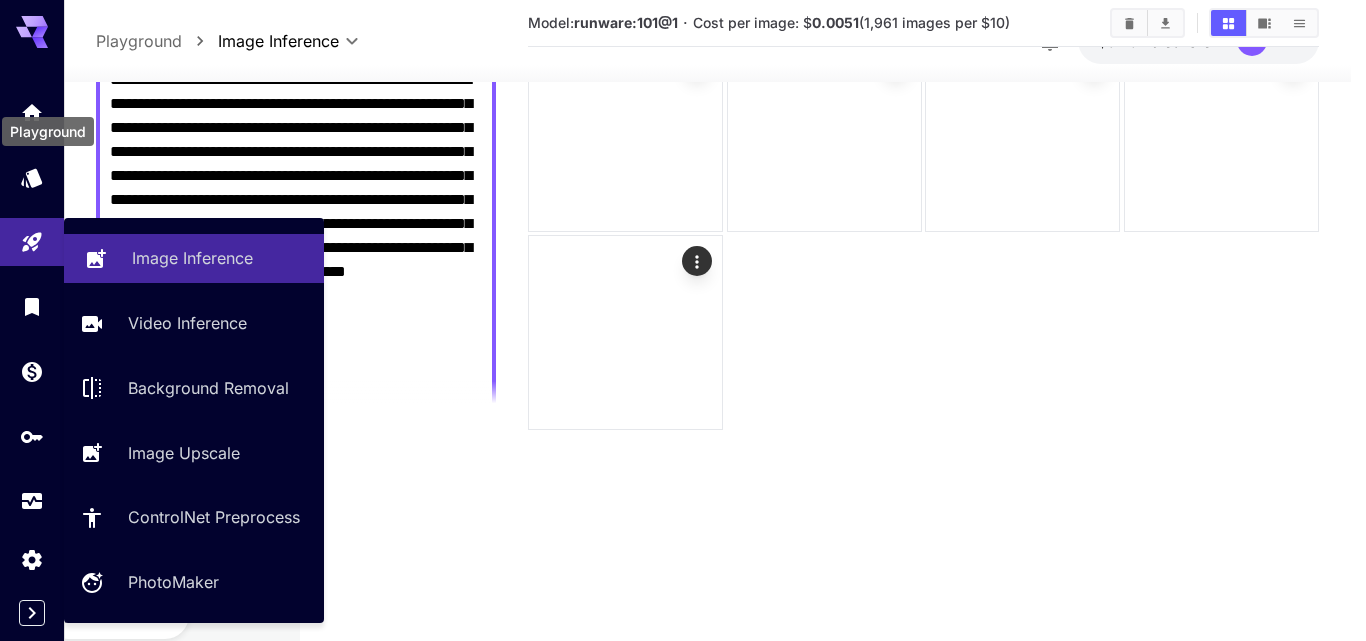 click on "Image Inference" at bounding box center (192, 258) 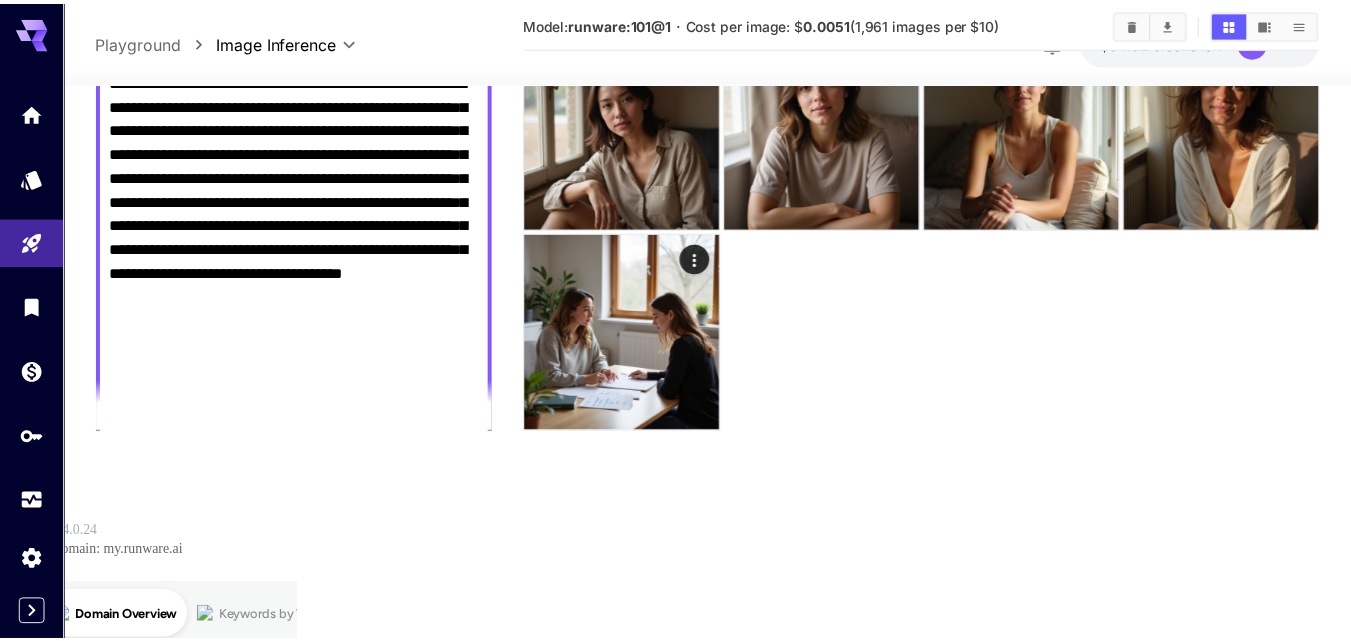 scroll, scrollTop: 1165, scrollLeft: 0, axis: vertical 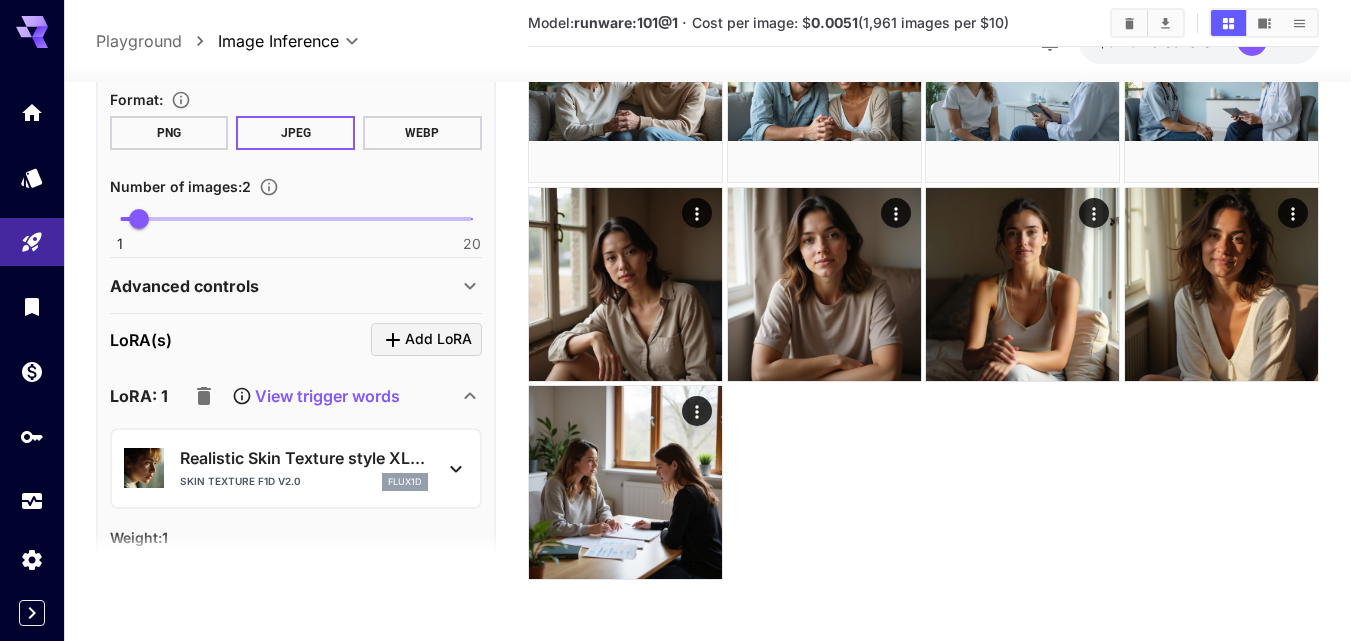 click on "Add LoRA" at bounding box center [438, 339] 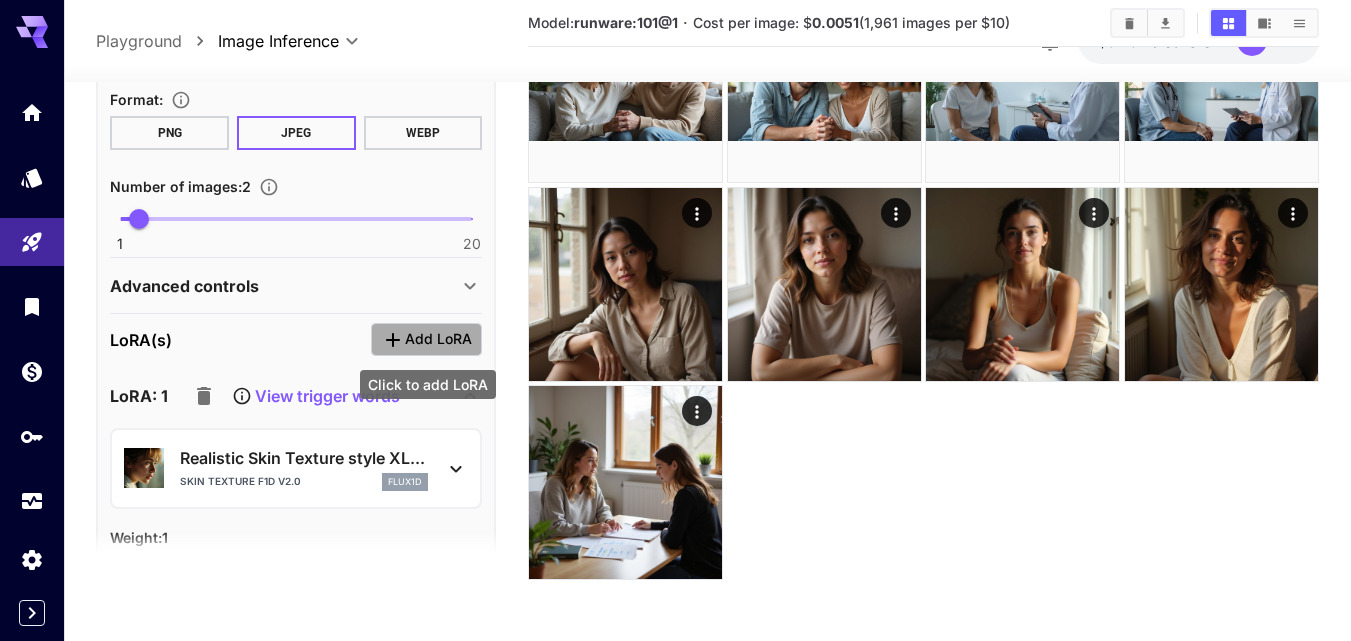 click on "Add LoRA" at bounding box center (438, 339) 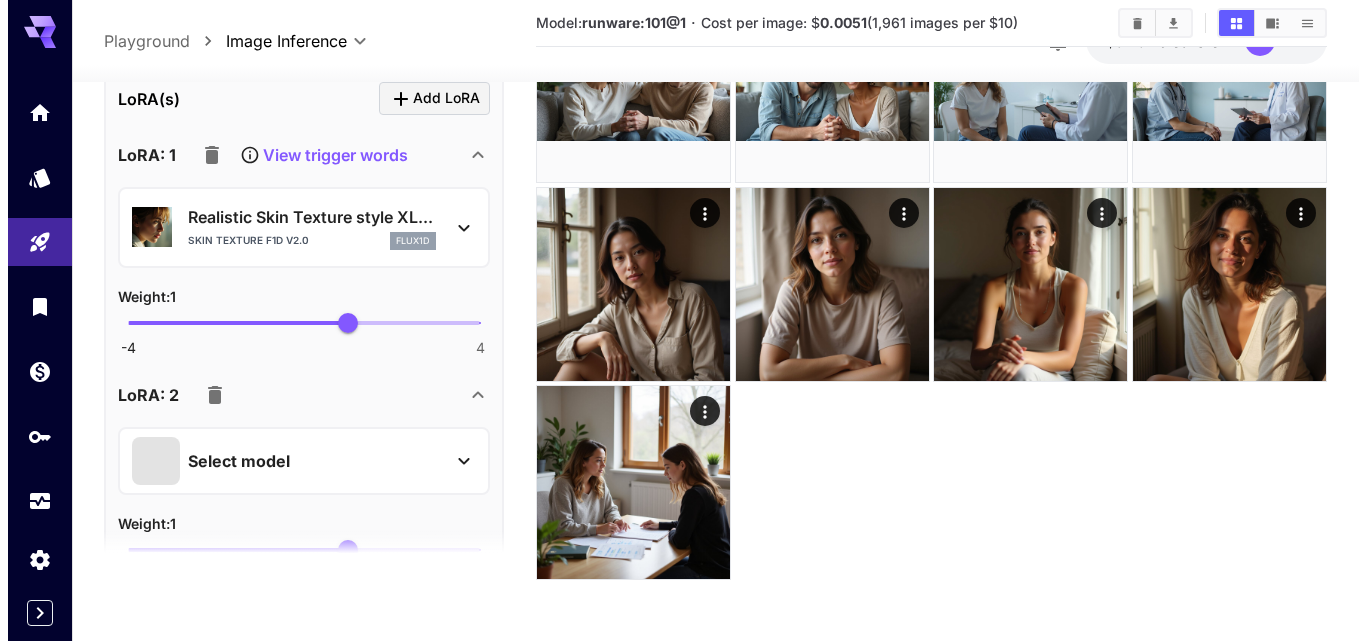 scroll, scrollTop: 1200, scrollLeft: 0, axis: vertical 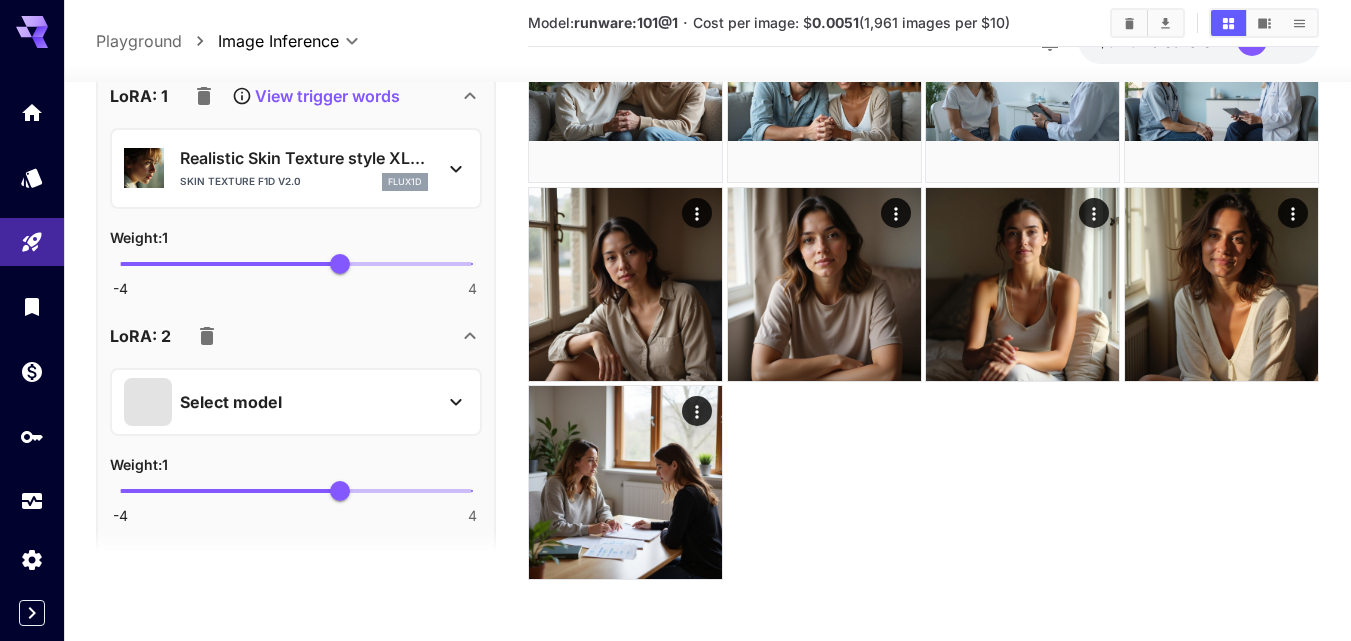 click on "Select model" at bounding box center (280, 401) 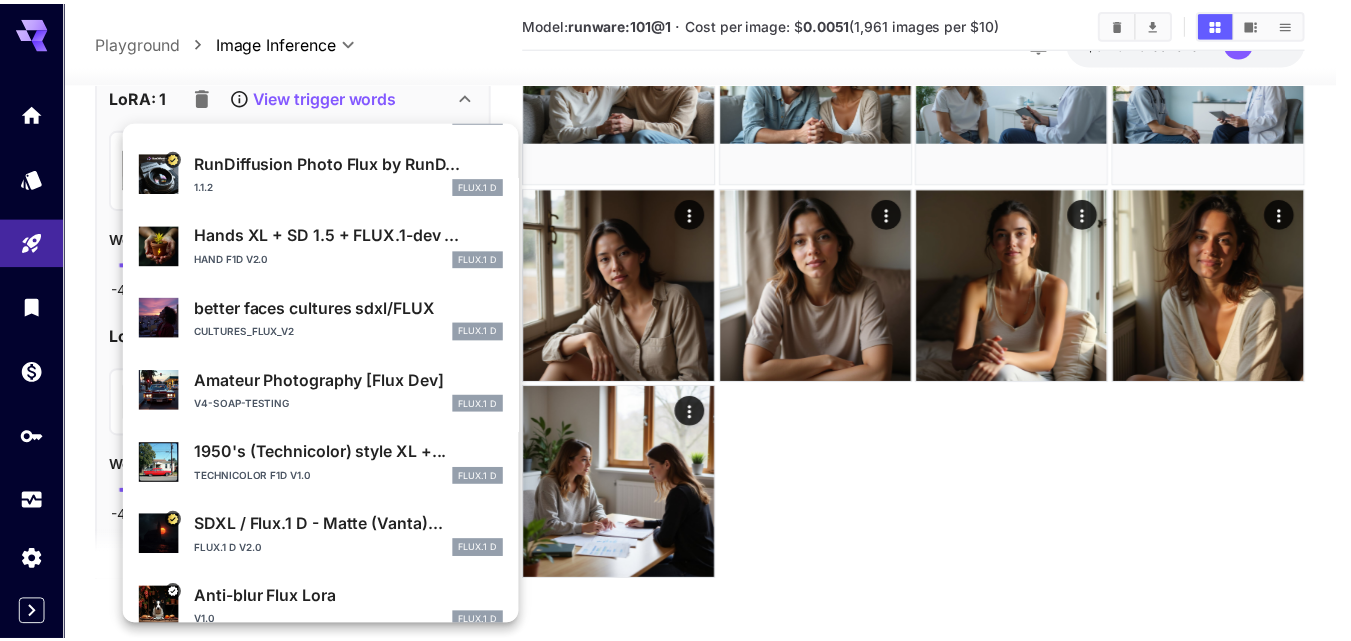 scroll, scrollTop: 0, scrollLeft: 0, axis: both 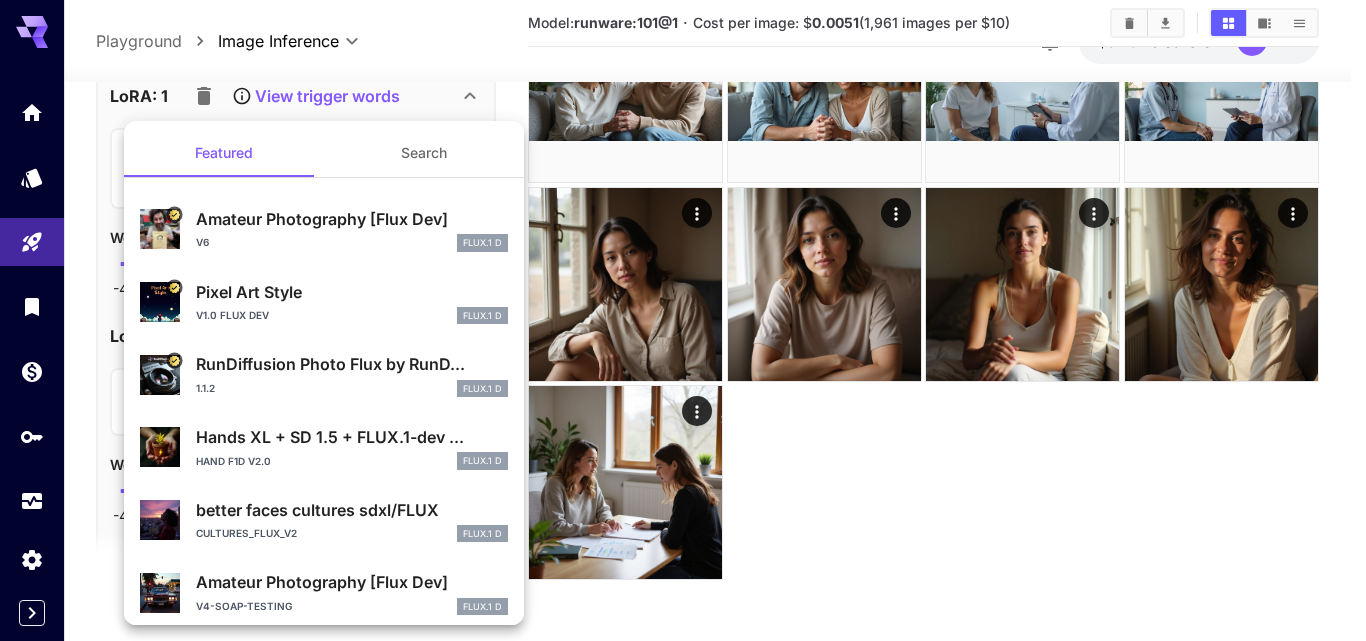 click at bounding box center (683, 320) 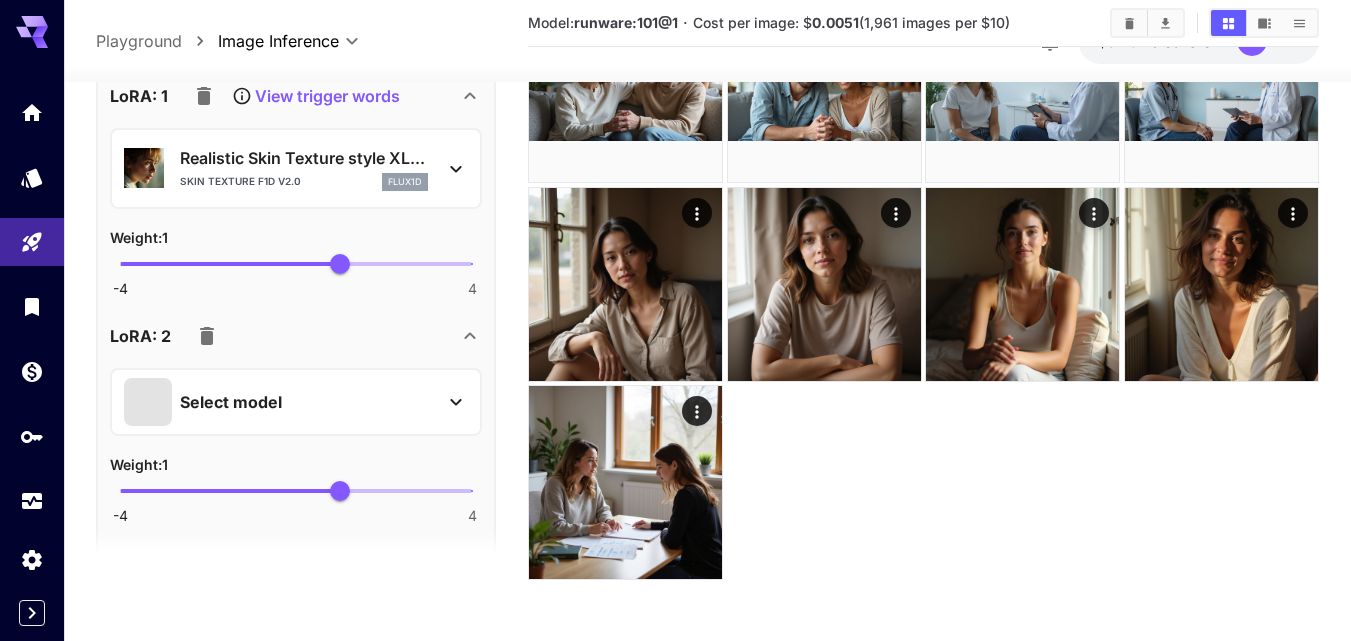 scroll, scrollTop: 1100, scrollLeft: 0, axis: vertical 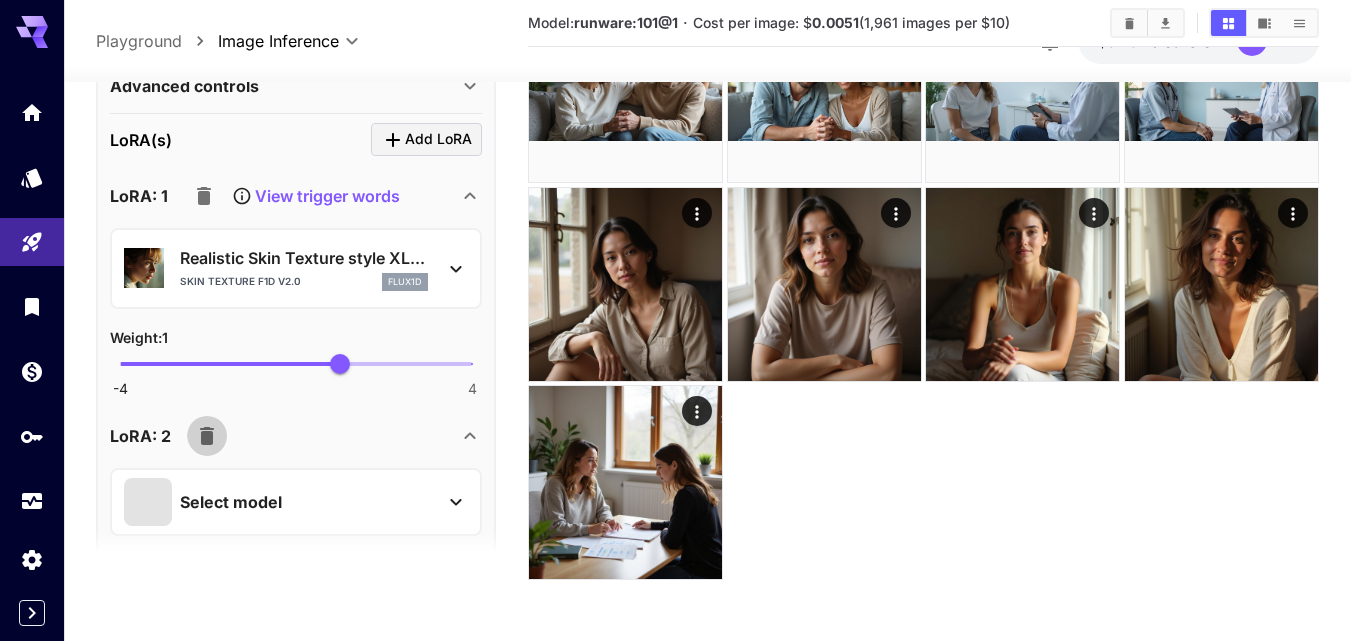 click 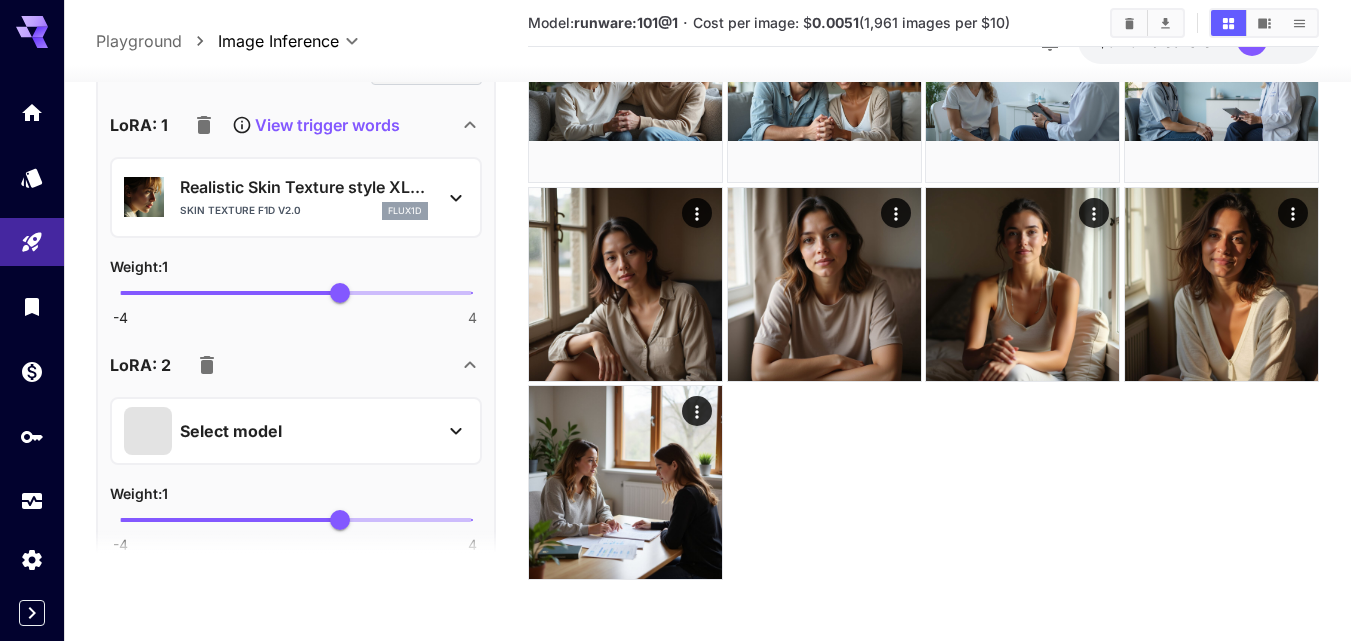 scroll, scrollTop: 1427, scrollLeft: 0, axis: vertical 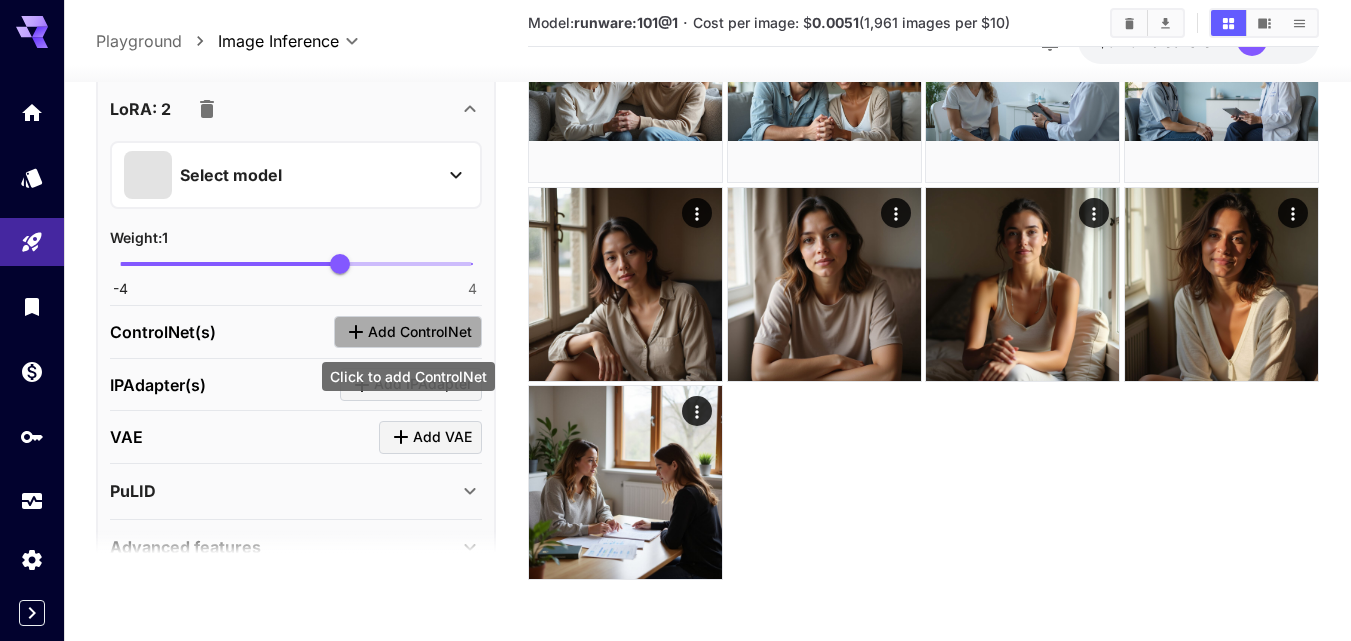 click on "Add ControlNet" at bounding box center [420, 331] 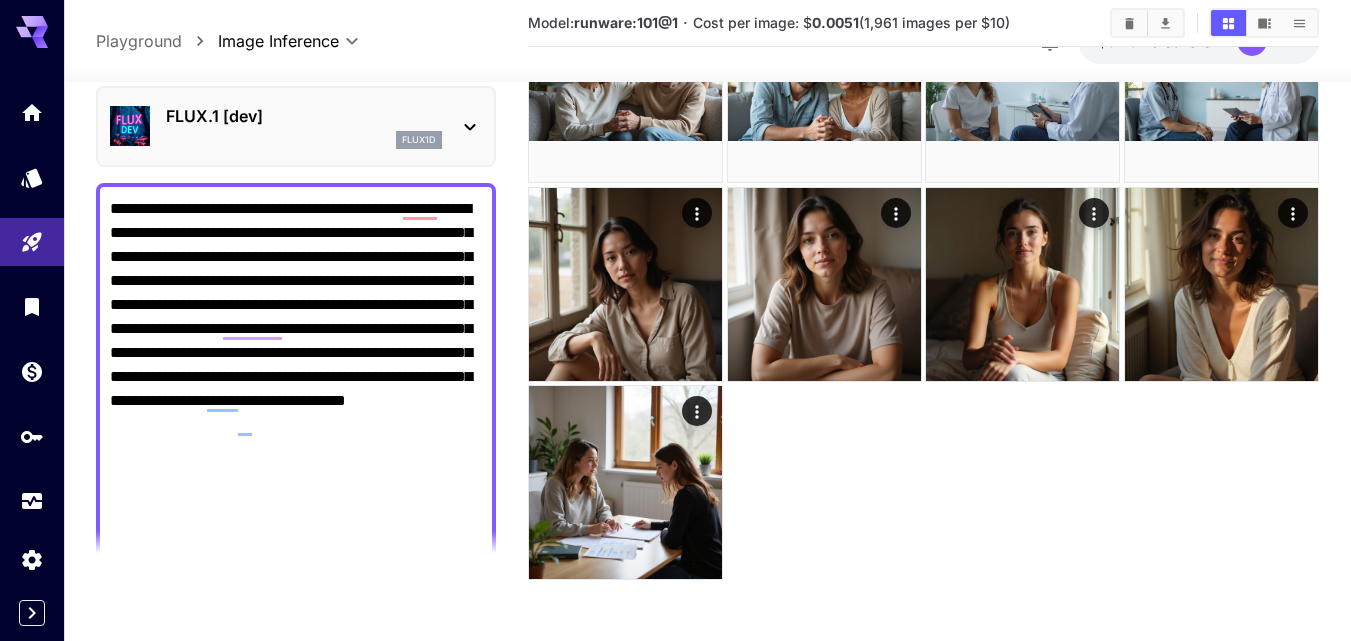 scroll, scrollTop: 0, scrollLeft: 0, axis: both 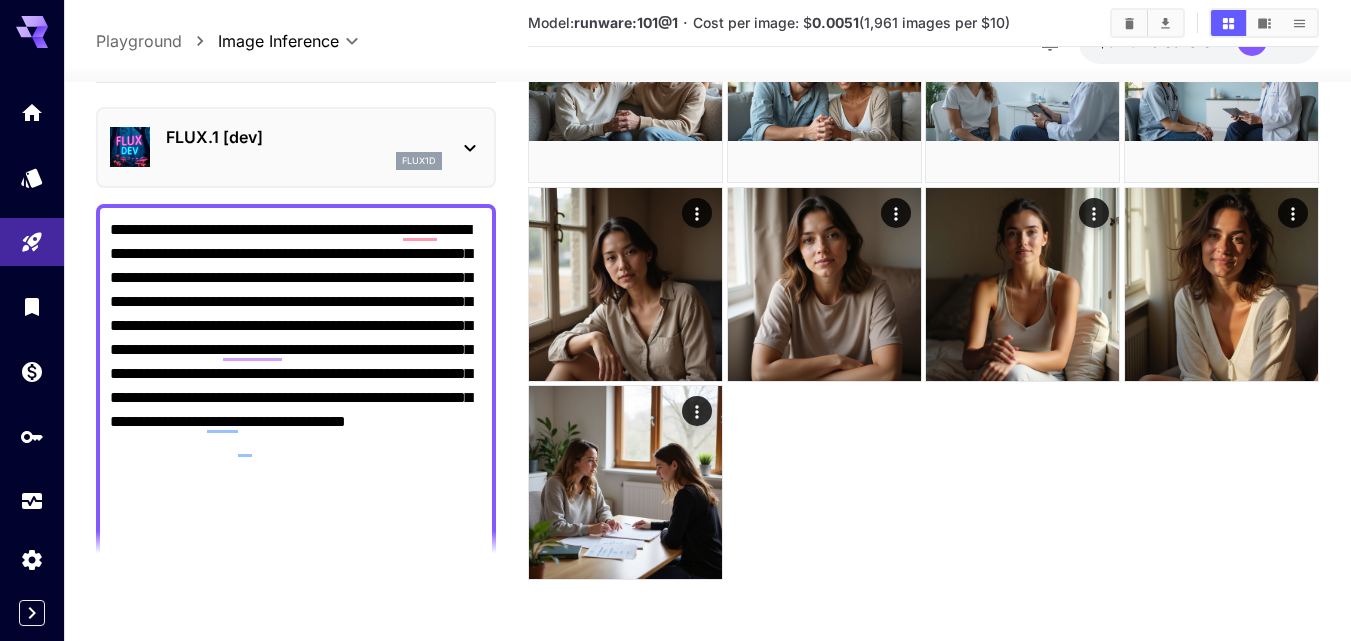 click on "**********" at bounding box center [296, 433] 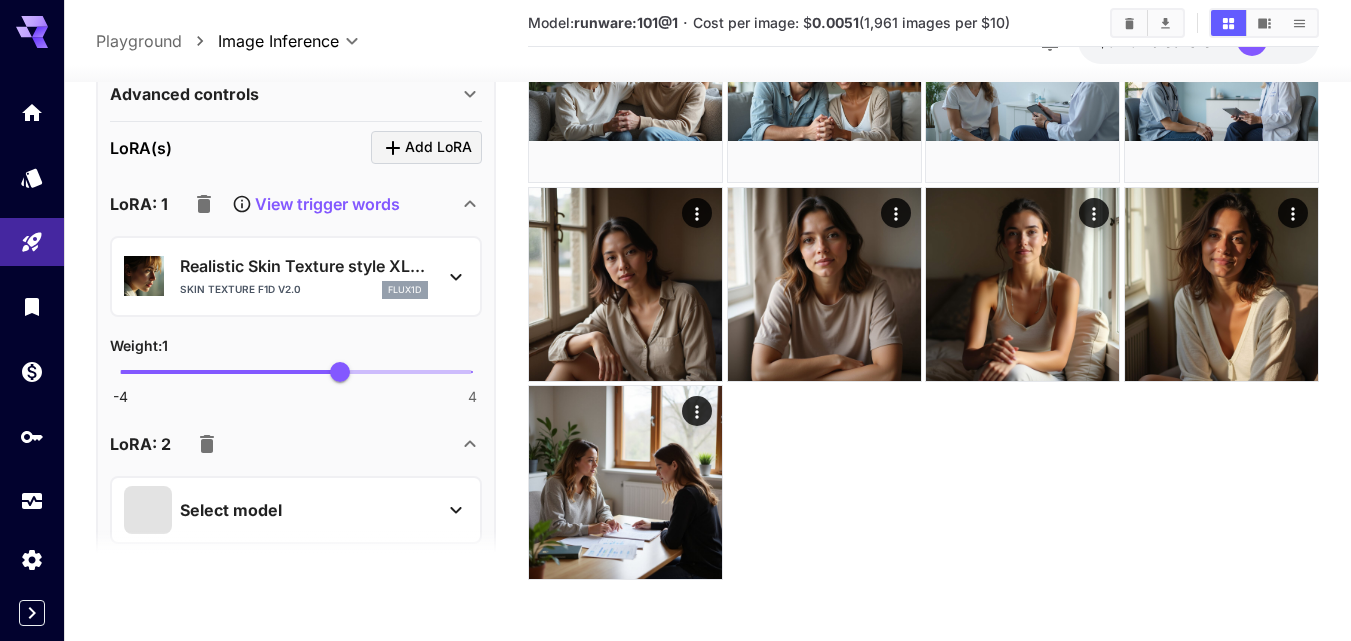 scroll, scrollTop: 1200, scrollLeft: 0, axis: vertical 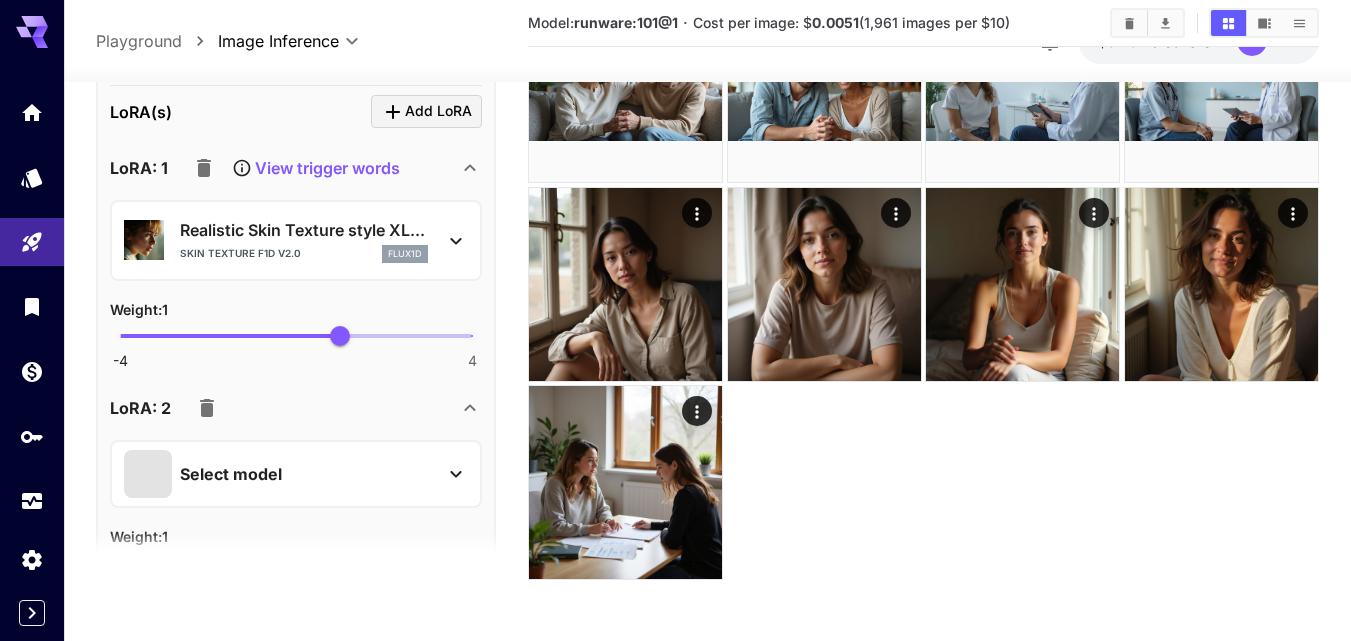 type on "**********" 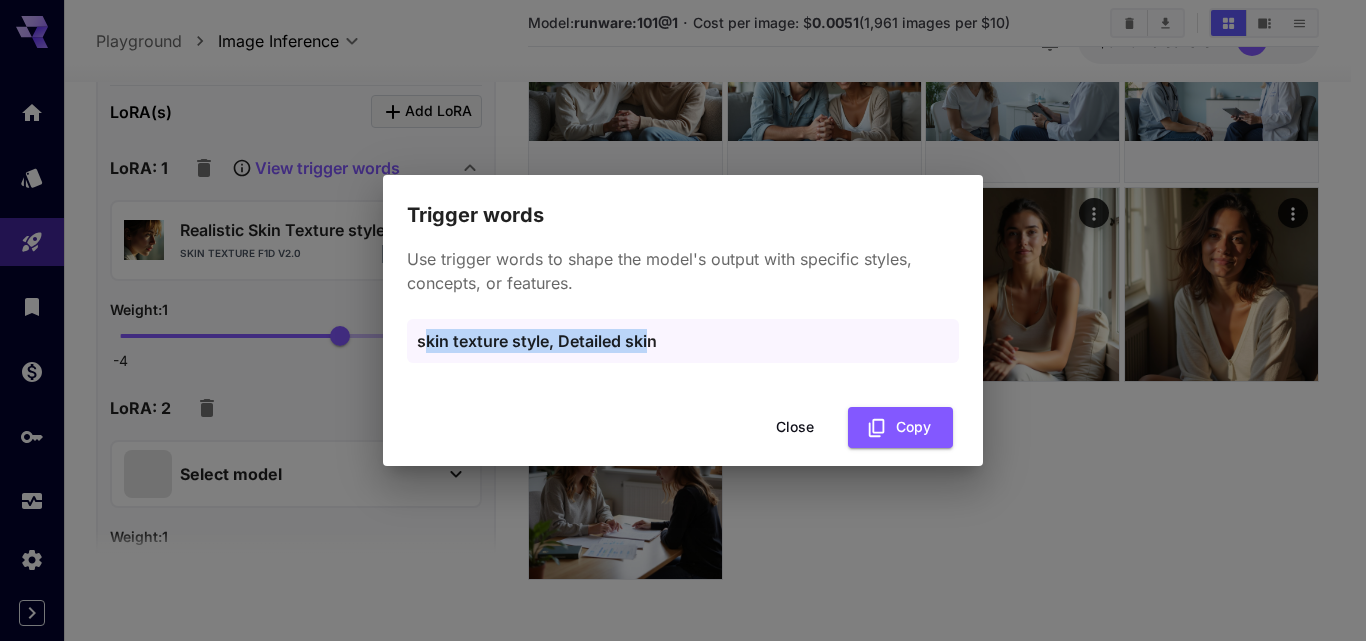 drag, startPoint x: 653, startPoint y: 338, endPoint x: 427, endPoint y: 344, distance: 226.07964 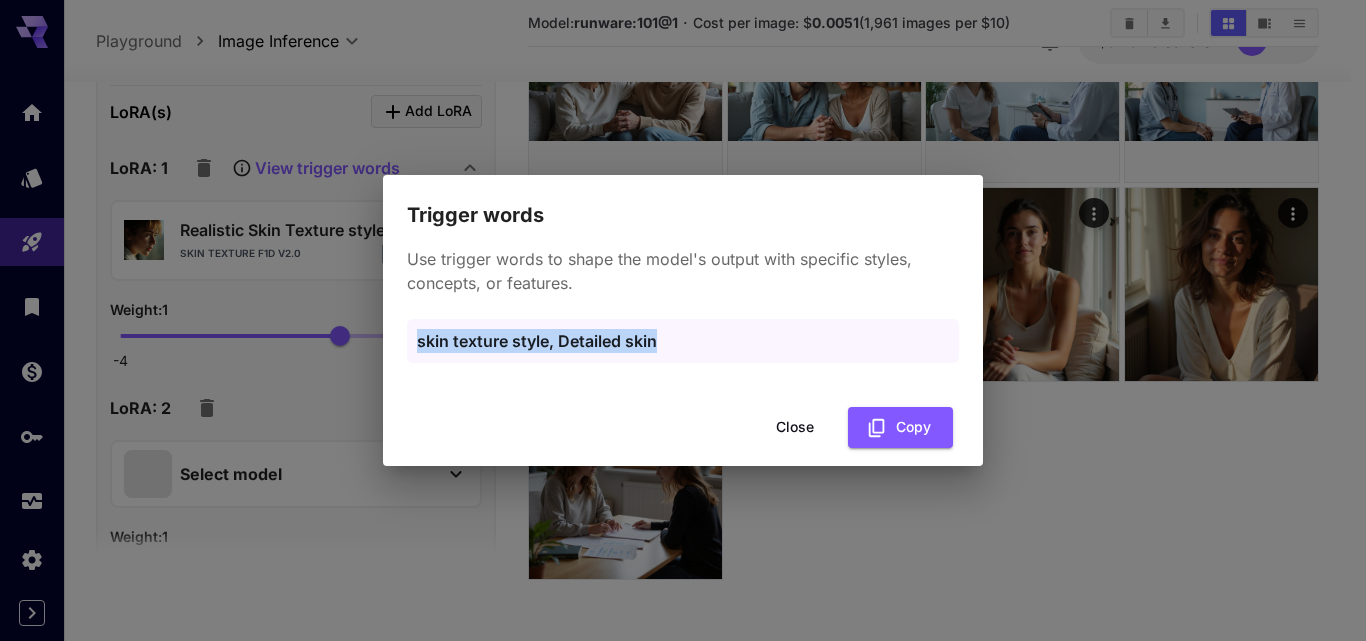 drag, startPoint x: 678, startPoint y: 344, endPoint x: 394, endPoint y: 338, distance: 284.0634 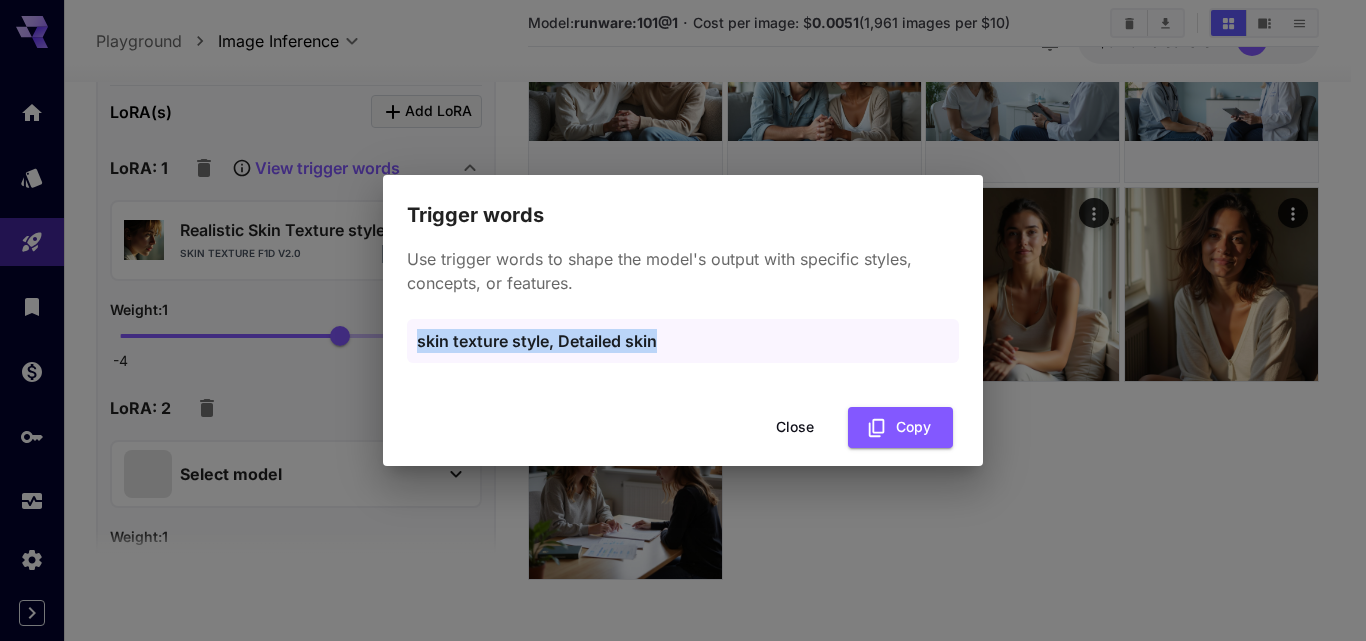 copy on "skin texture style, Detailed skin" 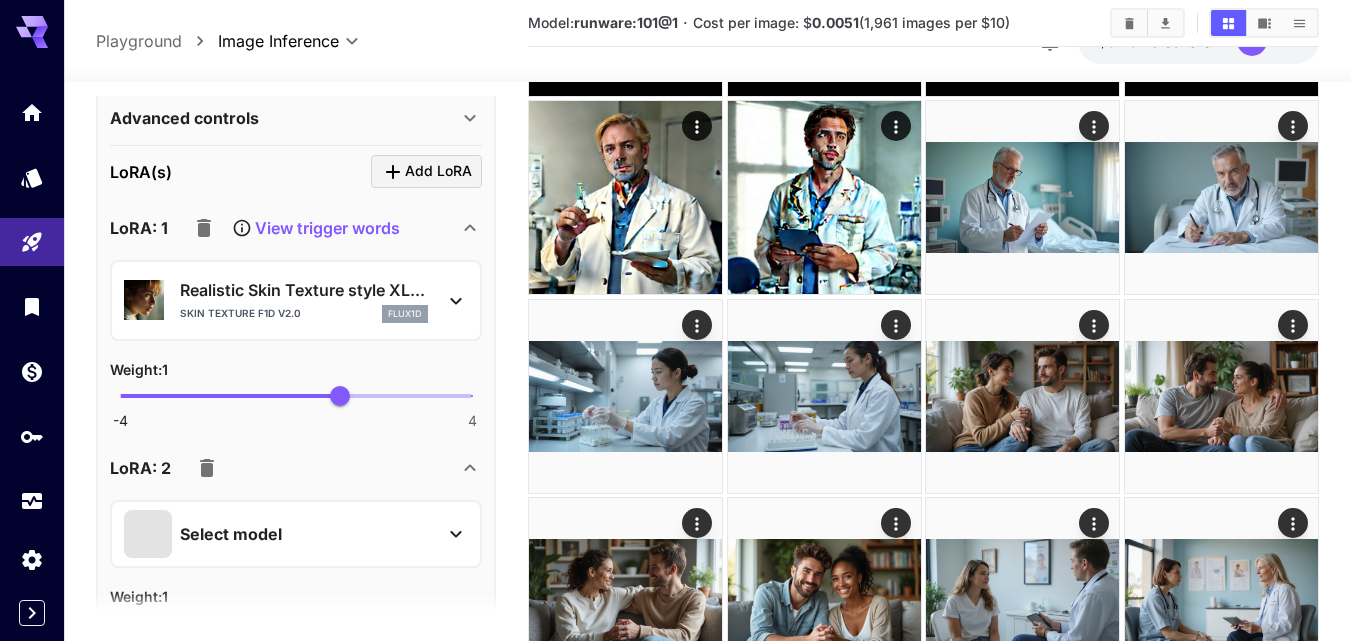 scroll, scrollTop: 365, scrollLeft: 0, axis: vertical 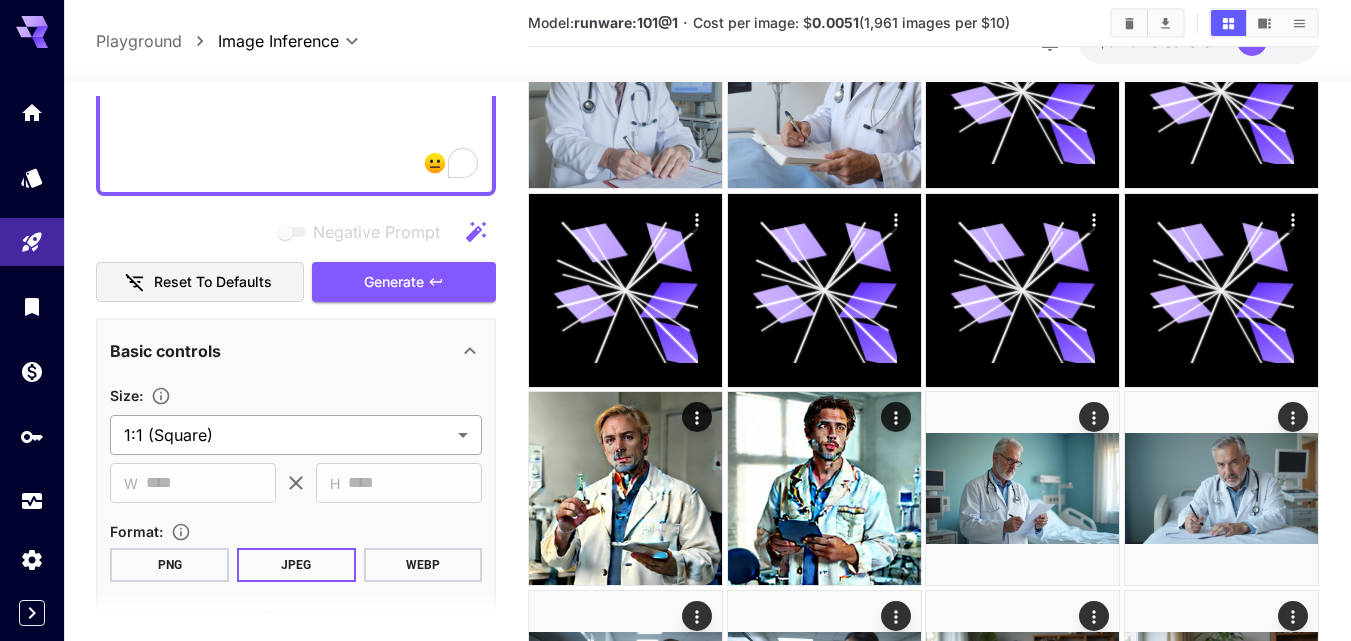 click on "**********" at bounding box center (675, 613) 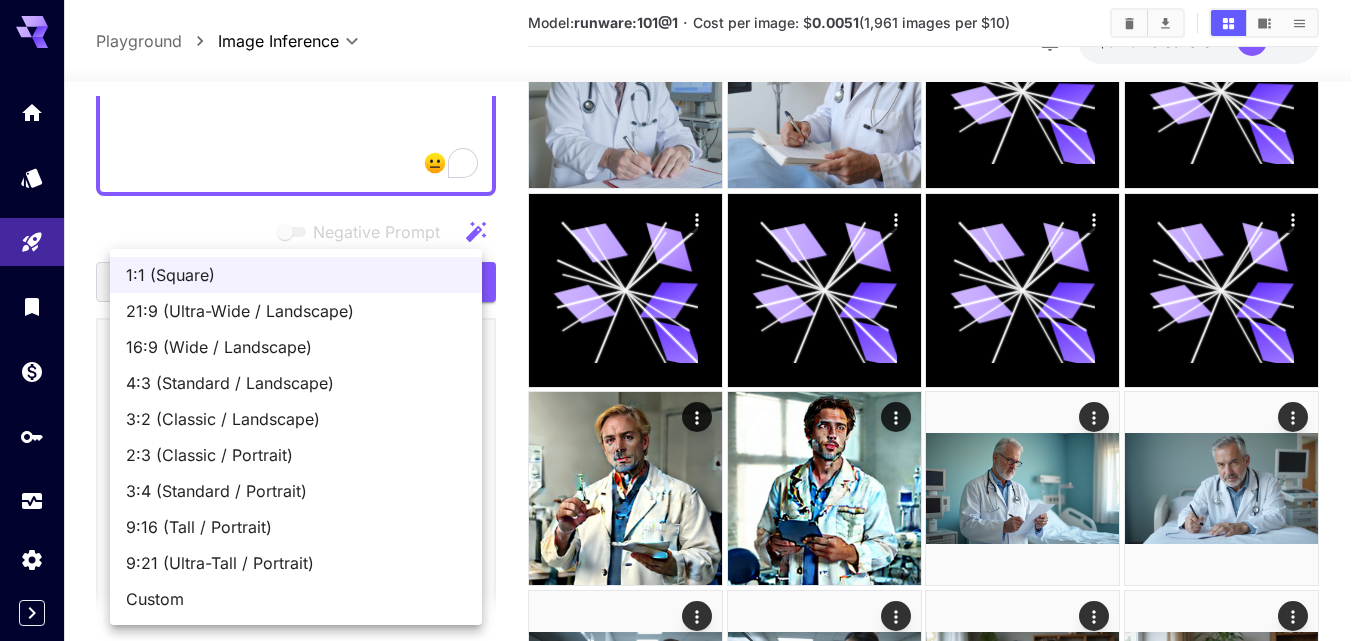 click on "16:9 (Wide / Landscape)" at bounding box center (296, 347) 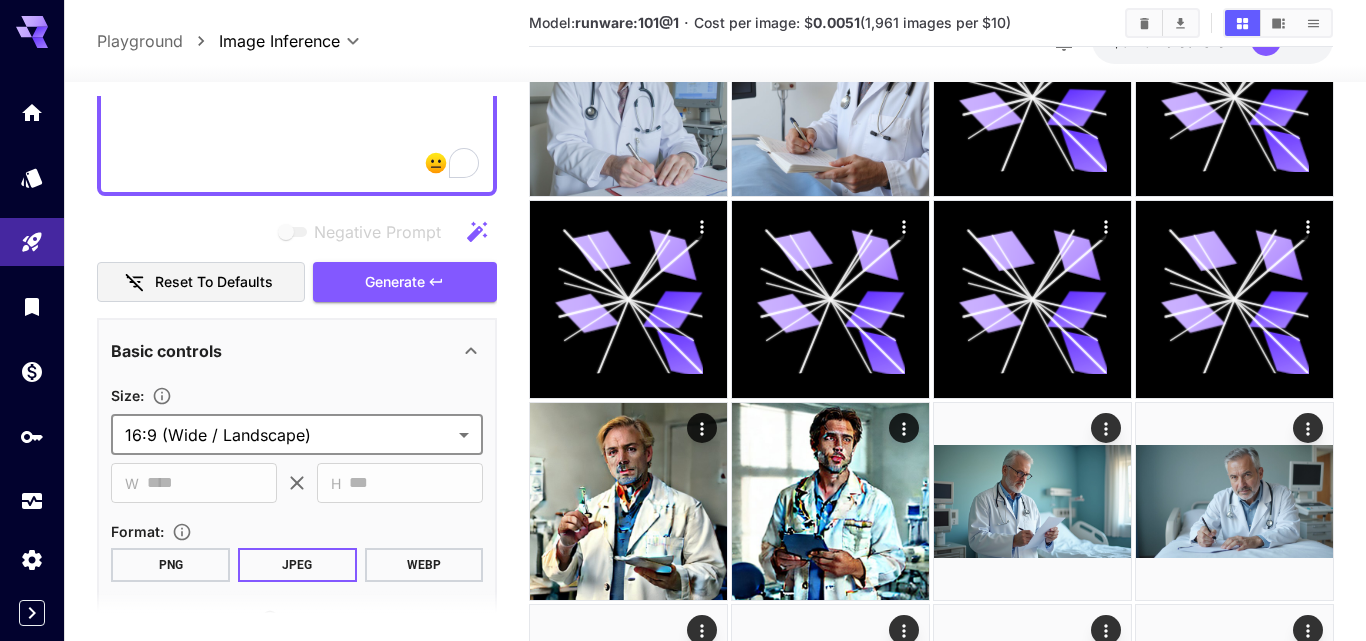 type on "**********" 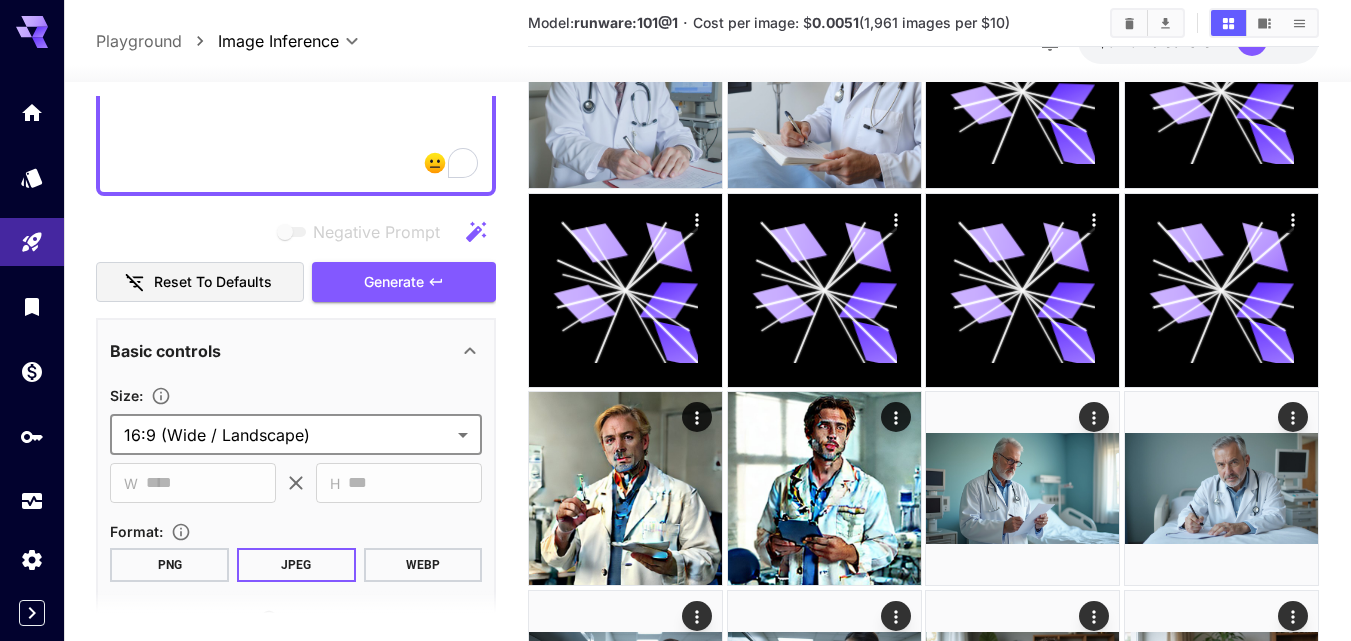 scroll, scrollTop: 65, scrollLeft: 0, axis: vertical 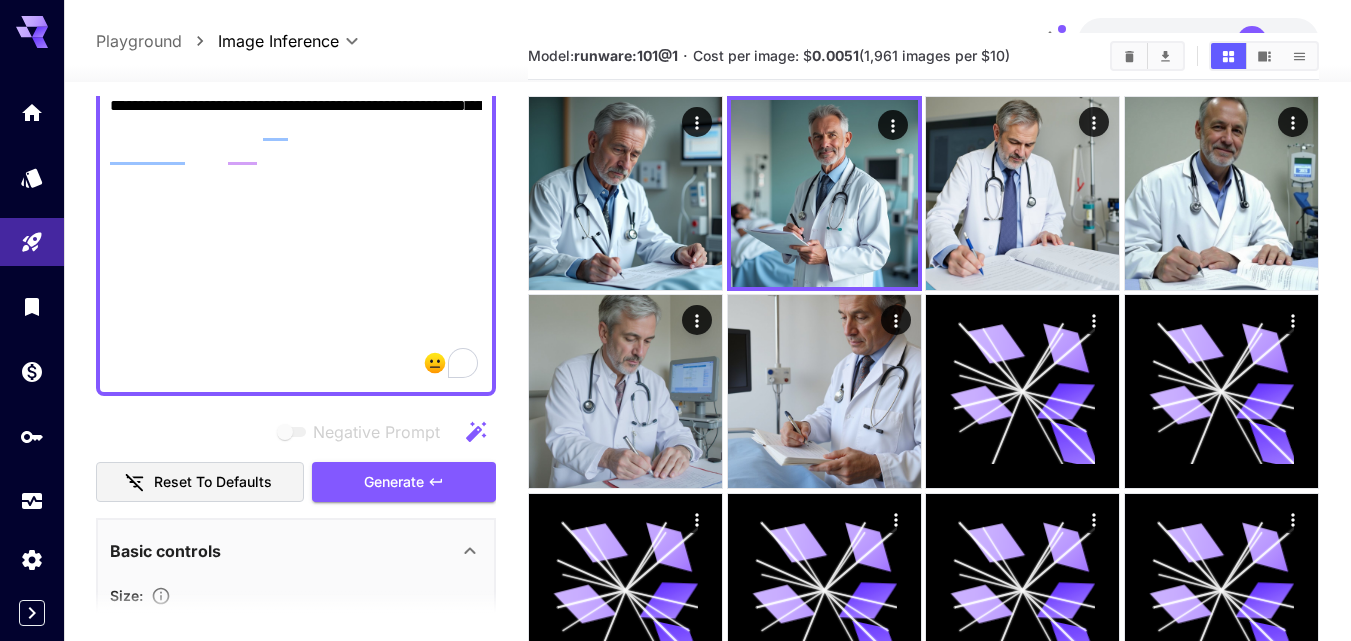 click on "**********" at bounding box center [296, 130] 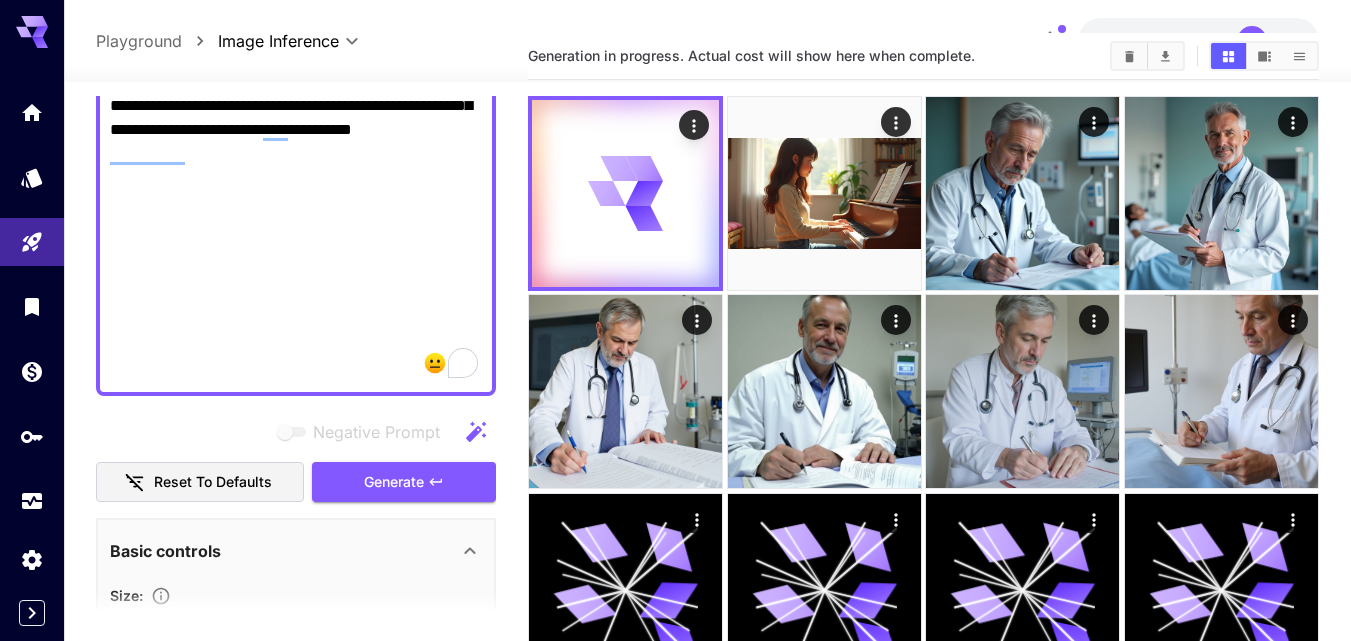 type on "**********" 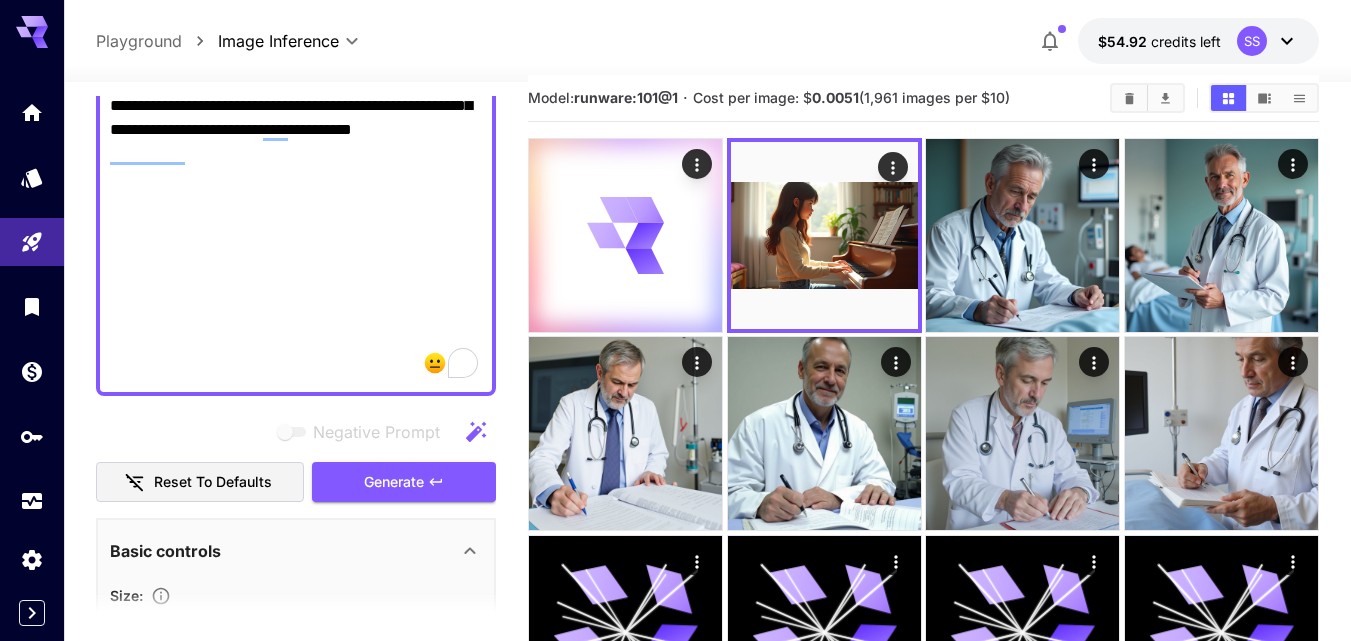 scroll, scrollTop: 0, scrollLeft: 0, axis: both 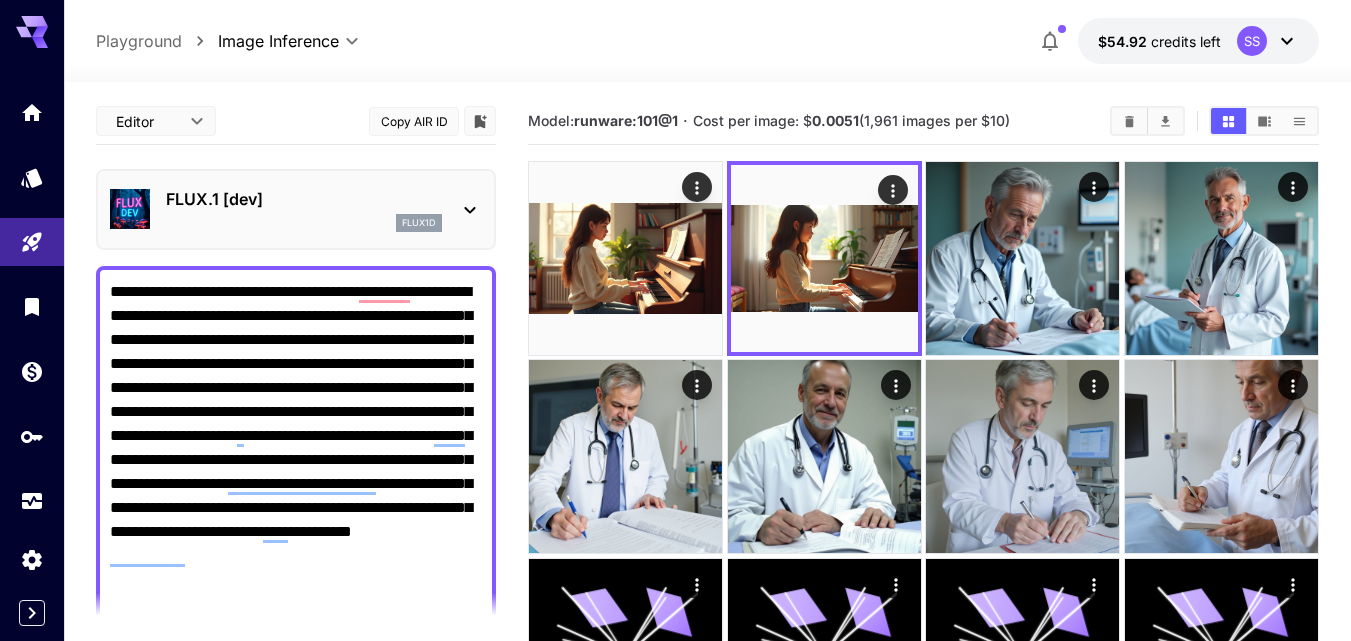 click on "FLUX.1 [dev] flux1d" at bounding box center (296, 209) 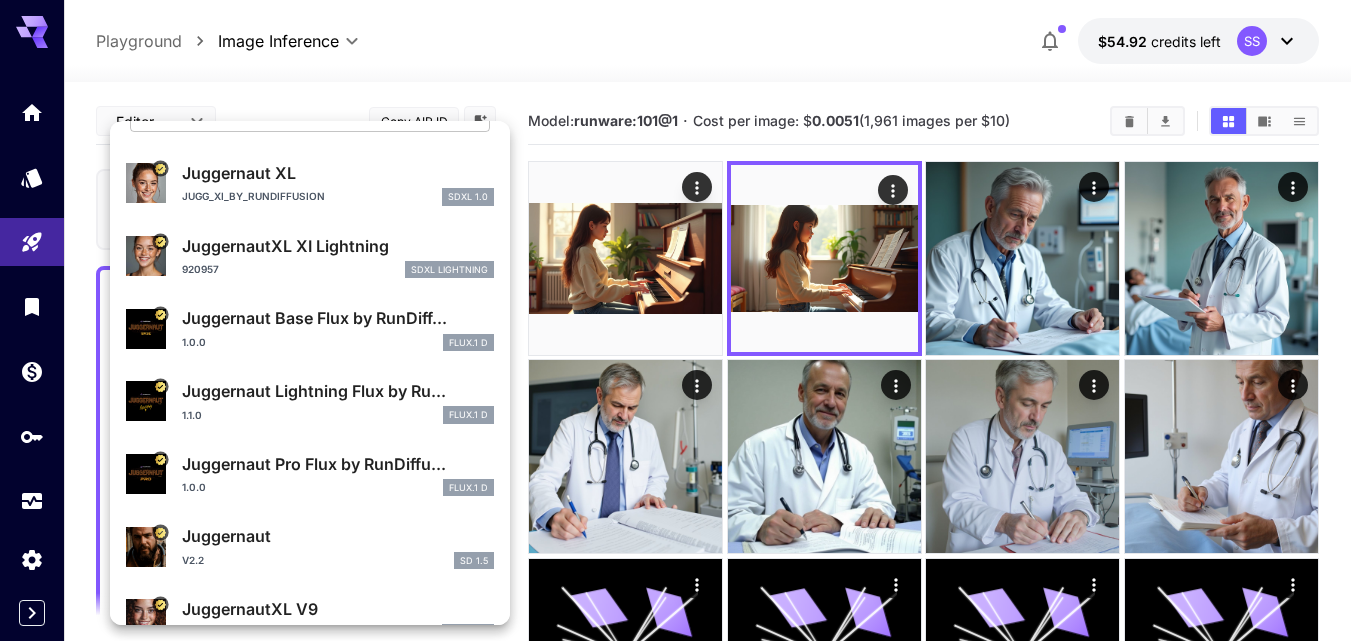 scroll, scrollTop: 200, scrollLeft: 0, axis: vertical 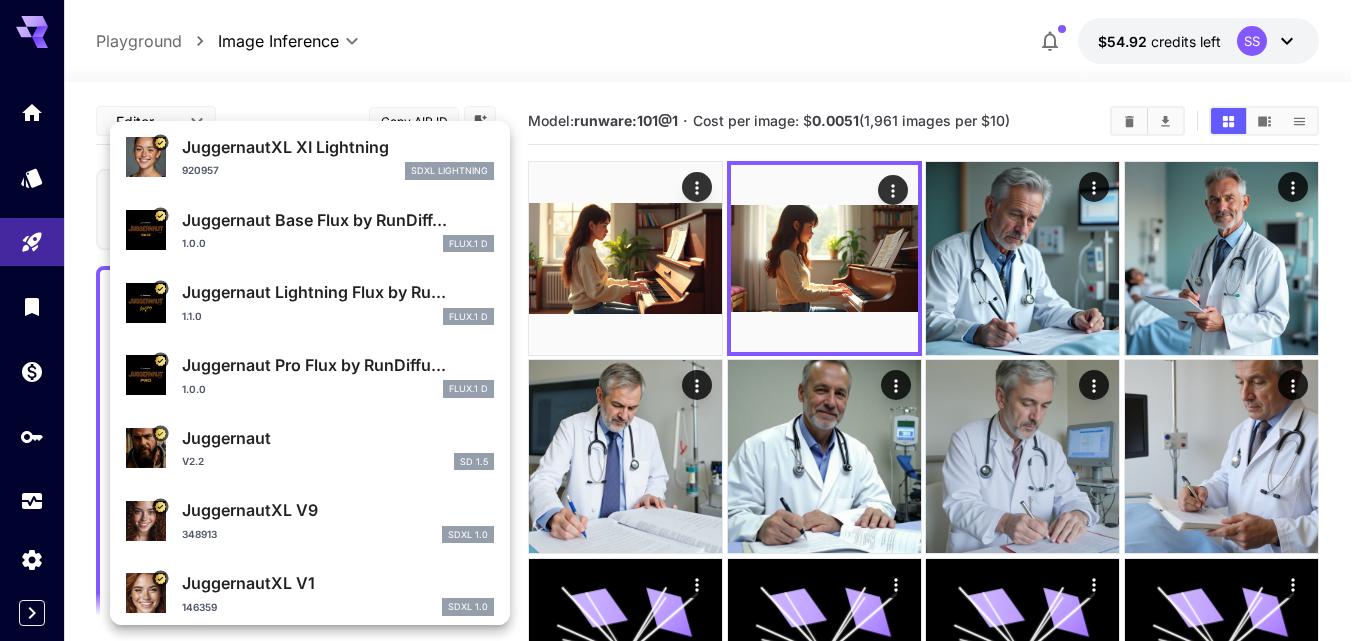 click on "Juggernaut Lightning Flux by Ru... 1.1.0 FLUX.1 D" at bounding box center [338, 302] 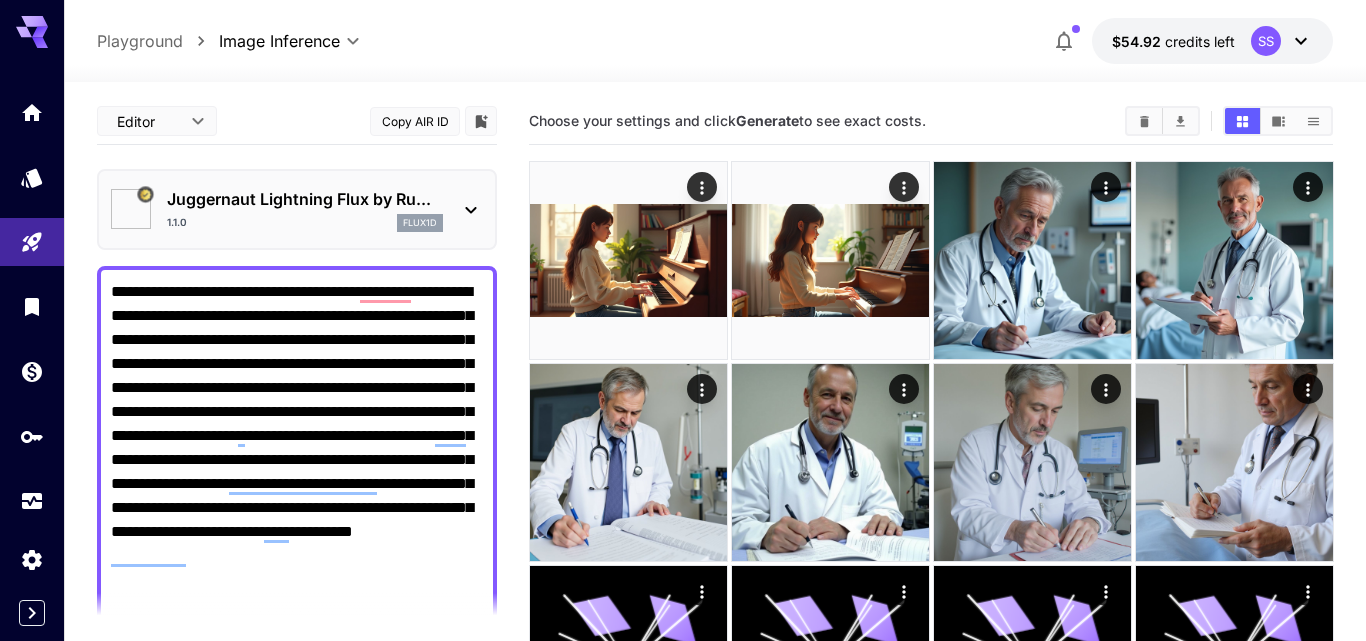 type on "*" 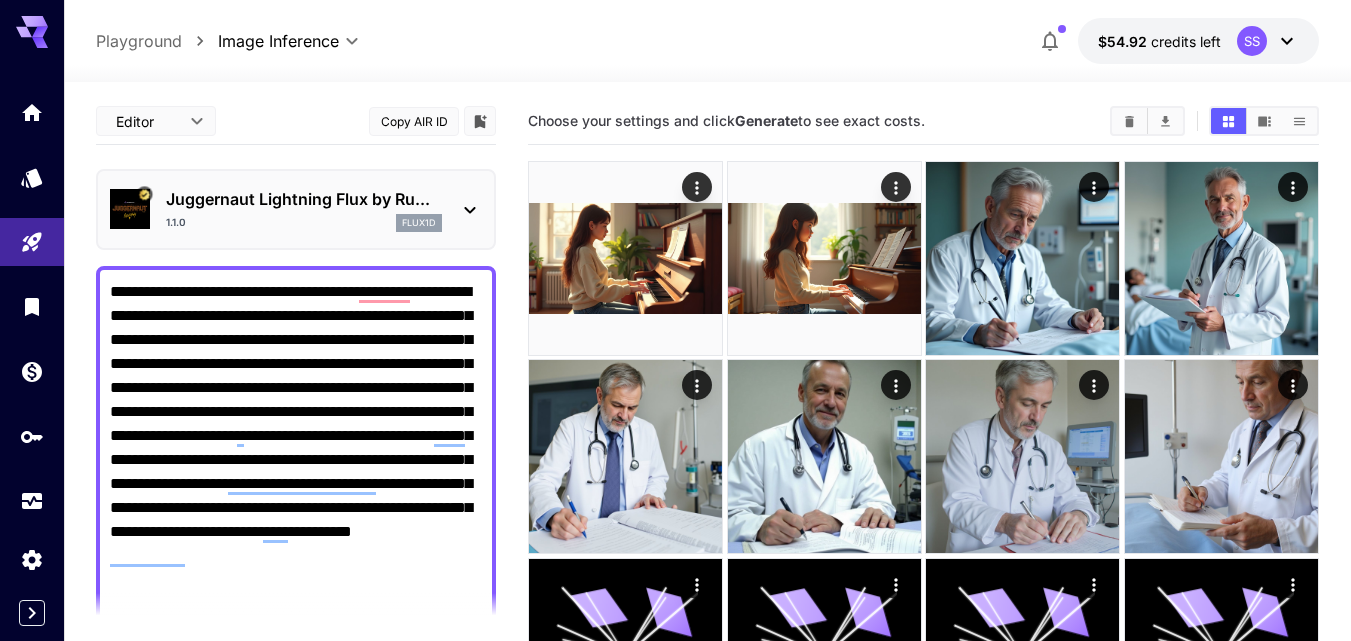 click on "Juggernaut Lightning Flux by Ru..." at bounding box center [304, 199] 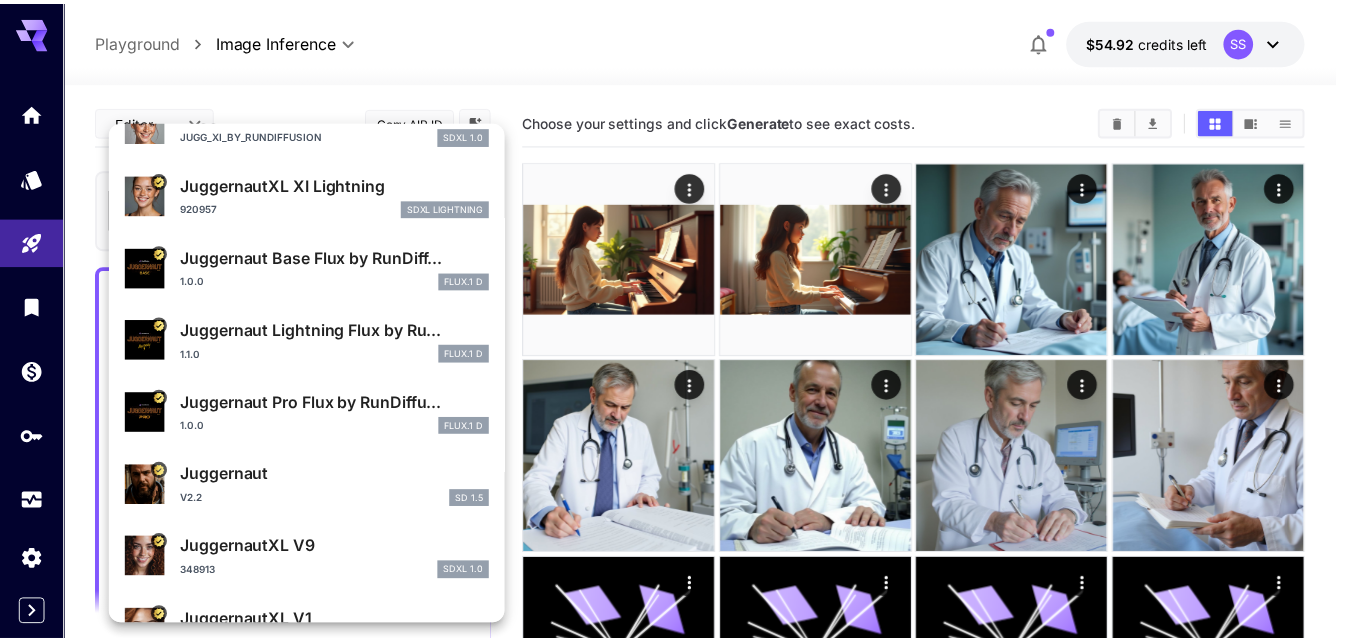 scroll, scrollTop: 200, scrollLeft: 0, axis: vertical 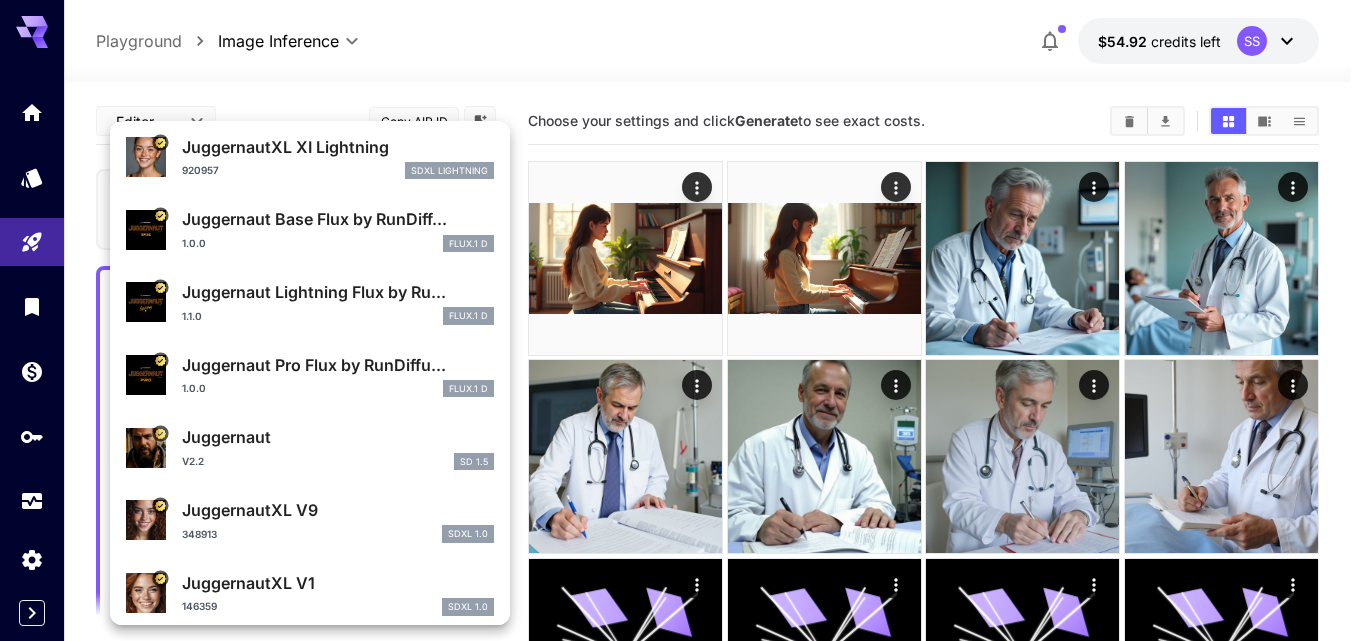 click on "Juggernaut Pro Flux by RunDiffu... 1.0.0 FLUX.1 D" at bounding box center [338, 375] 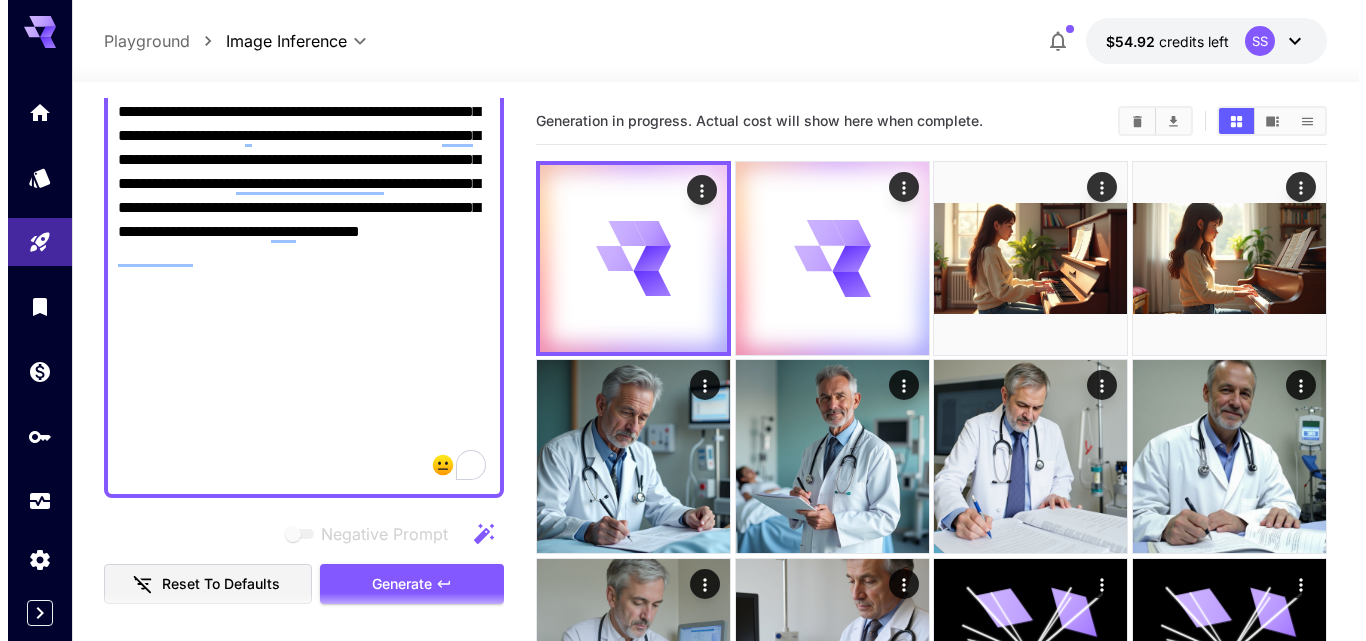scroll, scrollTop: 200, scrollLeft: 0, axis: vertical 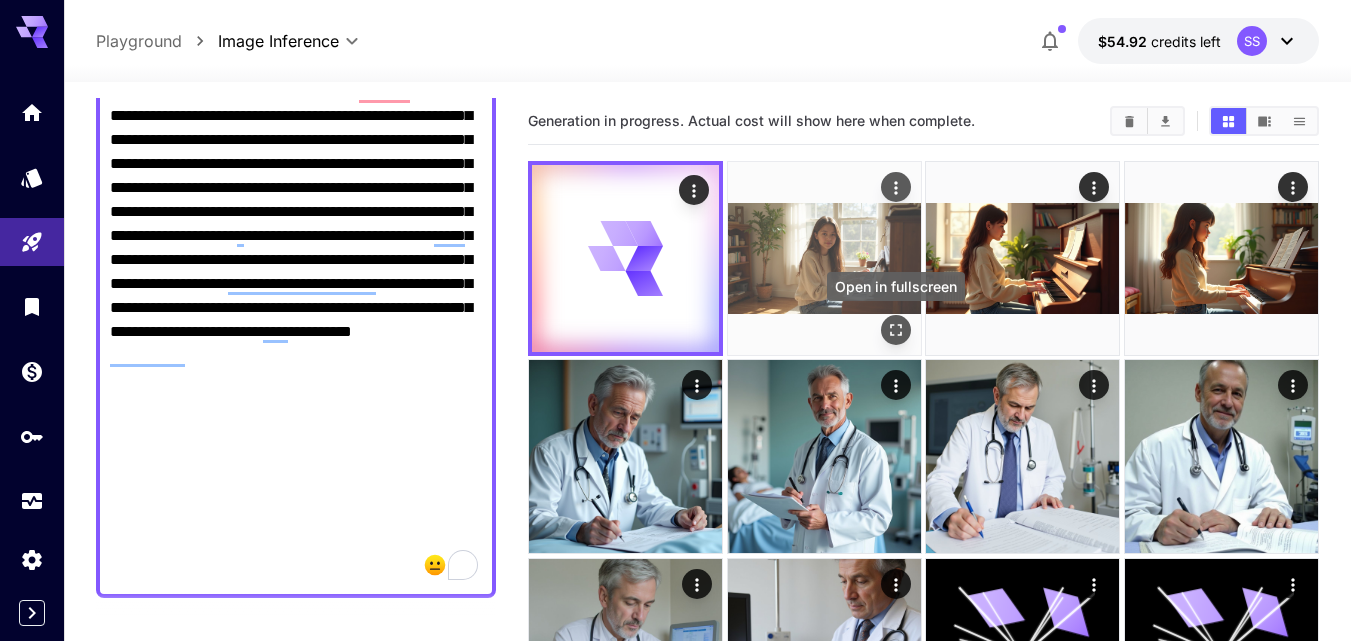 click at bounding box center [896, 330] 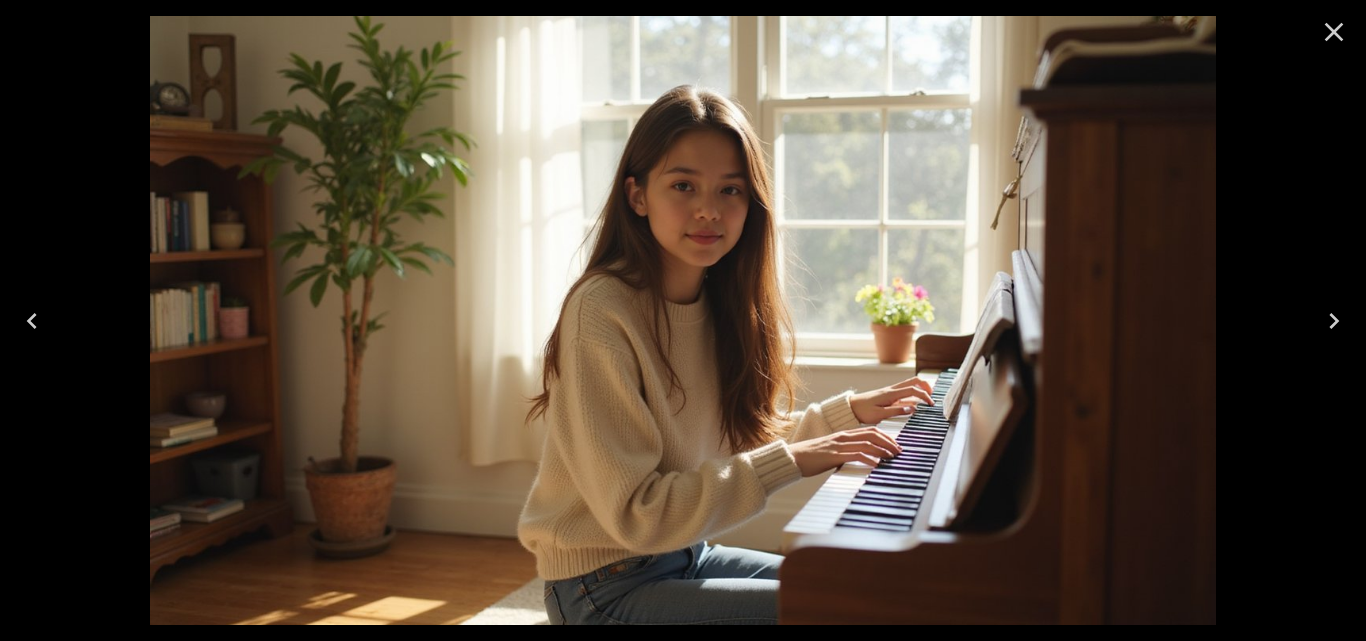 click 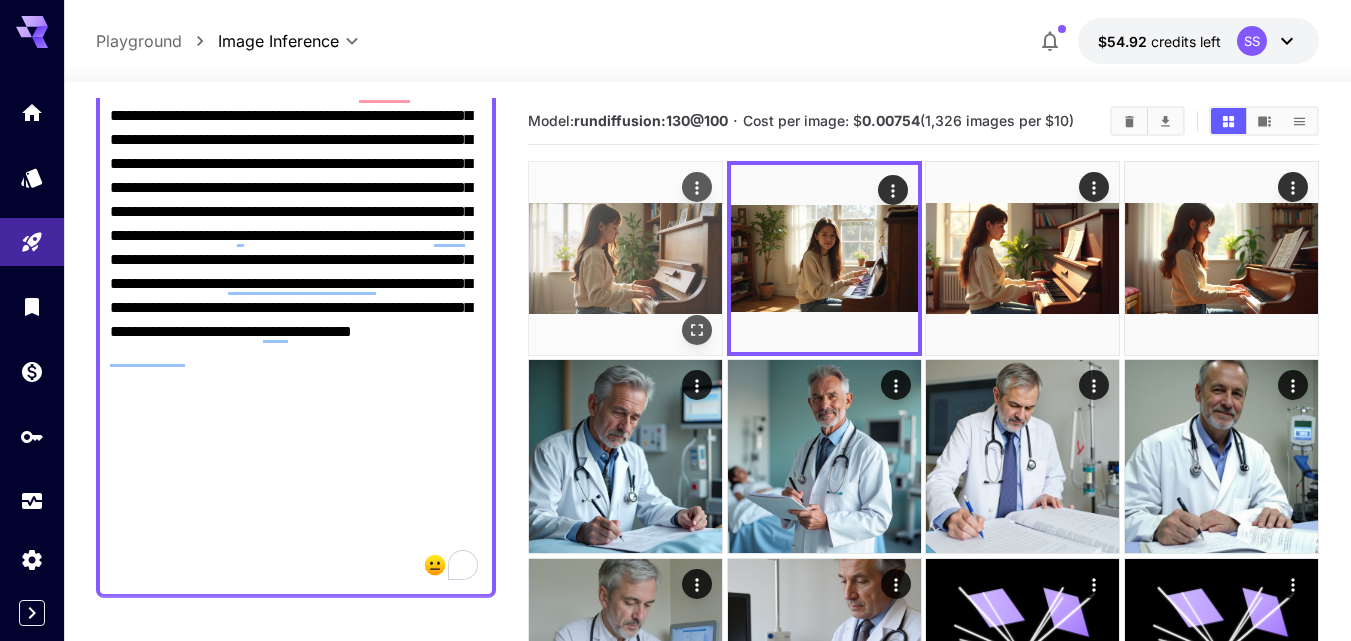 click 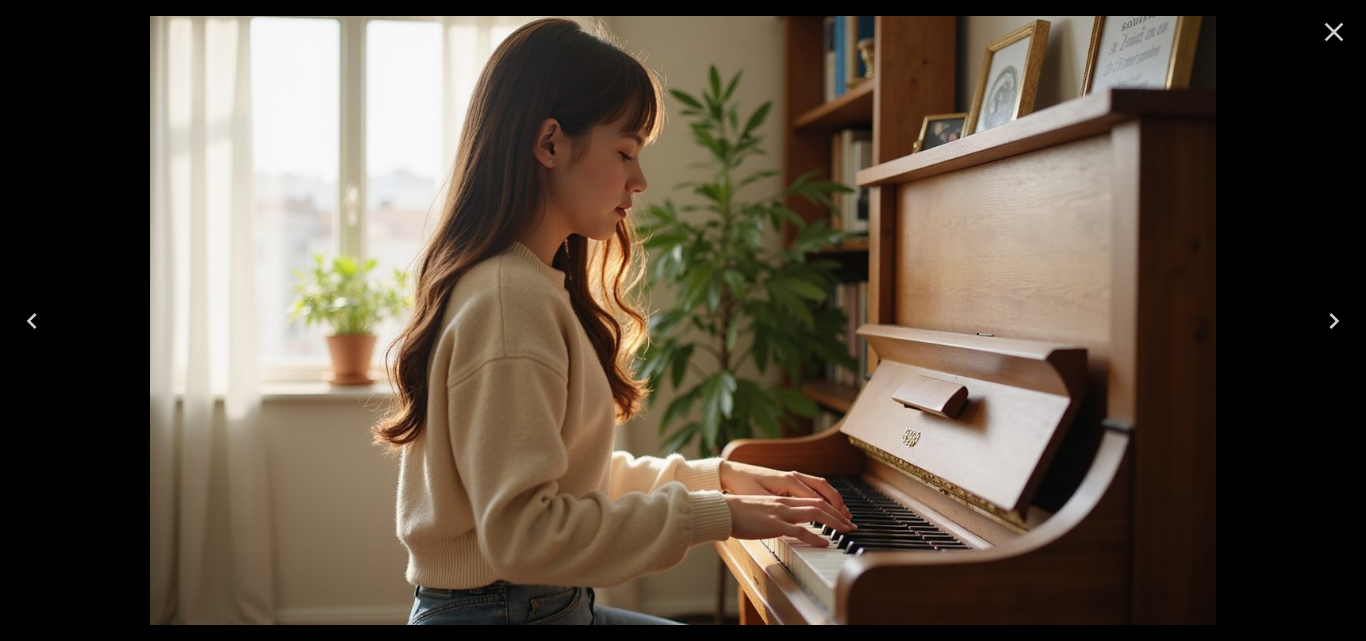 click 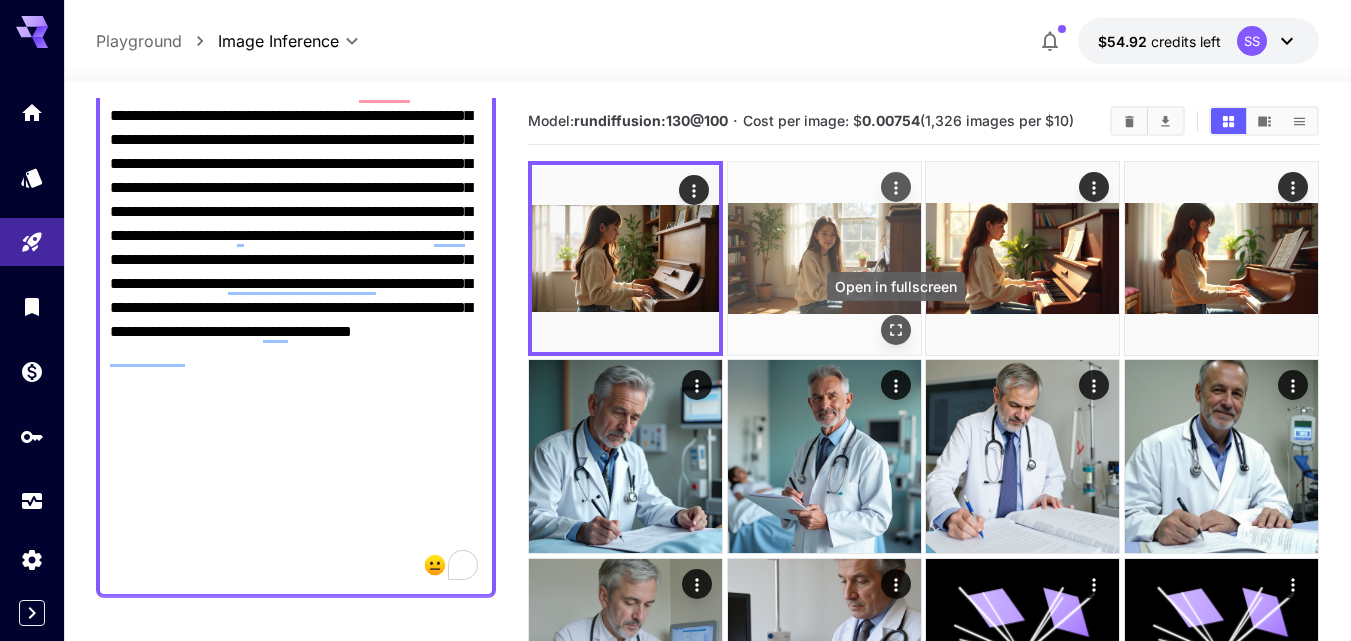 click 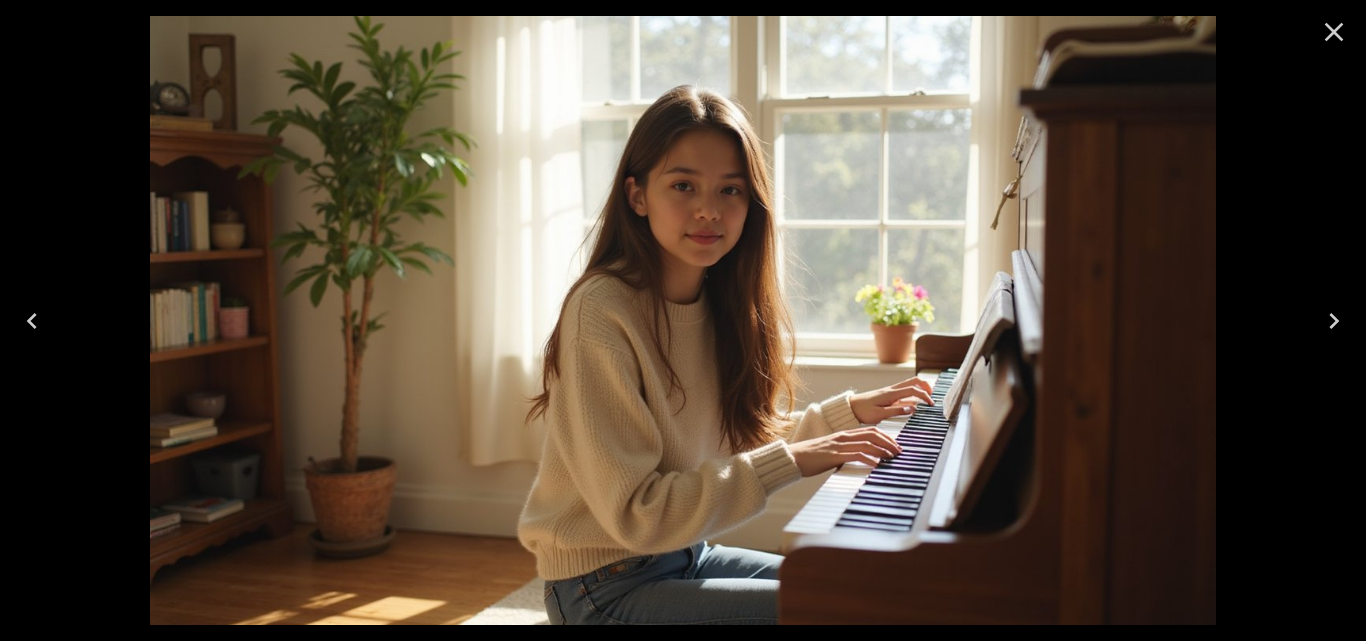 click 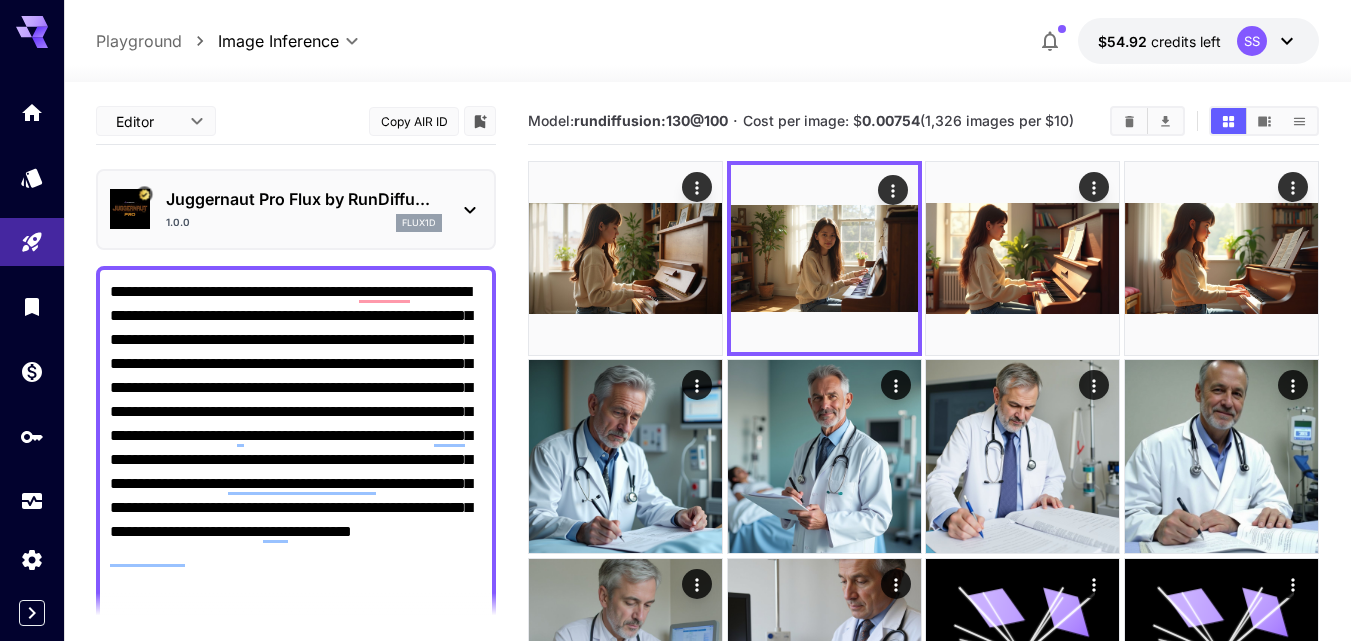 scroll, scrollTop: 0, scrollLeft: 0, axis: both 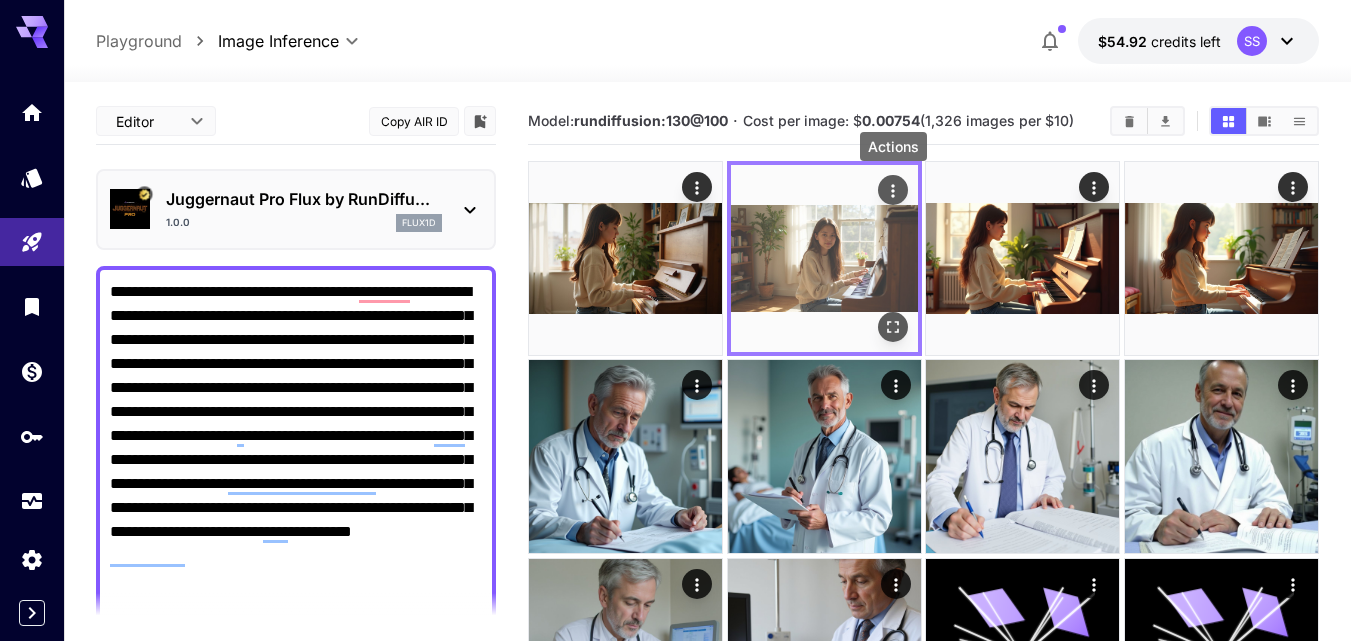 click at bounding box center (893, 190) 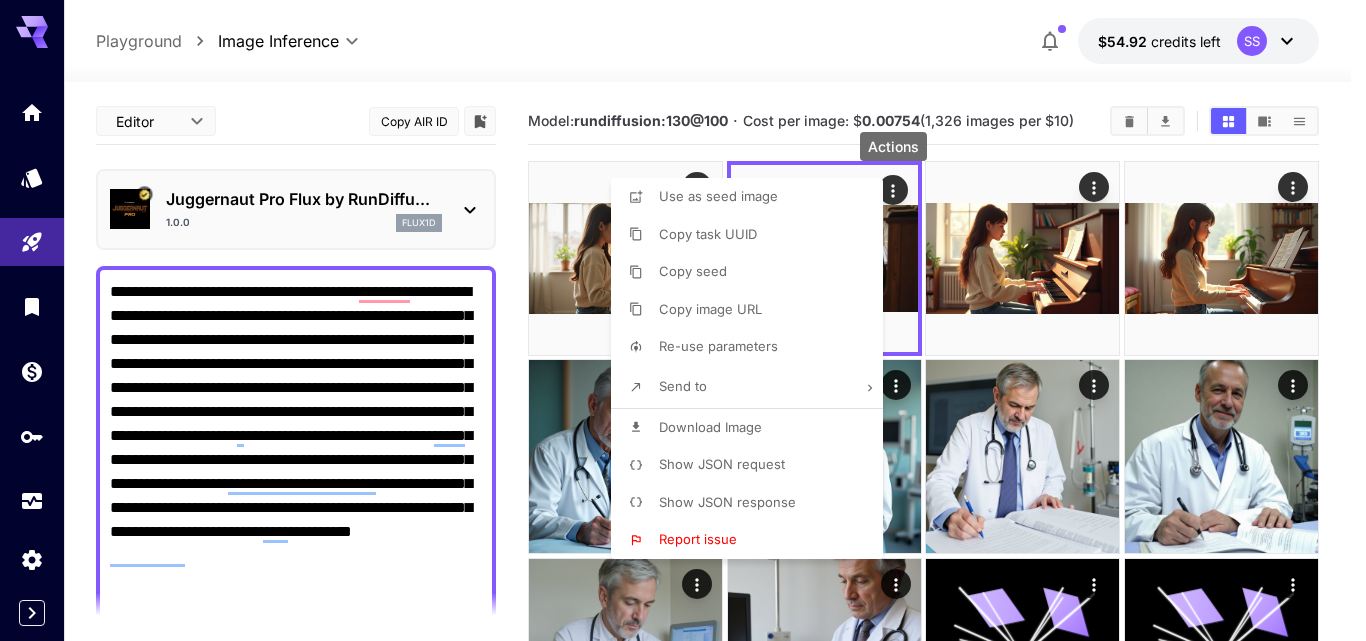 click on "Download Image" at bounding box center [710, 427] 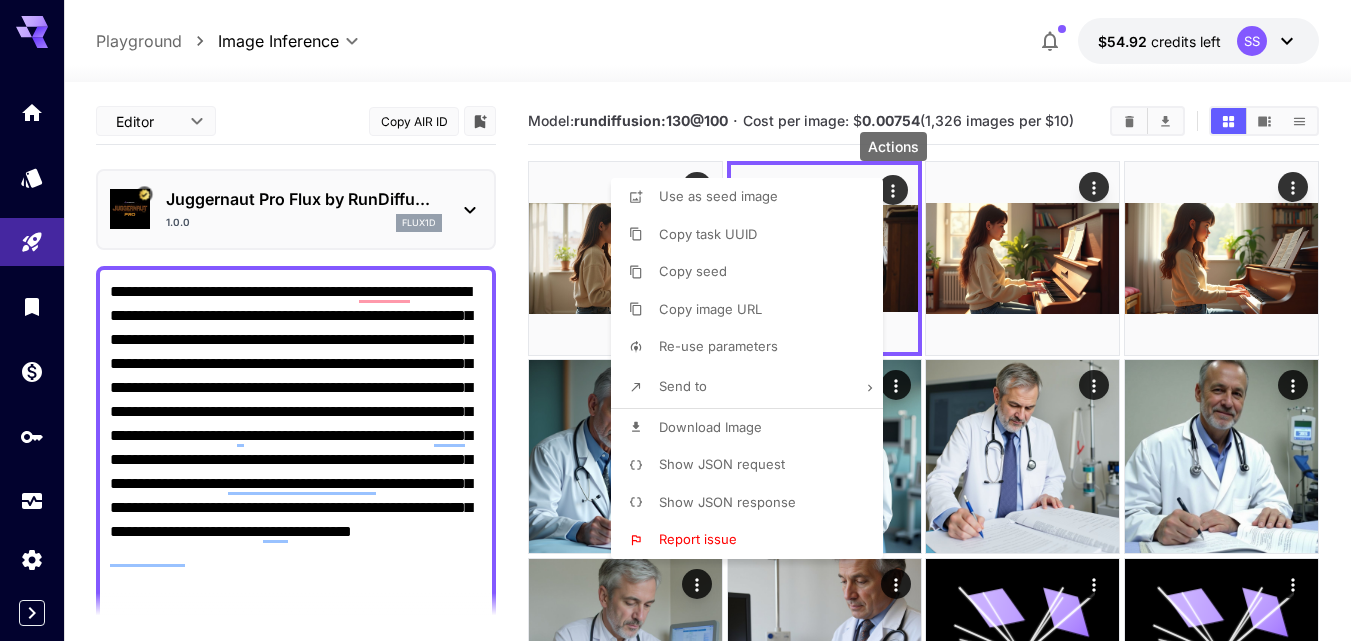 click at bounding box center (683, 320) 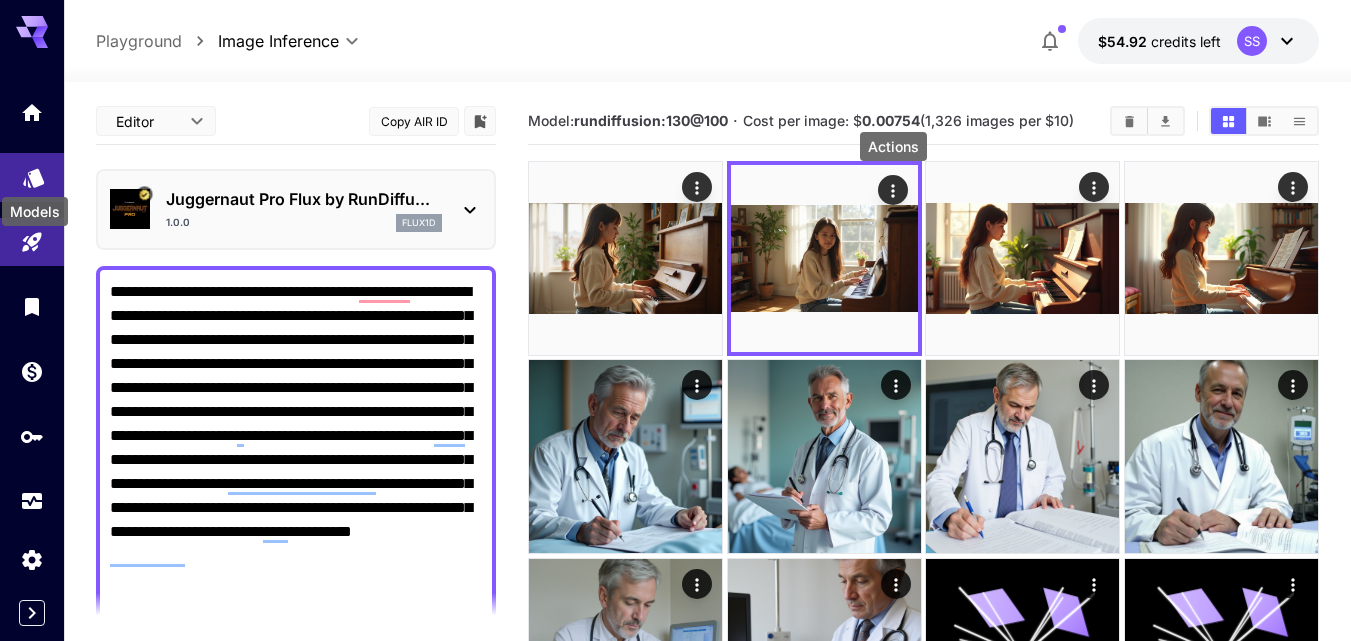 click 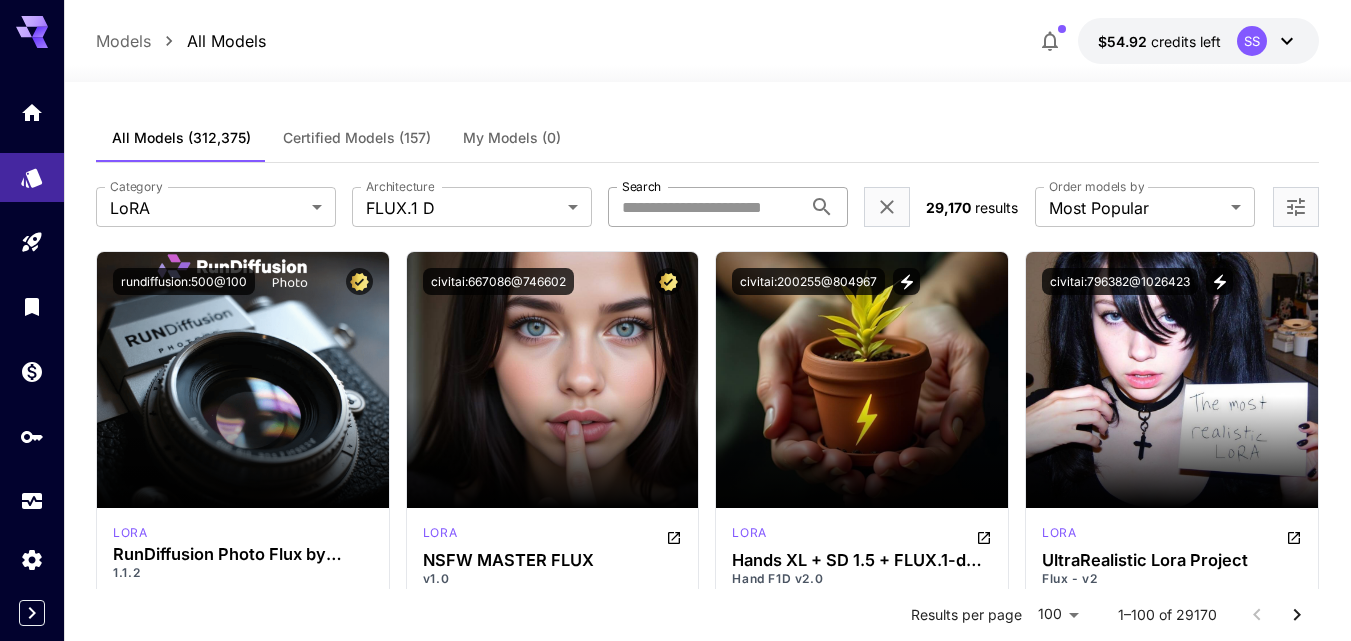 click on "Search" at bounding box center [705, 207] 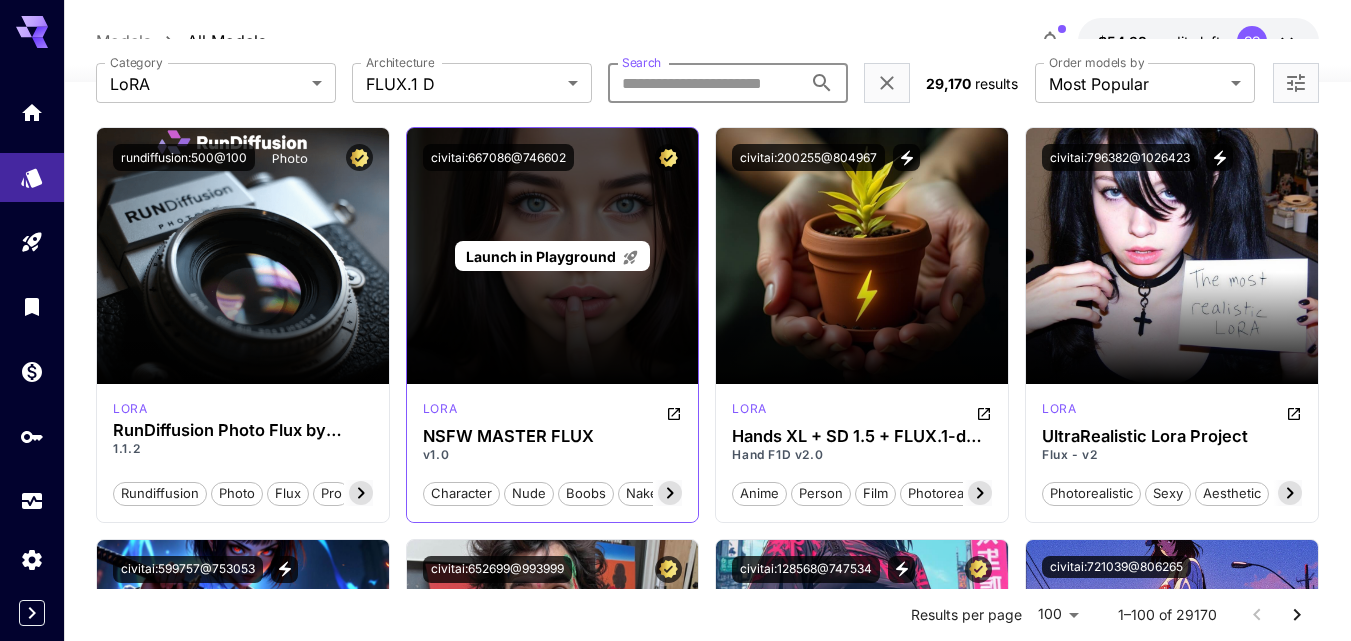 scroll, scrollTop: 300, scrollLeft: 0, axis: vertical 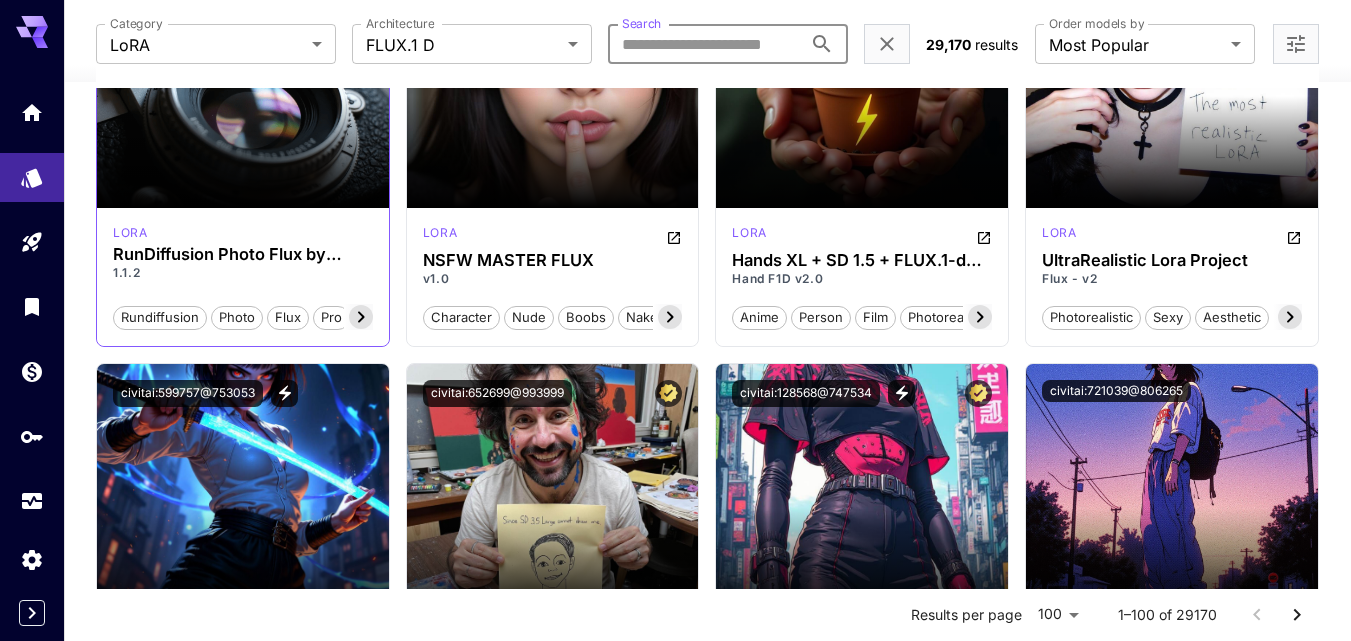 click 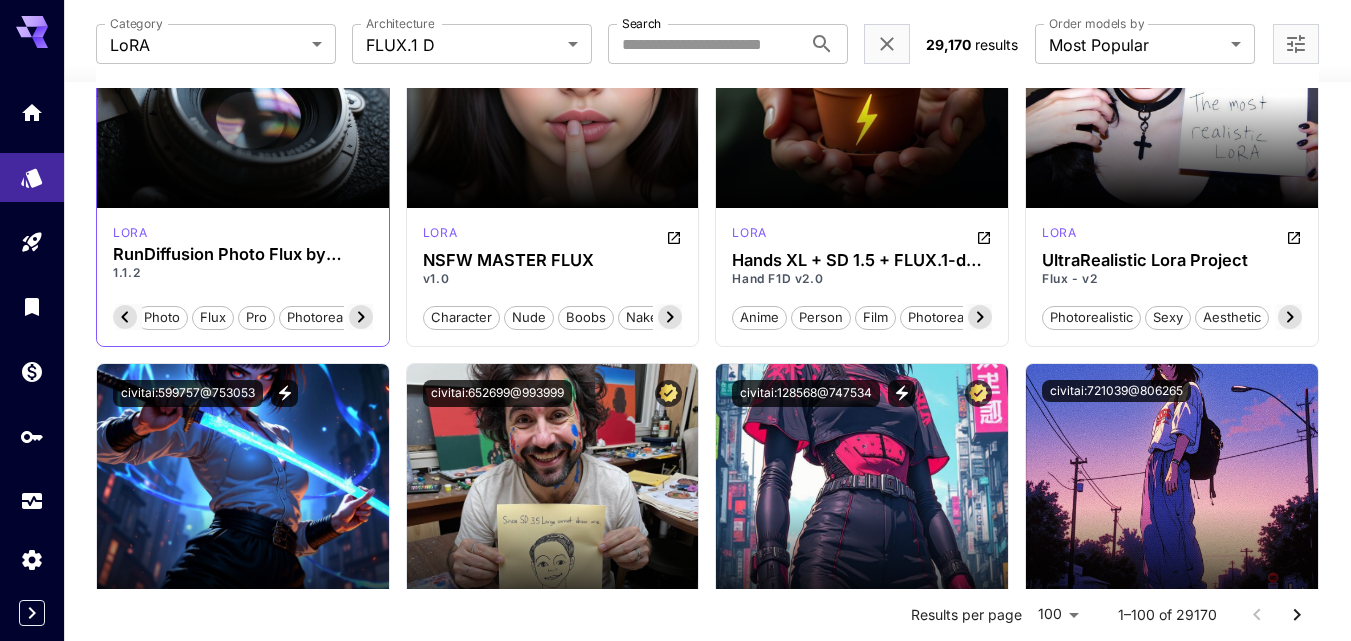 click 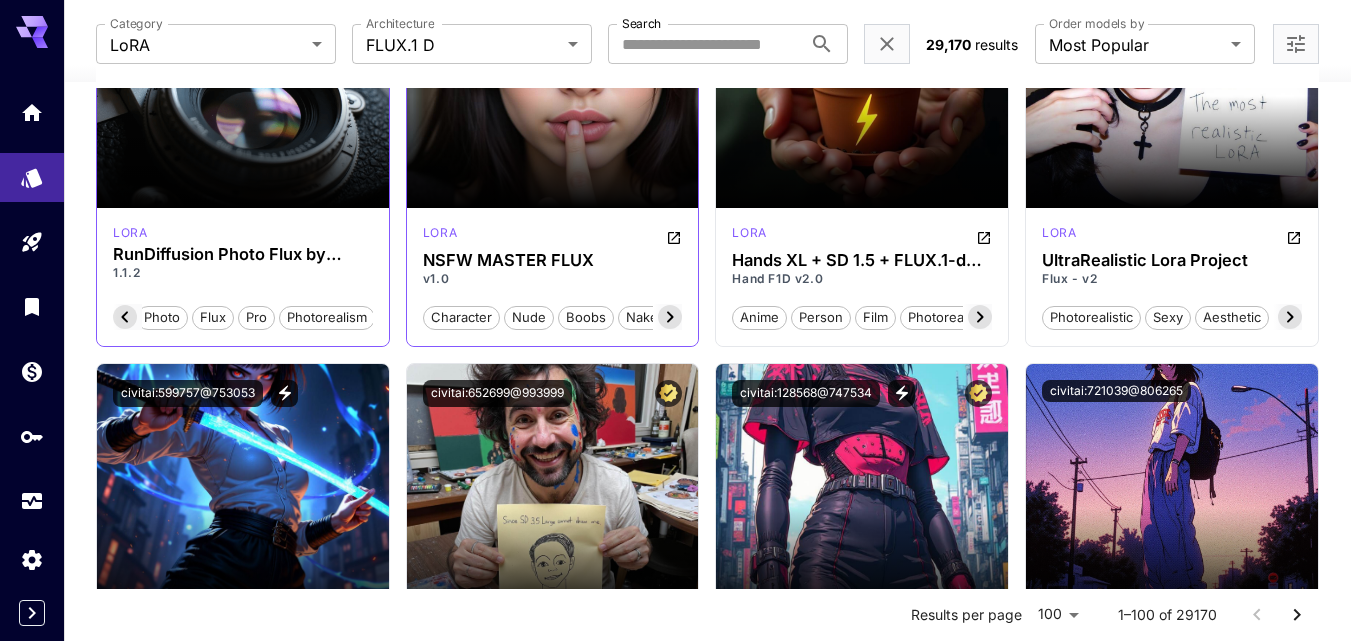 scroll, scrollTop: 200, scrollLeft: 0, axis: vertical 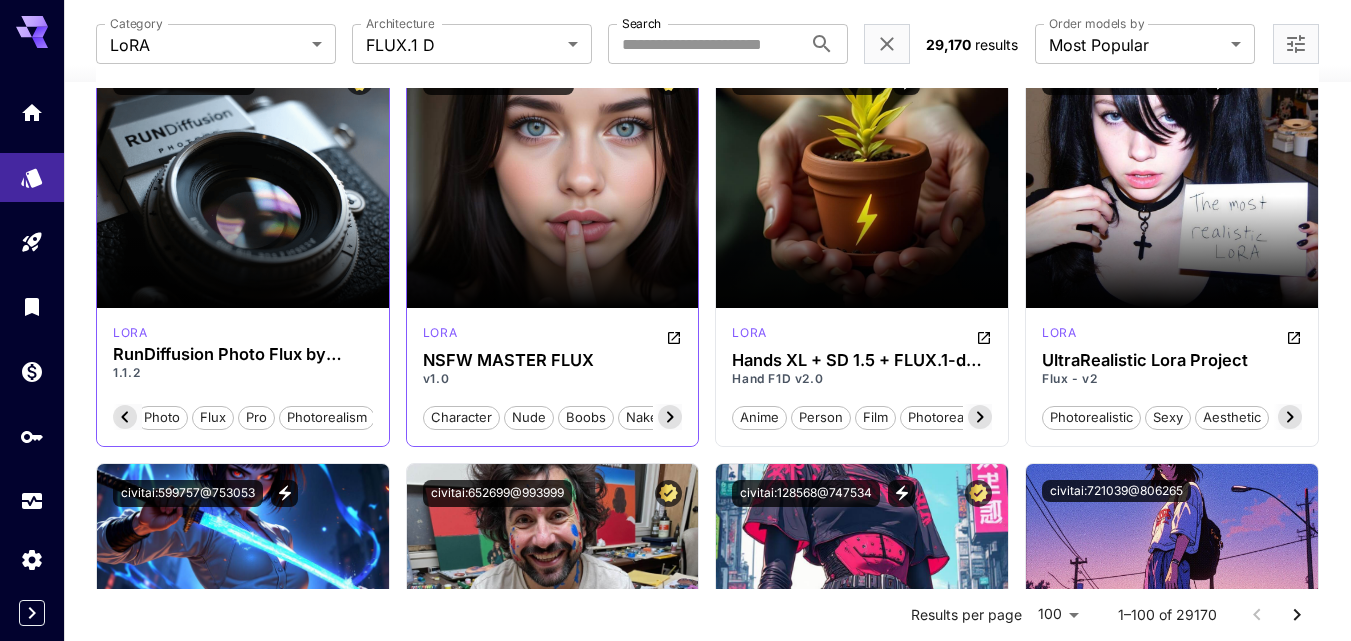 click 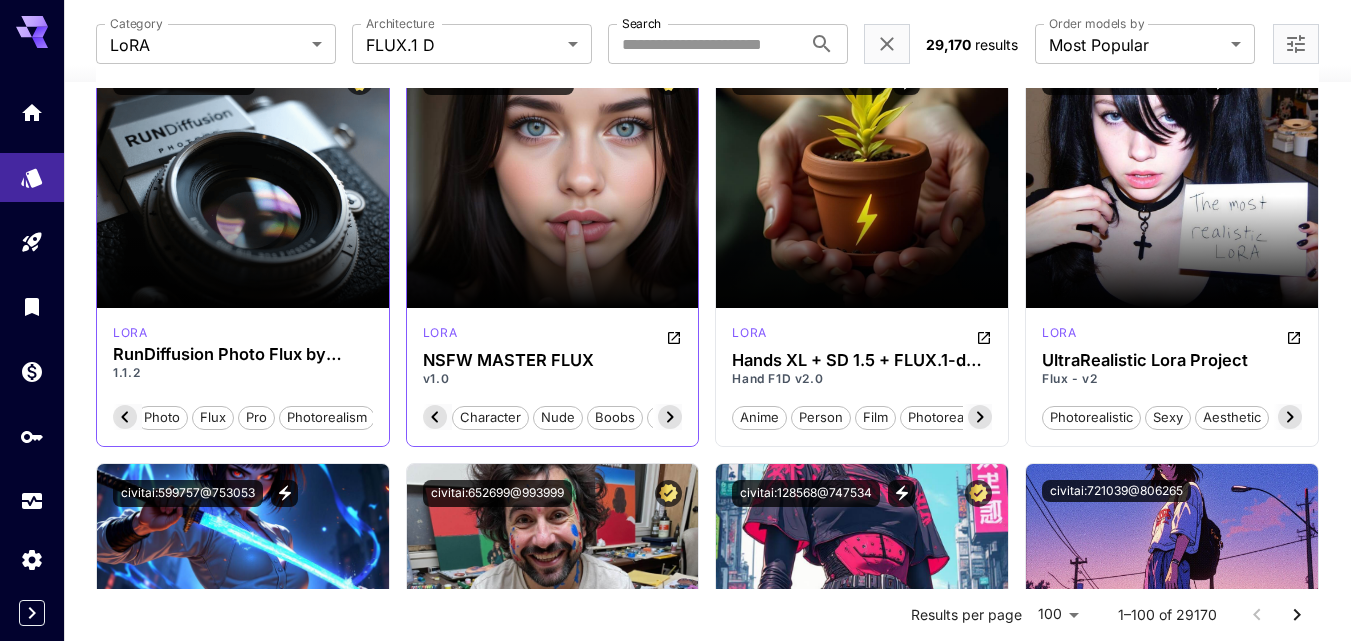 scroll, scrollTop: 0, scrollLeft: 200, axis: horizontal 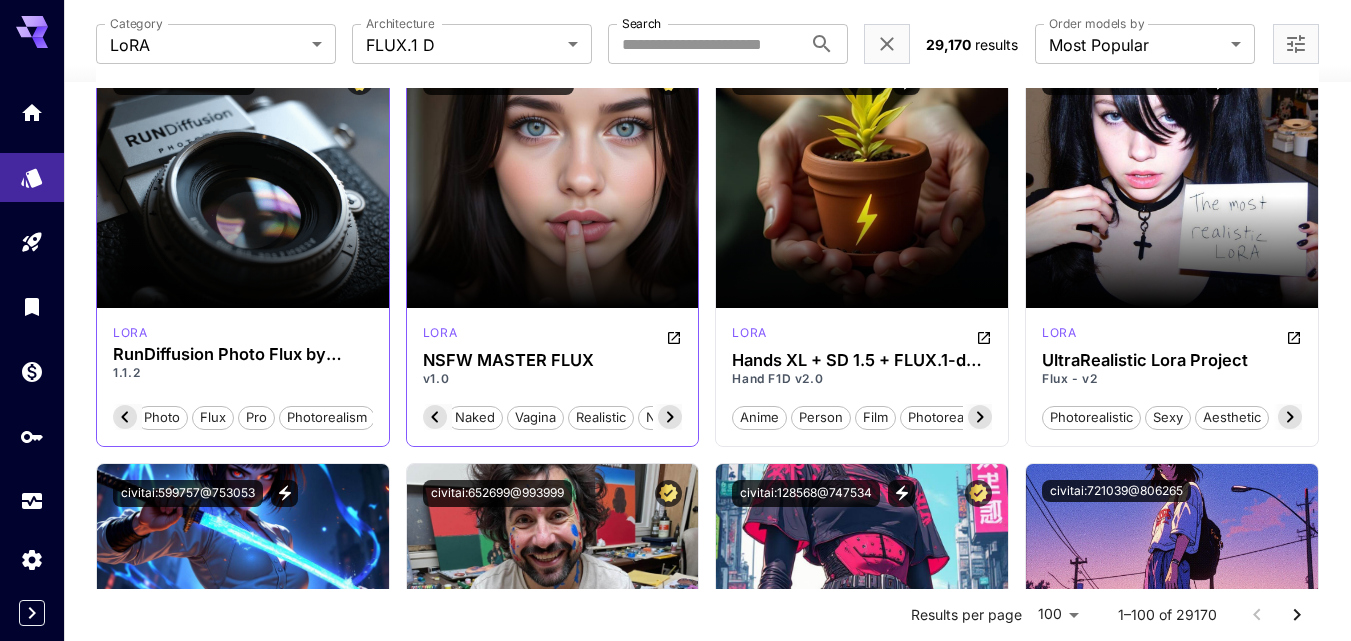 click 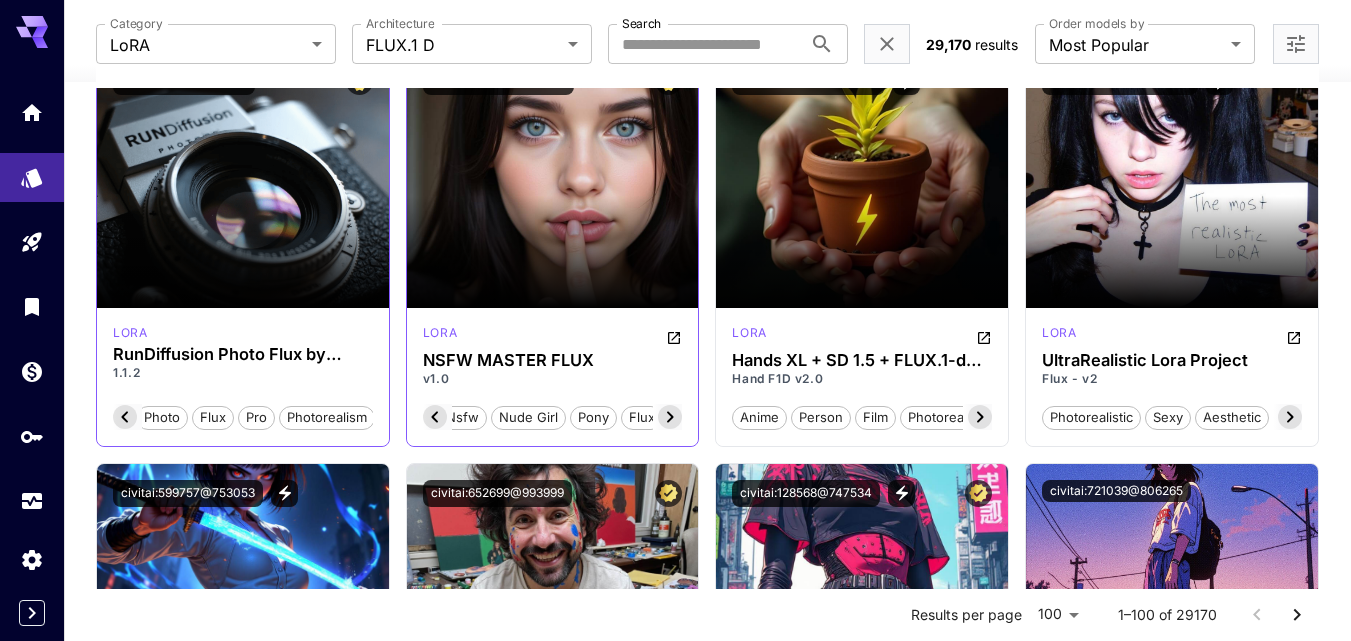 click 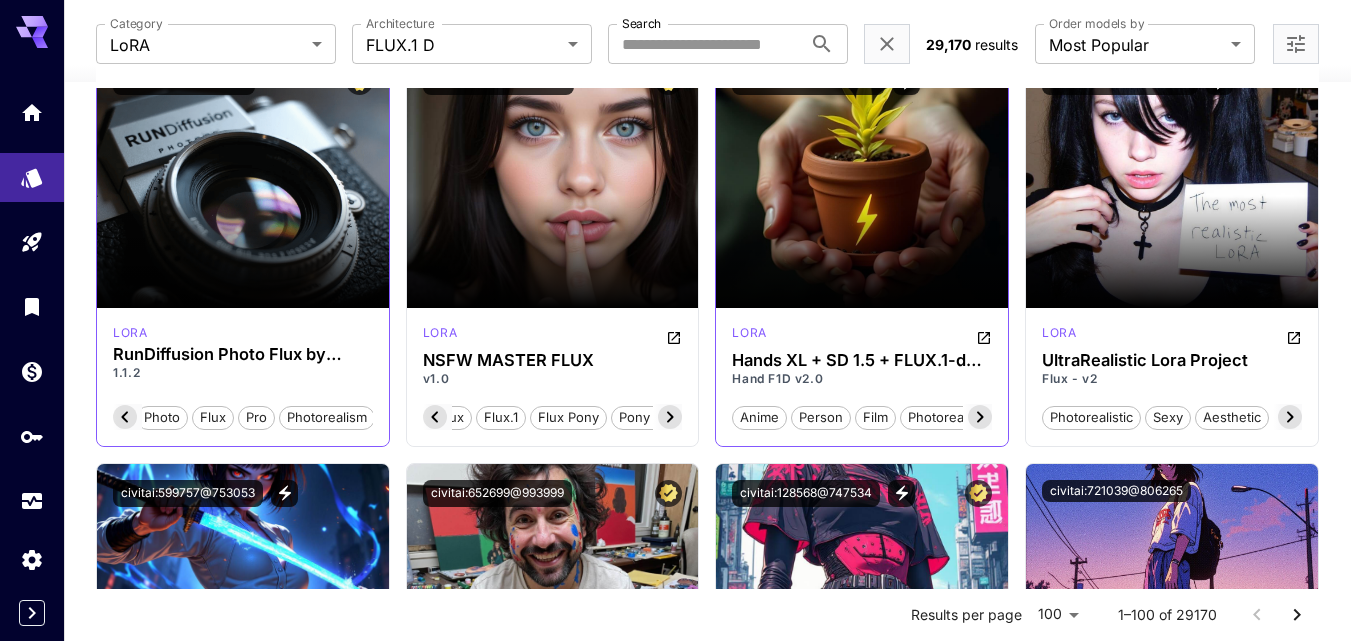 scroll, scrollTop: 0, scrollLeft: 600, axis: horizontal 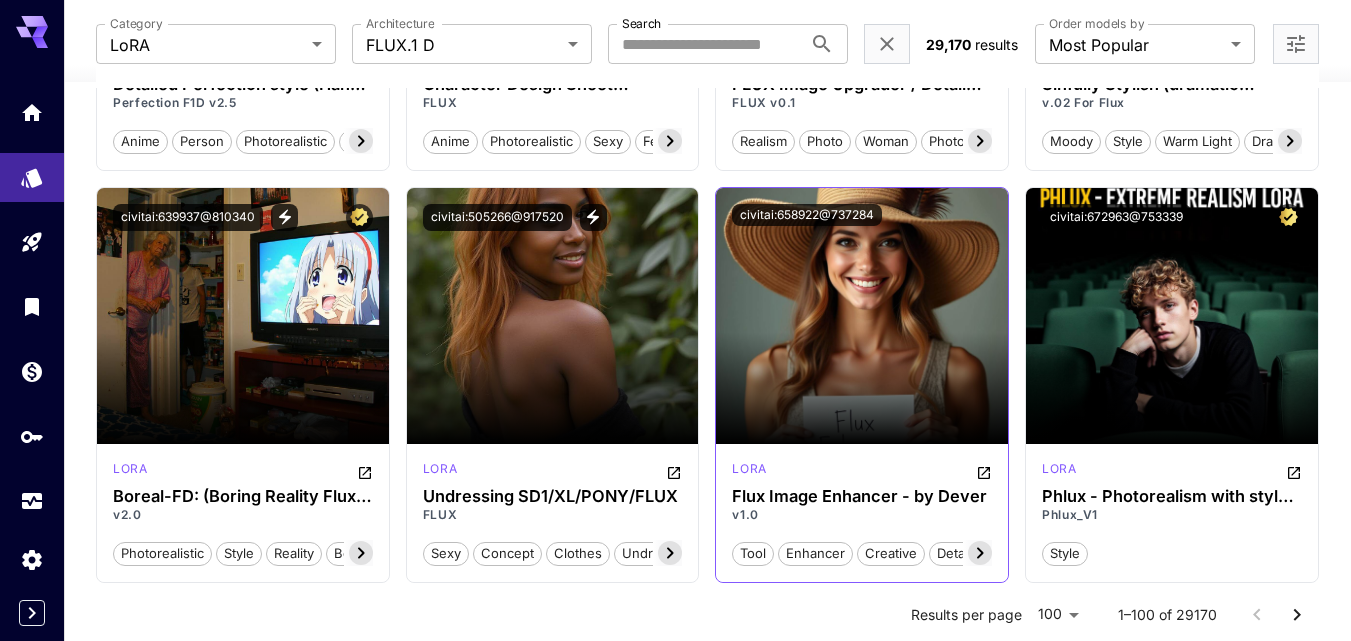 click 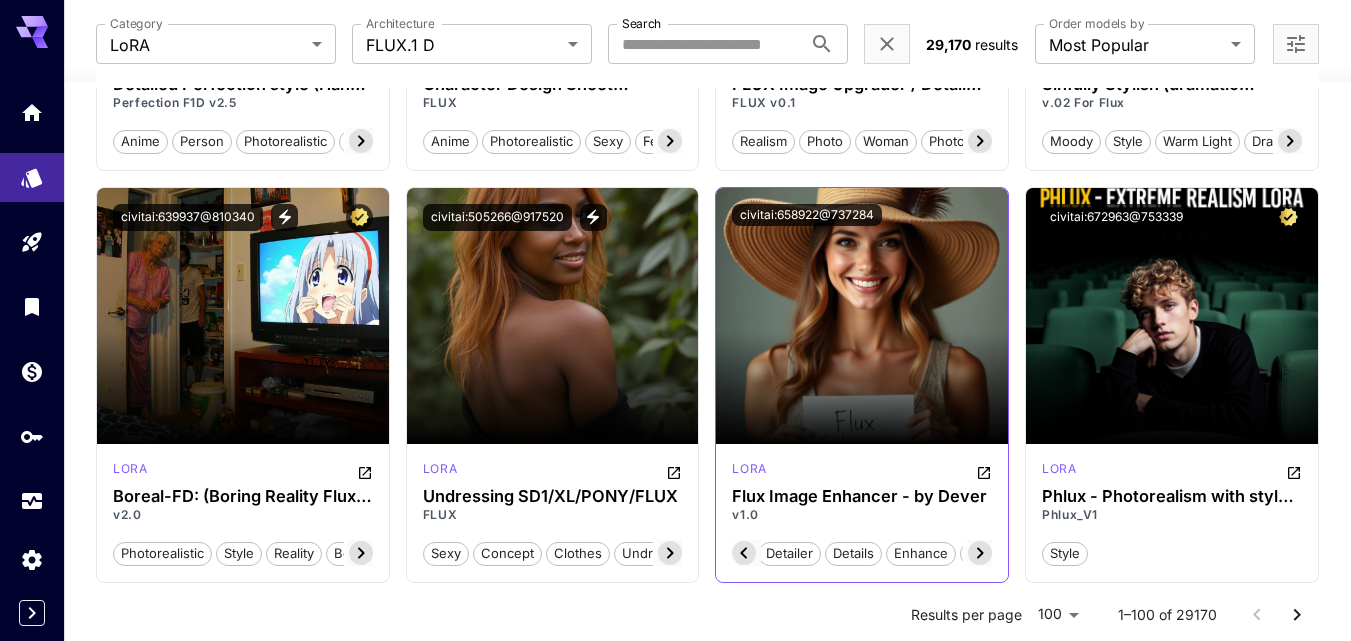 click 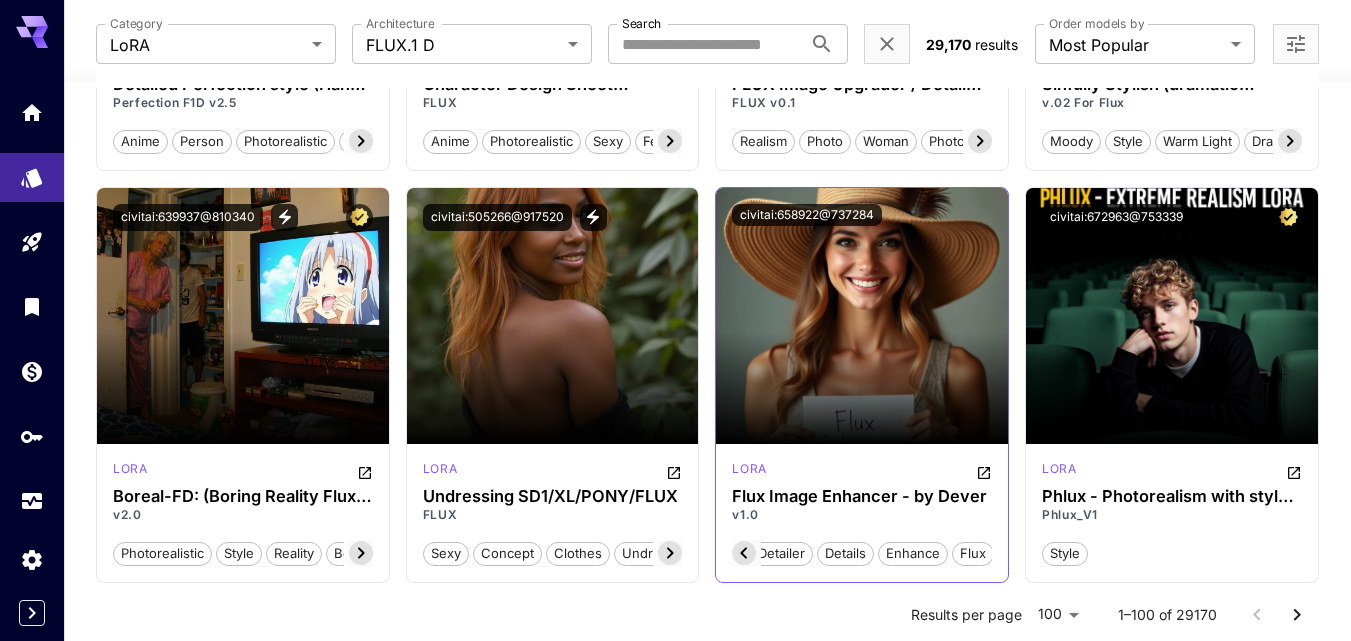scroll, scrollTop: 0, scrollLeft: 208, axis: horizontal 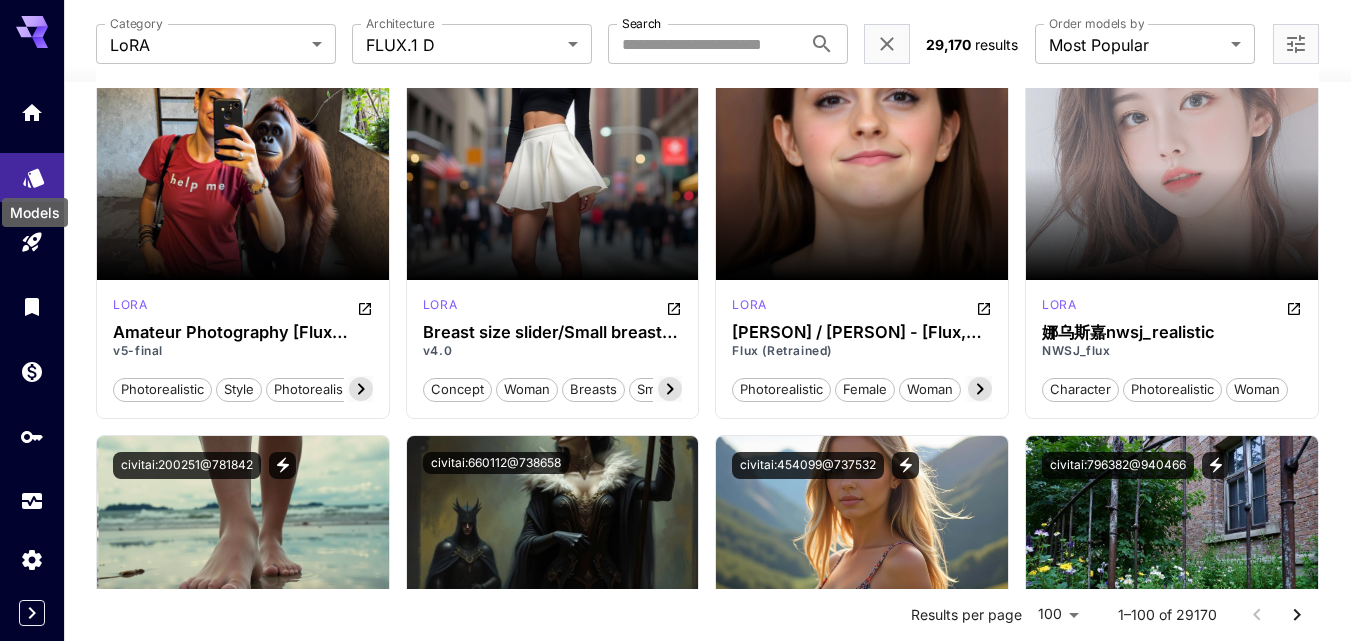 click 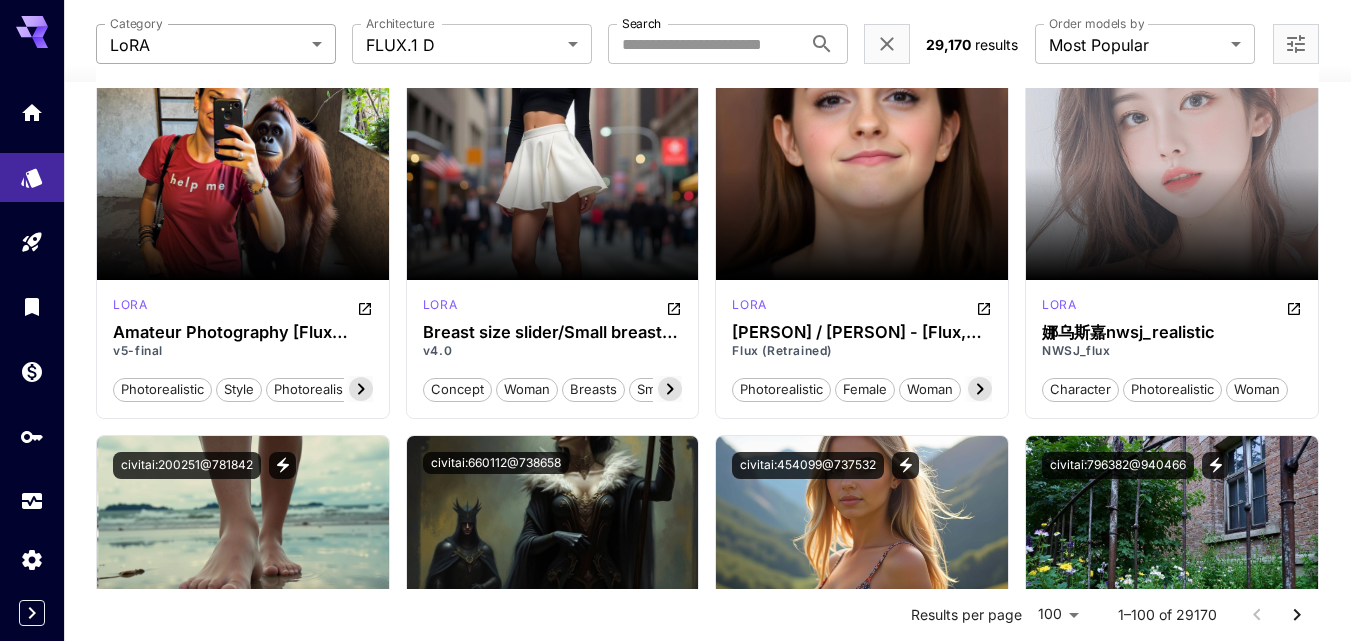 click on "**********" at bounding box center [675, 5526] 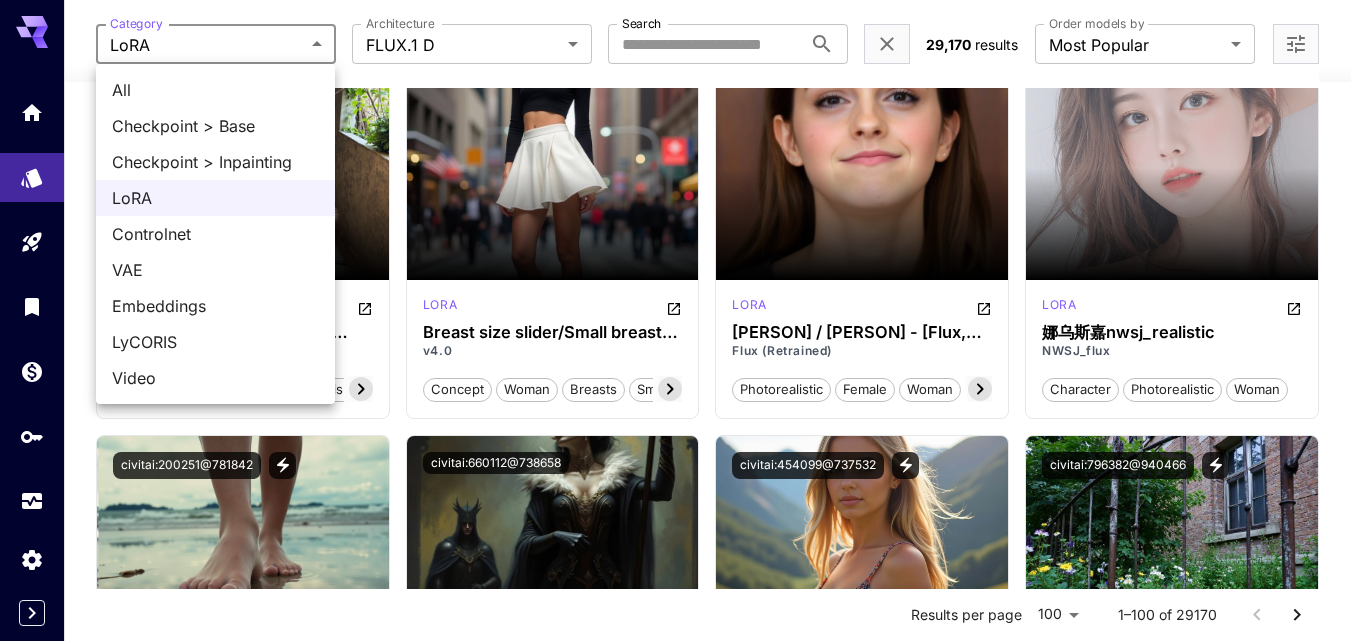 click on "Checkpoint > Inpainting" at bounding box center [215, 162] 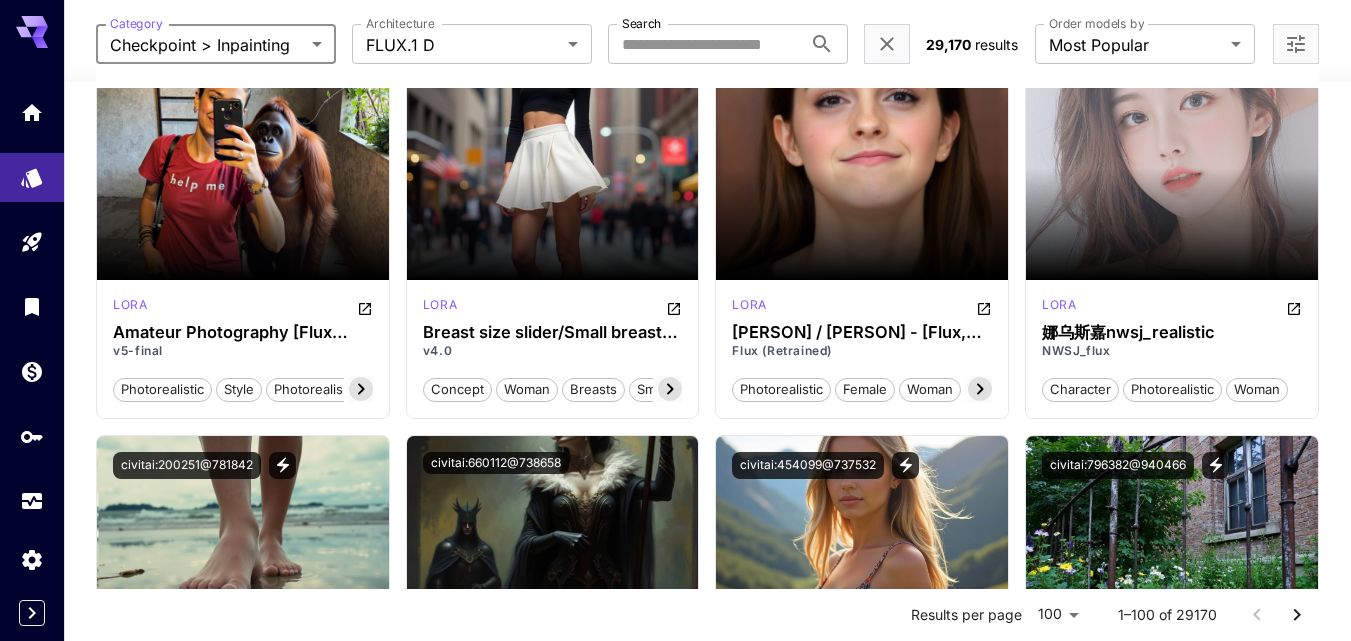 scroll, scrollTop: 0, scrollLeft: 205, axis: horizontal 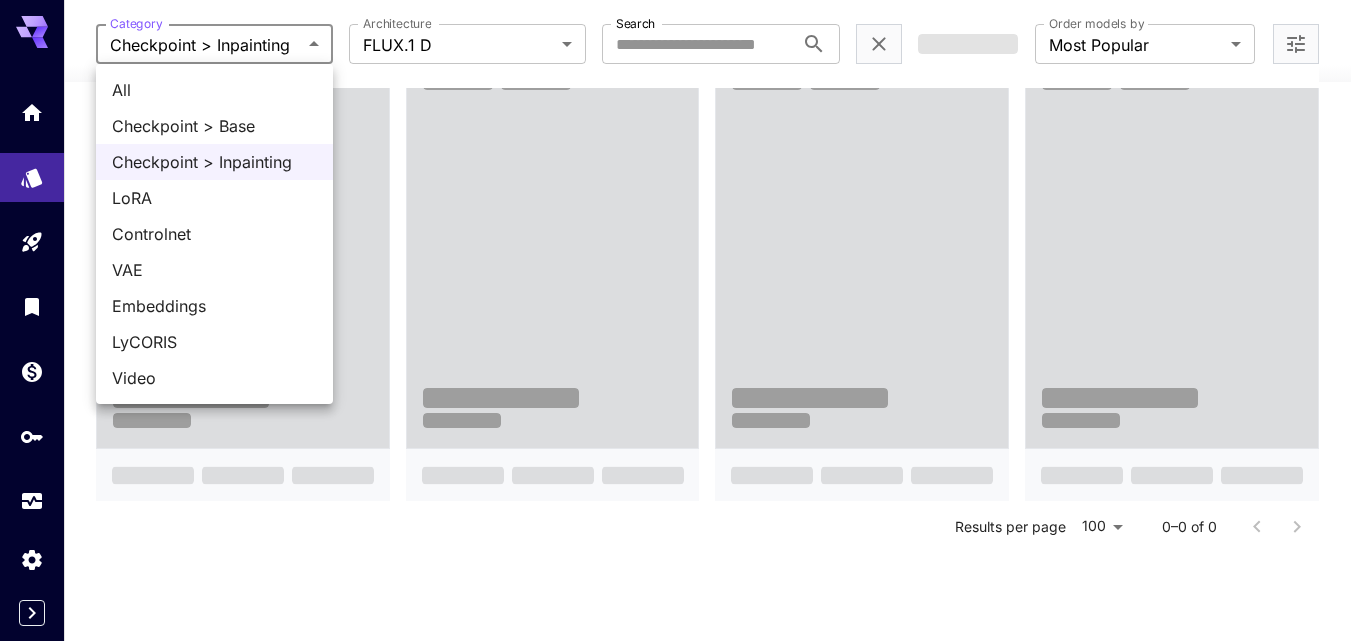 click on "Controlnet" at bounding box center (214, 234) 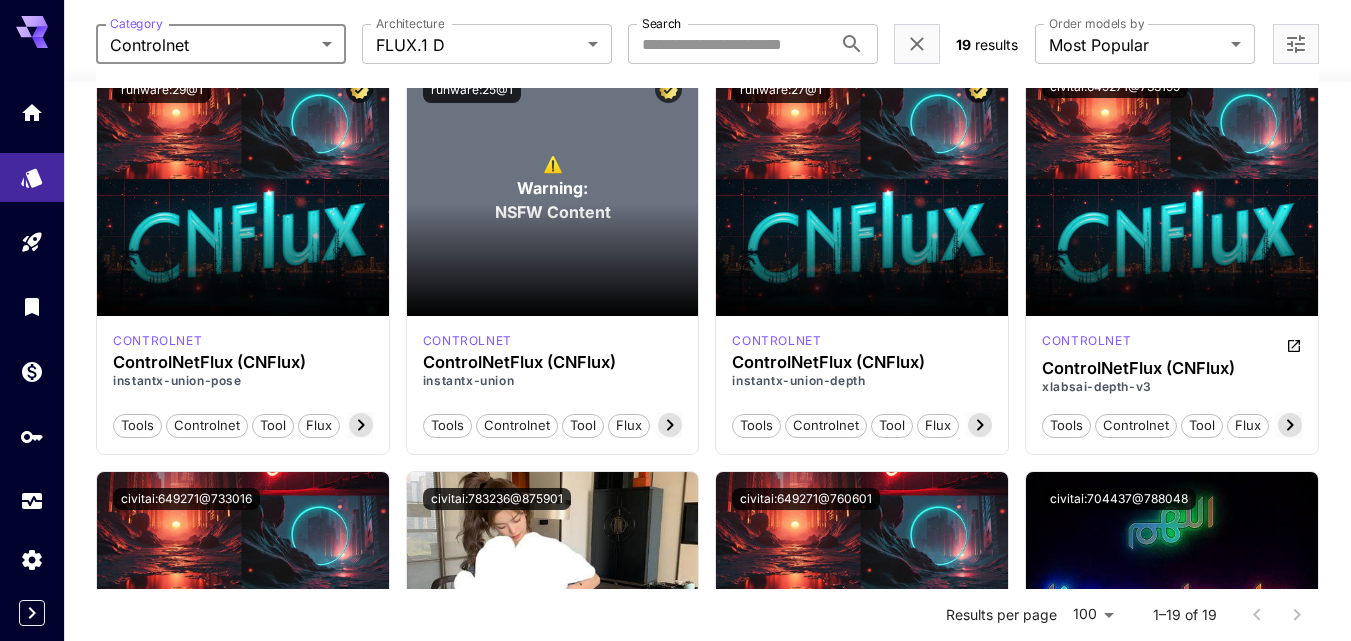 scroll, scrollTop: 200, scrollLeft: 0, axis: vertical 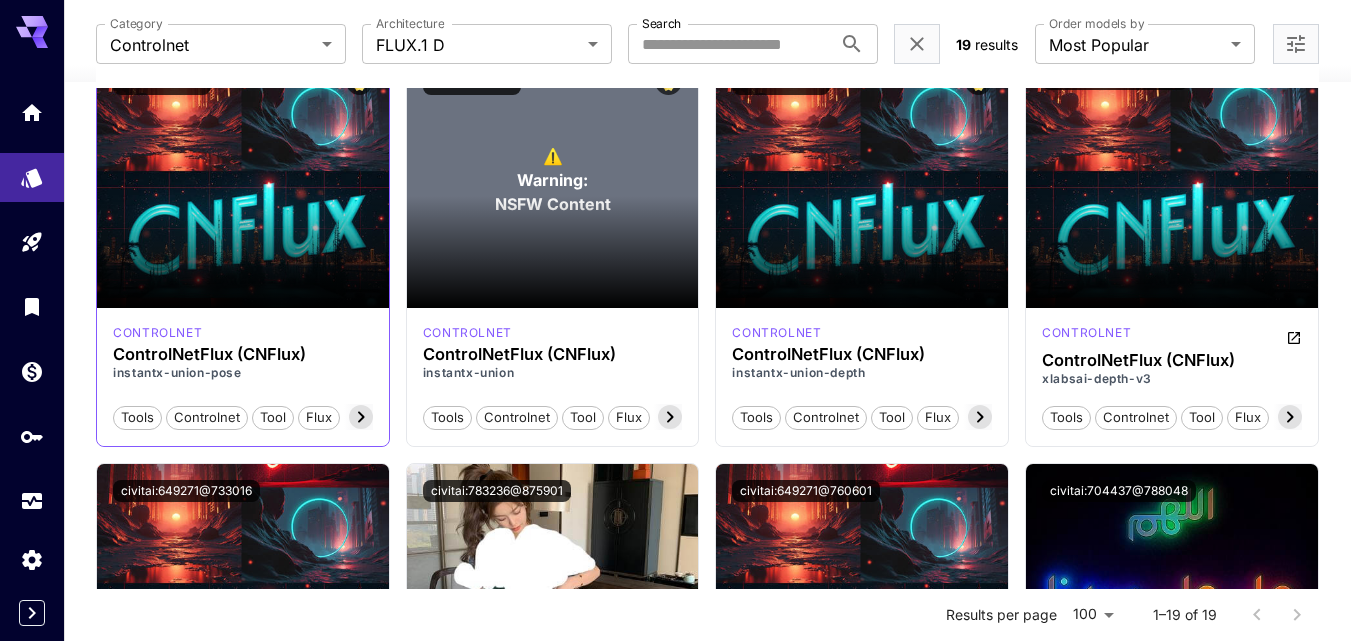 click 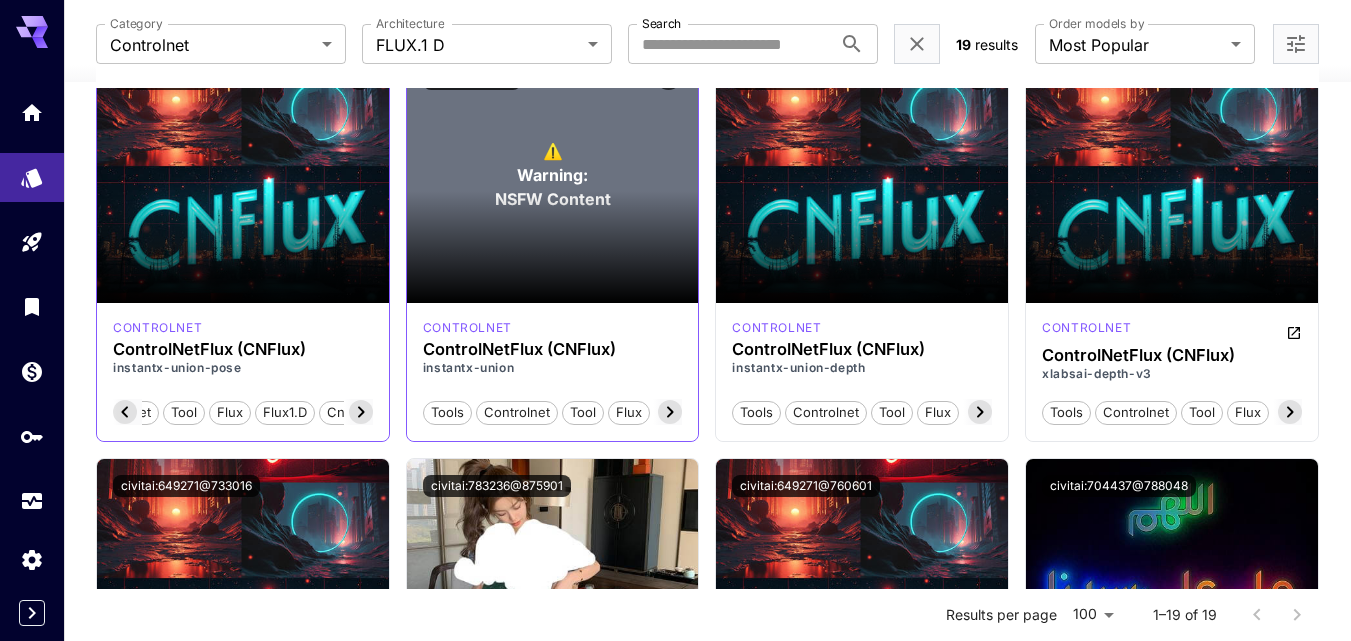 scroll, scrollTop: 200, scrollLeft: 0, axis: vertical 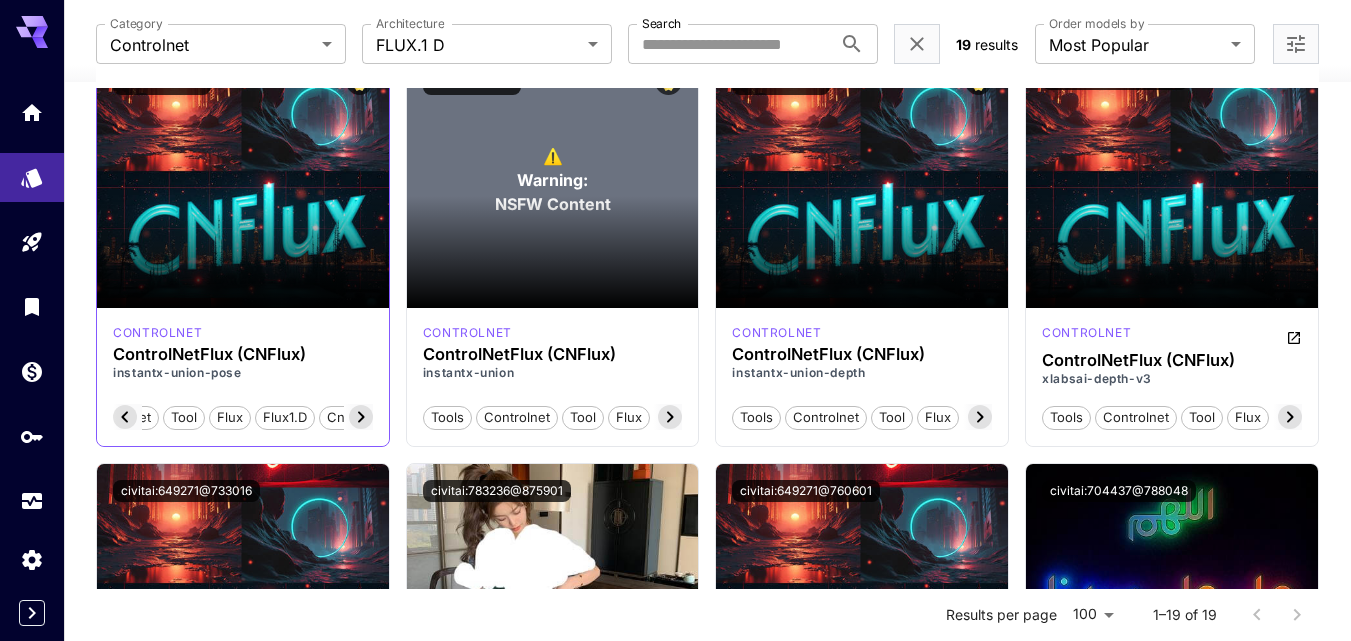 click 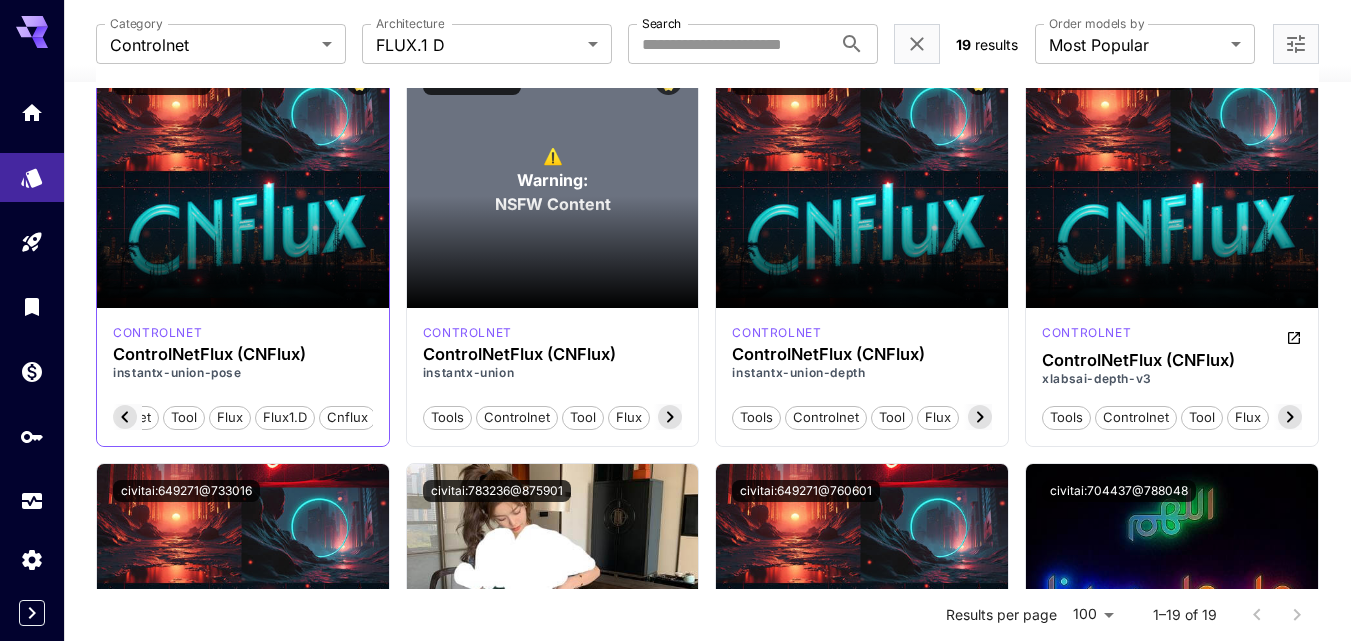 click 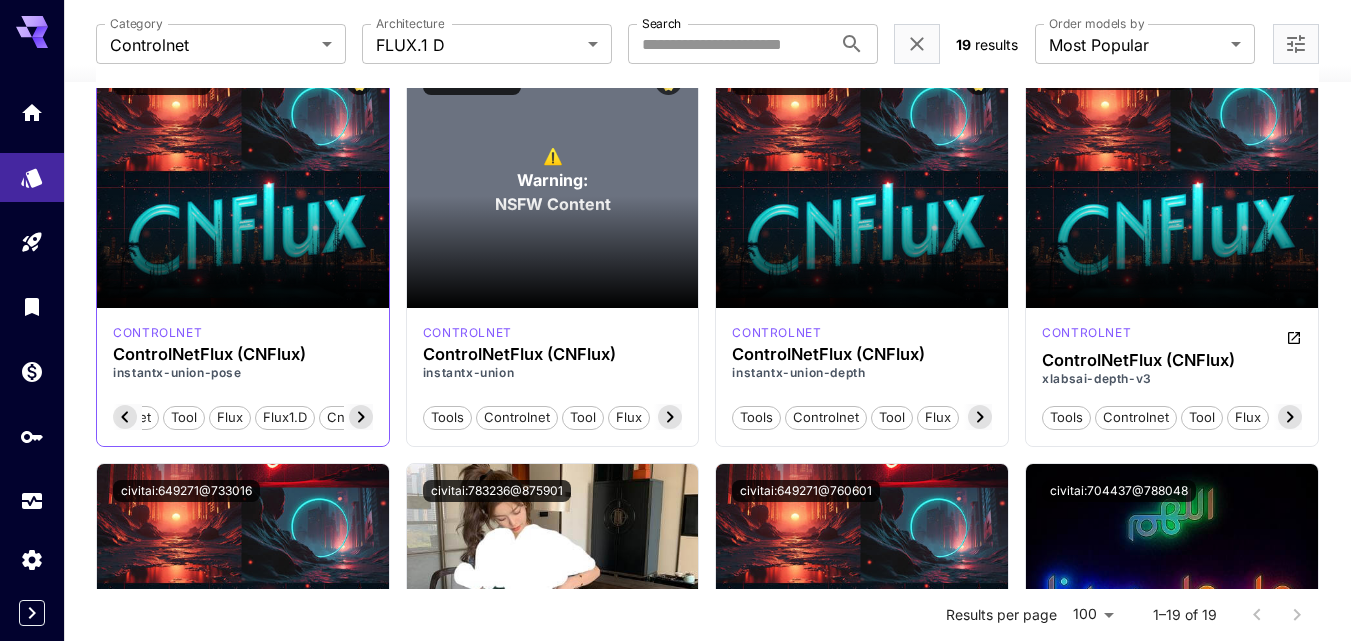scroll, scrollTop: 0, scrollLeft: 18, axis: horizontal 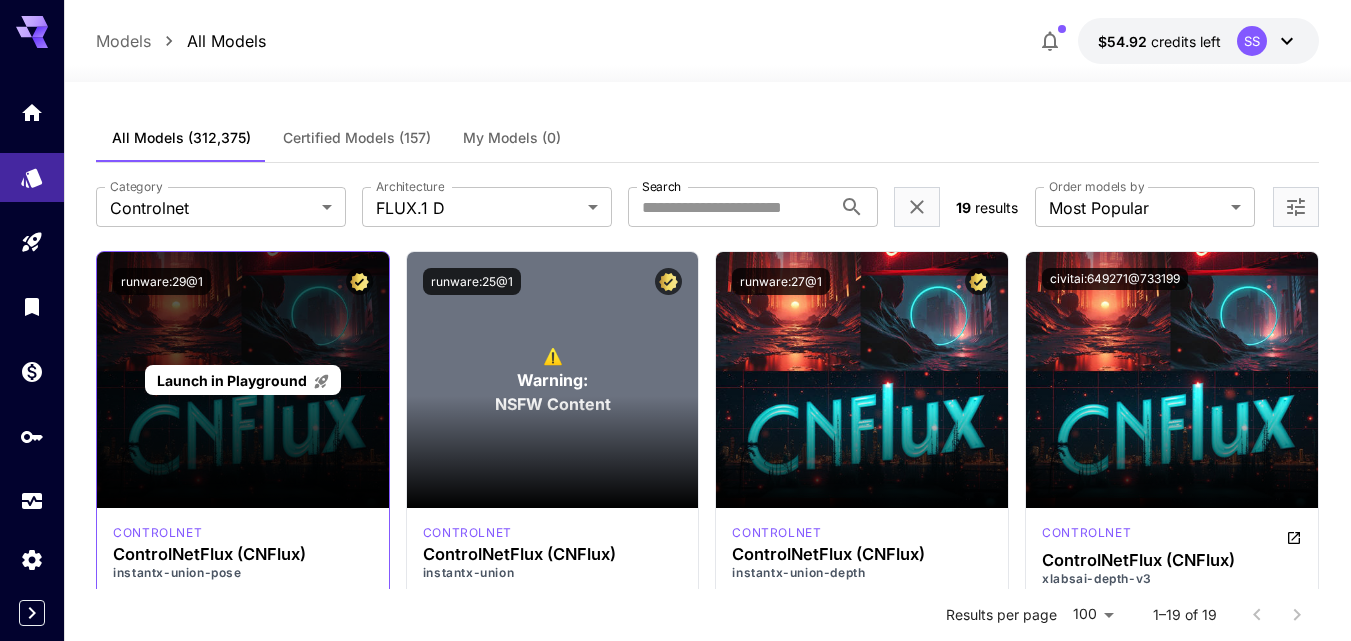 click on "Launch in Playground" at bounding box center (232, 380) 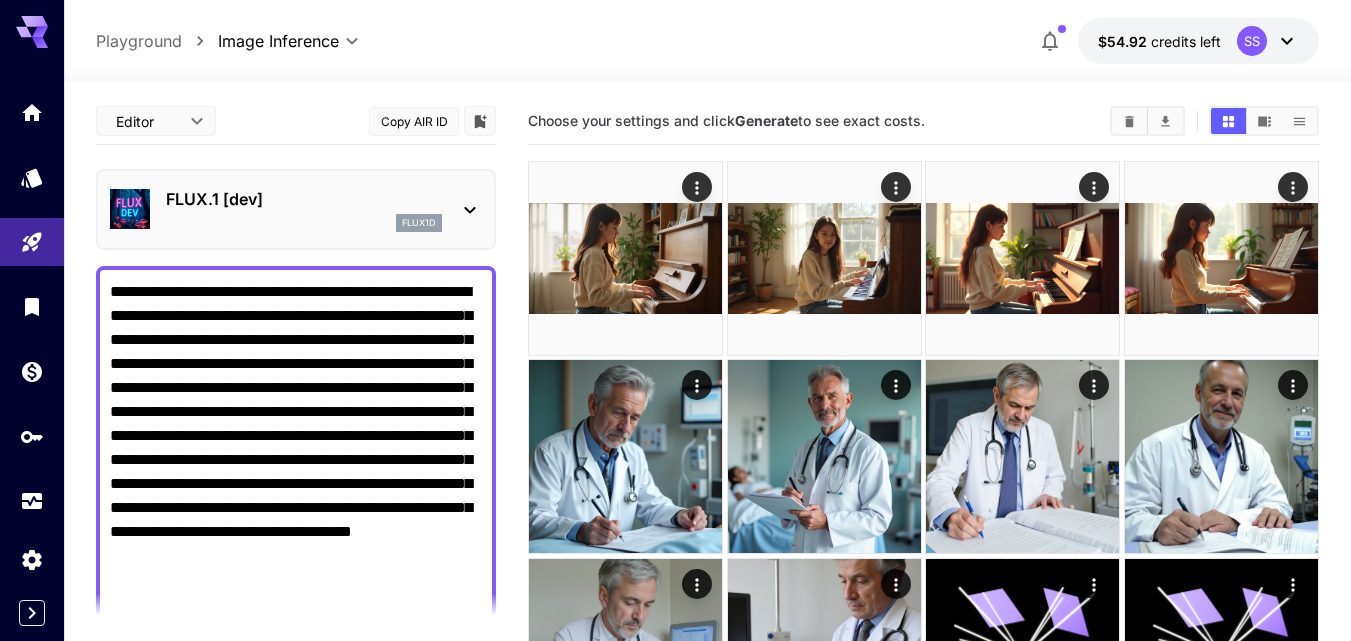 type on "**********" 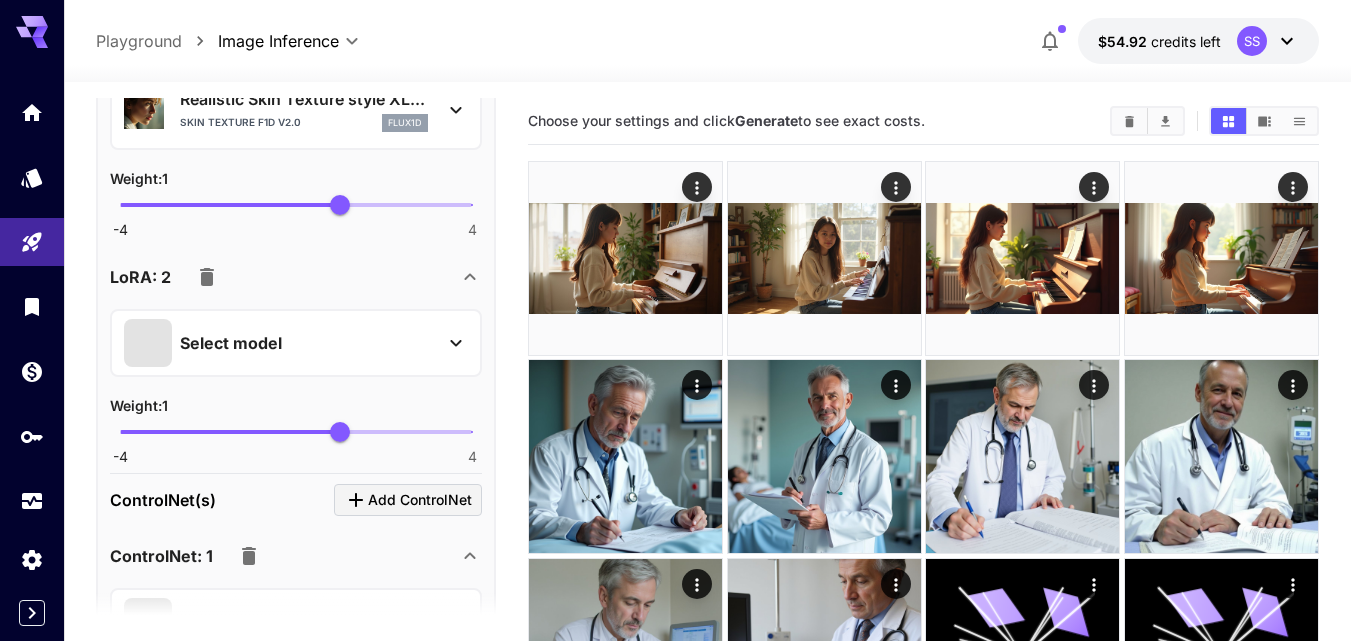 scroll, scrollTop: 1500, scrollLeft: 0, axis: vertical 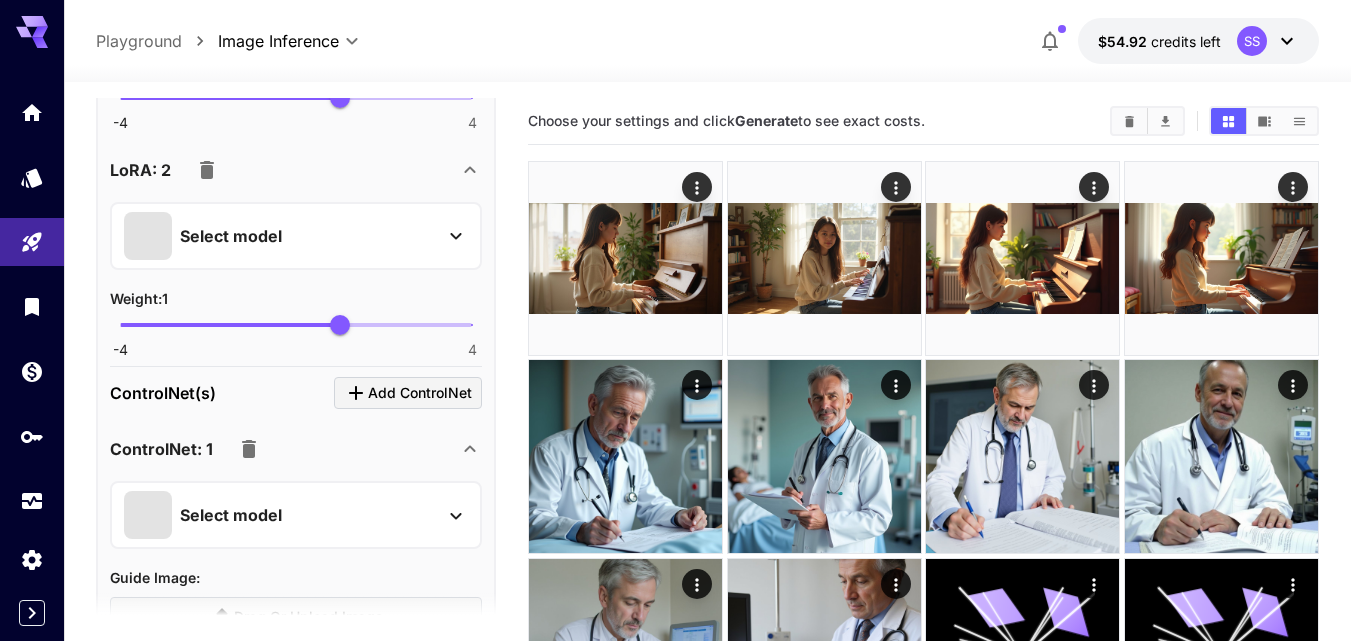 click 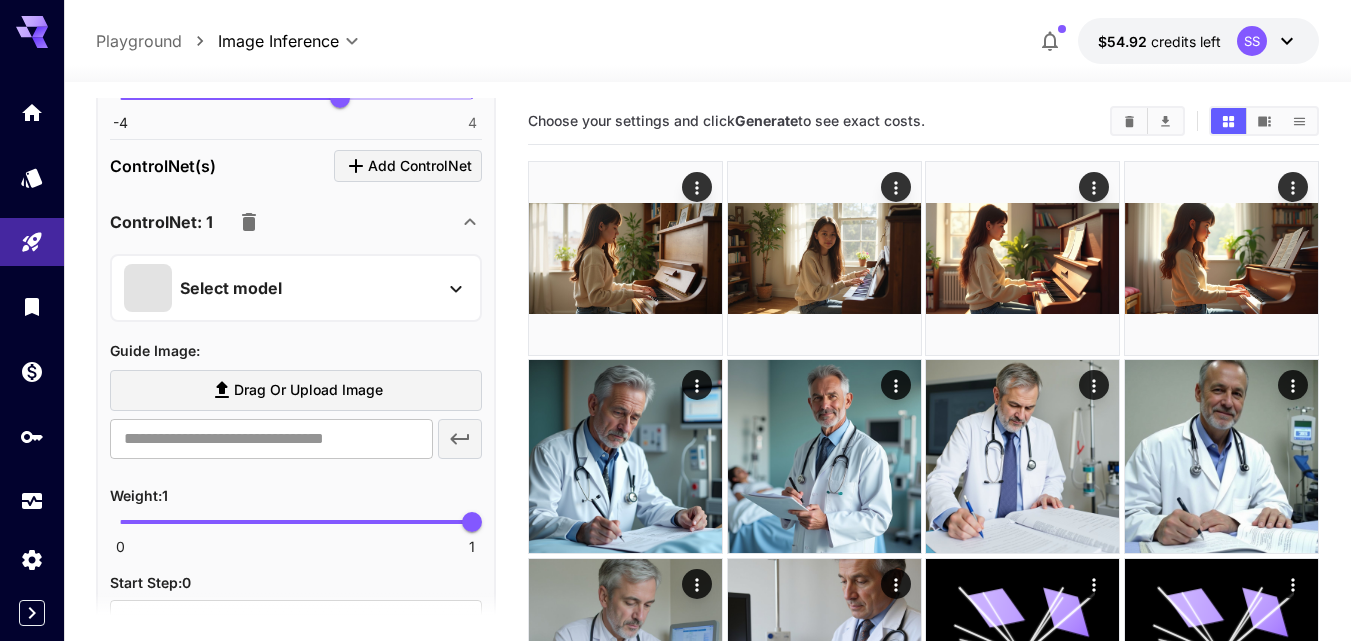 scroll, scrollTop: 1600, scrollLeft: 0, axis: vertical 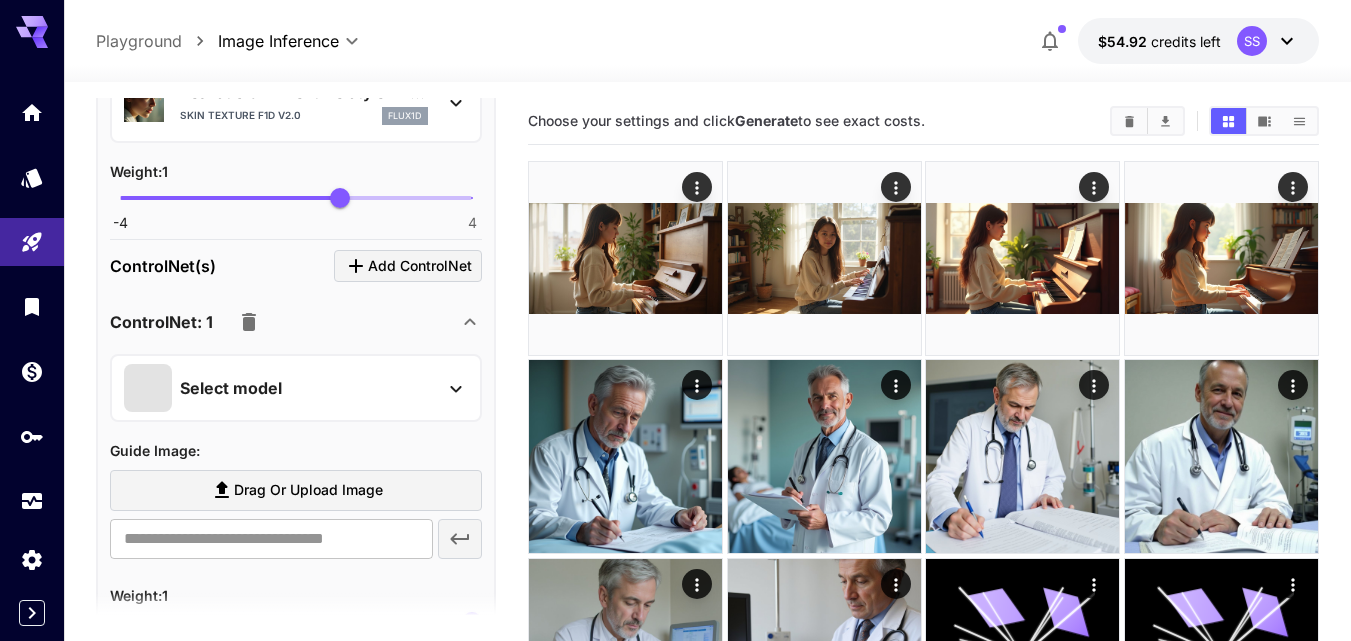 click 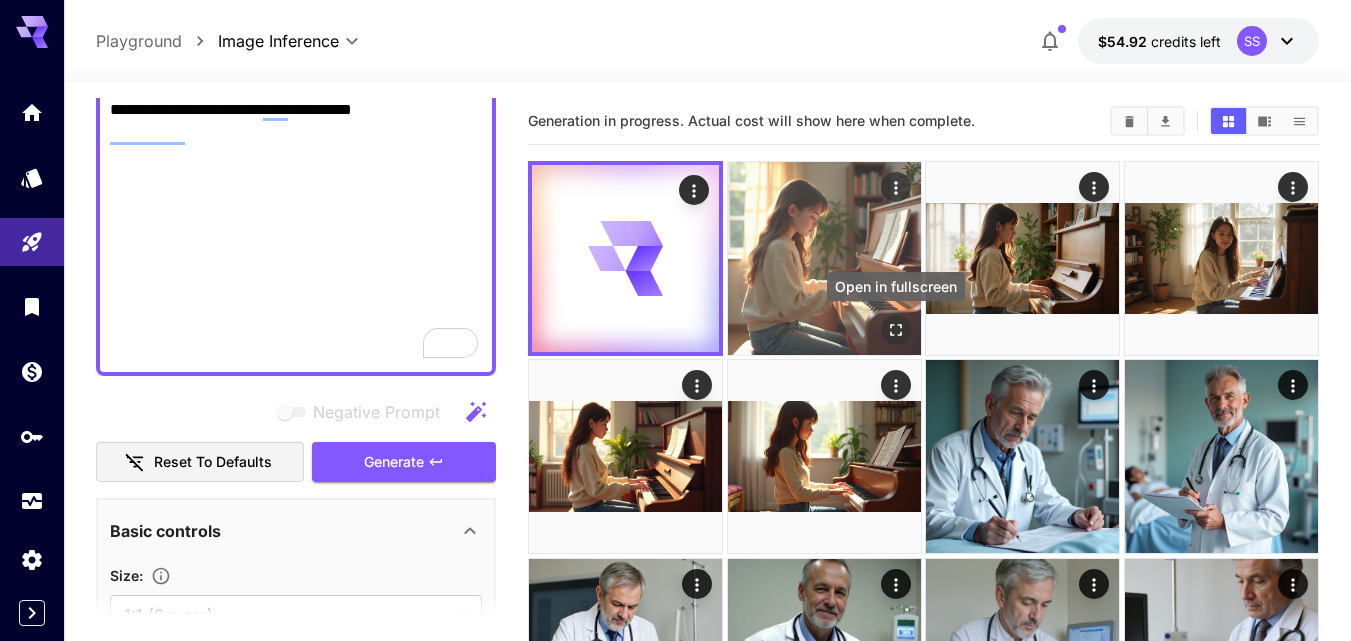 click 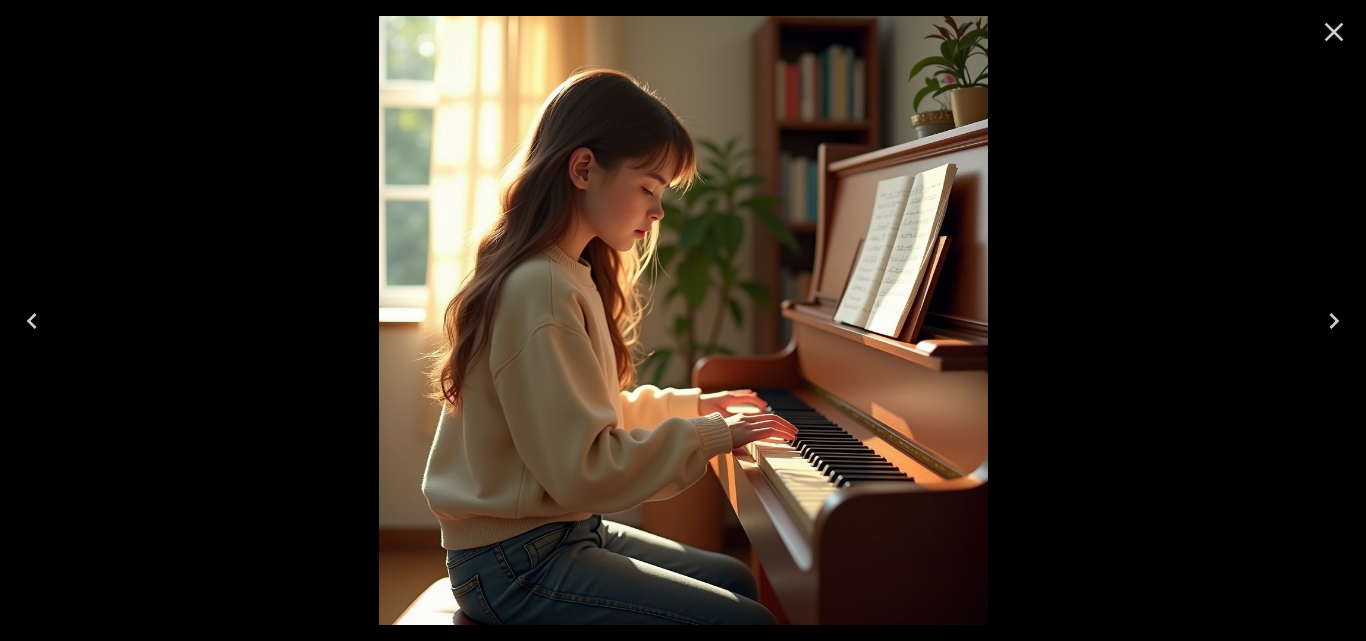 click 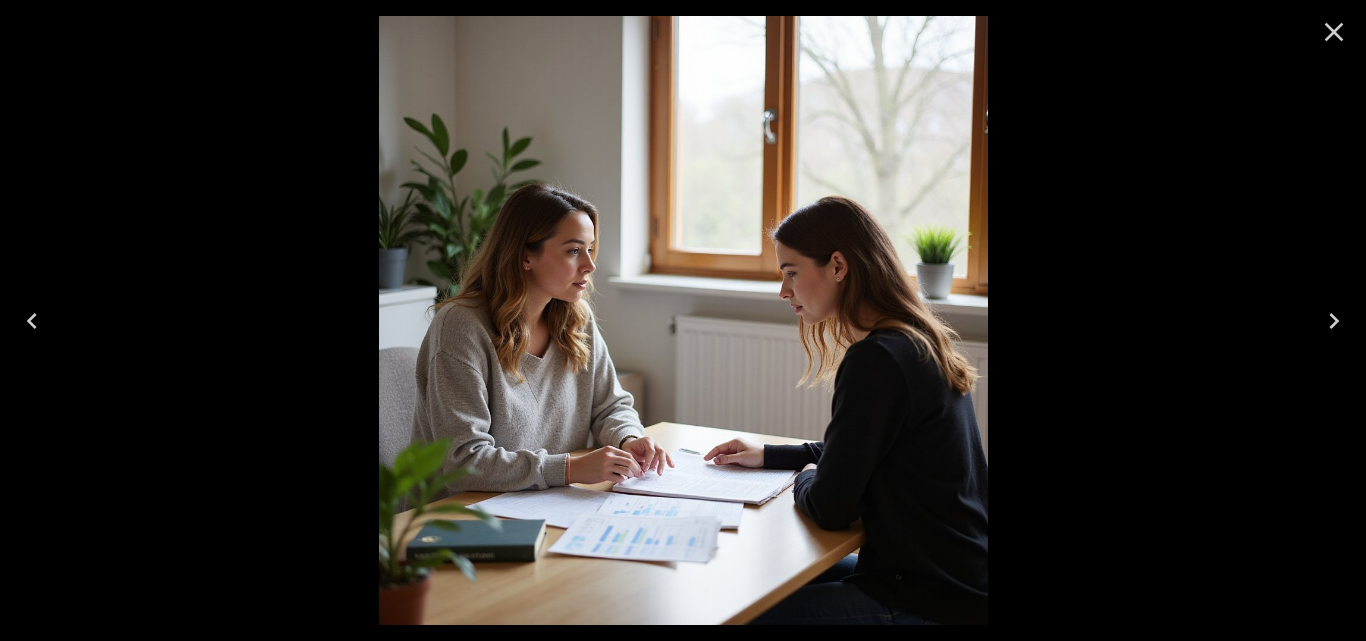 click 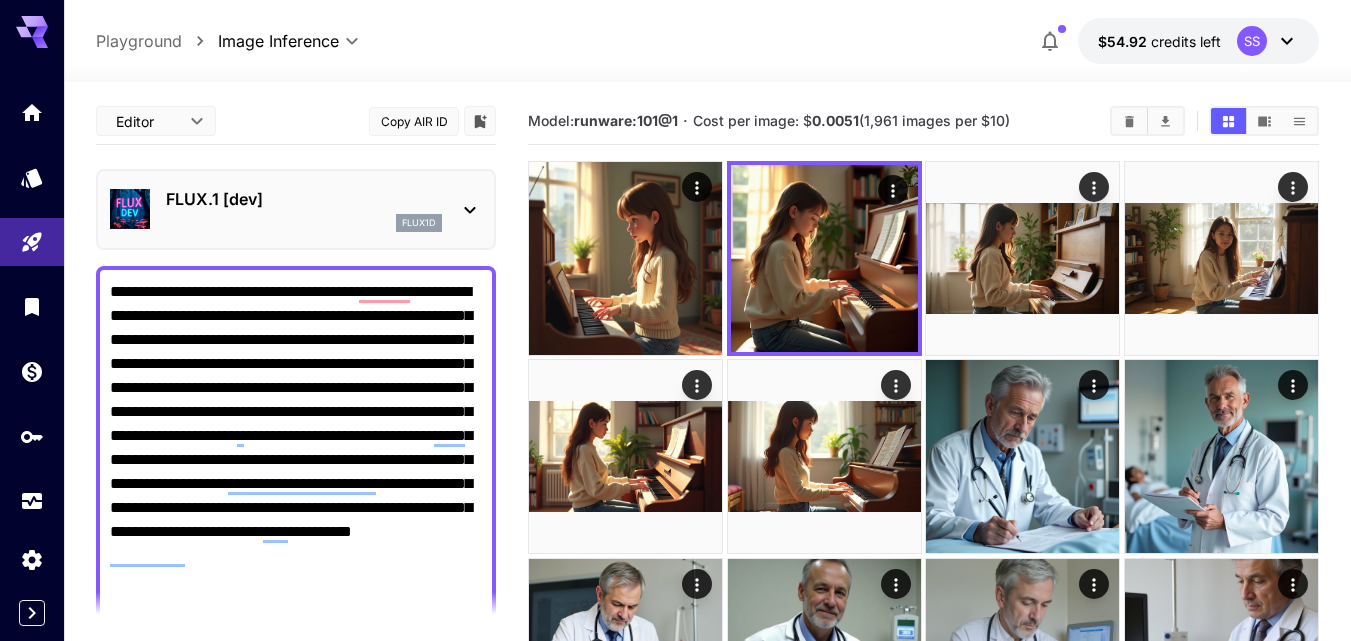 click on "flux1d" at bounding box center (304, 223) 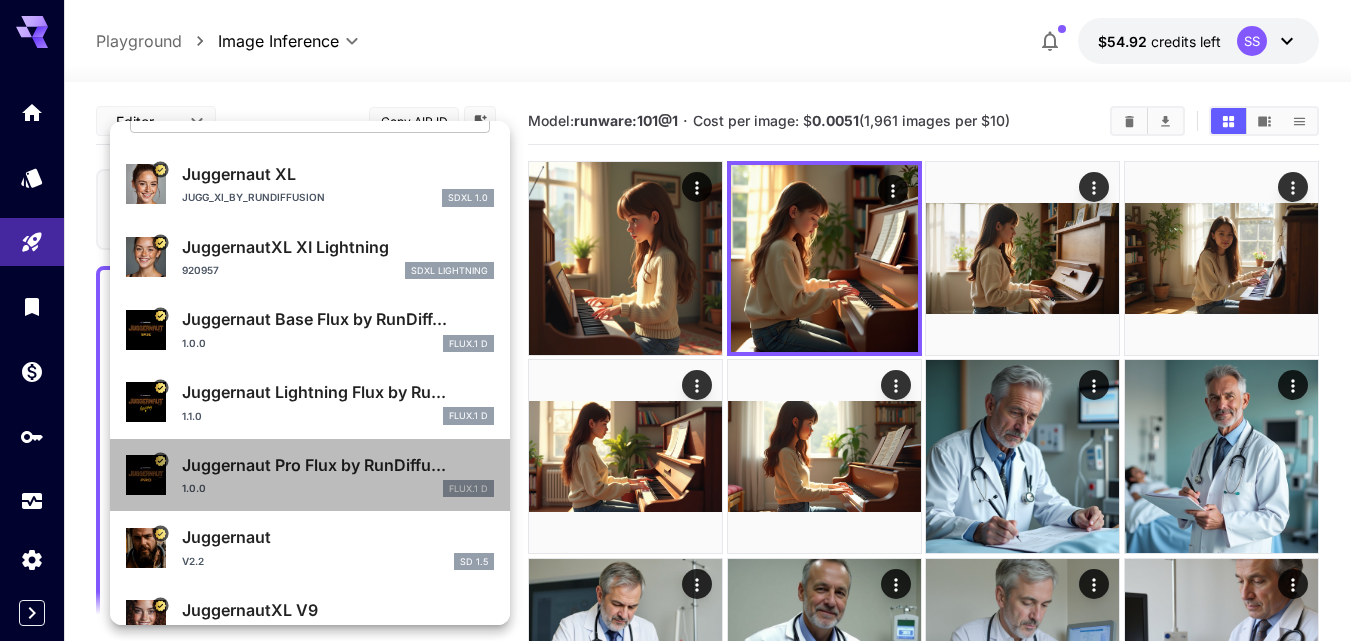 click on "1.0.0 FLUX.1 D" at bounding box center (338, 489) 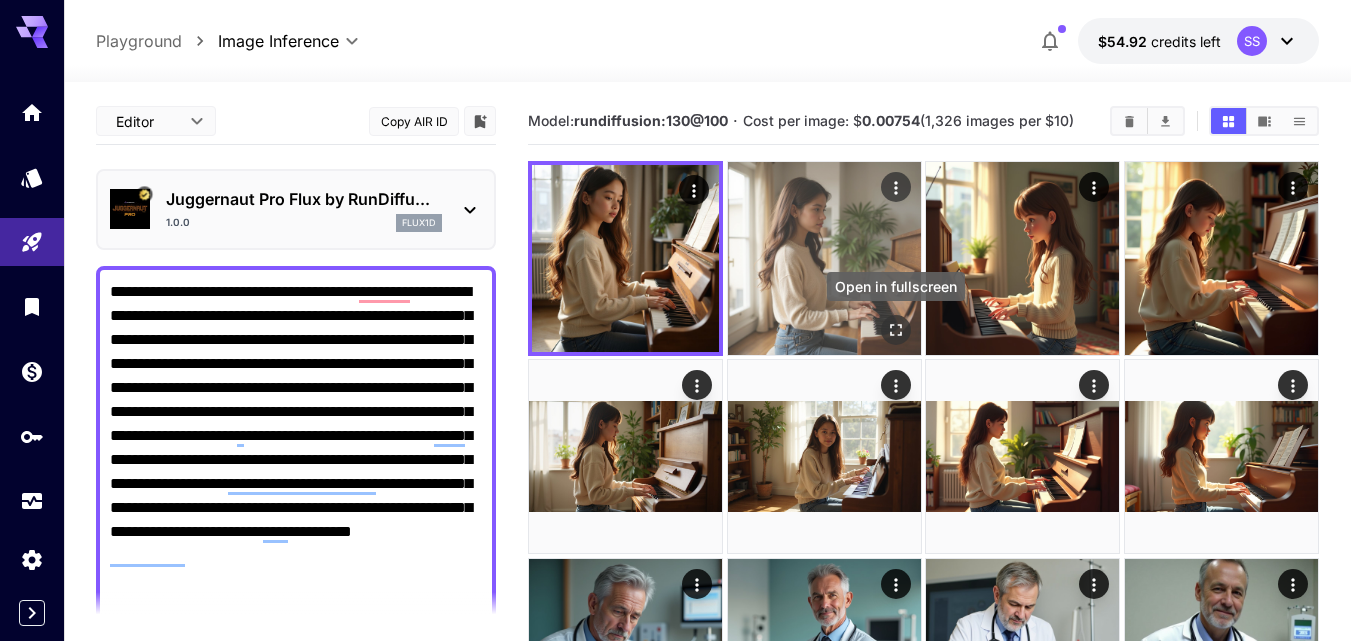 click 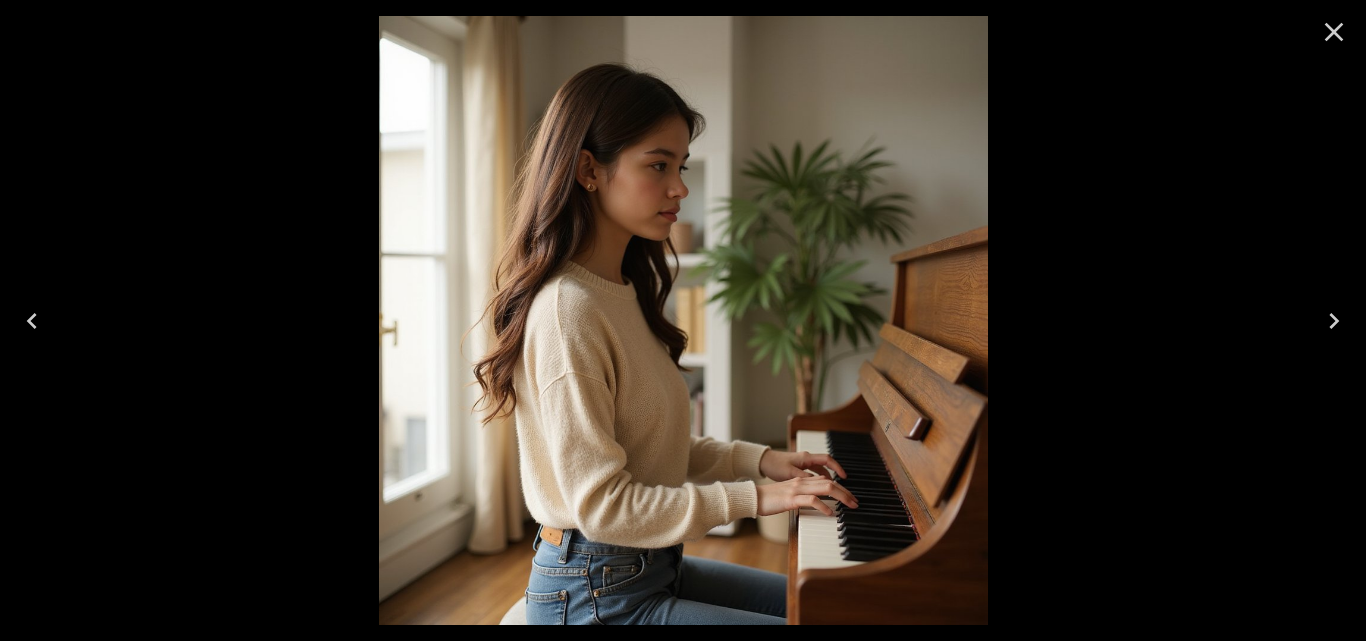 click 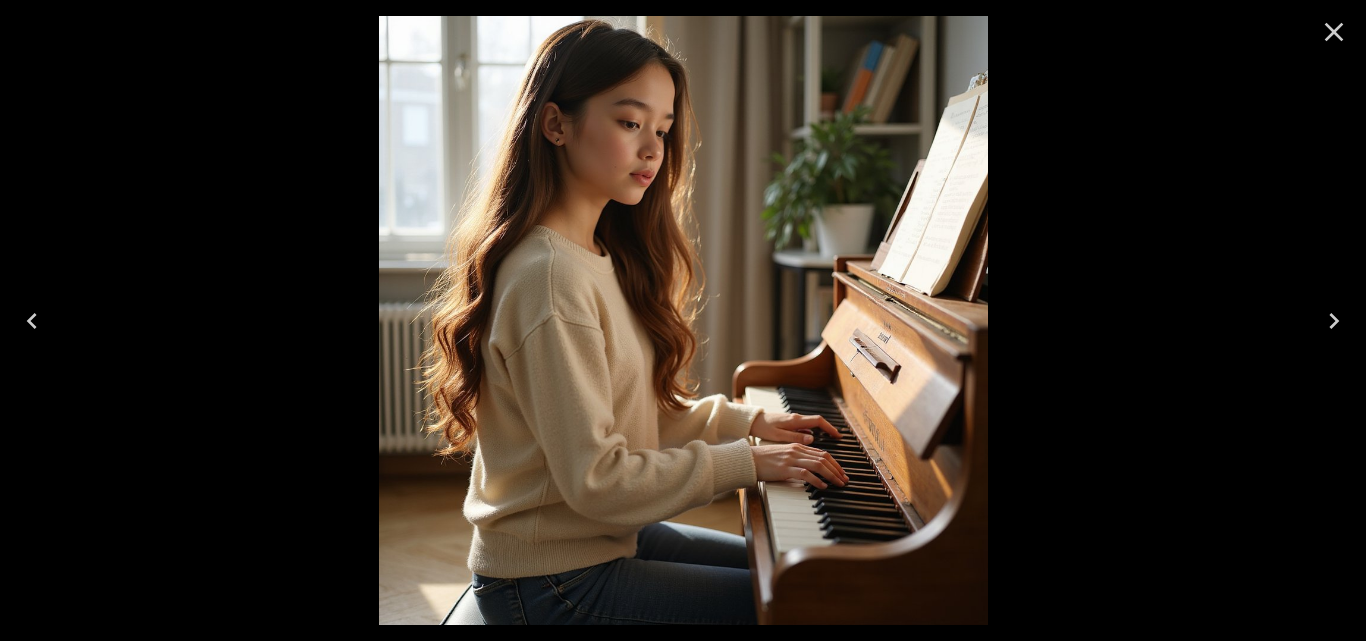 click 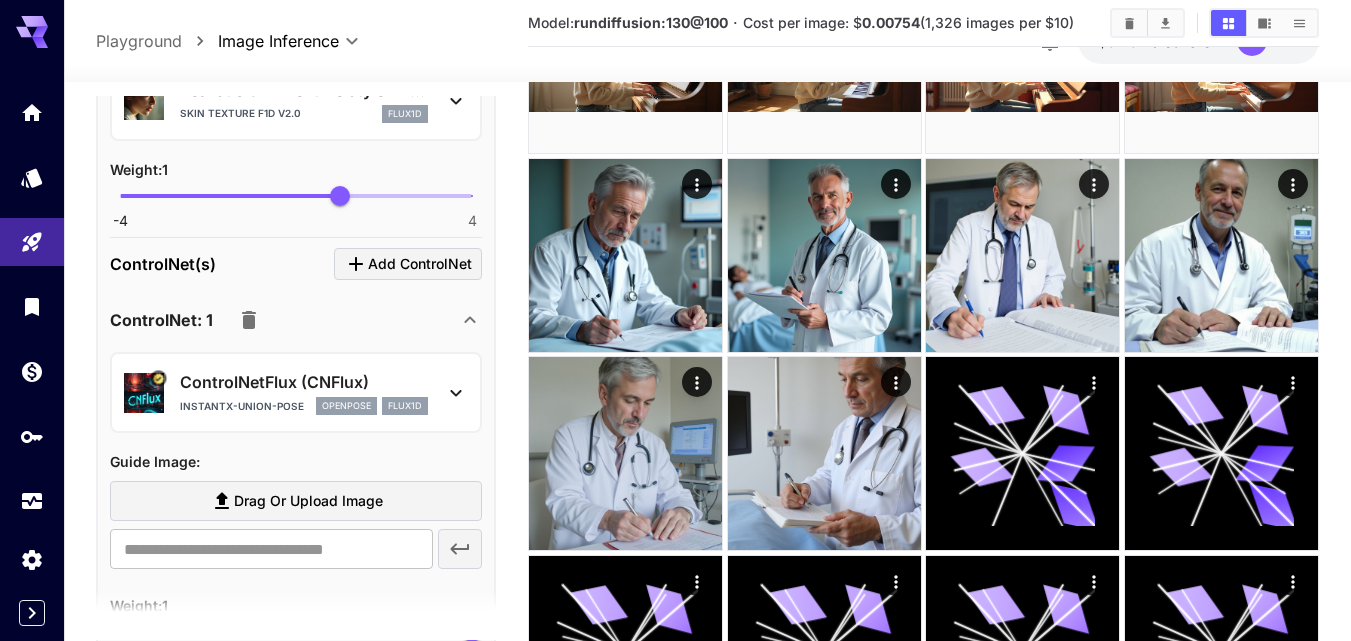 click 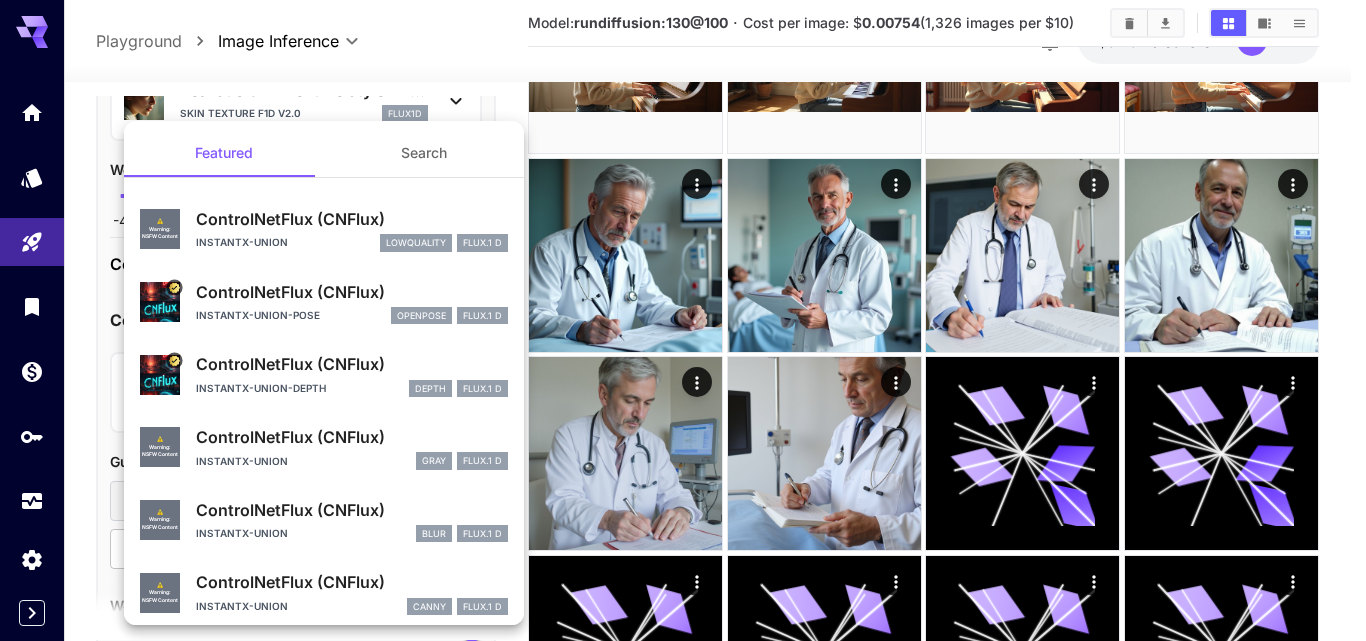 click on "ControlNetFlux (CNFlux)" at bounding box center (352, 364) 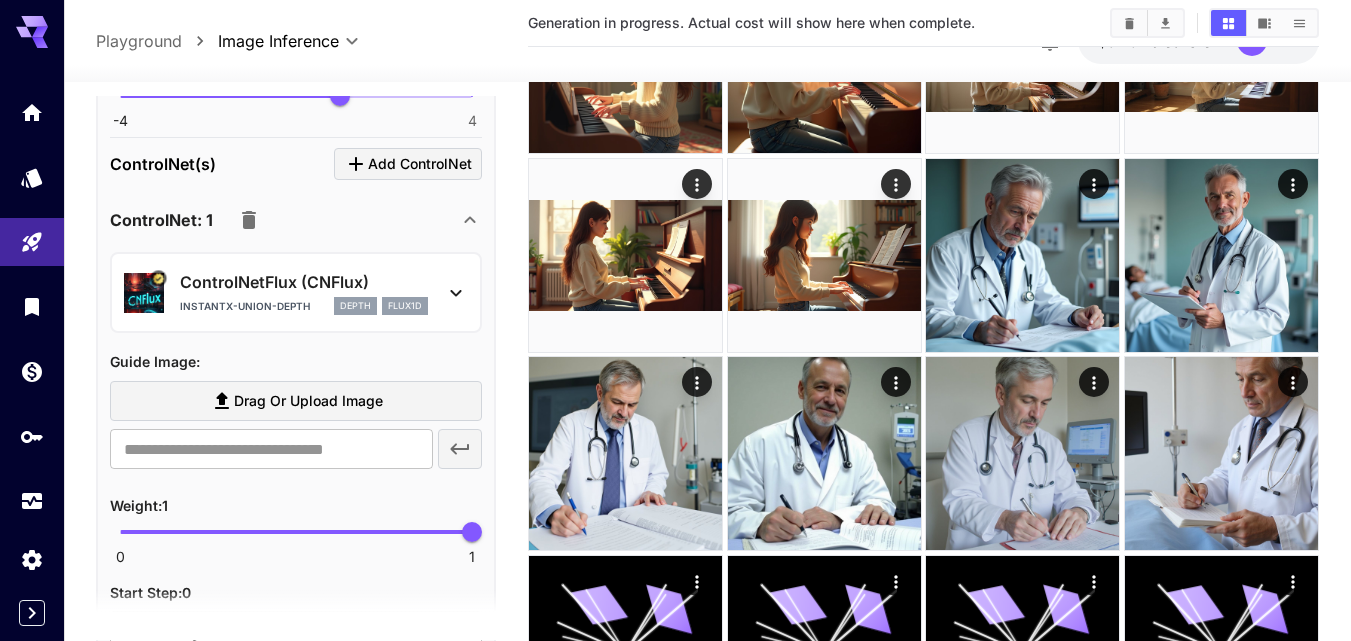 click on "ControlNetFlux (CNFlux)" at bounding box center (304, 282) 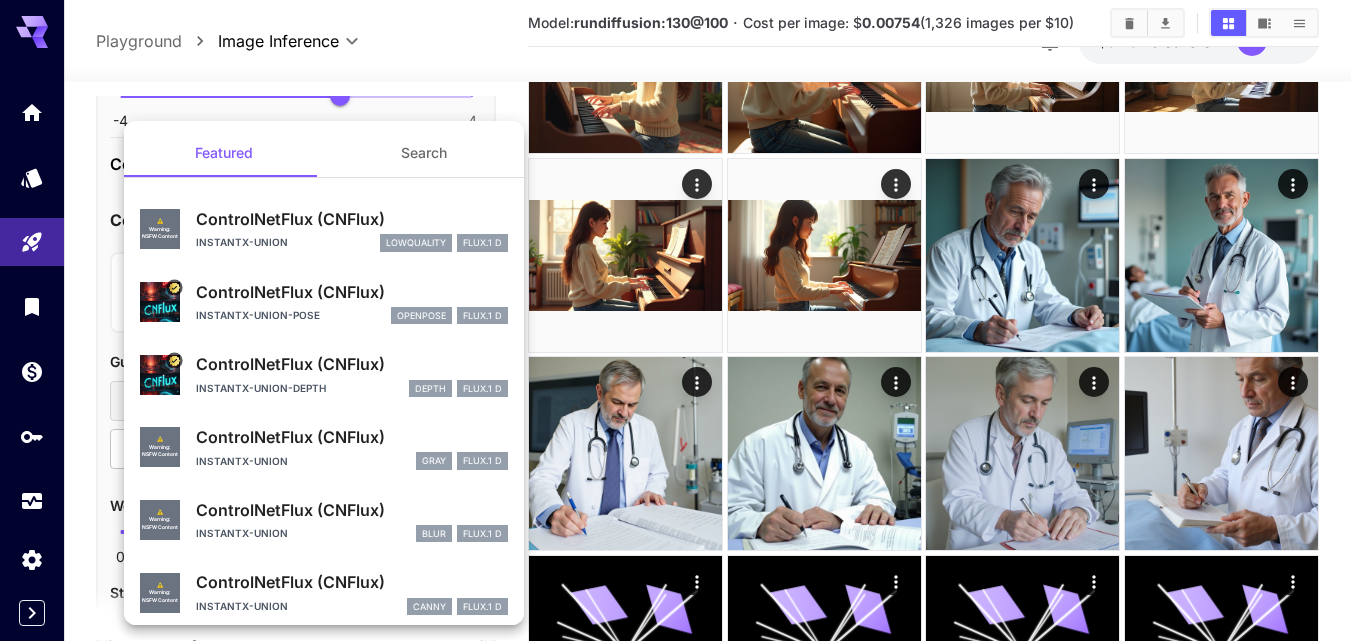 click on "Search" at bounding box center [424, 153] 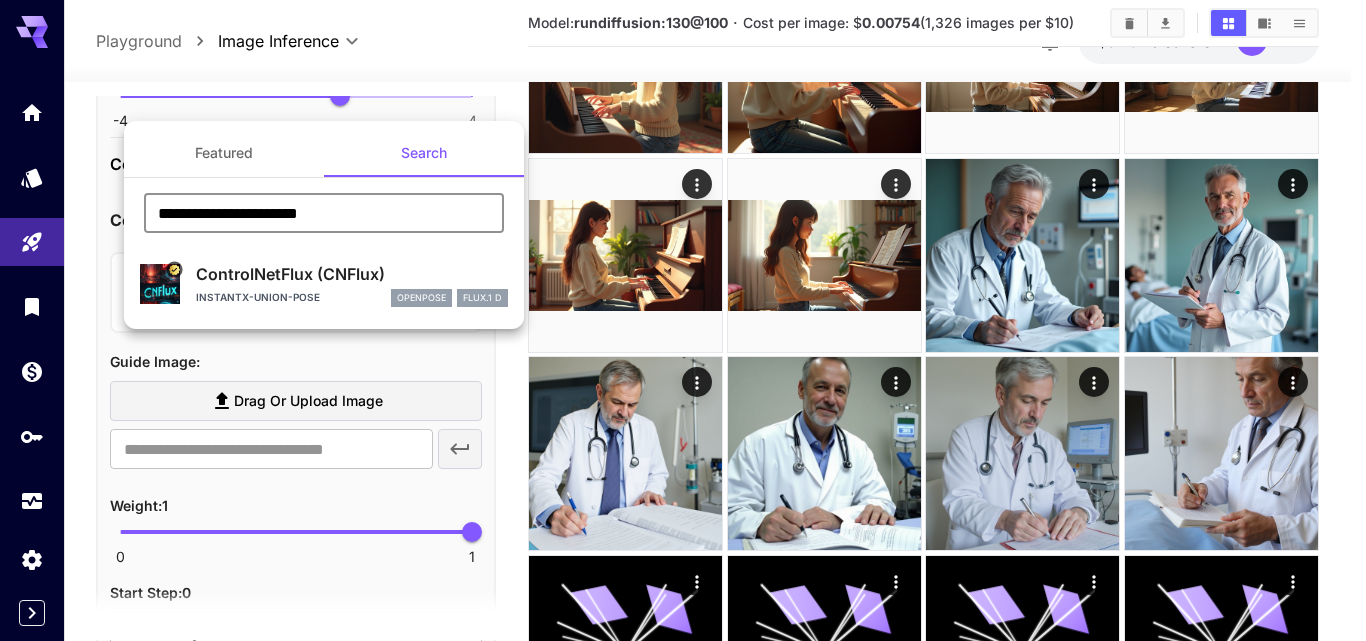 drag, startPoint x: 399, startPoint y: 212, endPoint x: 117, endPoint y: 212, distance: 282 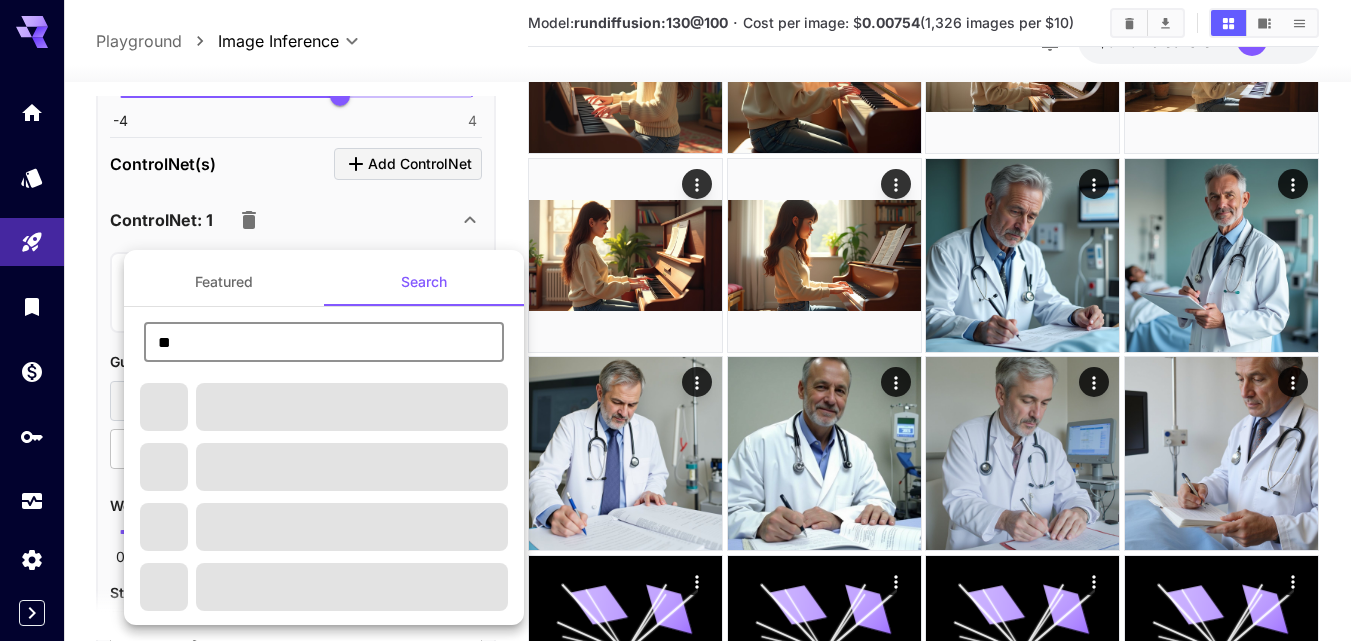 type on "*" 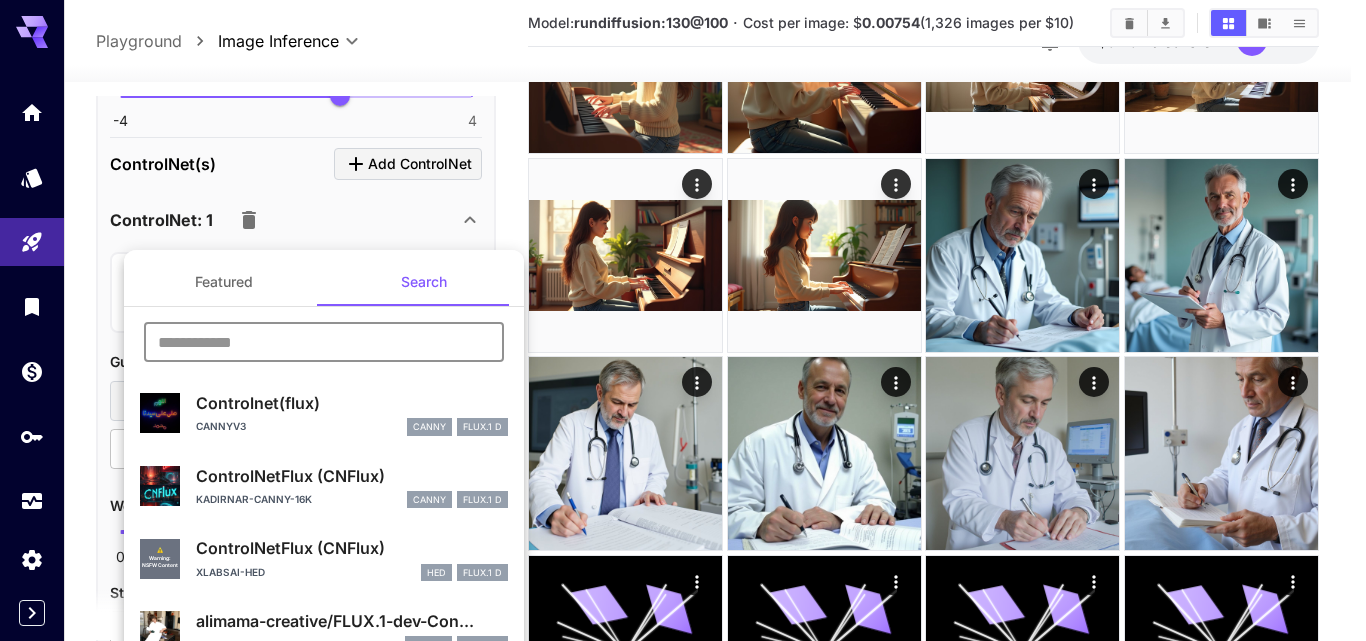 click at bounding box center (324, 342) 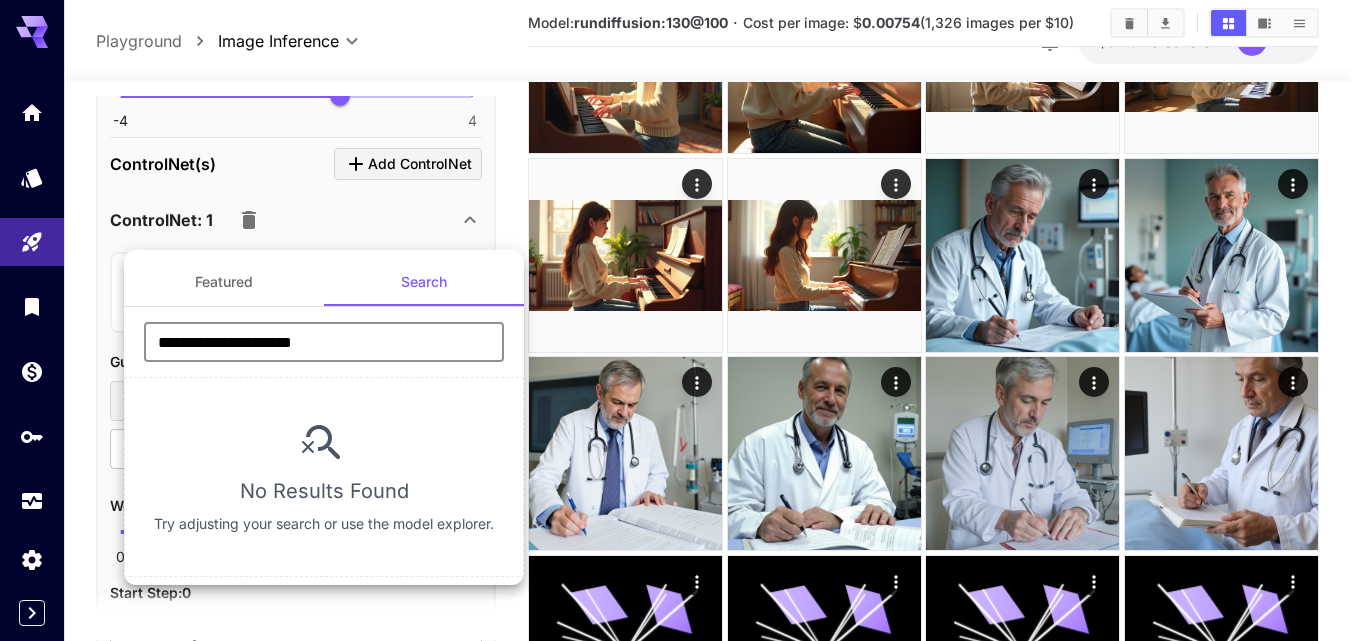 drag, startPoint x: 334, startPoint y: 343, endPoint x: 272, endPoint y: 344, distance: 62.008064 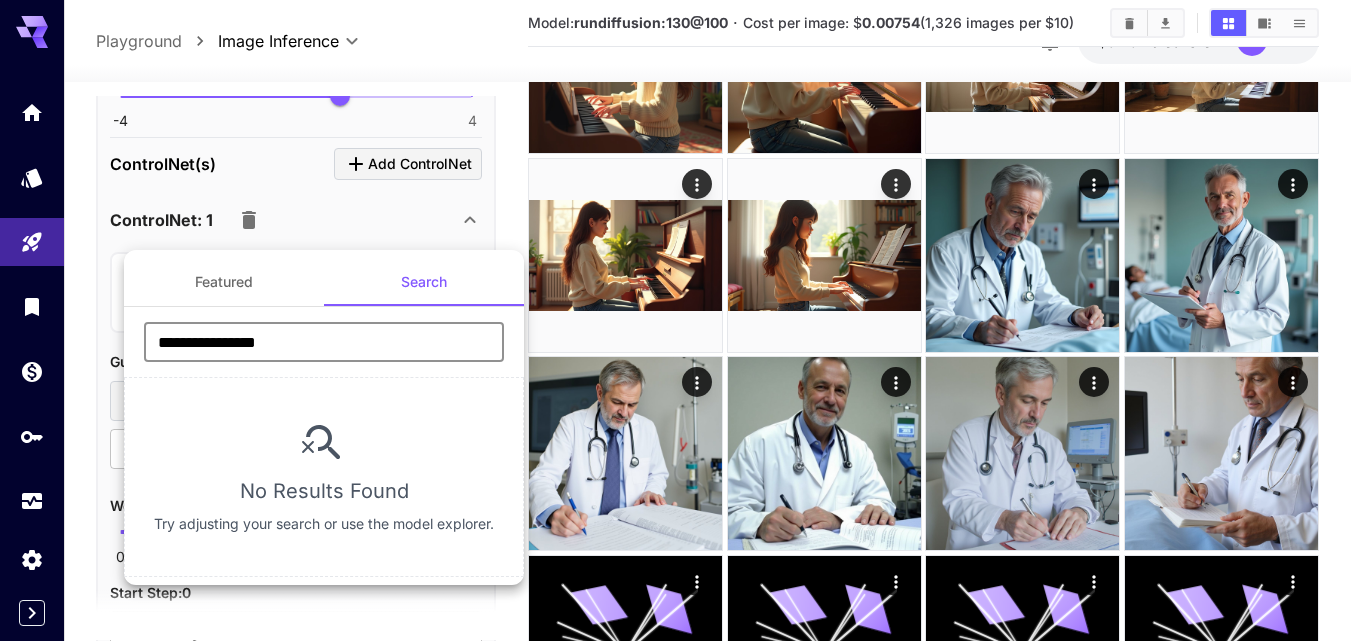 click on "**********" at bounding box center [324, 342] 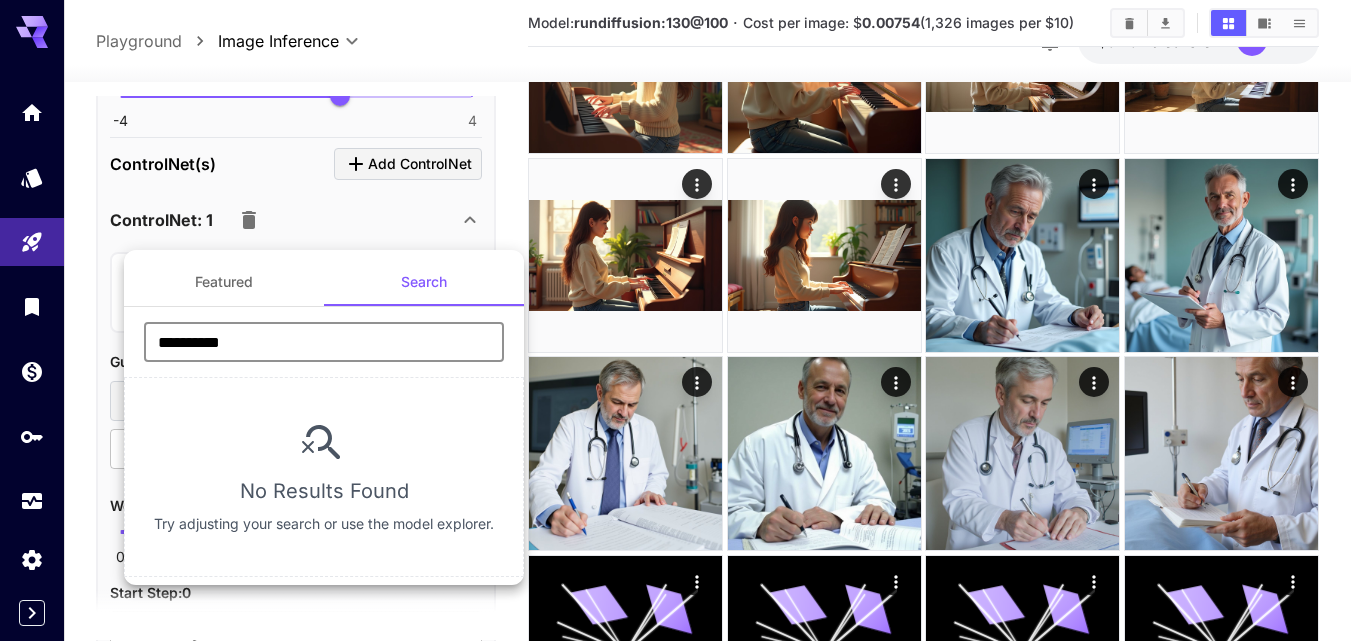 drag, startPoint x: 252, startPoint y: 342, endPoint x: 121, endPoint y: 343, distance: 131.00381 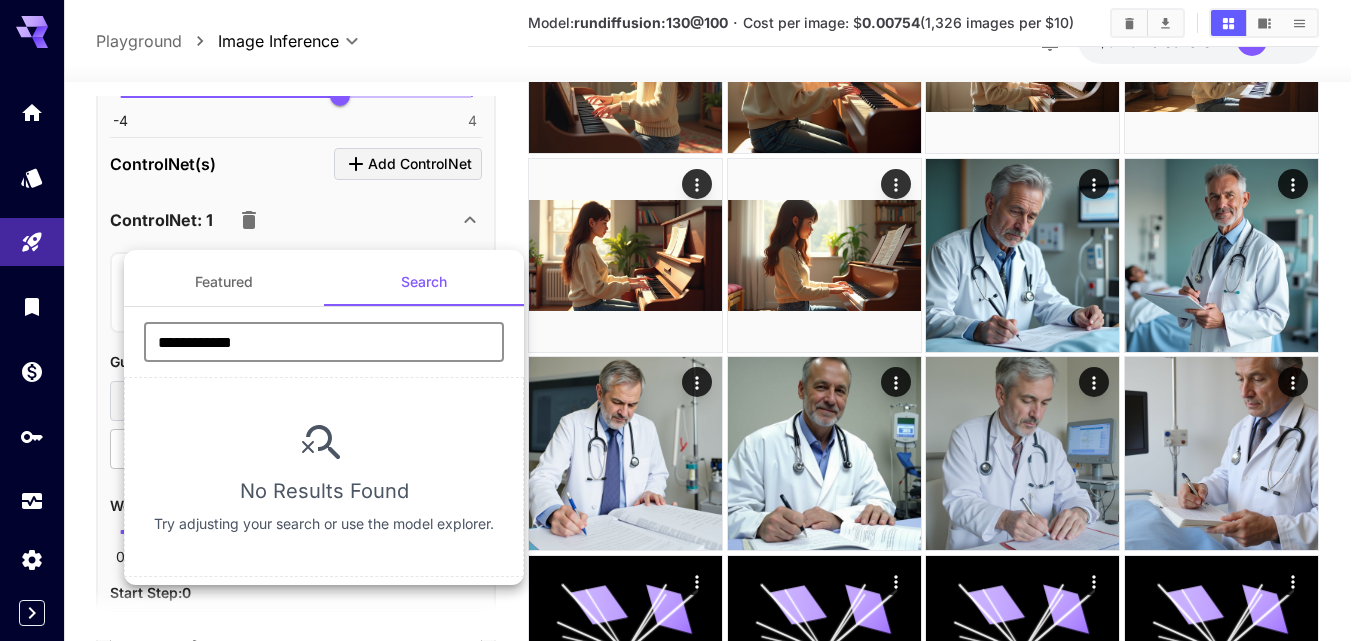 click on "**********" at bounding box center [324, 342] 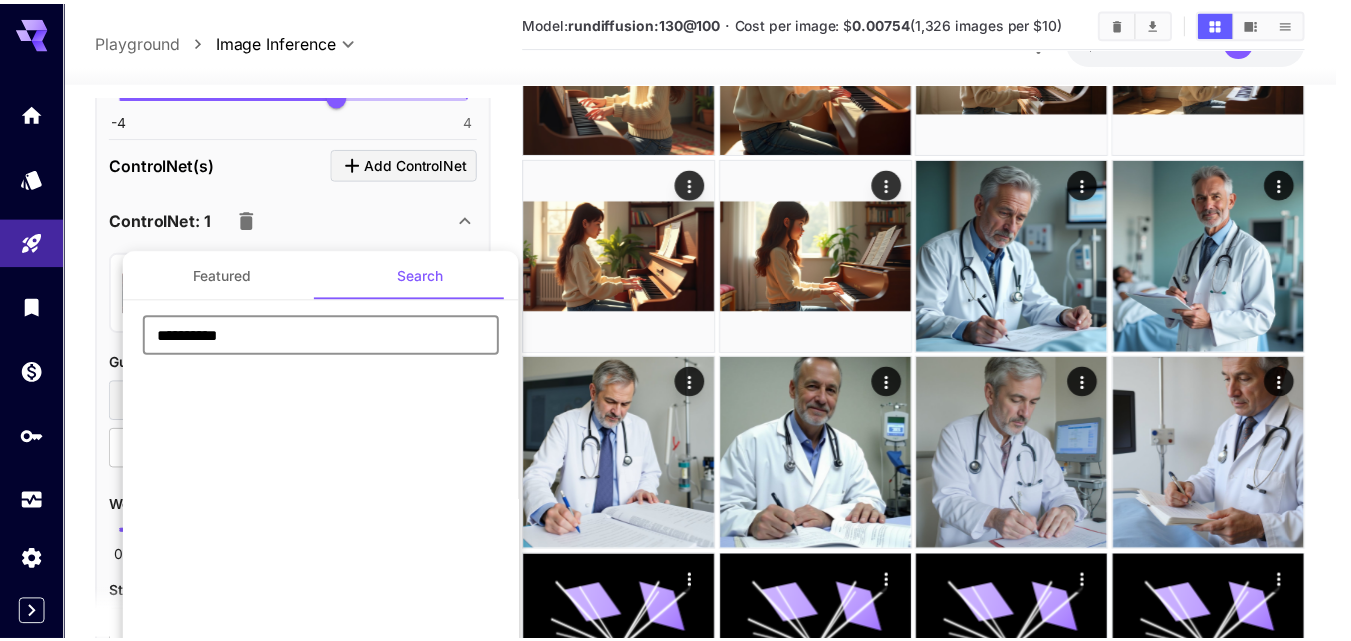 scroll, scrollTop: 0, scrollLeft: 0, axis: both 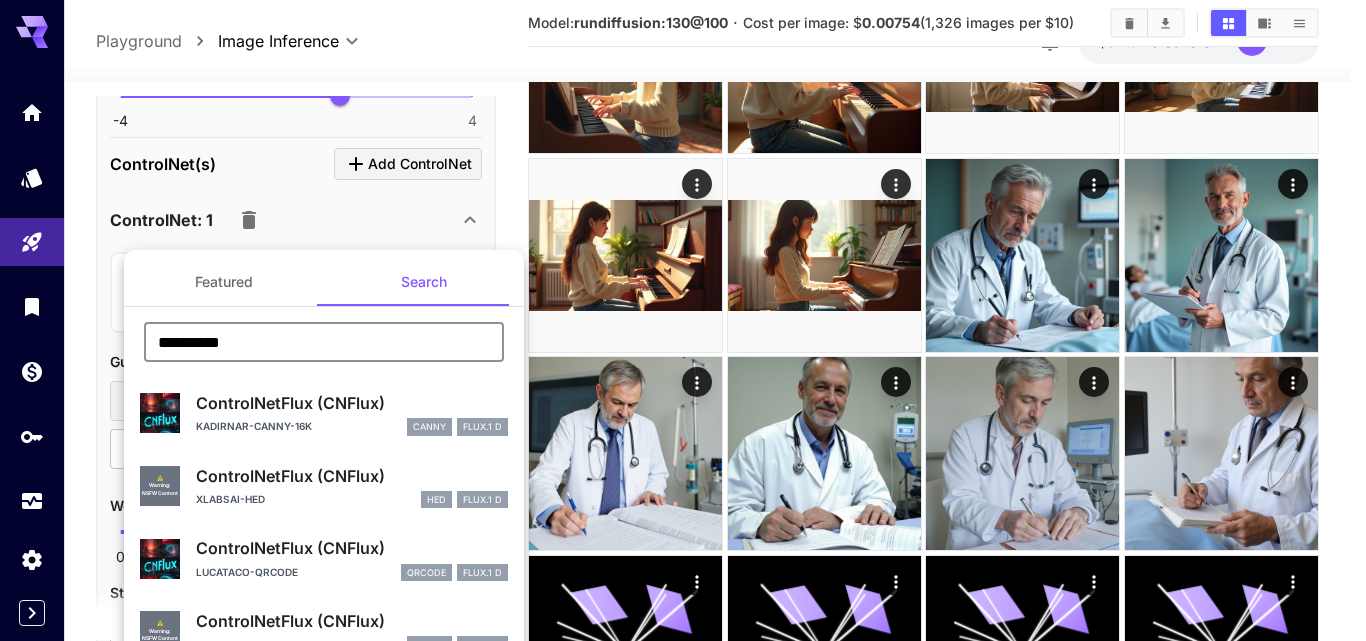 type on "**********" 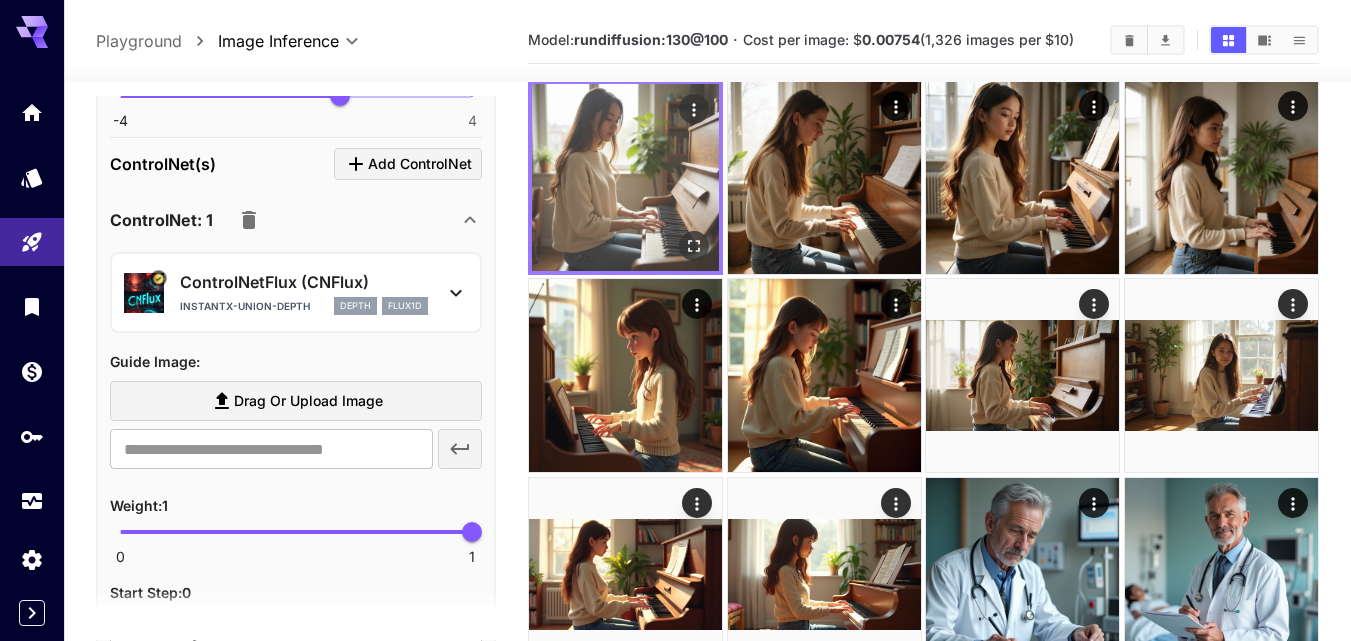 scroll, scrollTop: 0, scrollLeft: 0, axis: both 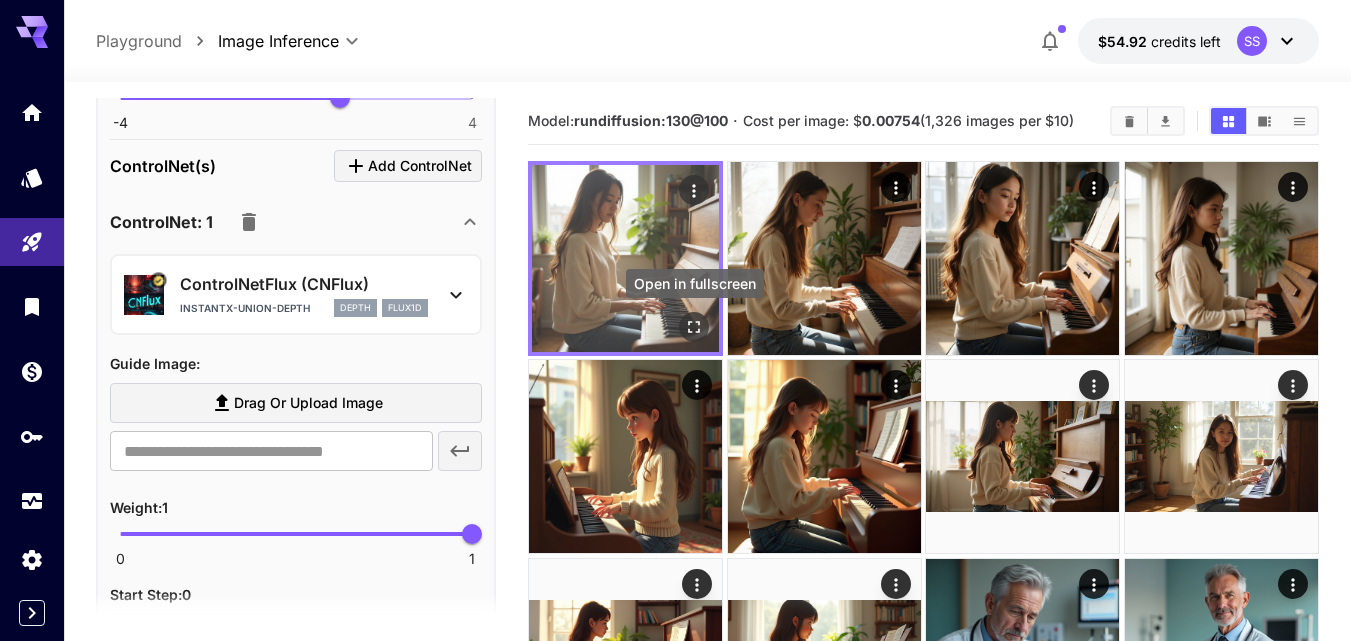 click 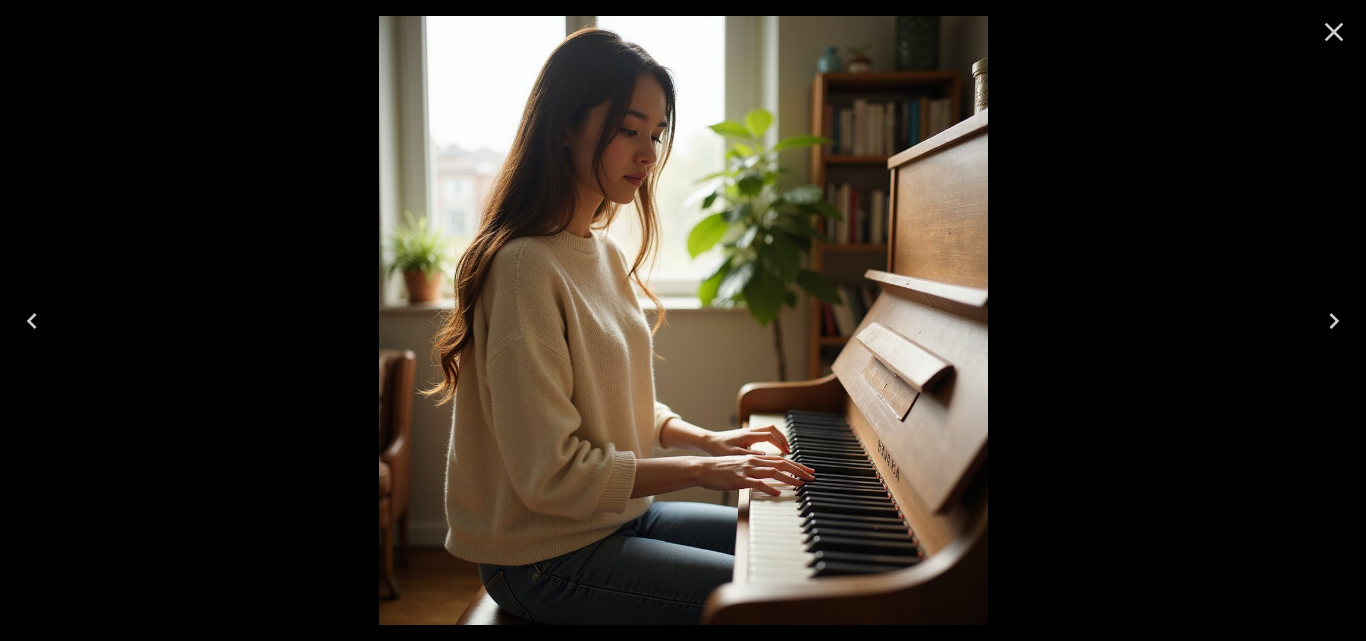 click 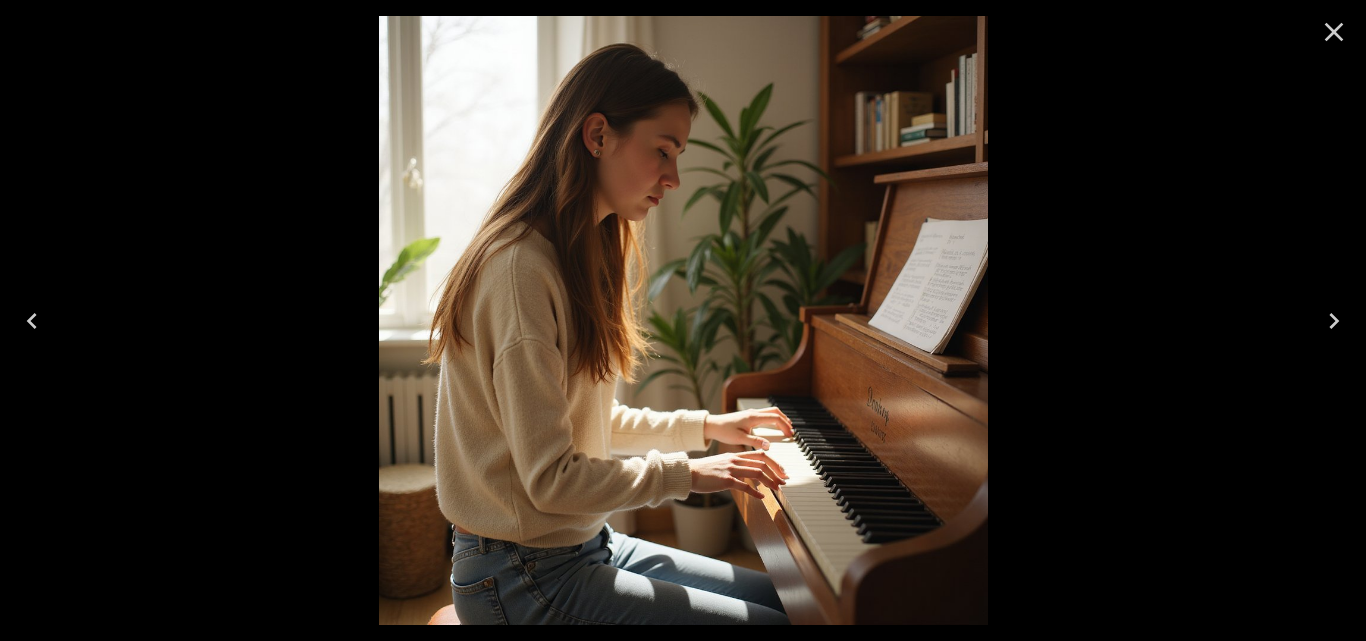 click 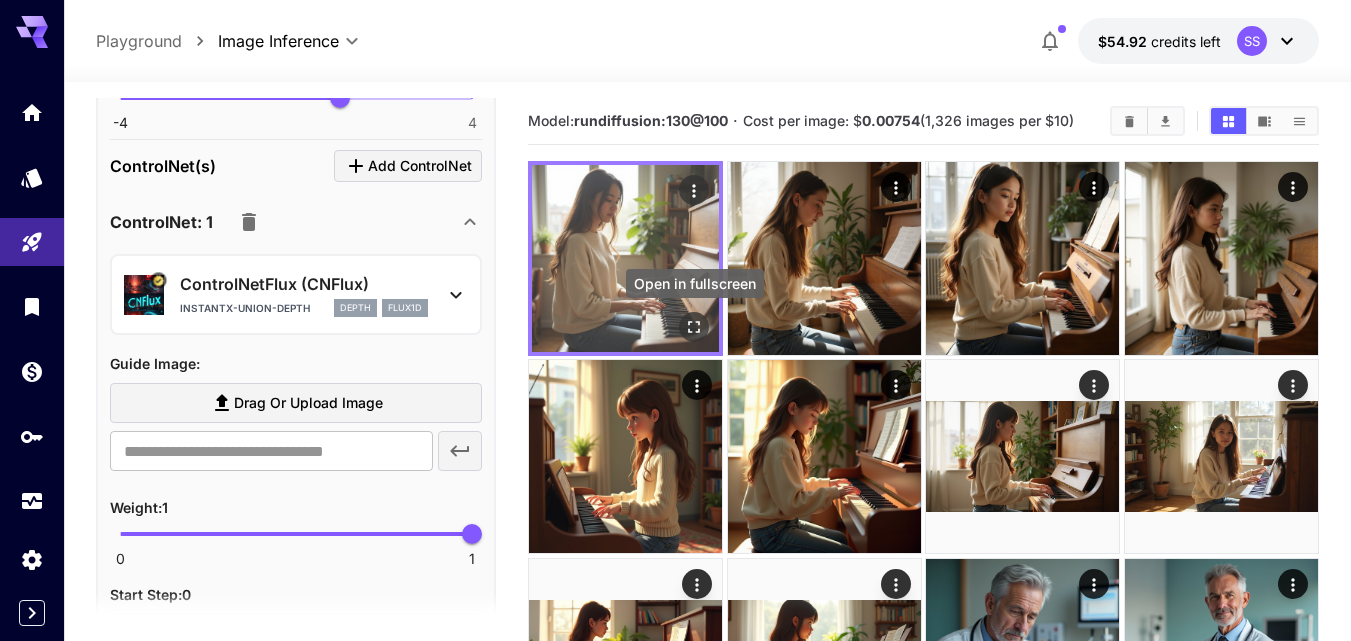 click at bounding box center [694, 327] 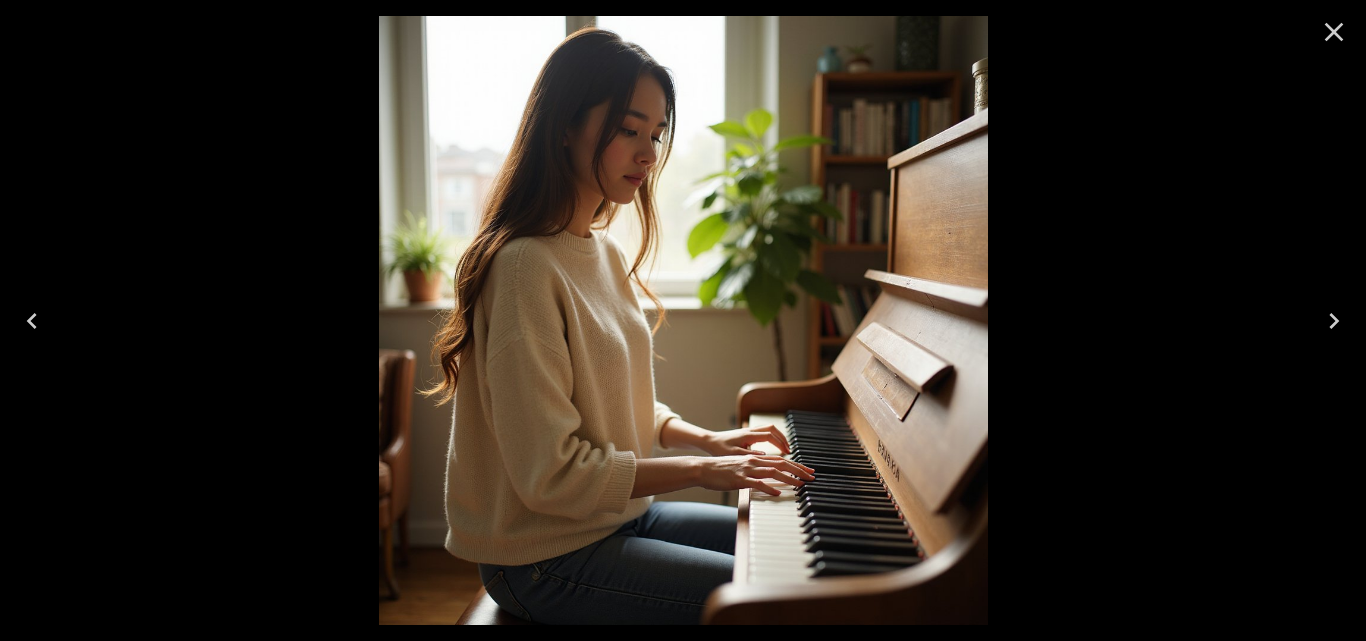click 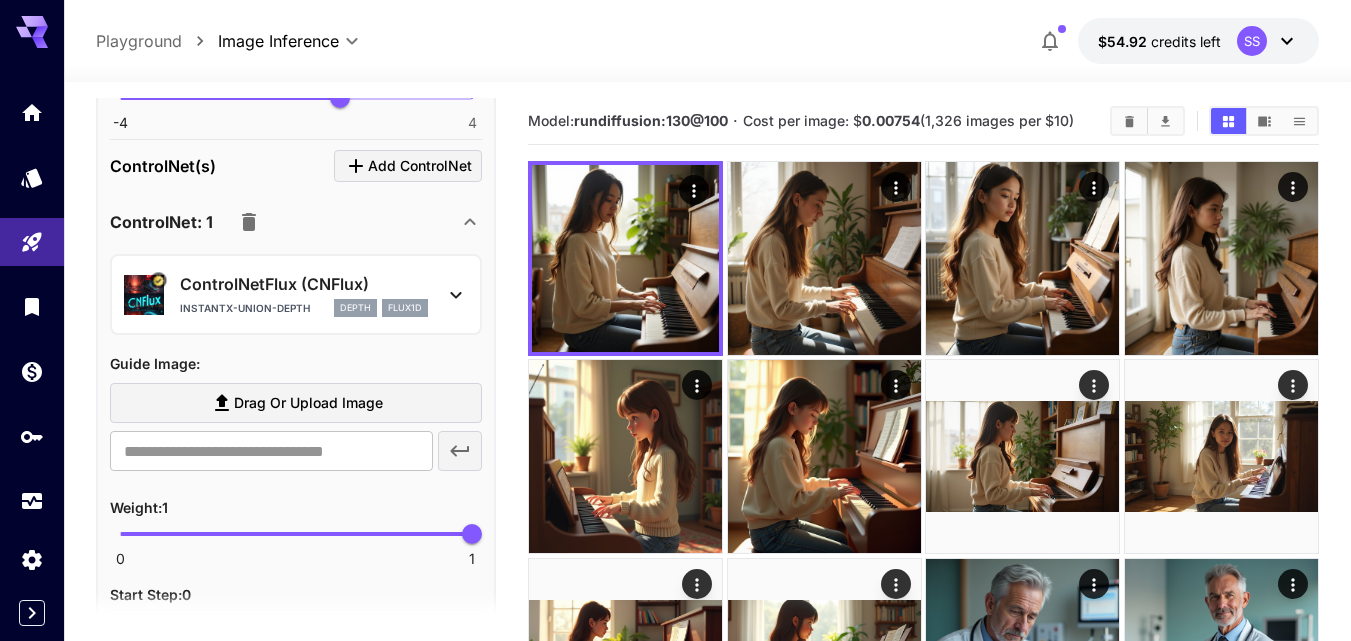 scroll, scrollTop: 1309, scrollLeft: 0, axis: vertical 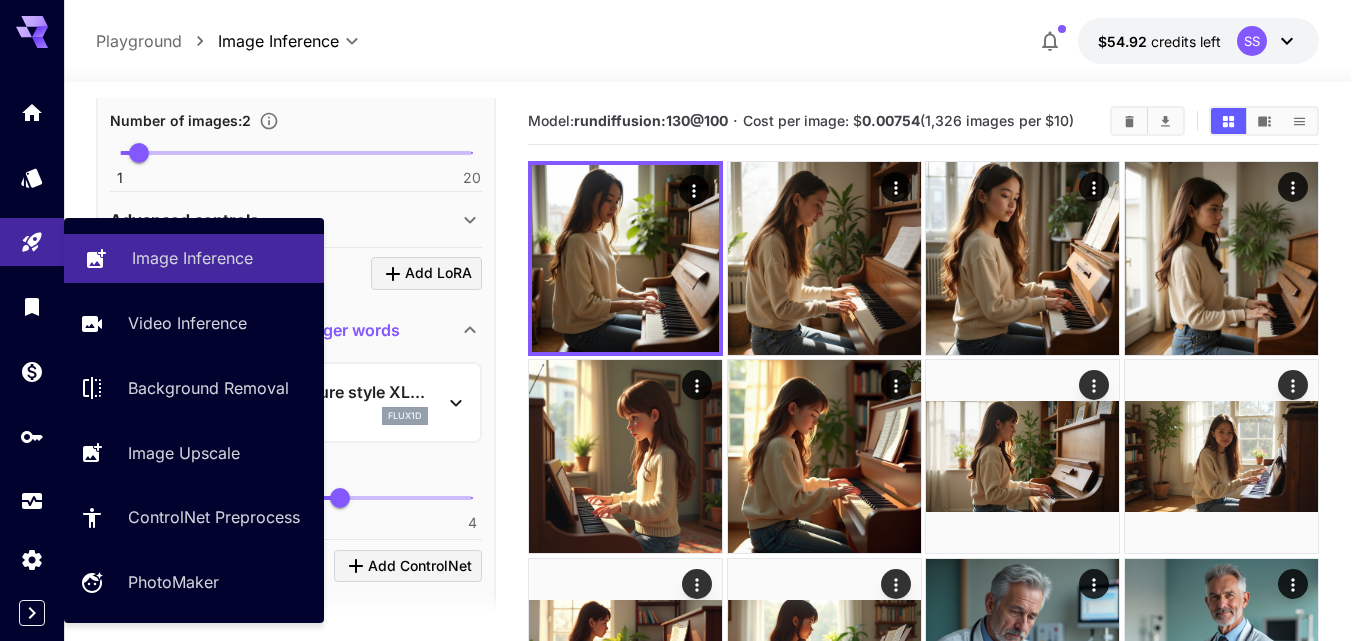 click on "Image Inference" at bounding box center [192, 258] 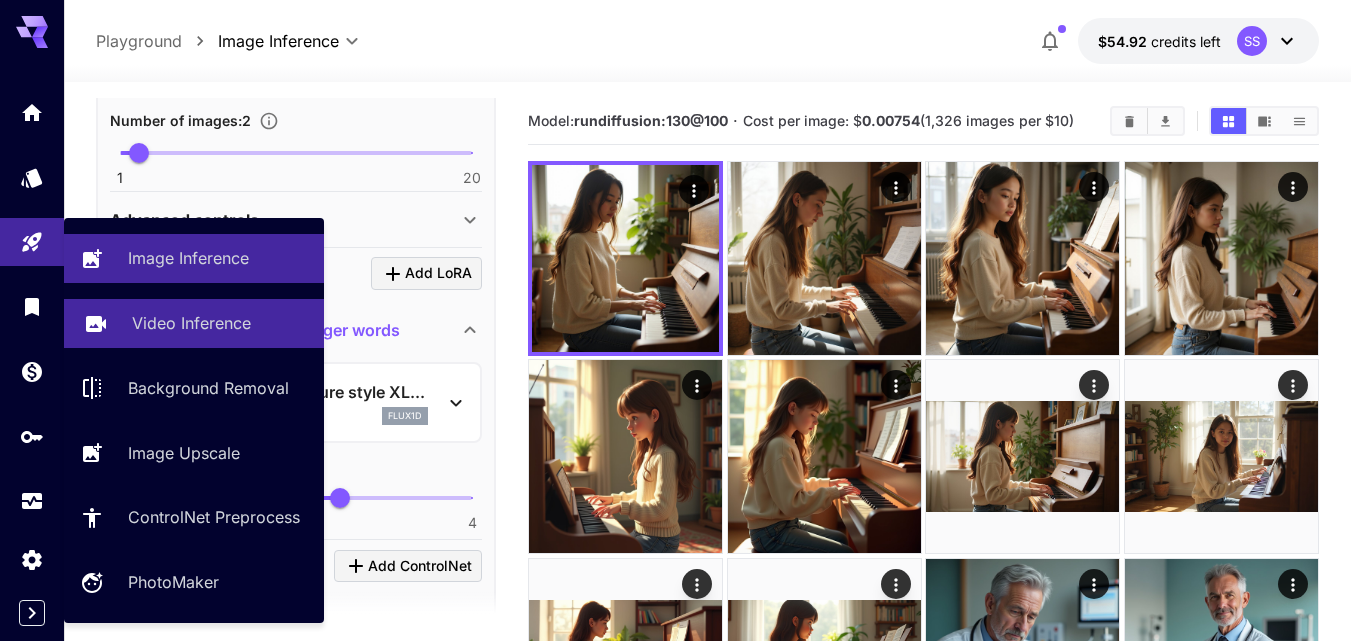 click on "Image Inference" at bounding box center (188, 258) 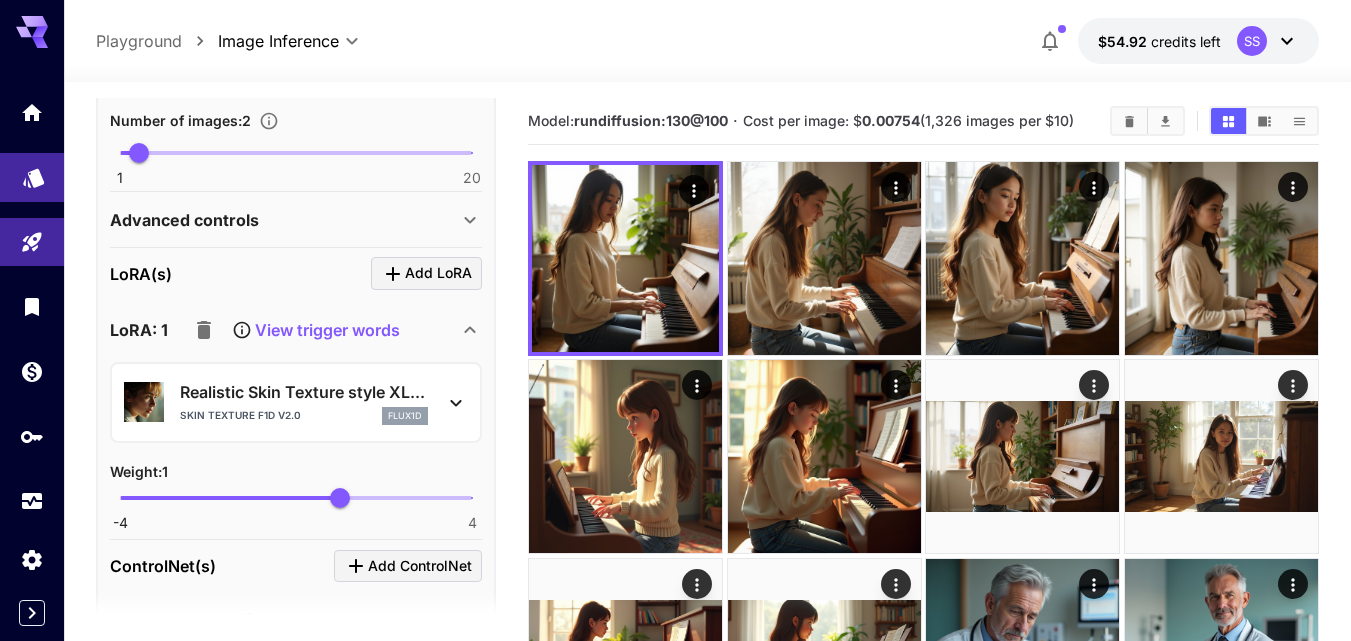 click at bounding box center (32, 177) 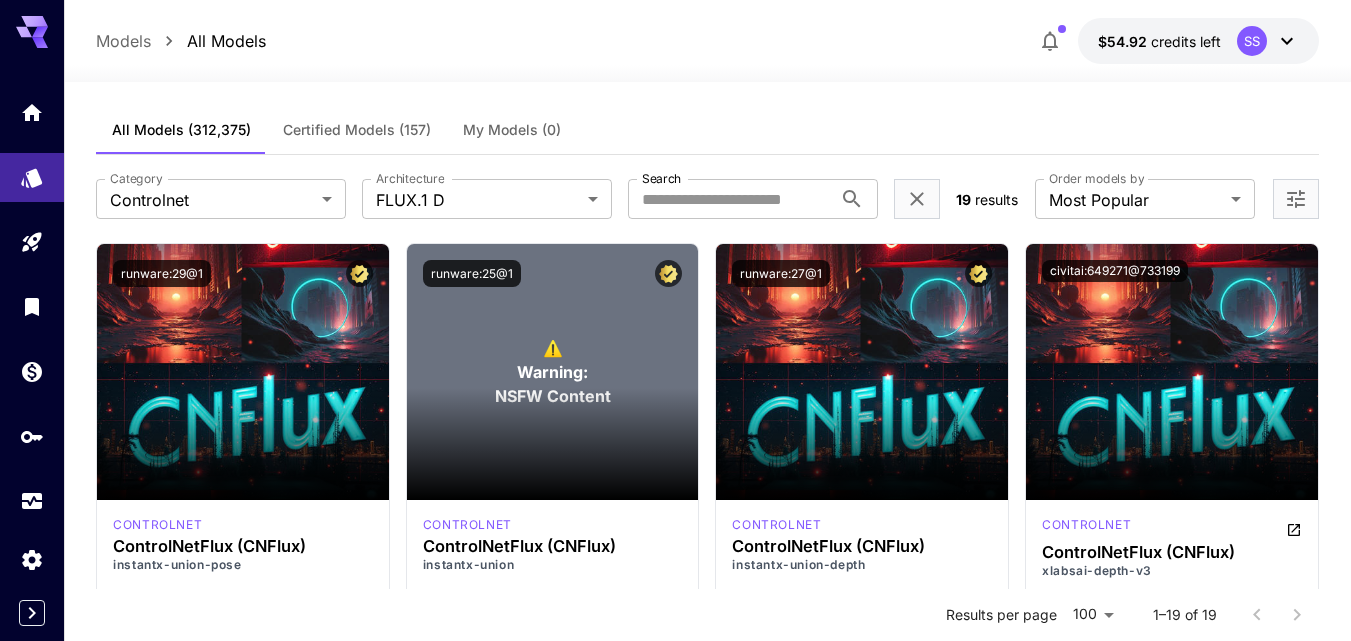 scroll, scrollTop: 0, scrollLeft: 0, axis: both 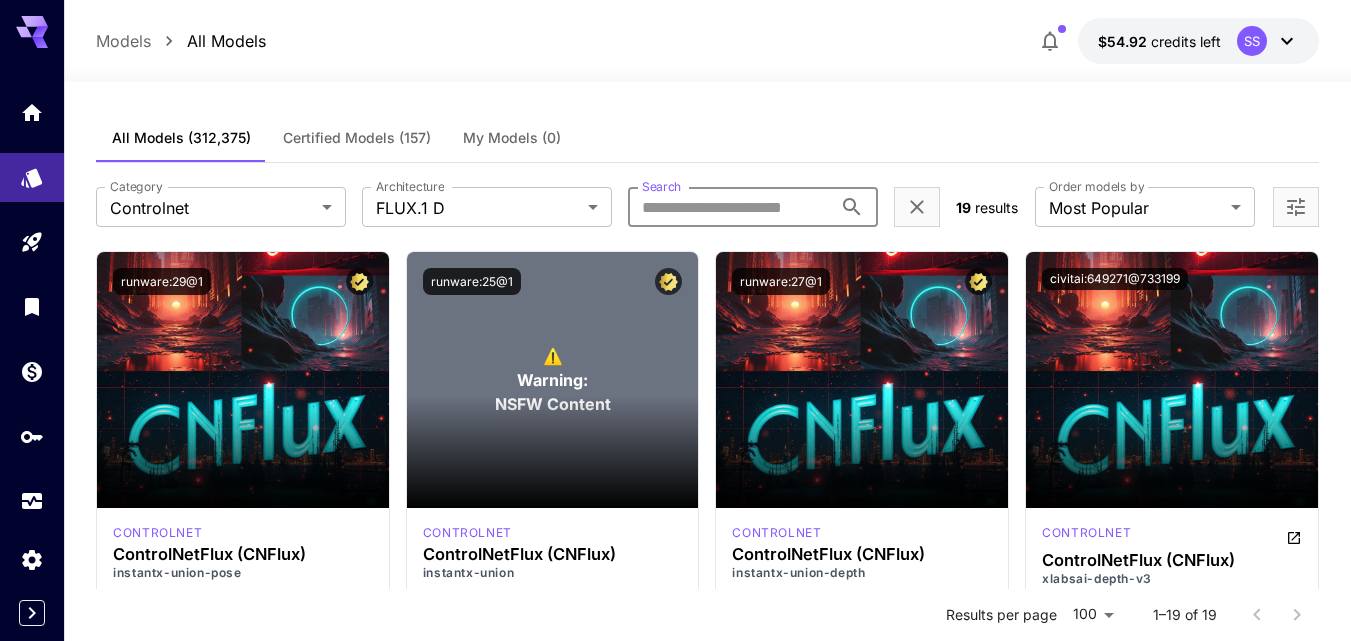 click on "Search" at bounding box center [730, 207] 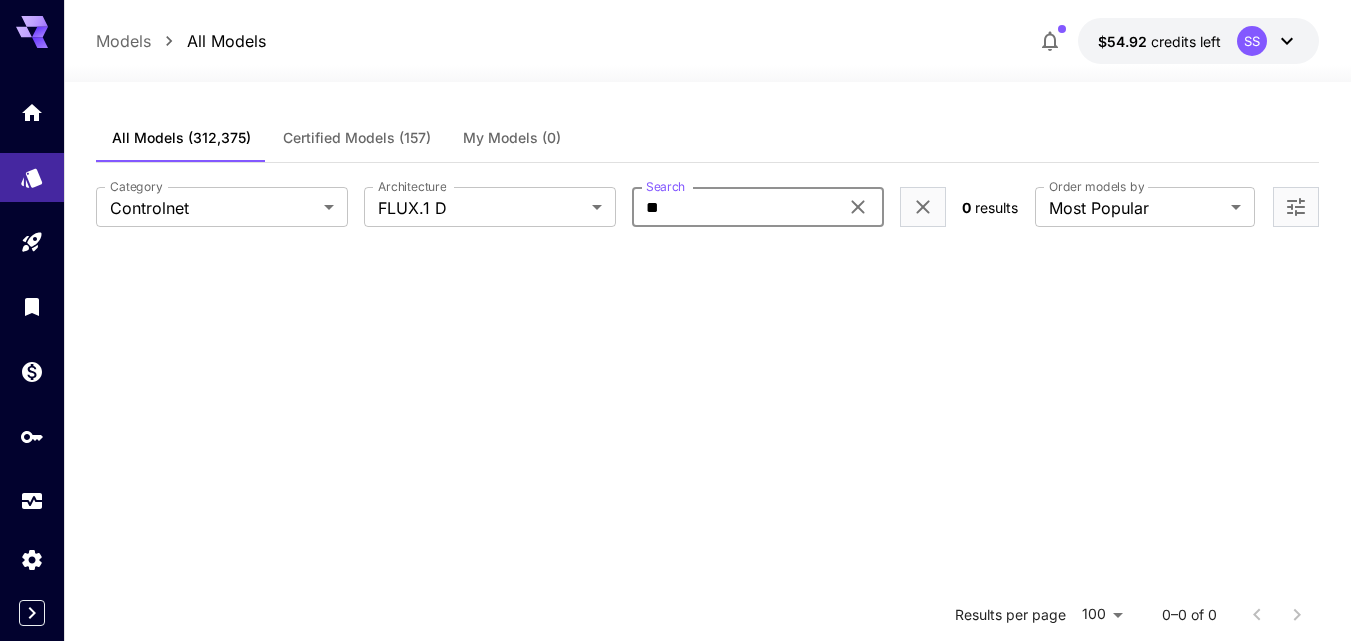 type on "*" 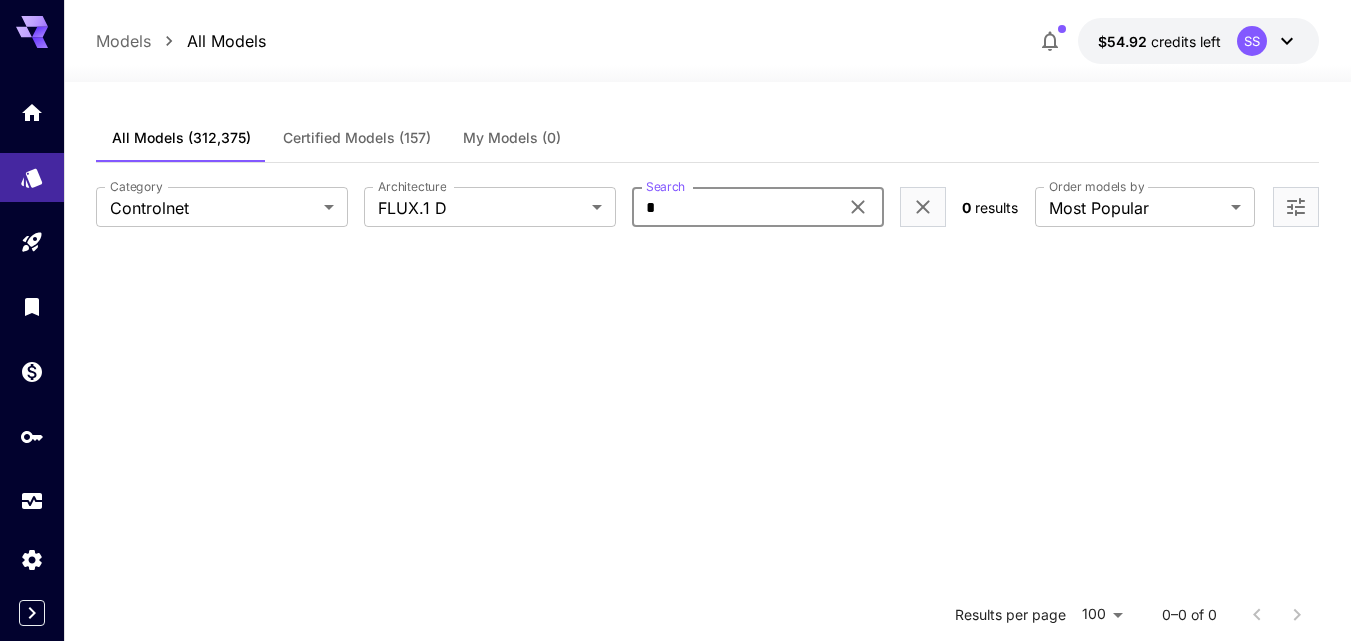 type 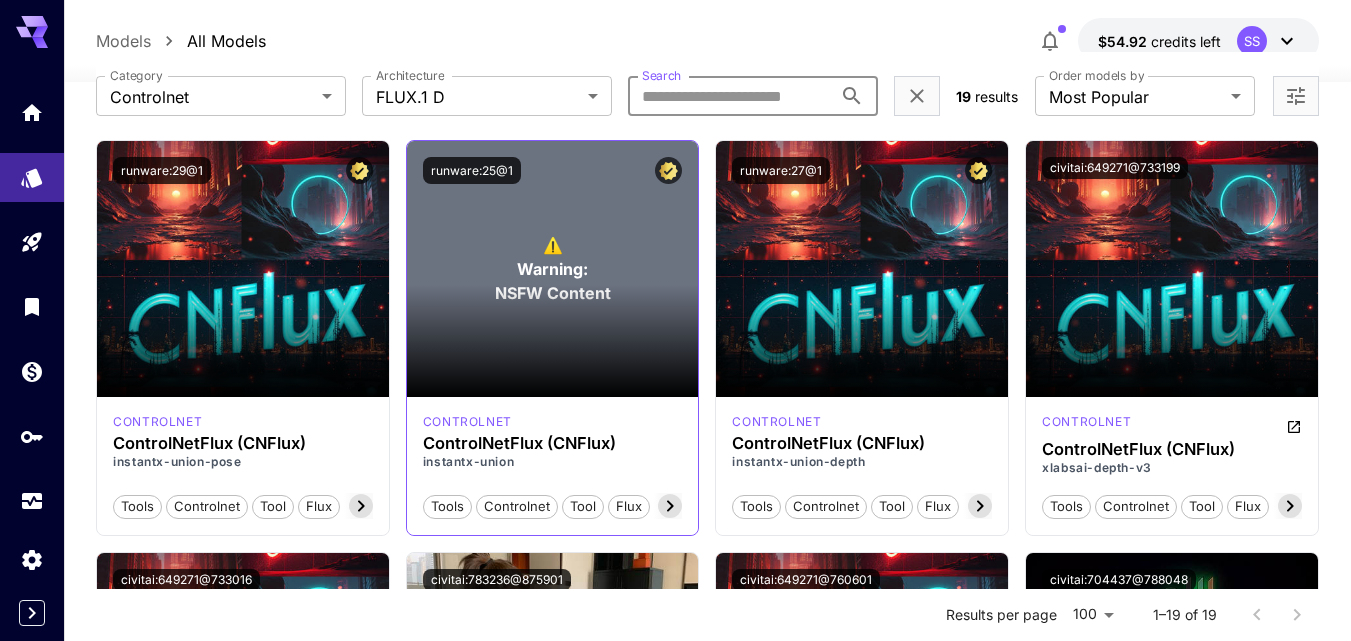 scroll, scrollTop: 200, scrollLeft: 0, axis: vertical 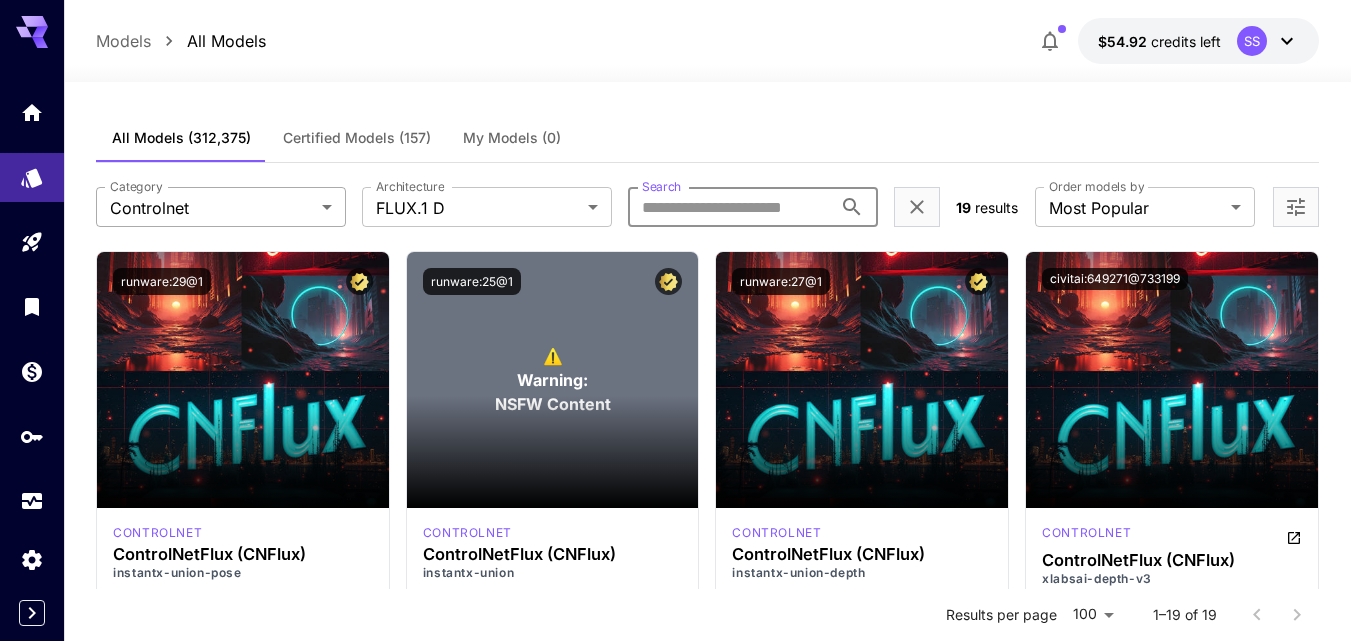 type 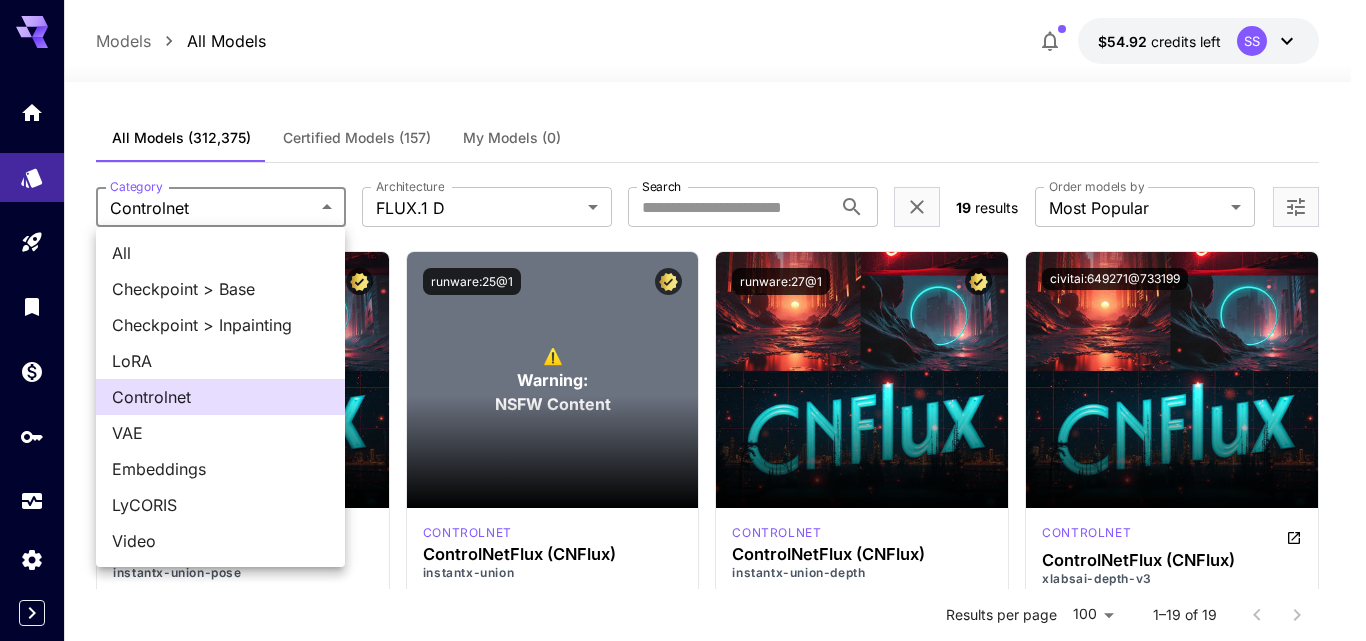 click on "VAE" at bounding box center [220, 433] 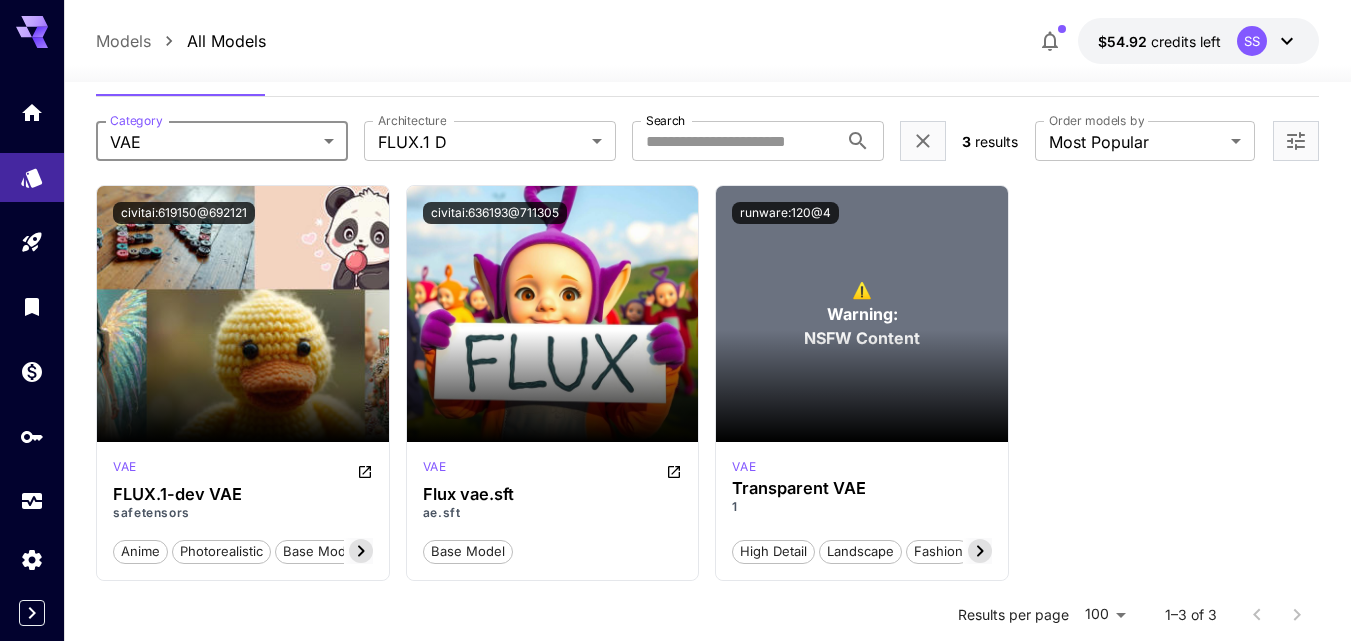 scroll, scrollTop: 100, scrollLeft: 0, axis: vertical 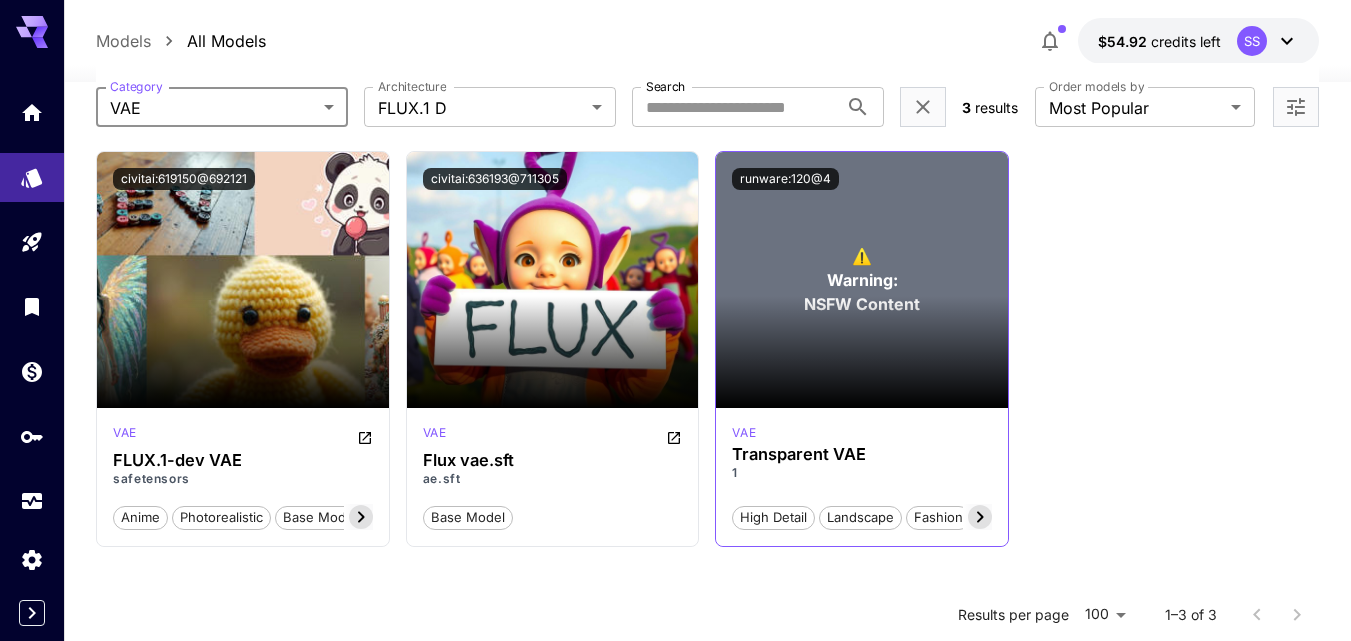click 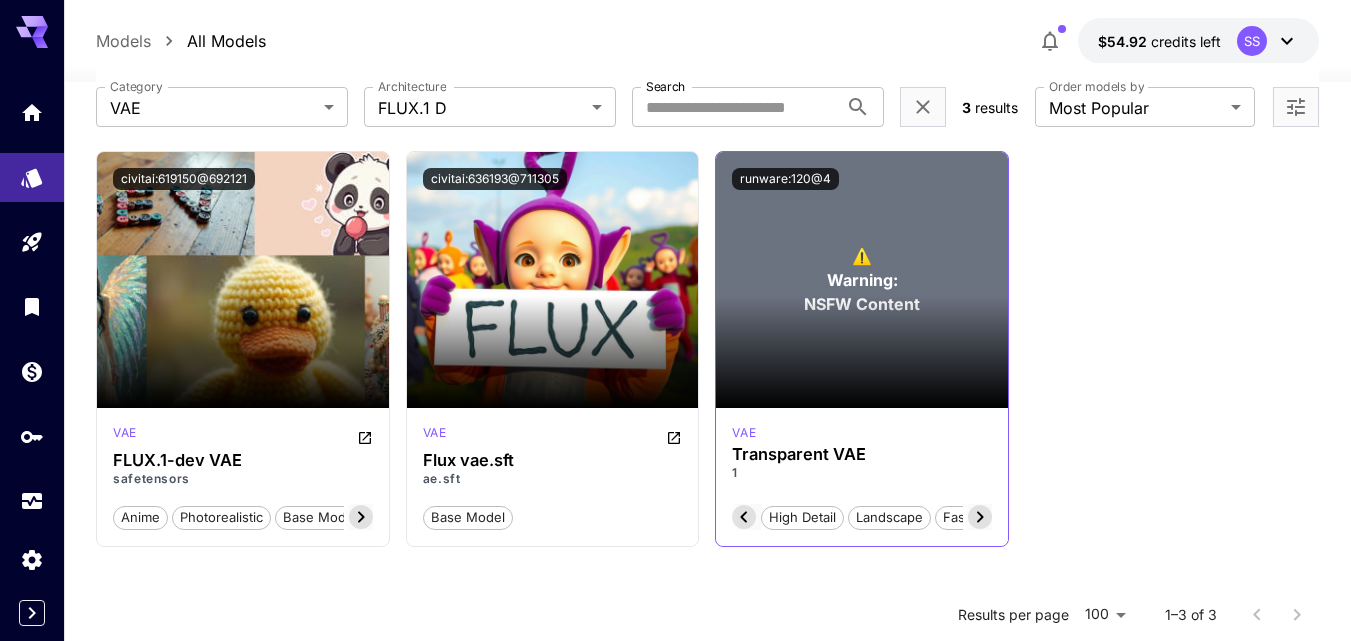 scroll, scrollTop: 0, scrollLeft: 76, axis: horizontal 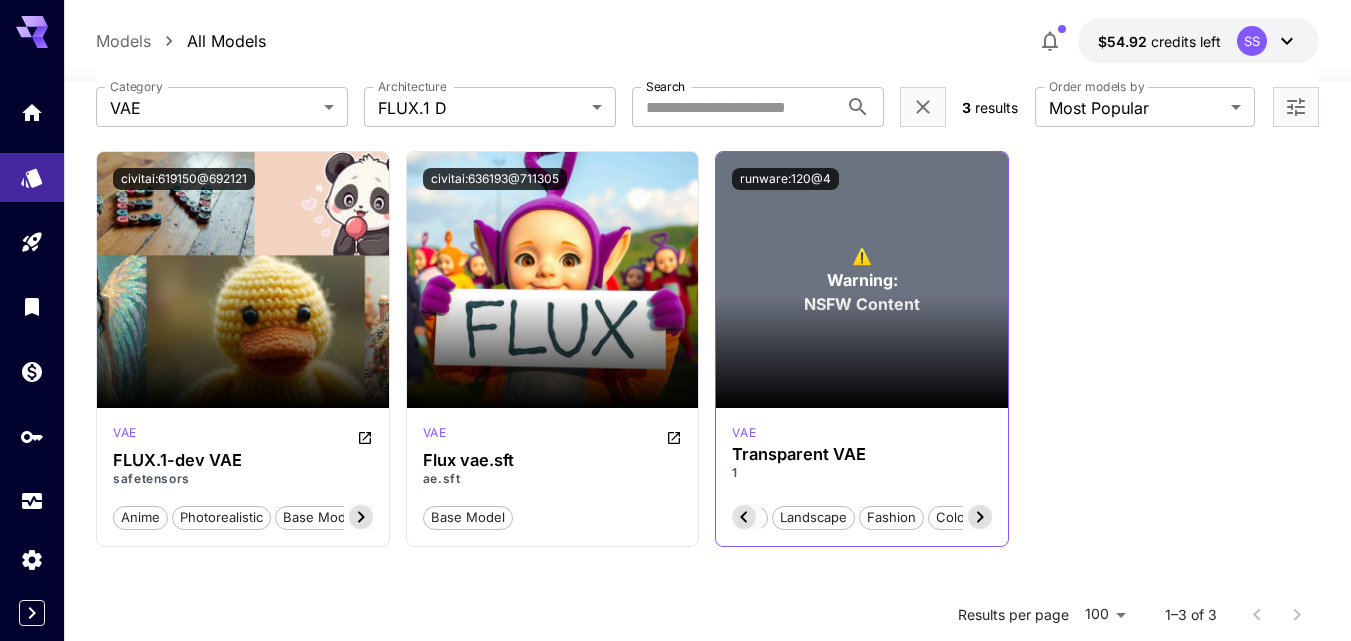 click 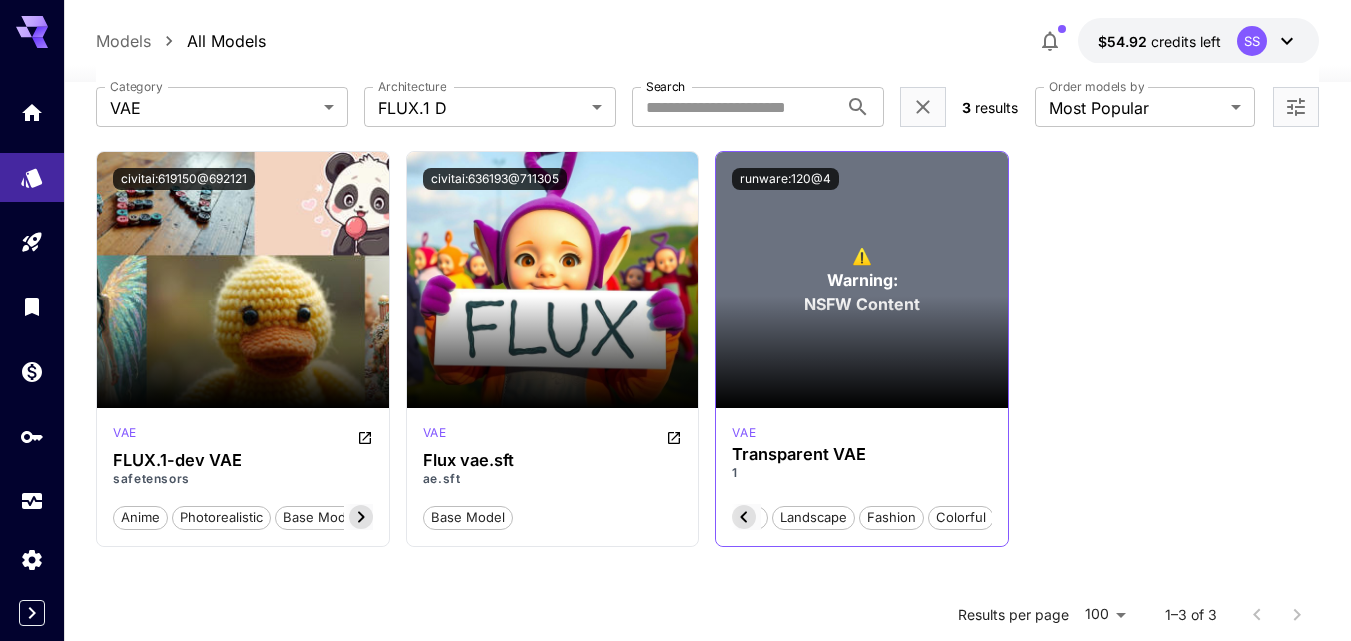 click on "Colorful" at bounding box center [961, 518] 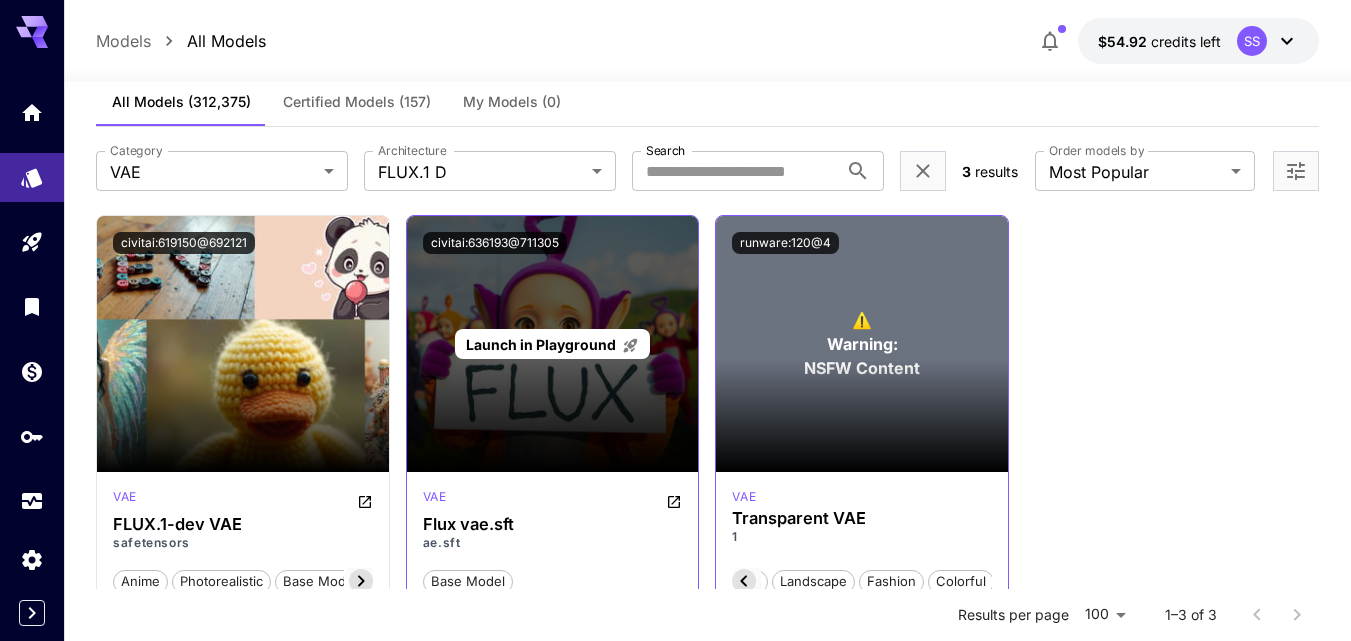 scroll, scrollTop: 0, scrollLeft: 0, axis: both 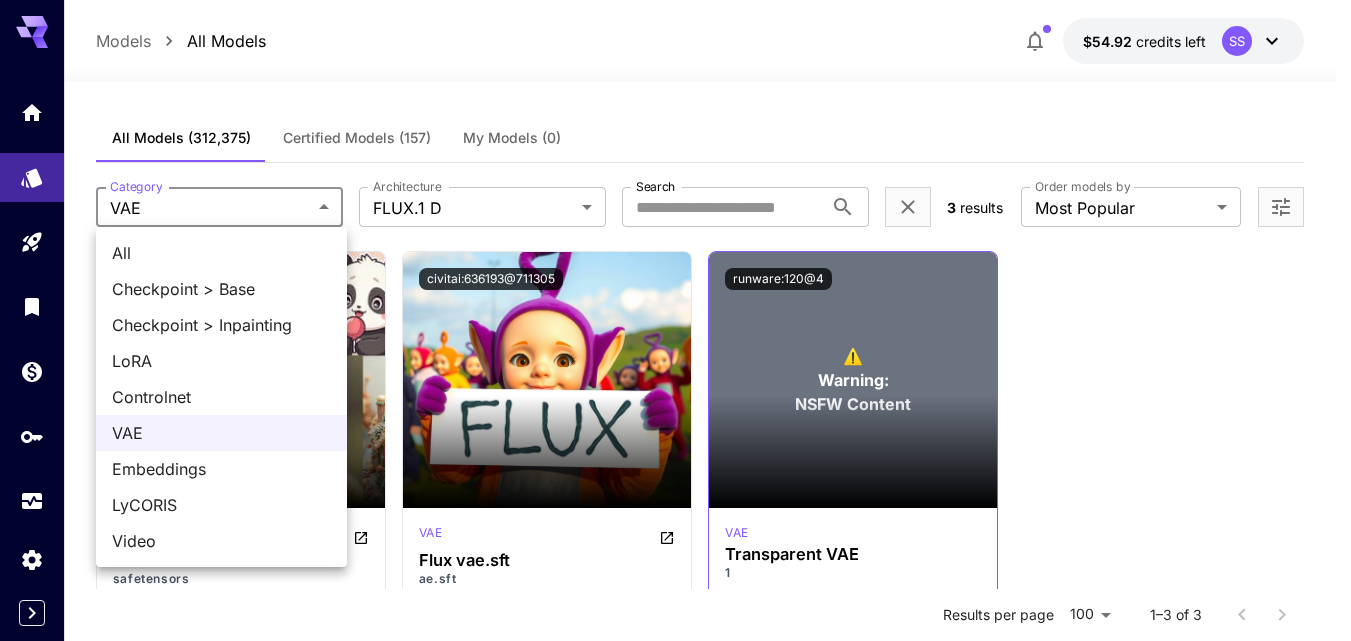 click on "**********" at bounding box center (675, 577) 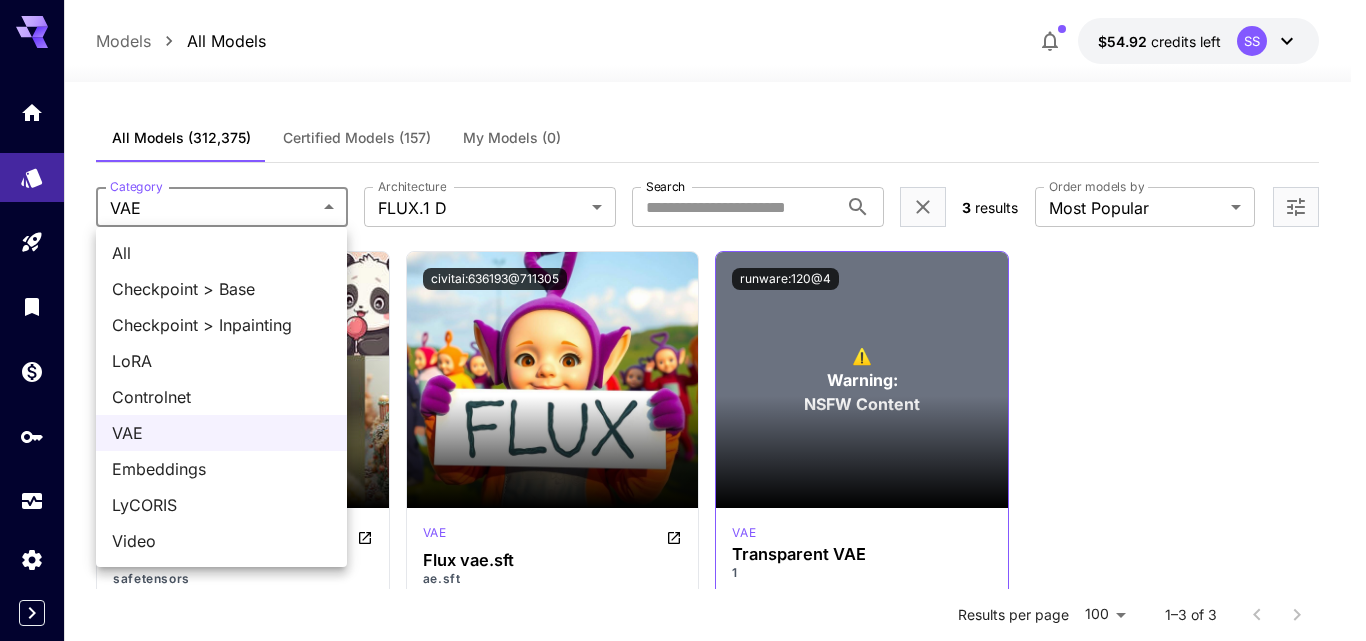click on "Embeddings" at bounding box center (221, 469) 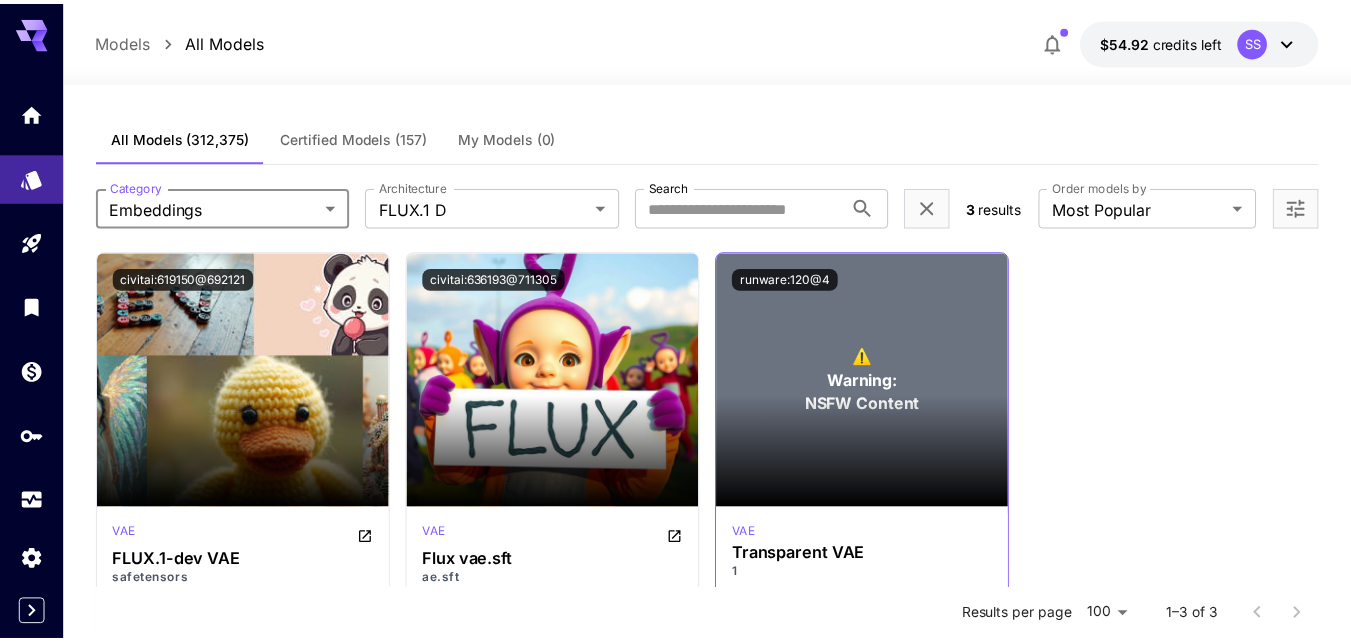 scroll, scrollTop: 0, scrollLeft: 73, axis: horizontal 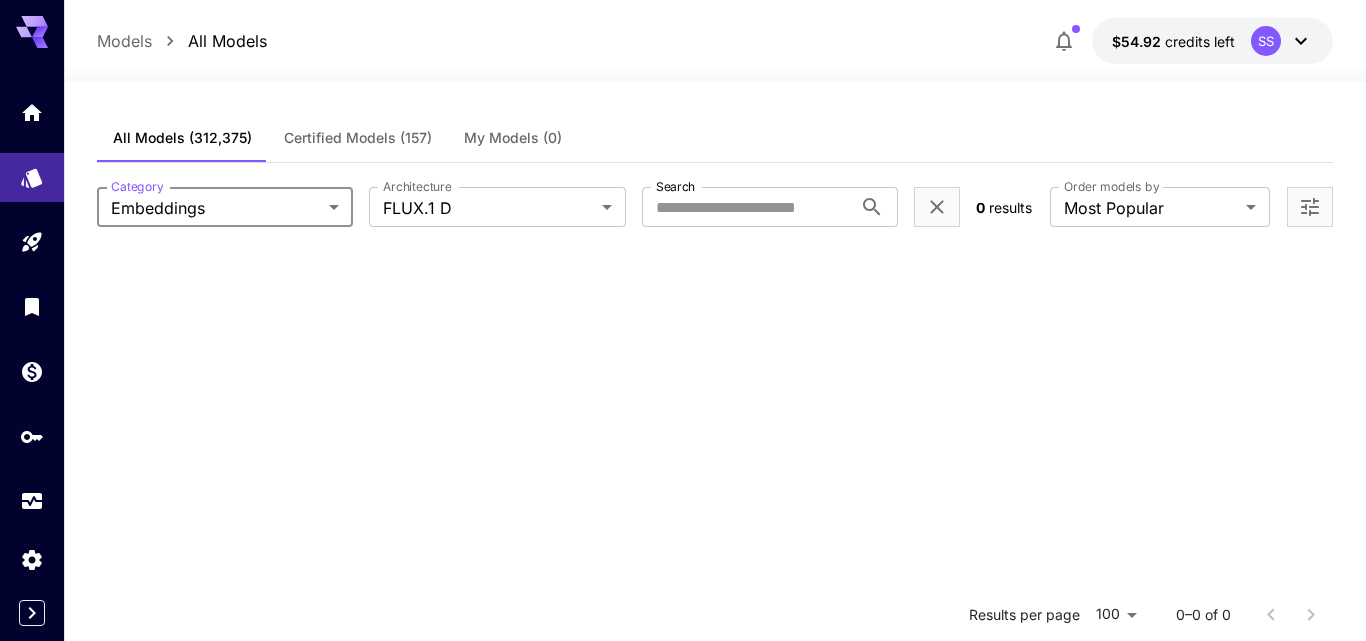 click on "**********" at bounding box center [683, 577] 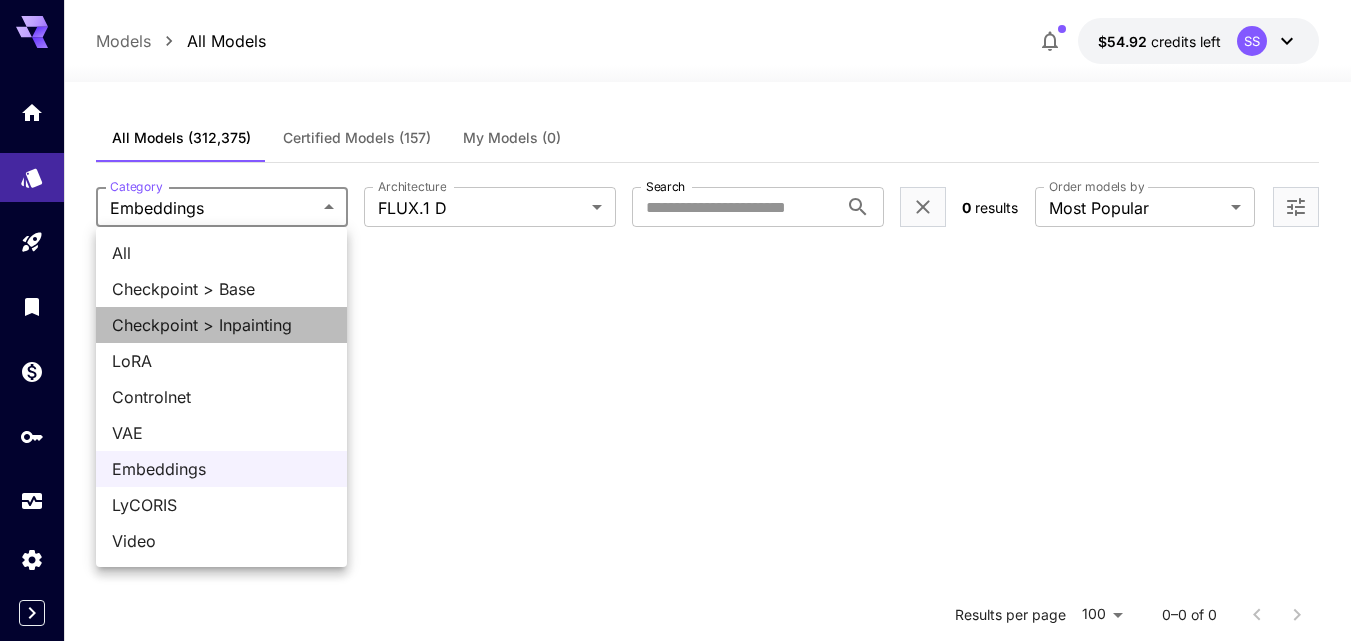 click on "Checkpoint > Inpainting" at bounding box center (221, 325) 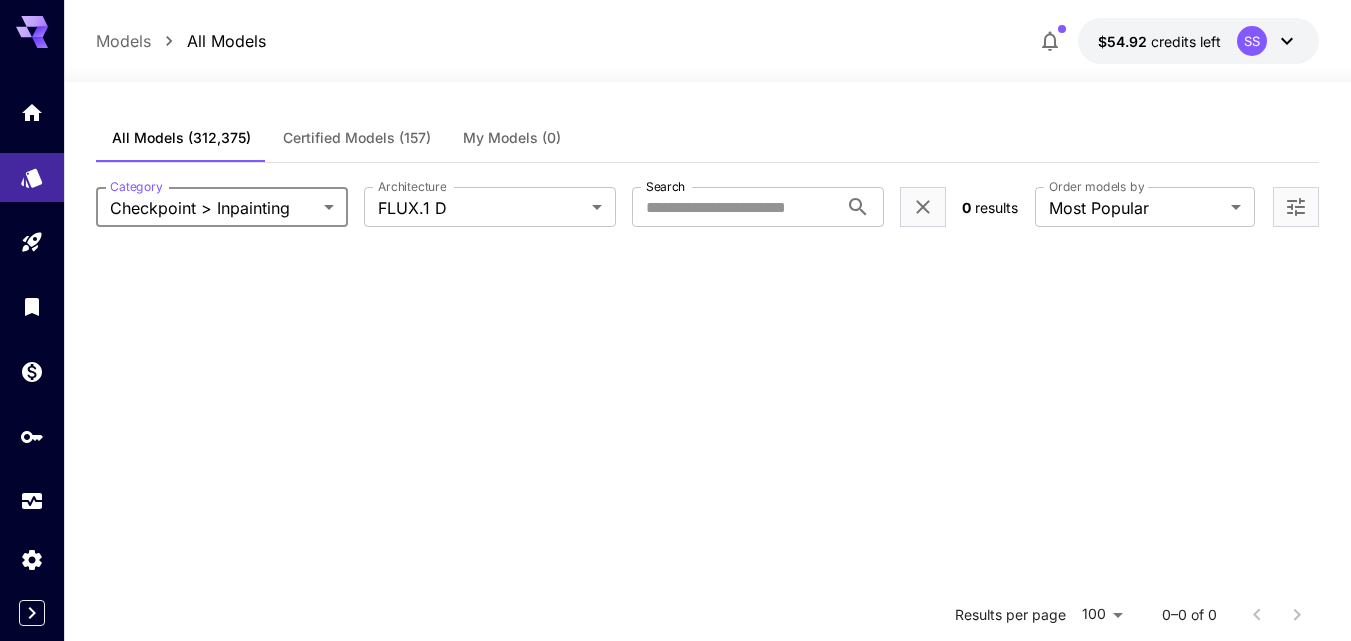 click on "**********" at bounding box center (675, 577) 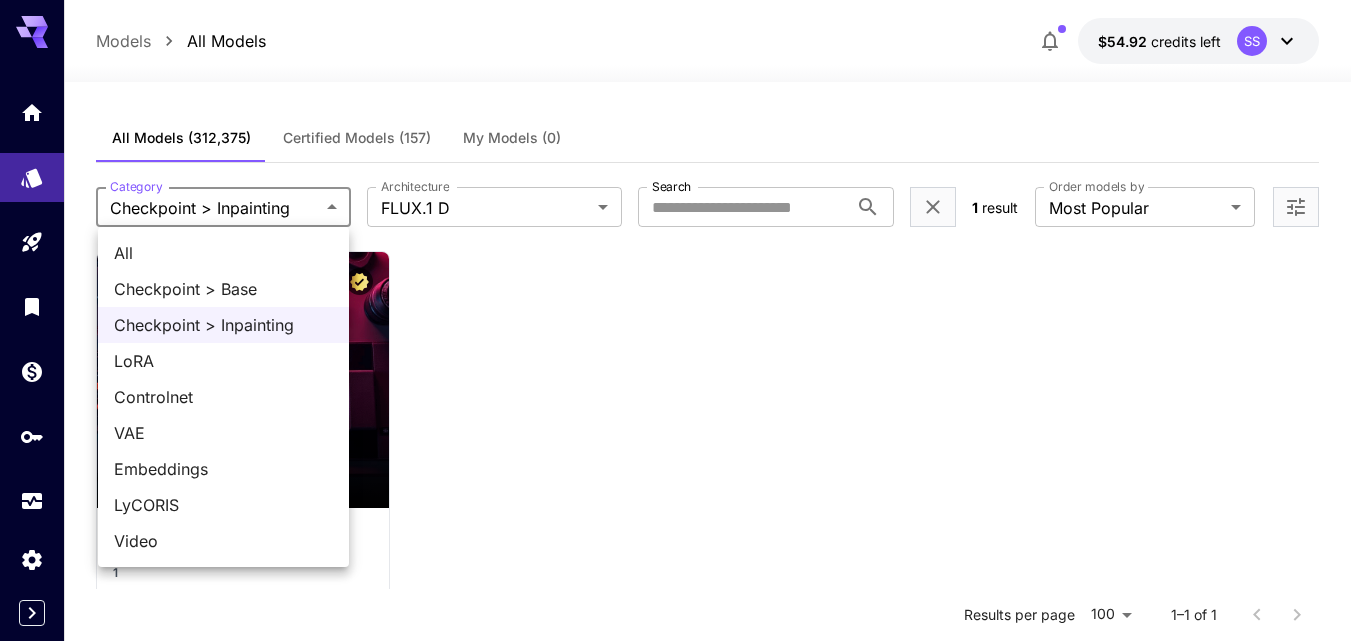 click on "Checkpoint > Base" at bounding box center (223, 289) 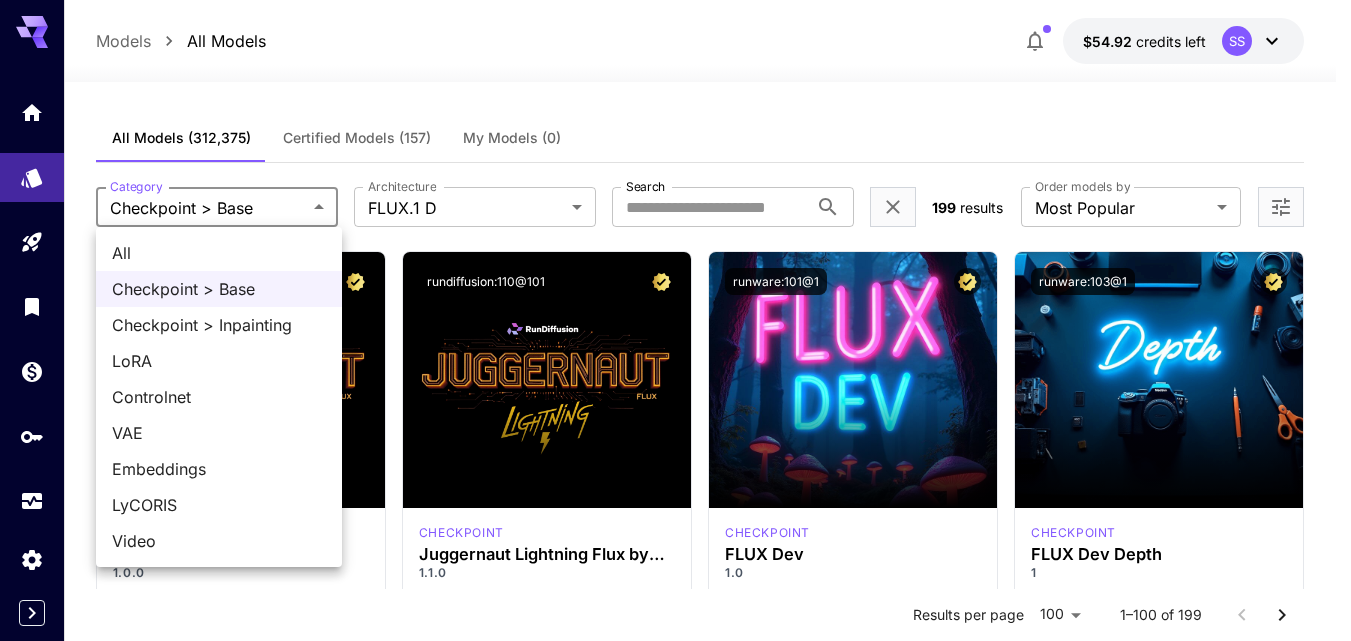 click on "**********" at bounding box center [675, 9637] 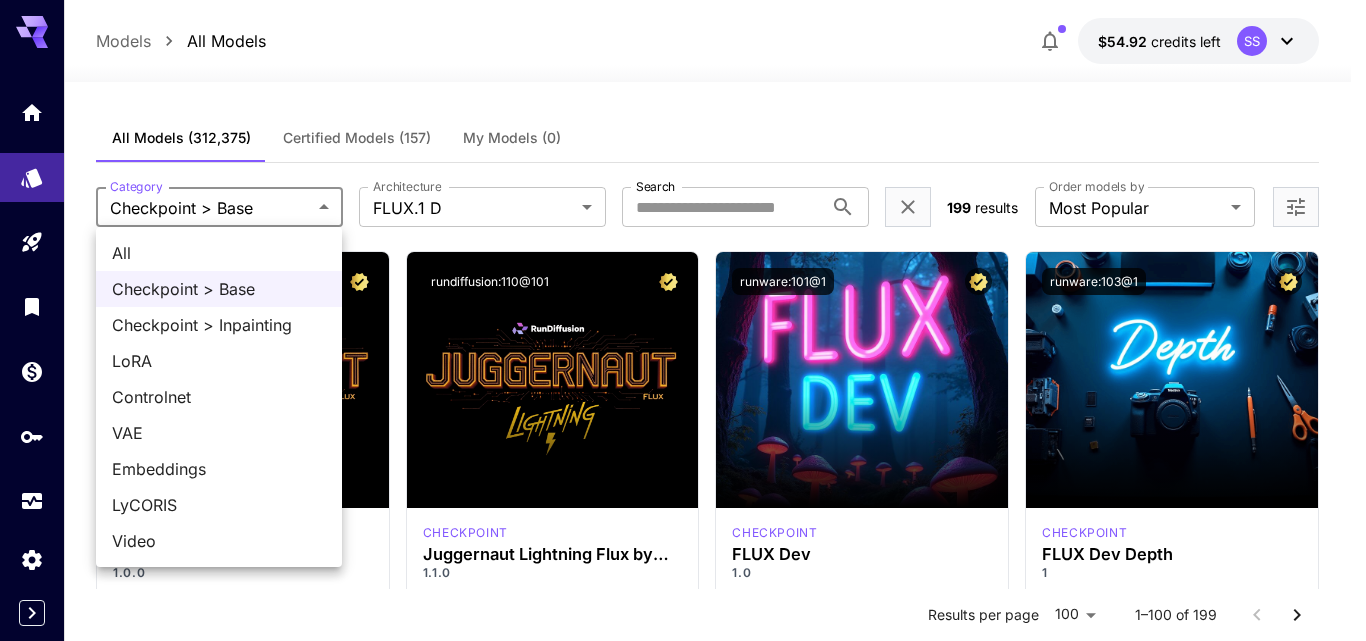 click at bounding box center (683, 320) 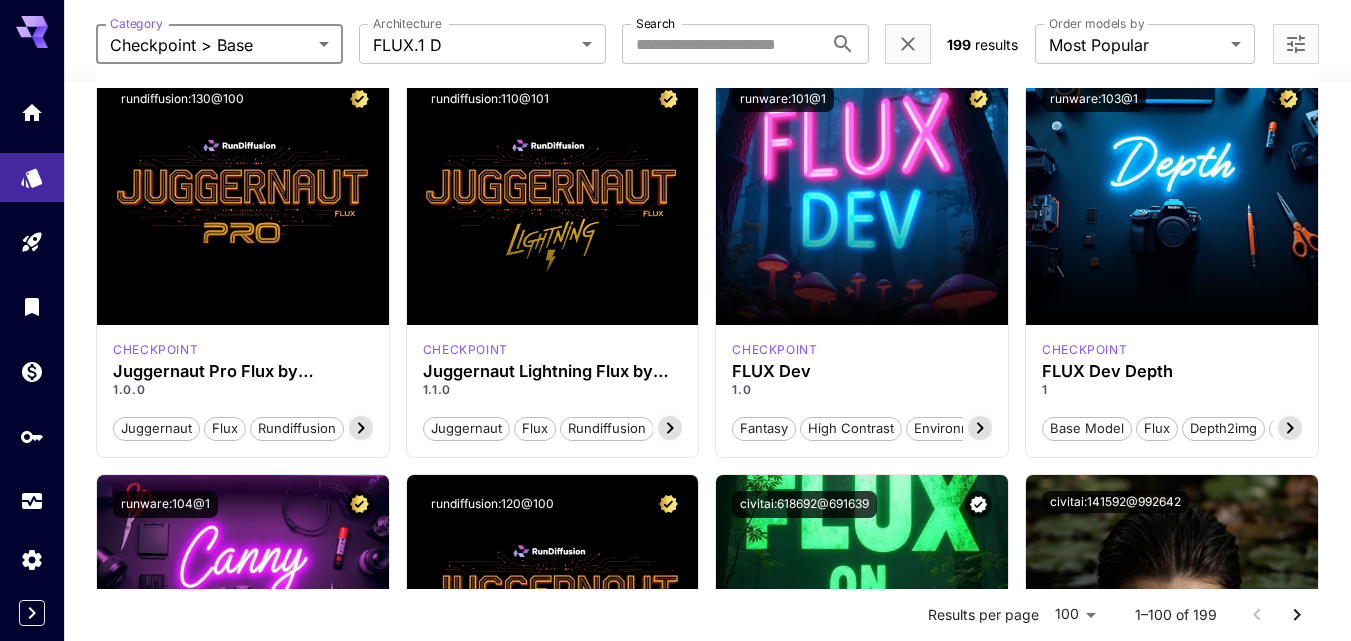 scroll, scrollTop: 200, scrollLeft: 0, axis: vertical 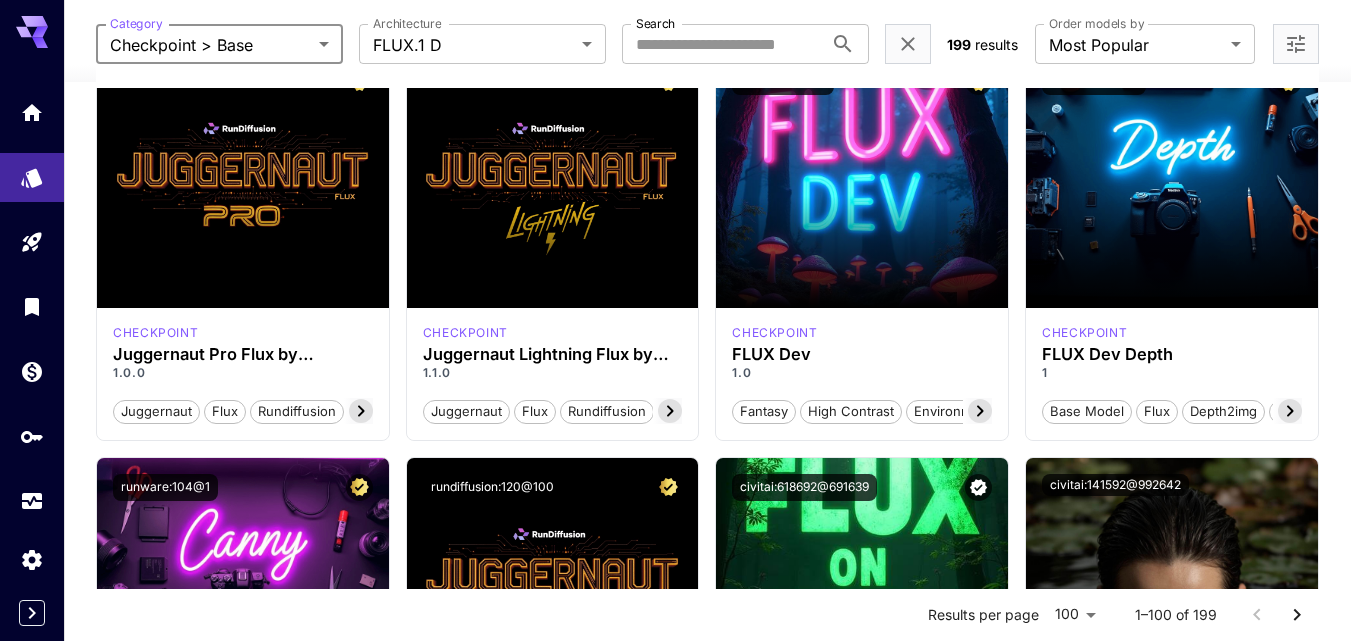 click on "**********" at bounding box center (675, 9437) 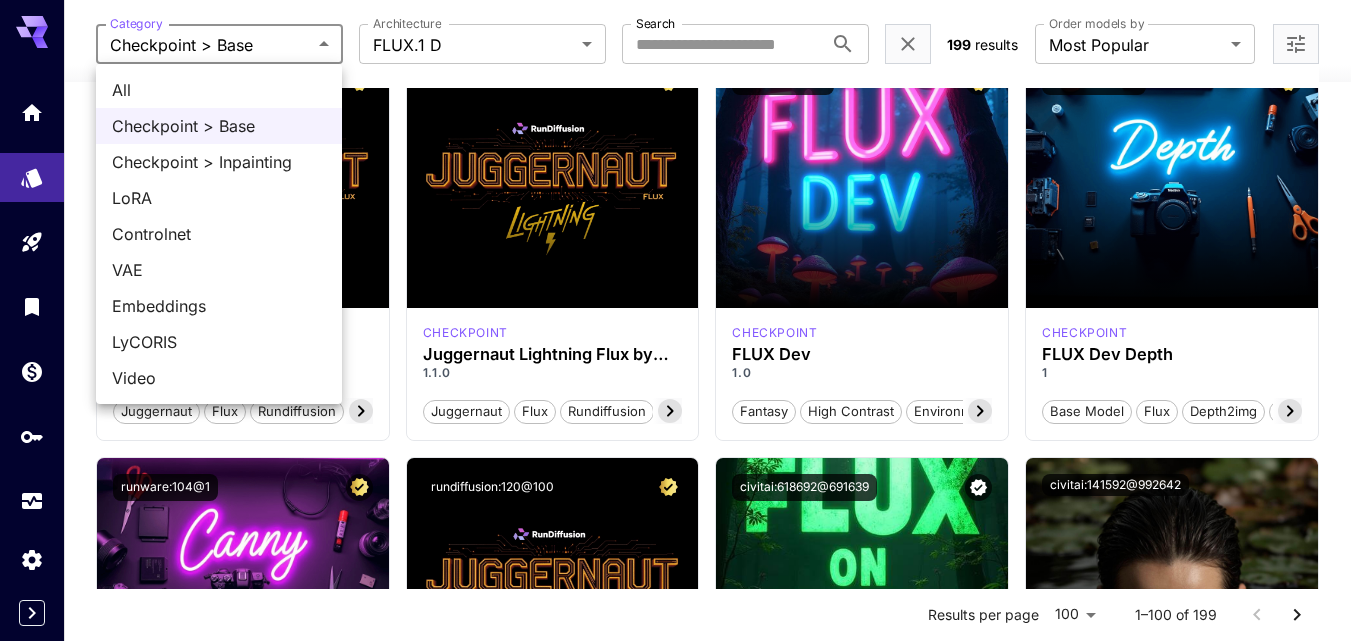 click at bounding box center [683, 320] 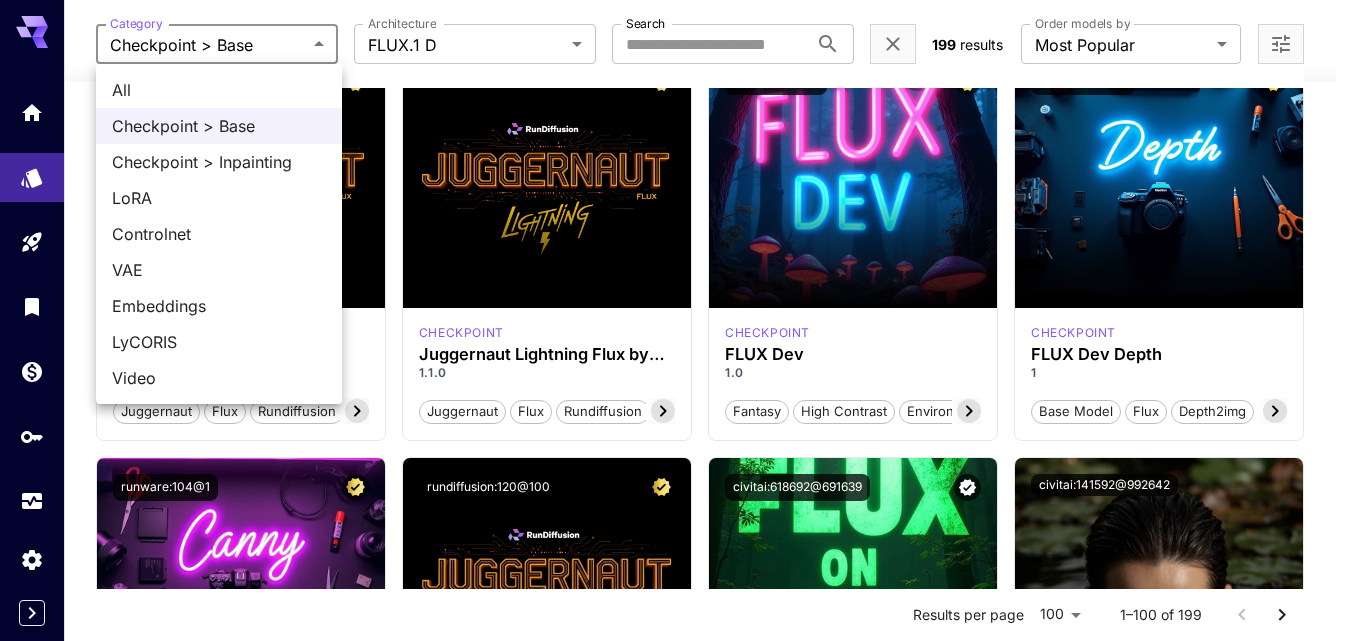 click on "**********" at bounding box center (675, 9437) 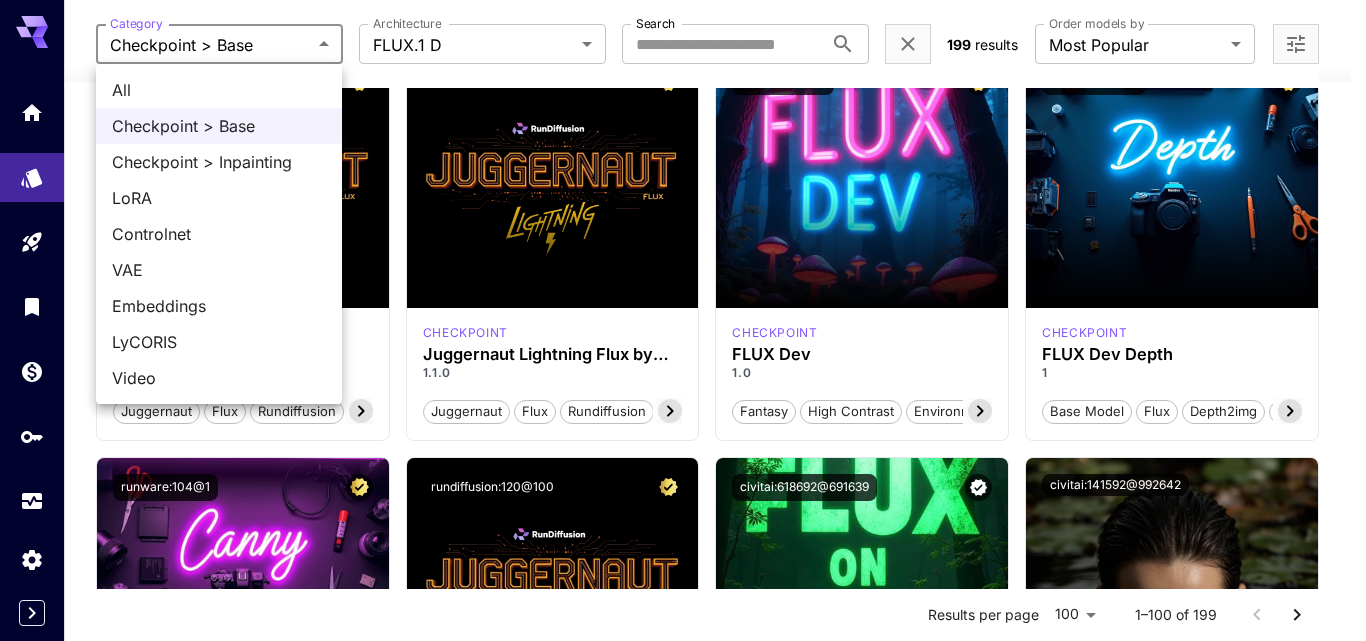 click at bounding box center [683, 320] 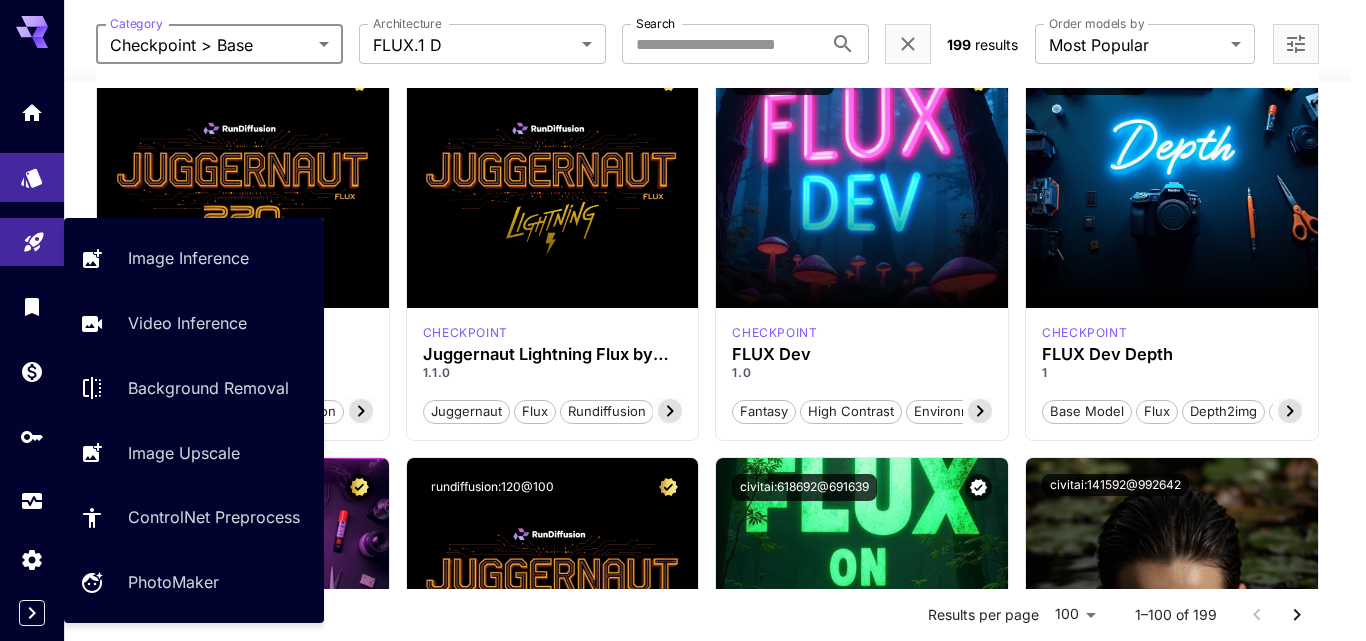 click at bounding box center [32, 242] 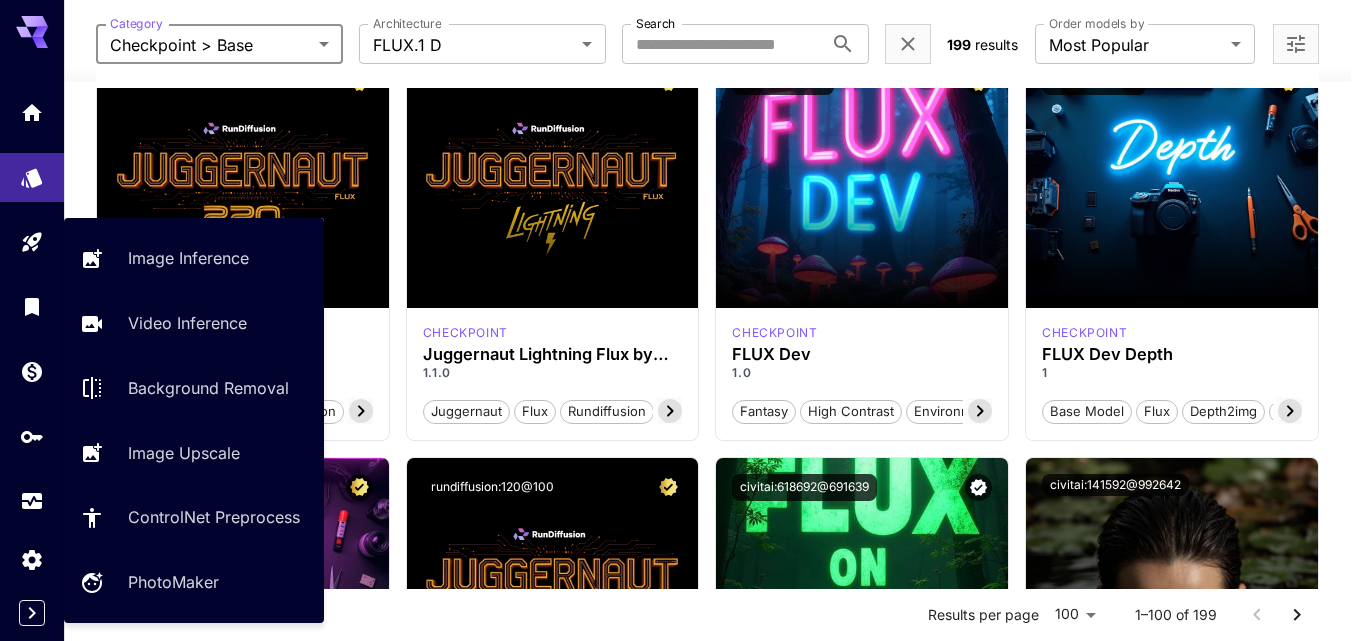 click on "Image Inference" at bounding box center (188, 258) 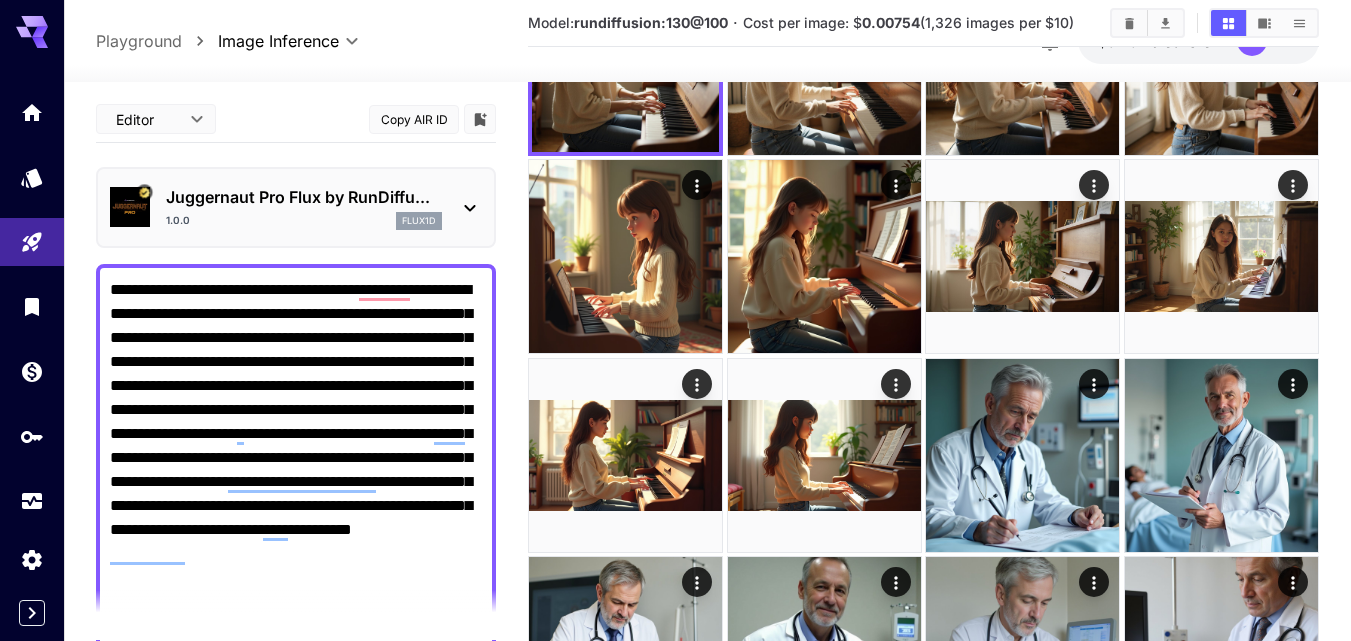 click on "**********" at bounding box center [296, 530] 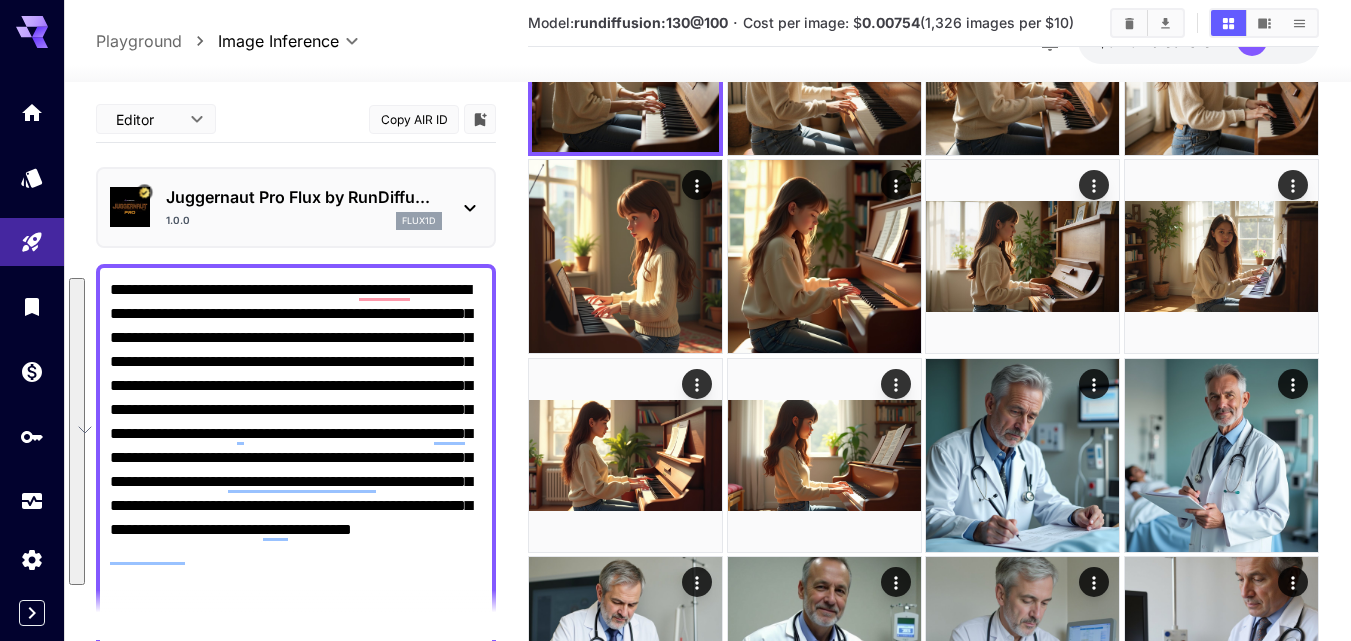 drag, startPoint x: 307, startPoint y: 312, endPoint x: 355, endPoint y: 312, distance: 48 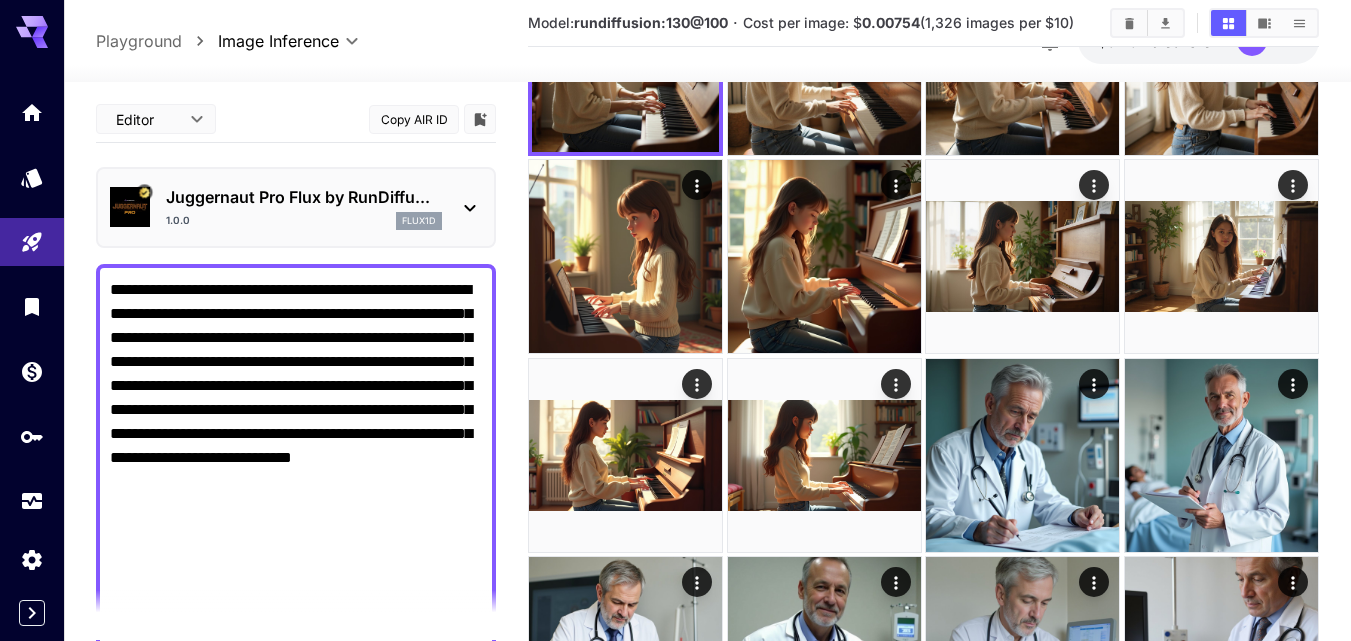 scroll, scrollTop: 300, scrollLeft: 0, axis: vertical 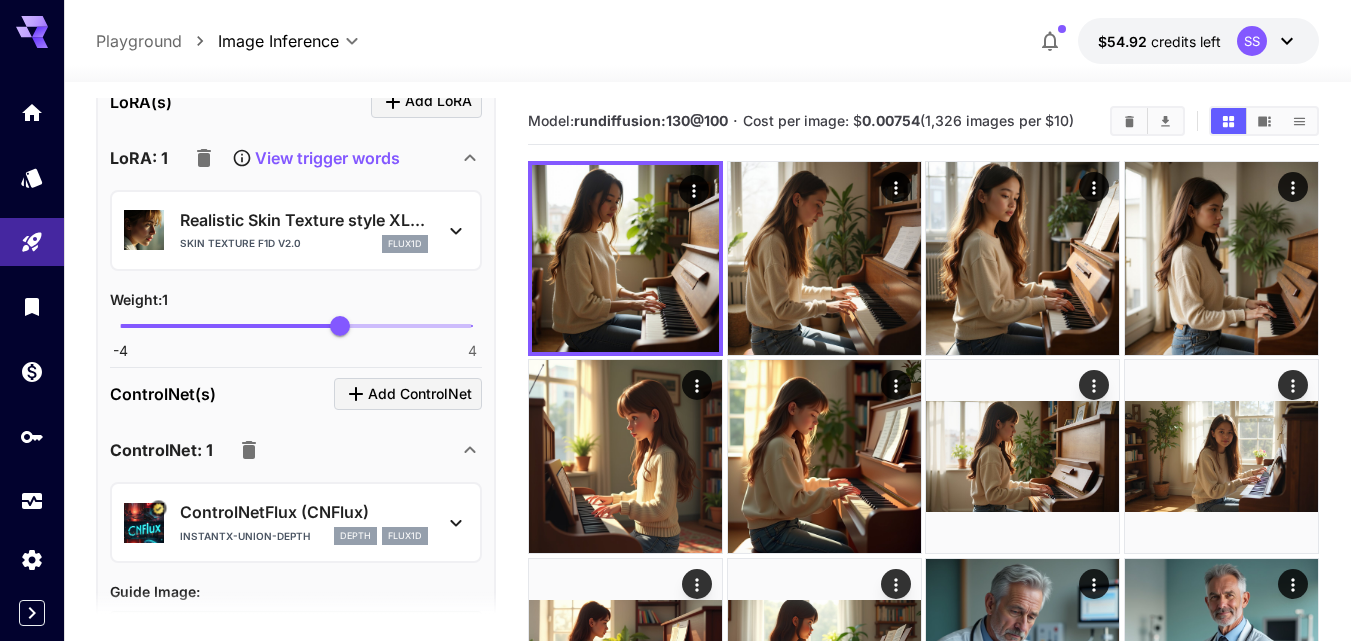 click on "View trigger words" at bounding box center (327, 158) 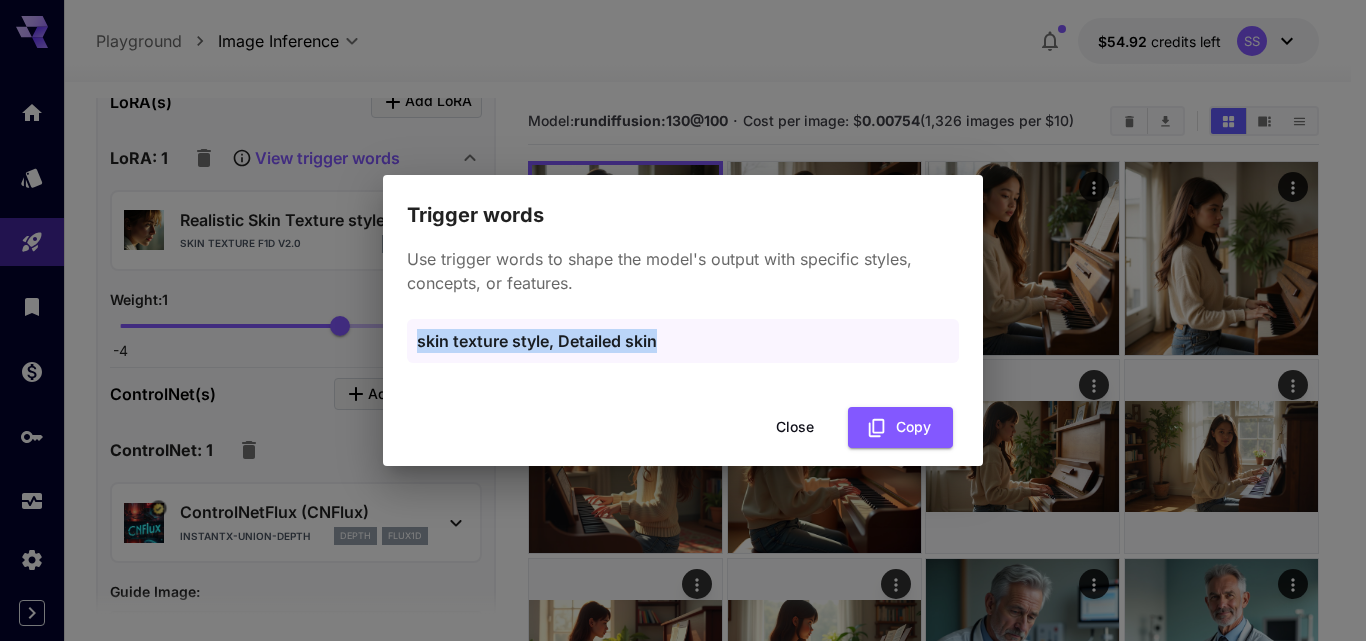 drag, startPoint x: 667, startPoint y: 338, endPoint x: 411, endPoint y: 341, distance: 256.01758 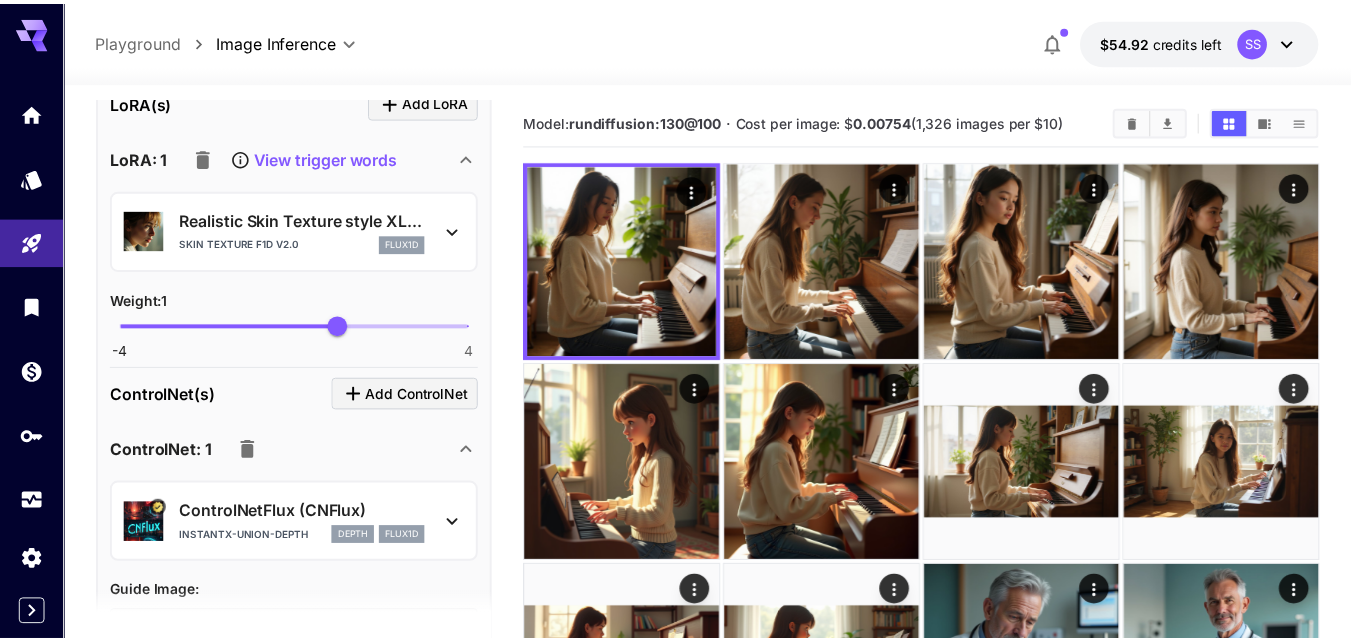 scroll, scrollTop: 813, scrollLeft: 0, axis: vertical 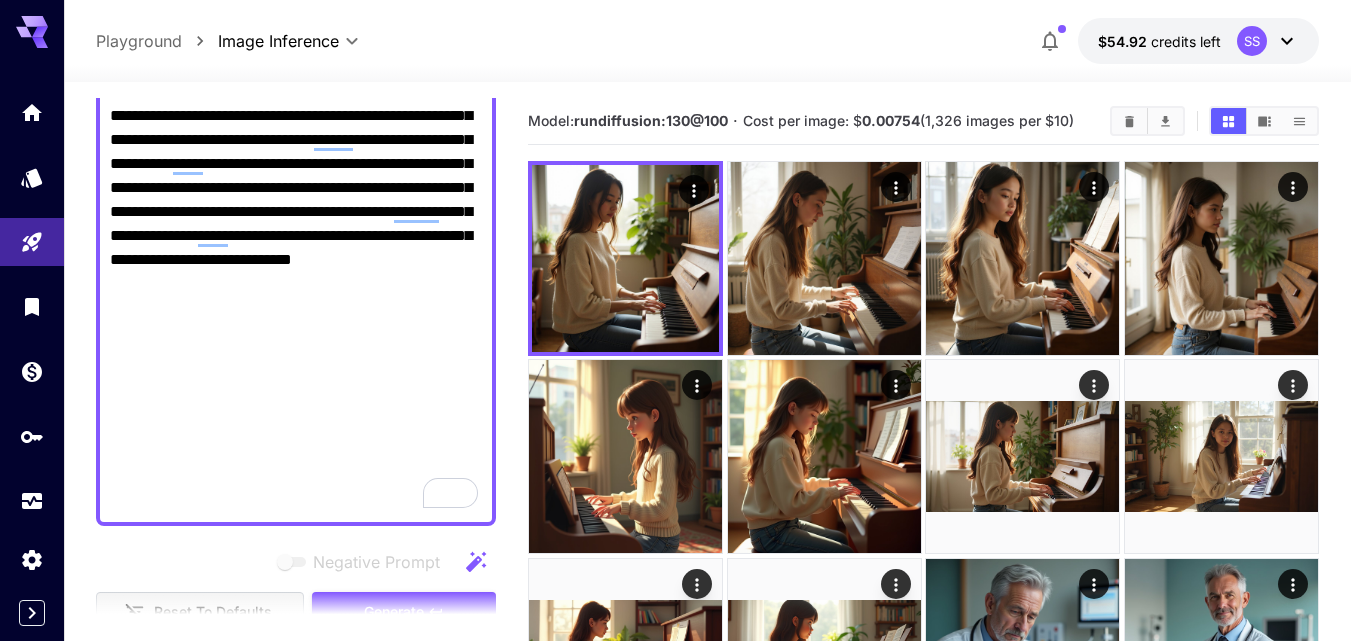 click on "**********" at bounding box center [296, 296] 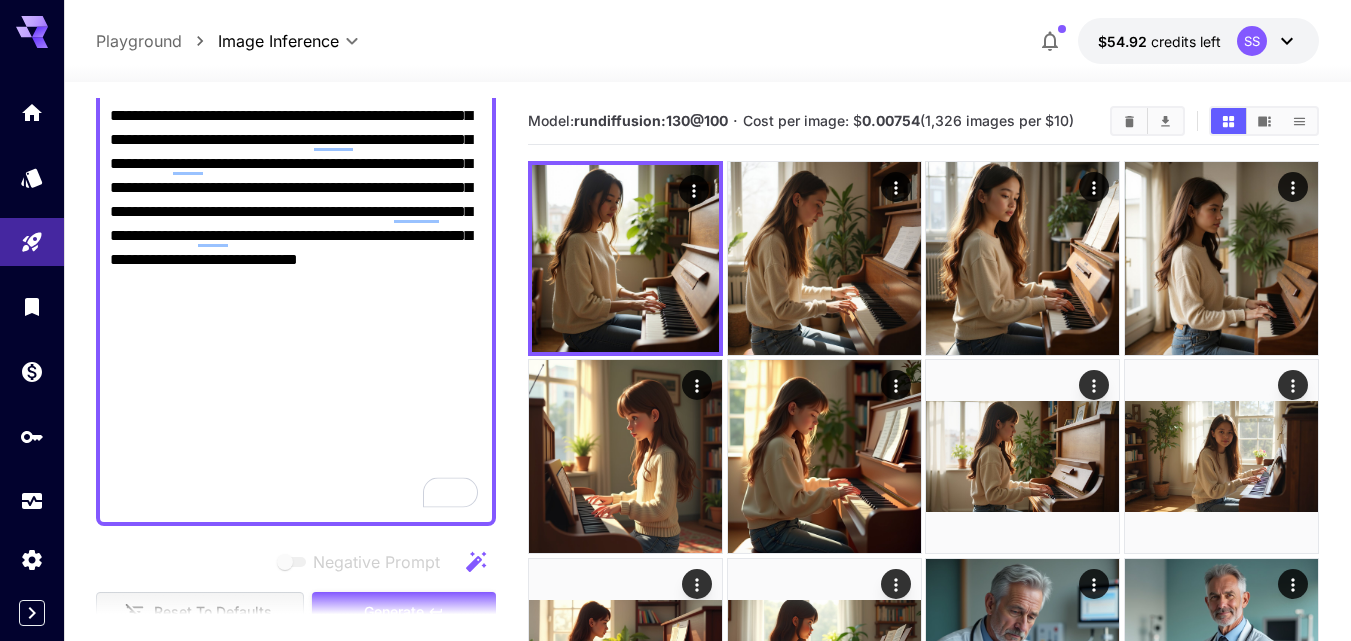 paste on "**********" 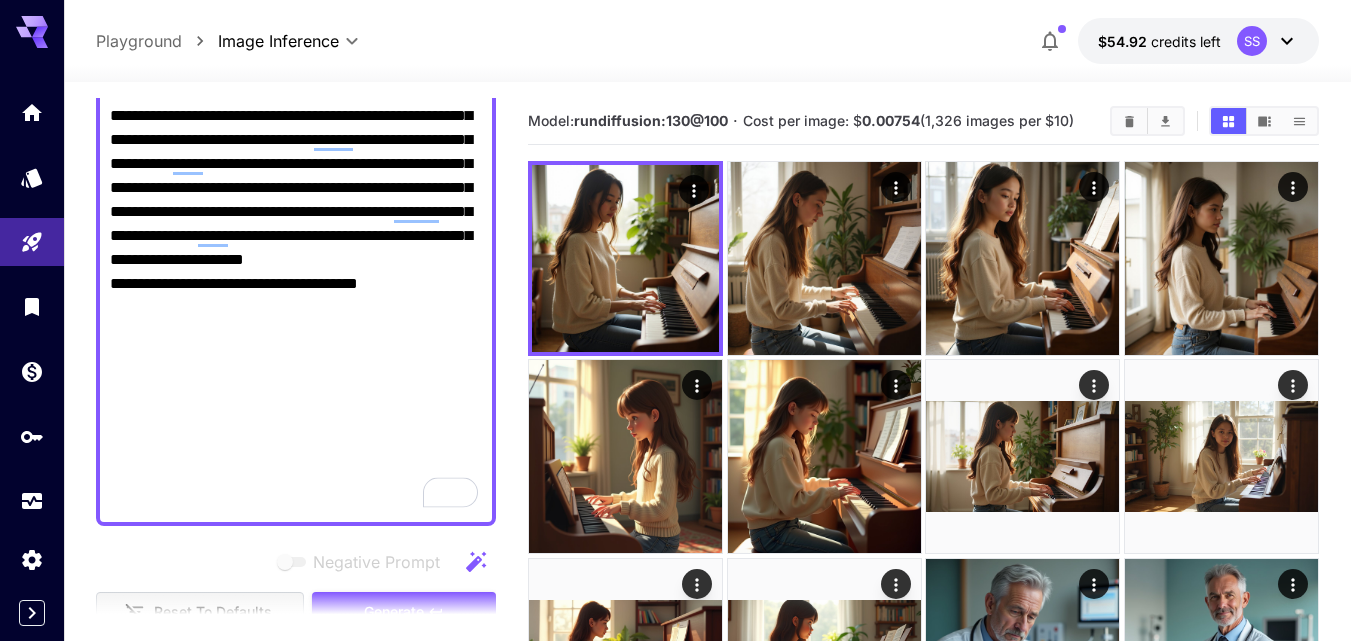 click on "**********" at bounding box center [296, 296] 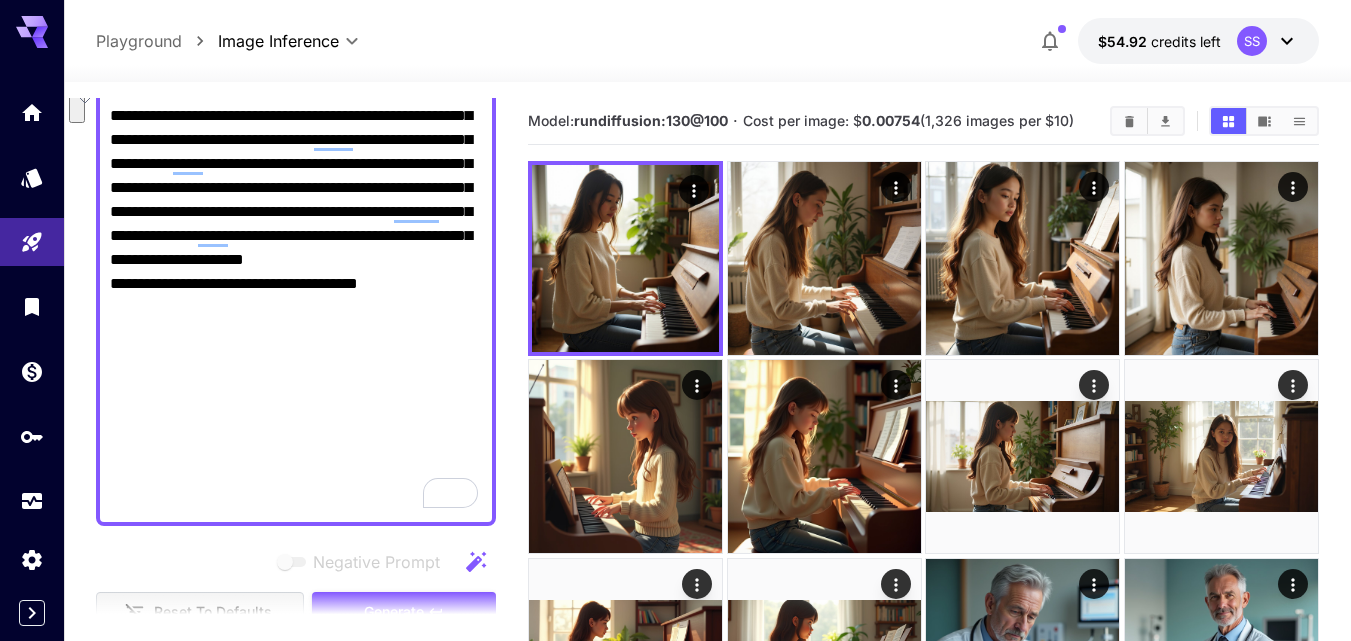 drag, startPoint x: 234, startPoint y: 114, endPoint x: 238, endPoint y: 135, distance: 21.377558 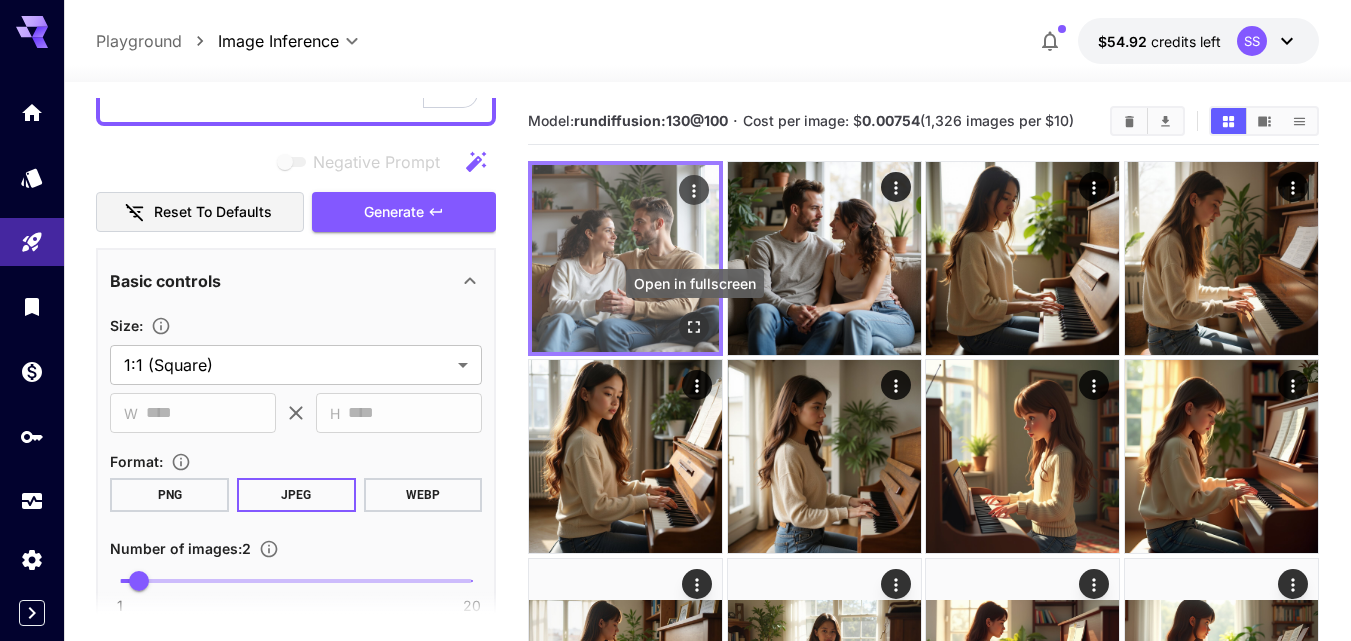 type on "**********" 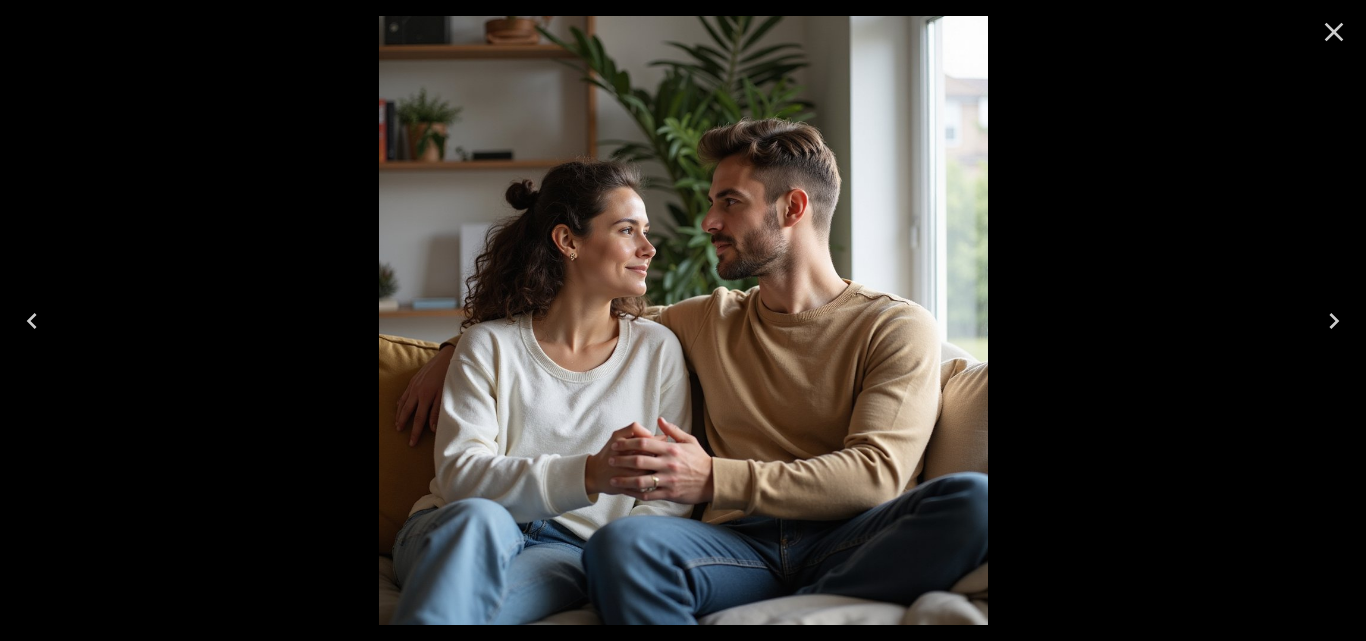 click 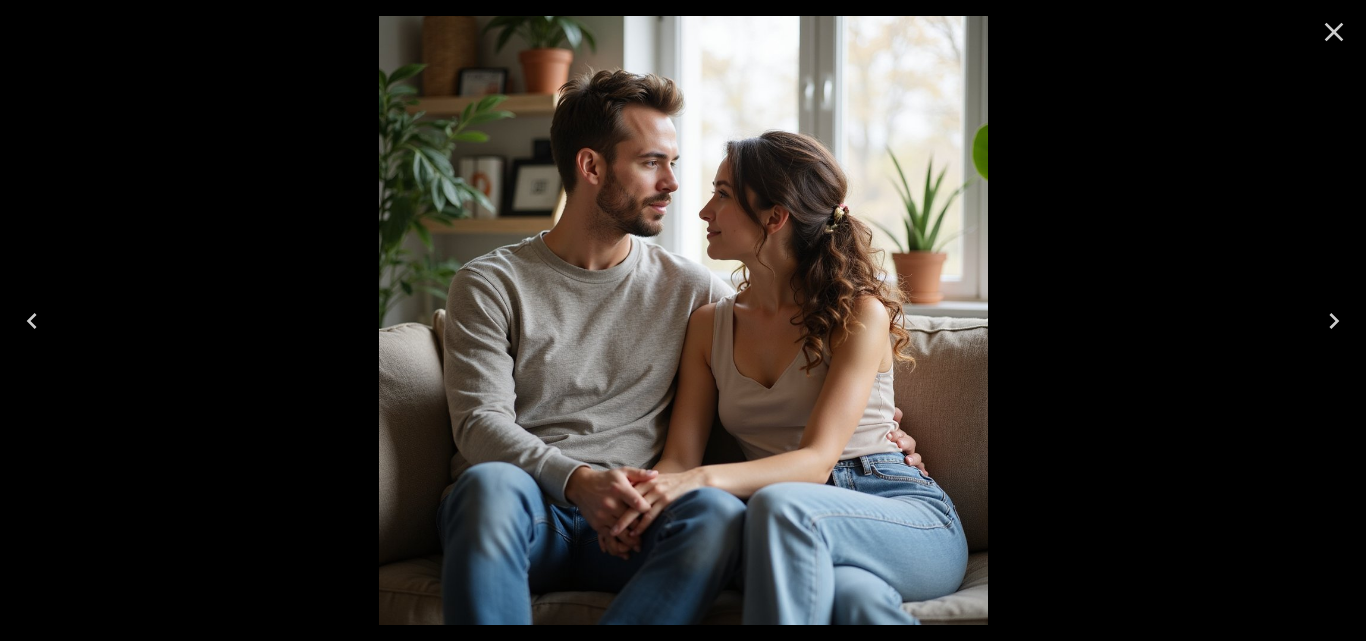 click 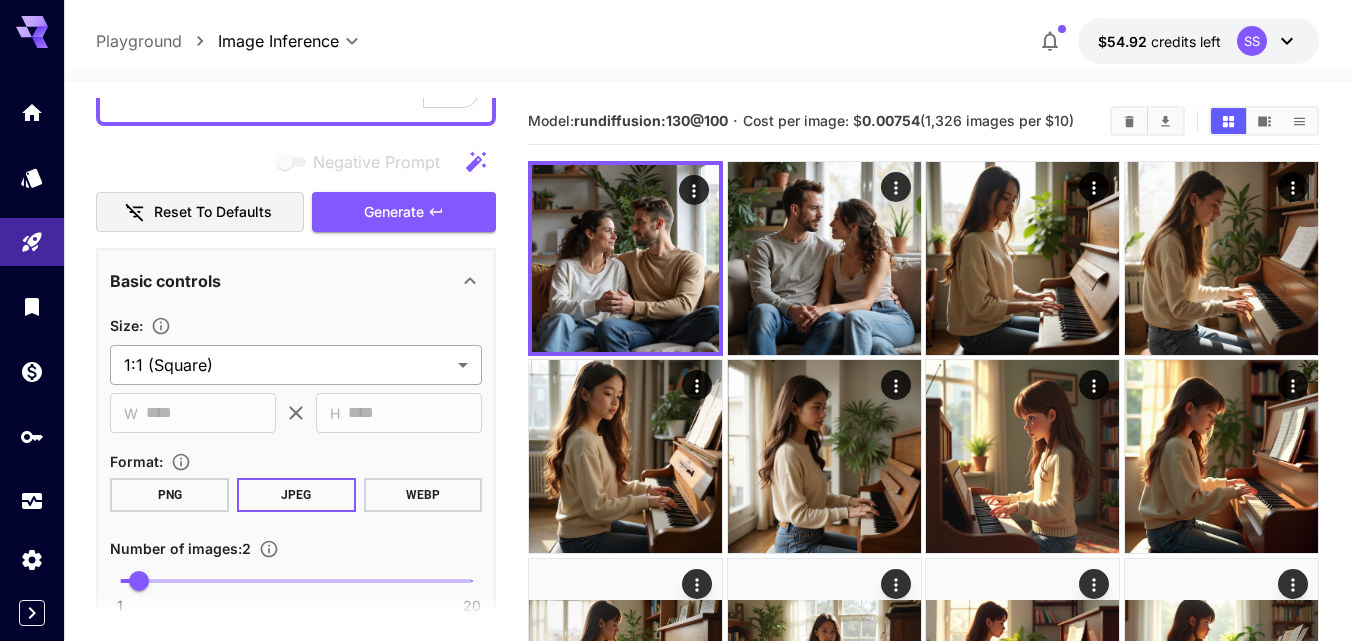 click on "**********" at bounding box center (675, 1275) 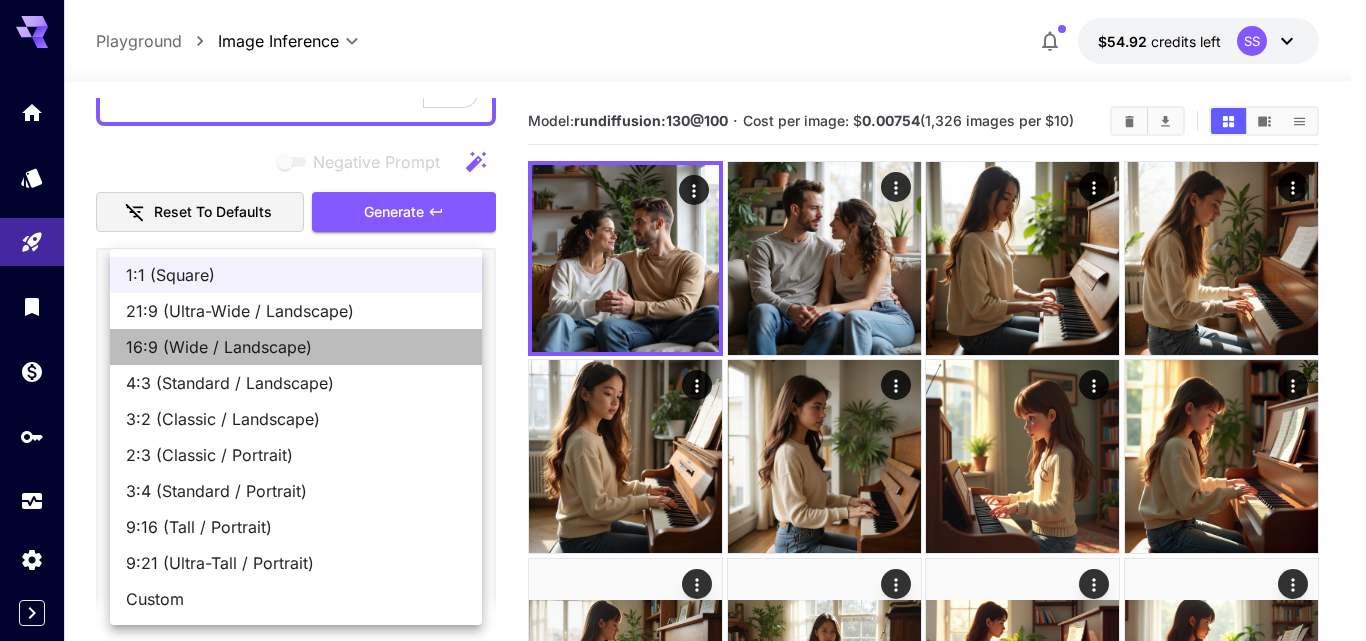 click on "16:9 (Wide / Landscape)" at bounding box center [296, 347] 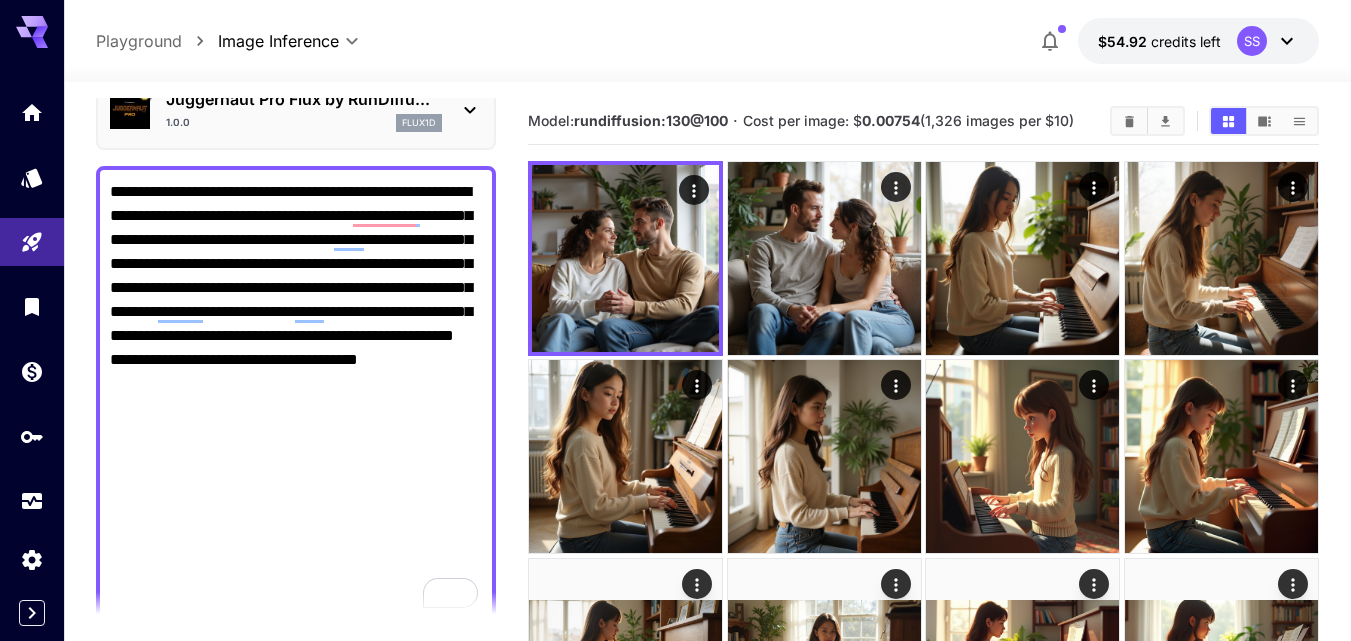 click on "**********" at bounding box center (296, 396) 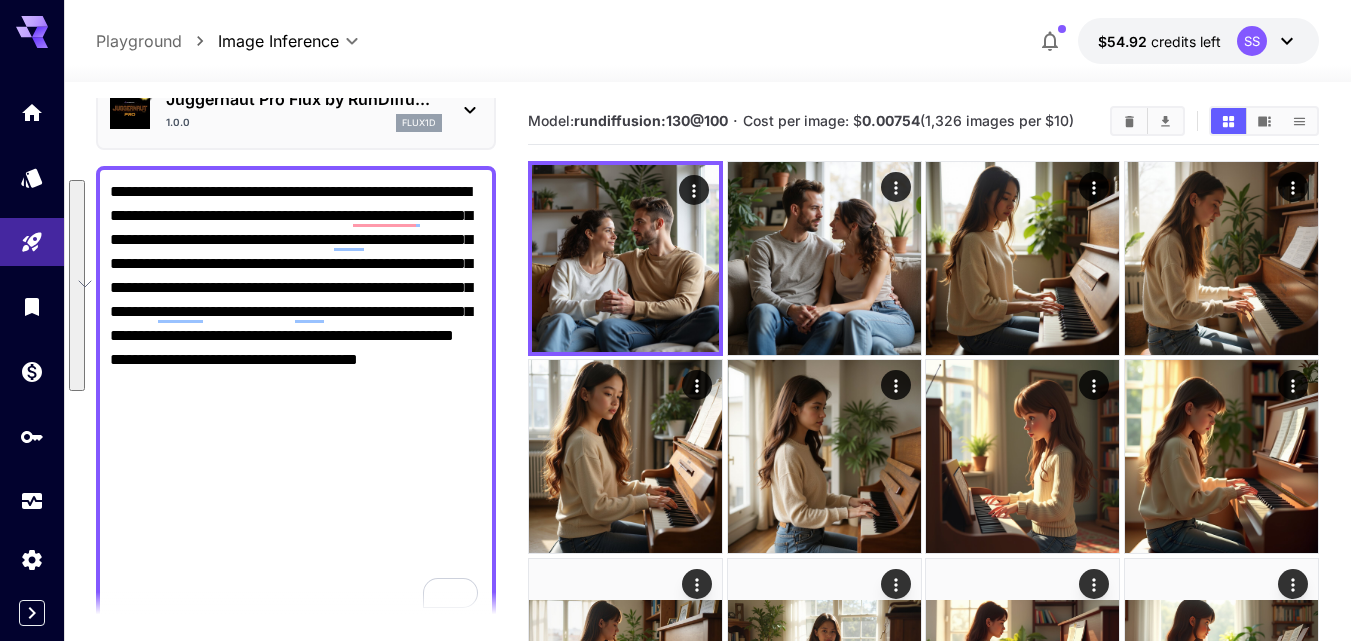 paste on "**********" 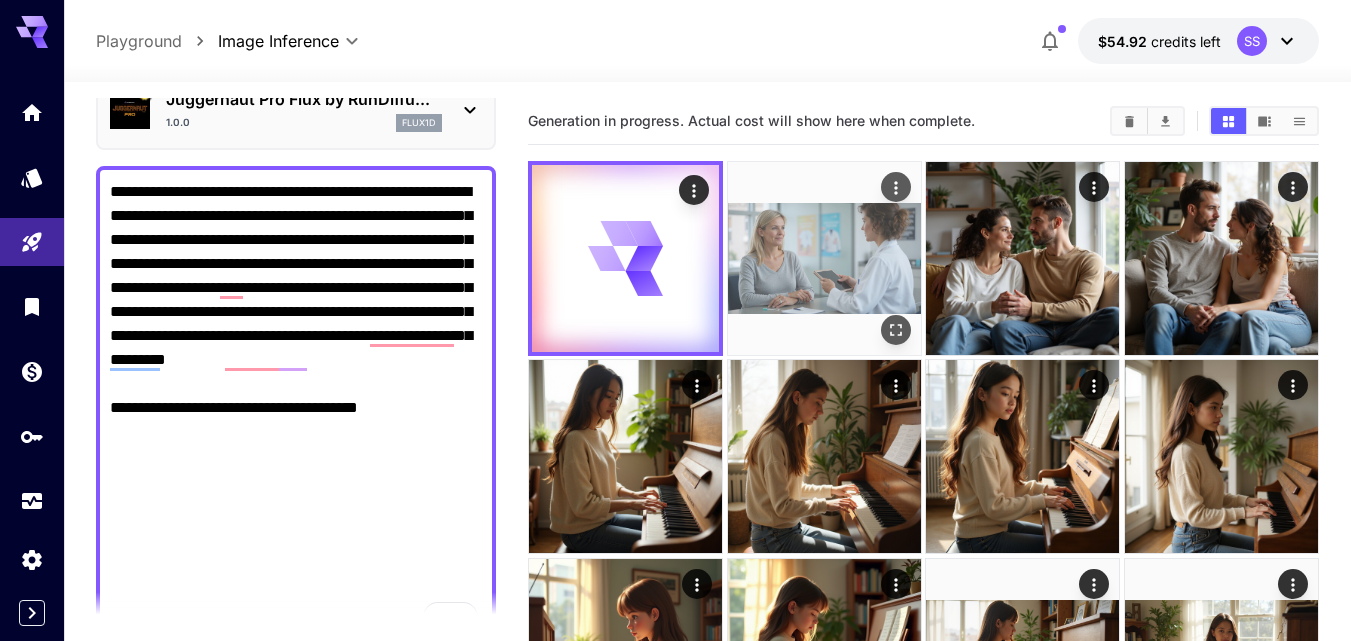 type on "**********" 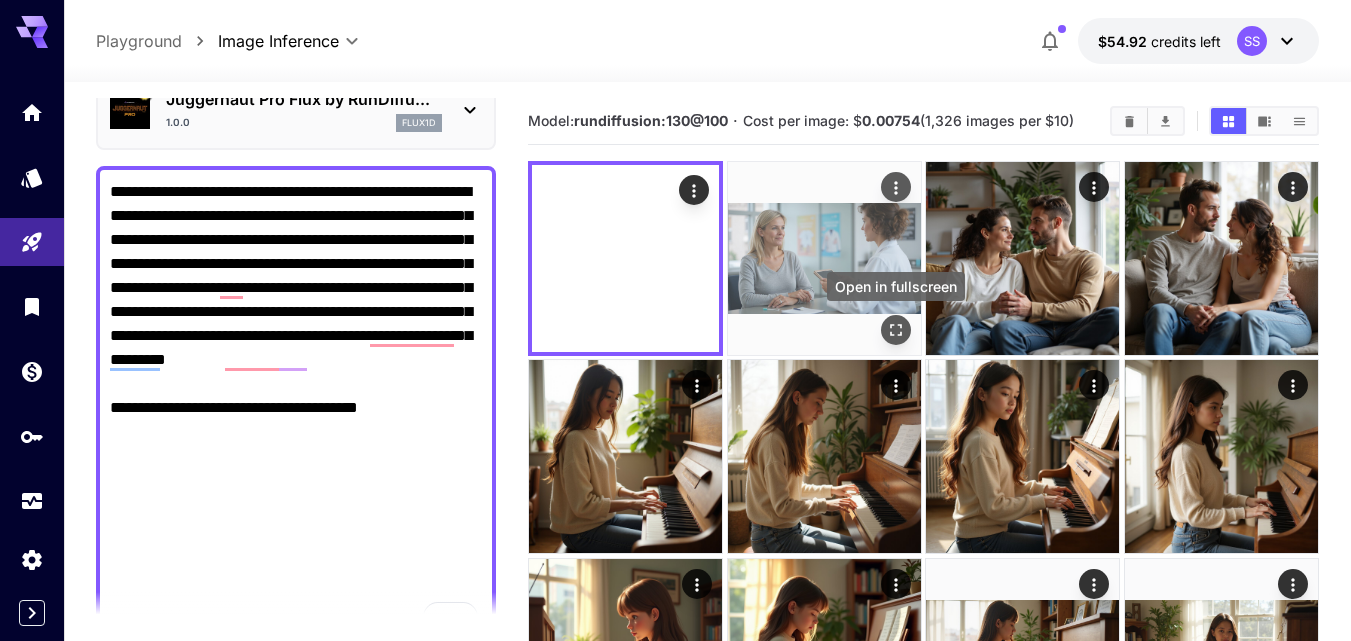 click 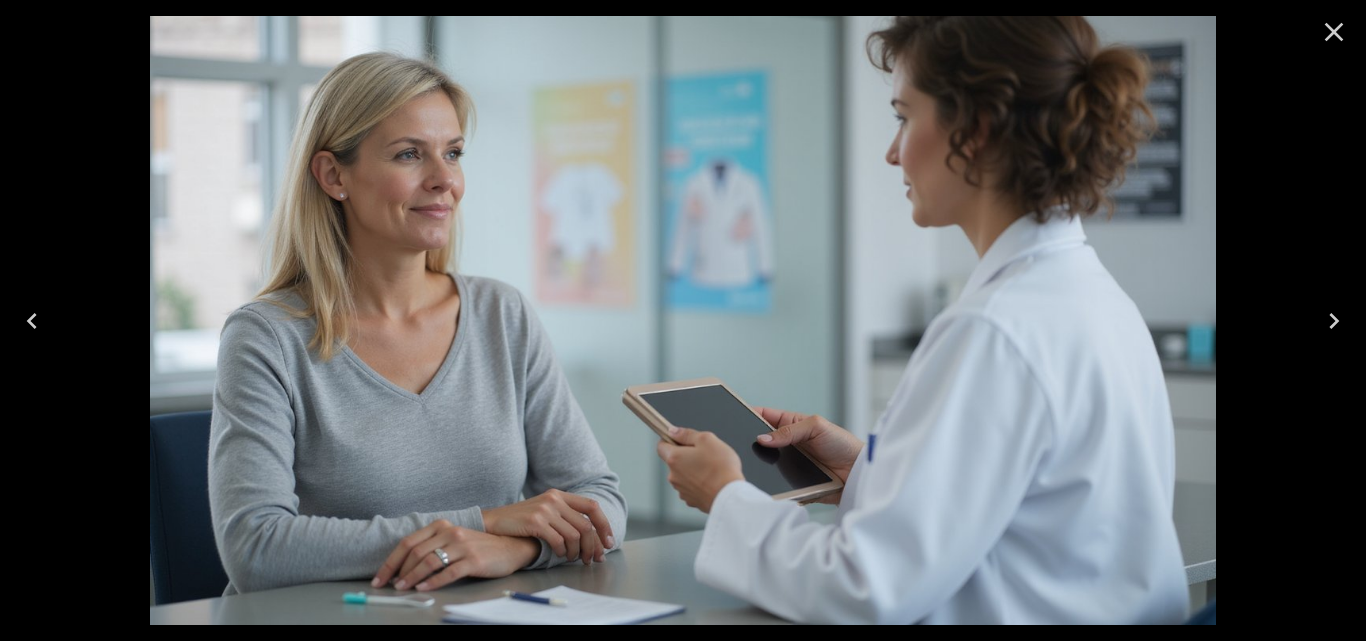 click 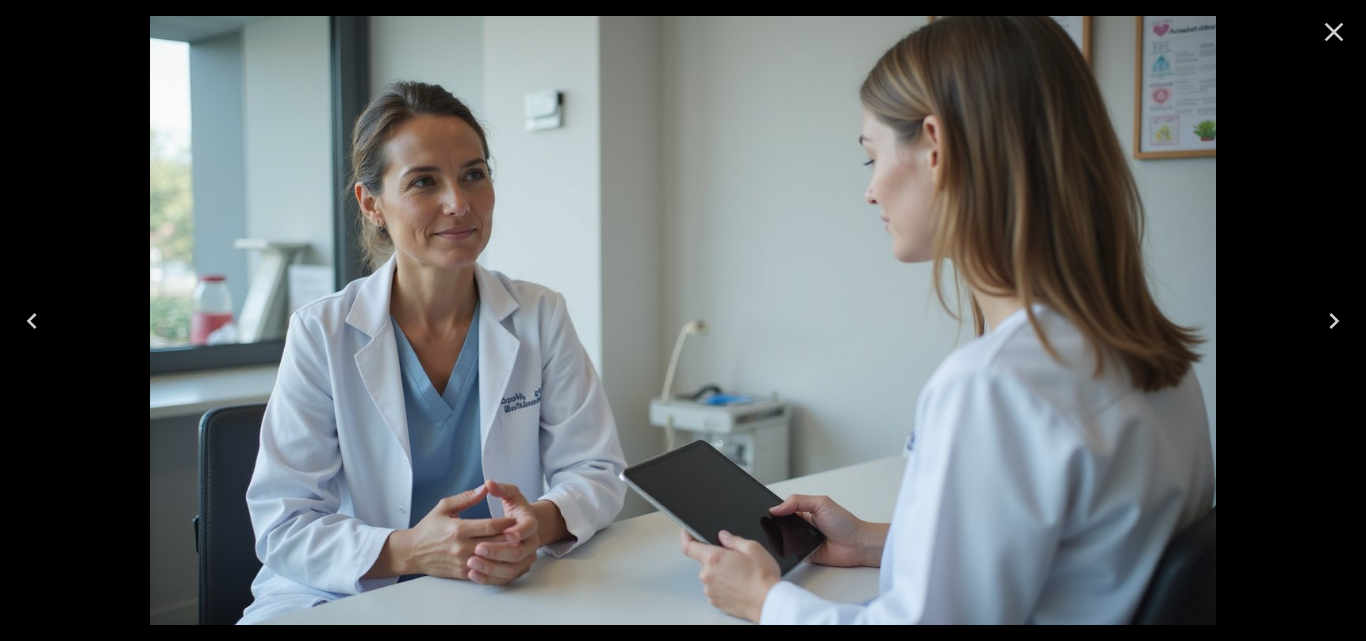 click 